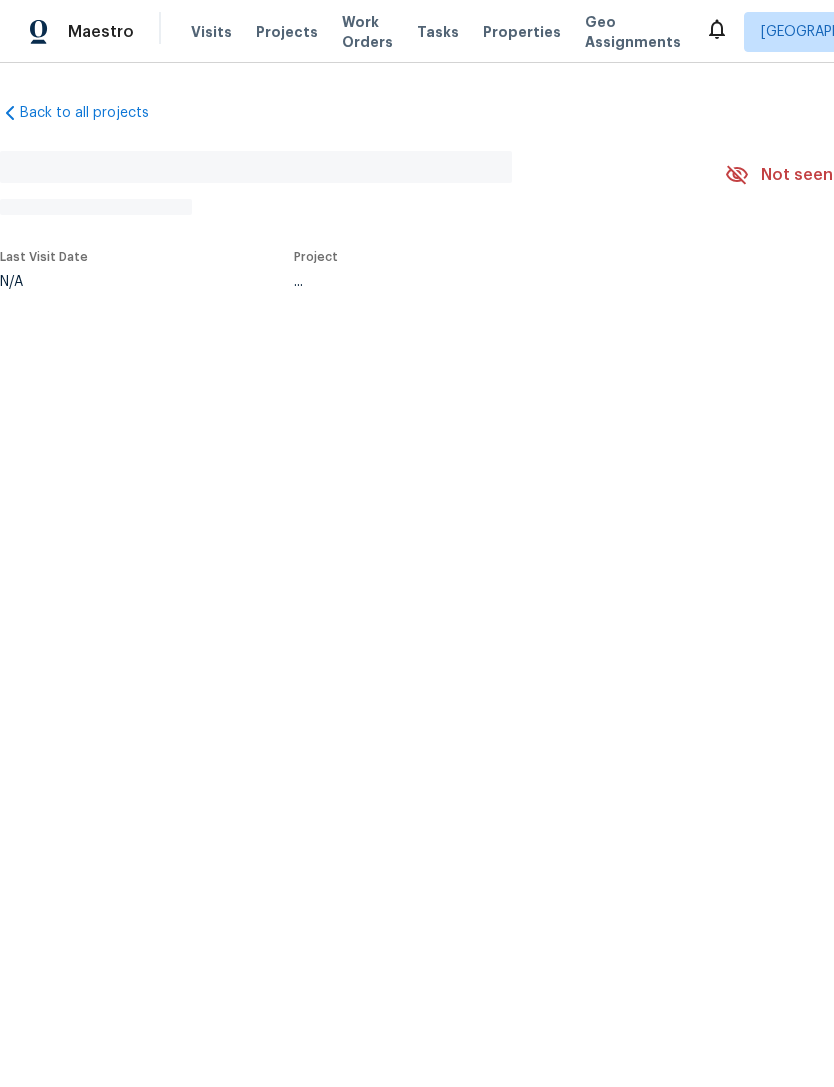 scroll, scrollTop: 0, scrollLeft: 0, axis: both 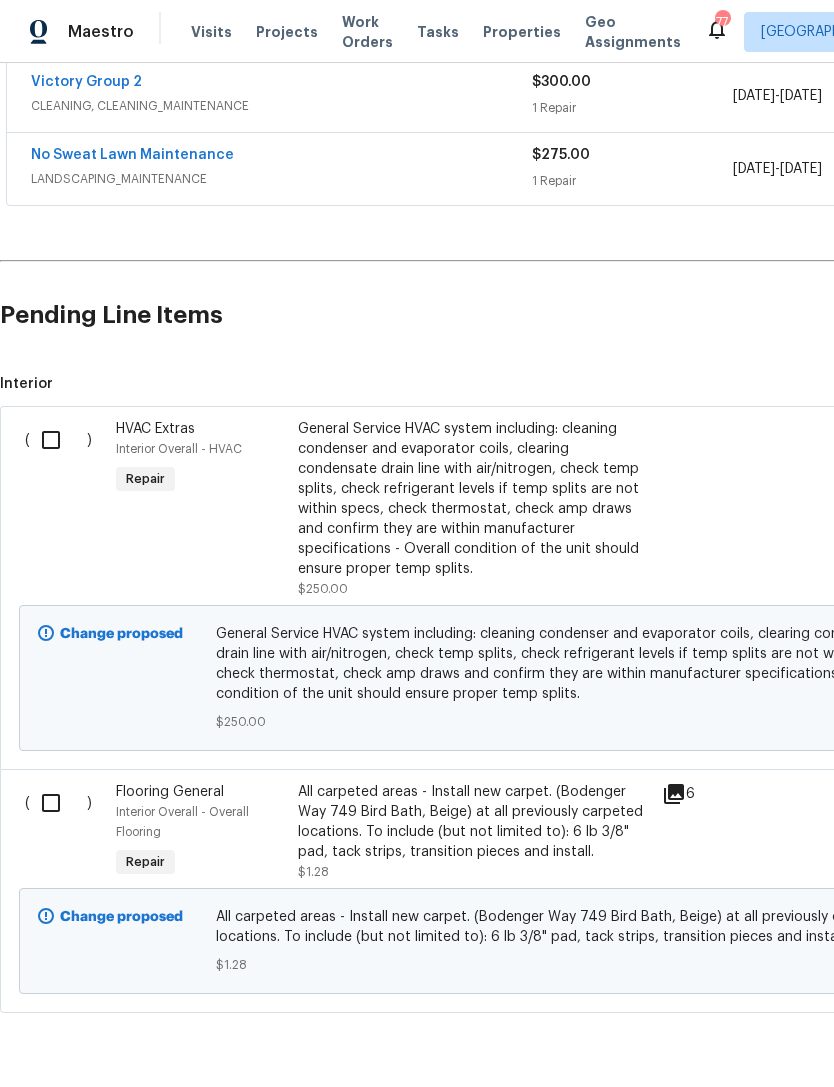 click at bounding box center (58, 440) 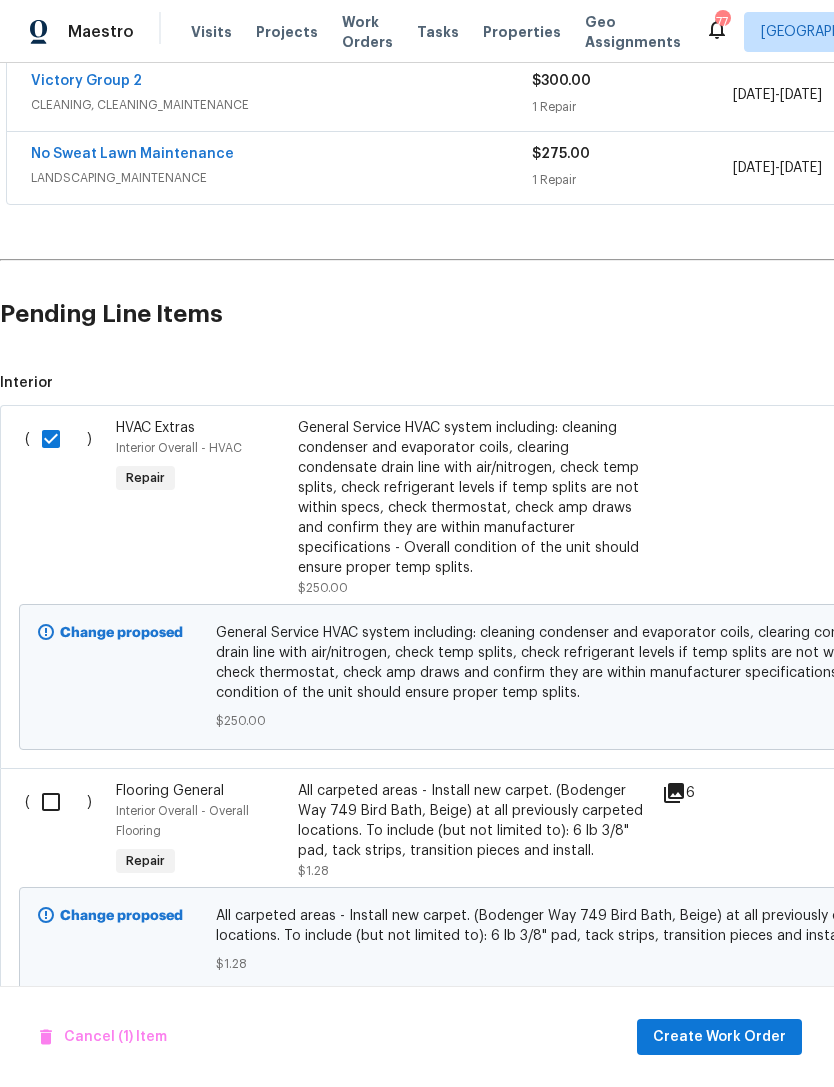 scroll, scrollTop: 606, scrollLeft: 0, axis: vertical 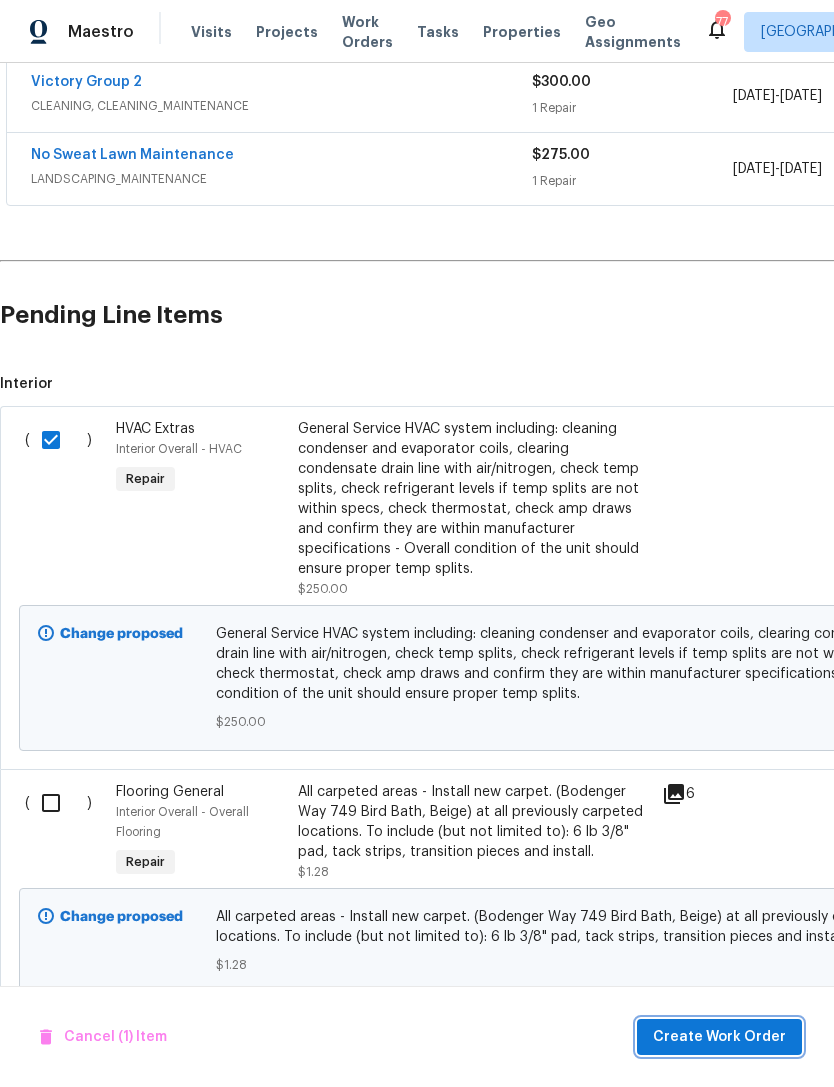 click on "Create Work Order" at bounding box center (719, 1037) 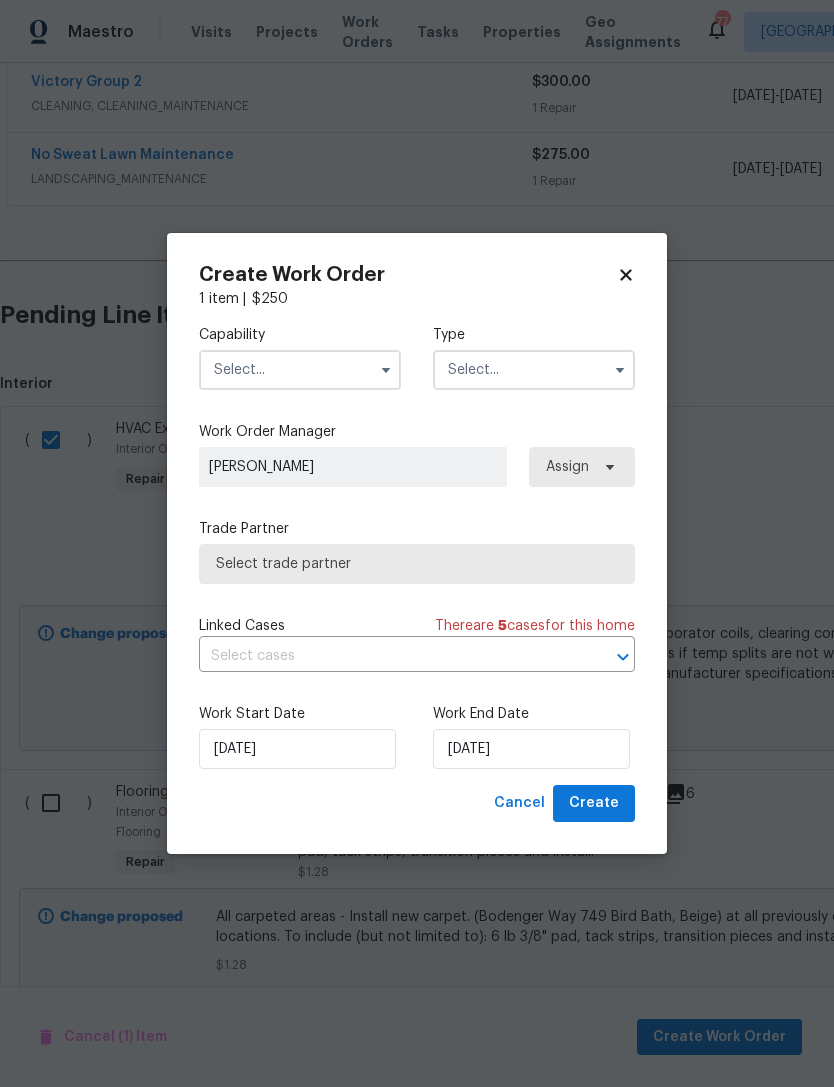 click at bounding box center [300, 370] 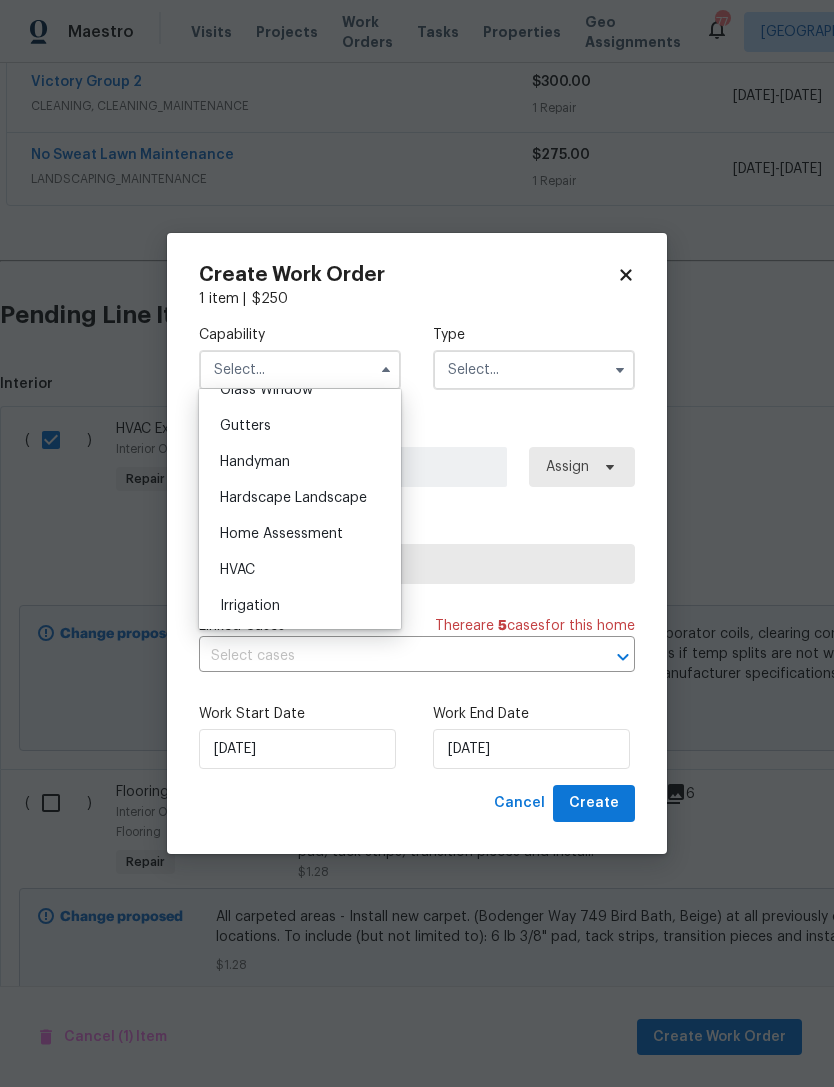 scroll, scrollTop: 1016, scrollLeft: 0, axis: vertical 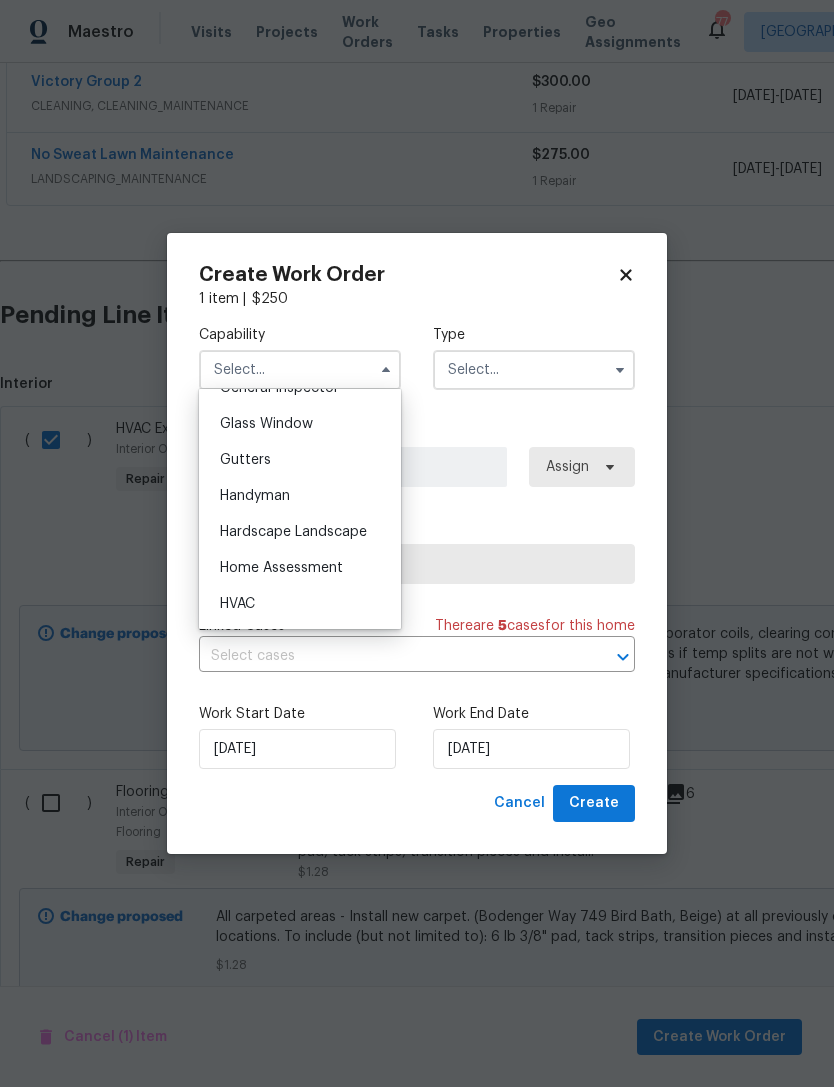 click on "HVAC" at bounding box center (300, 604) 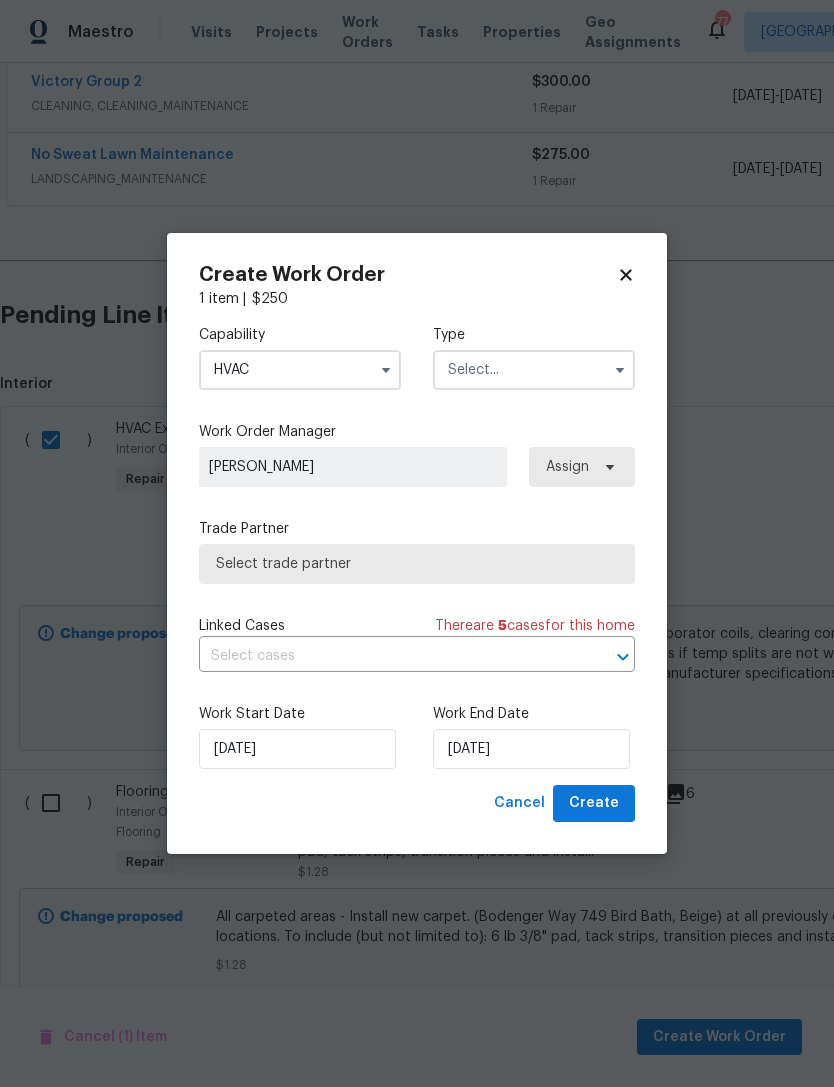 click at bounding box center [534, 370] 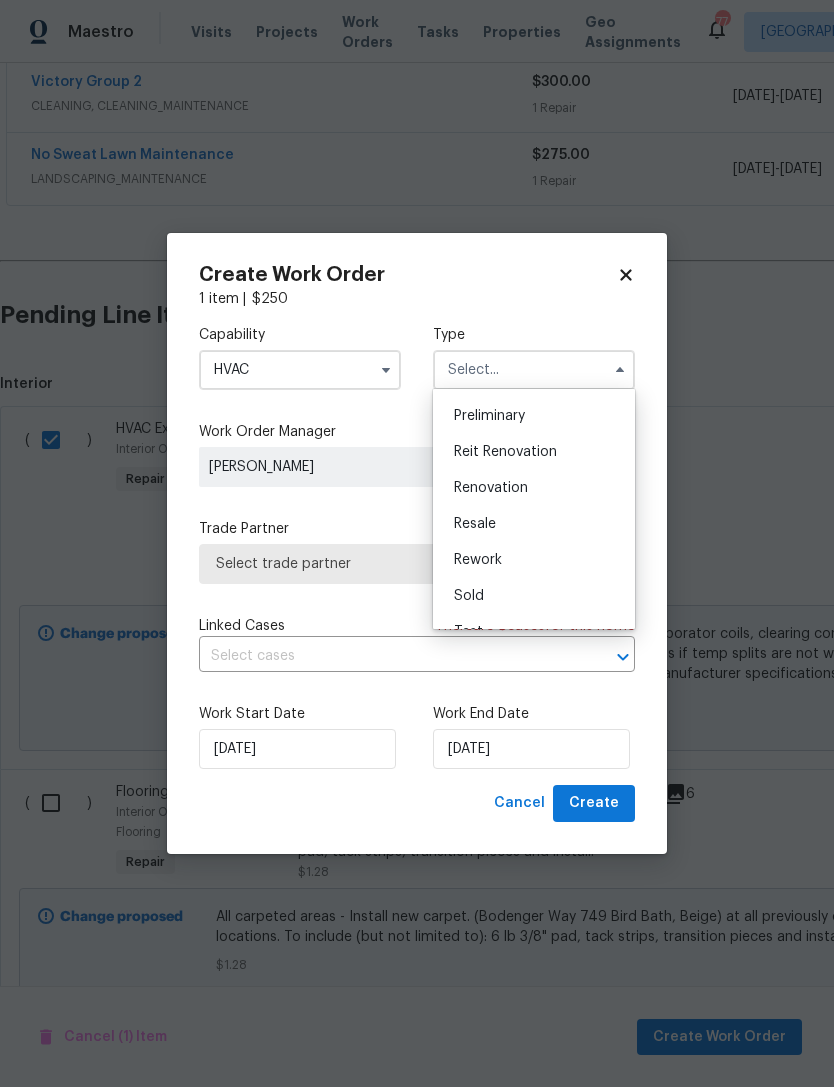 scroll, scrollTop: 427, scrollLeft: 0, axis: vertical 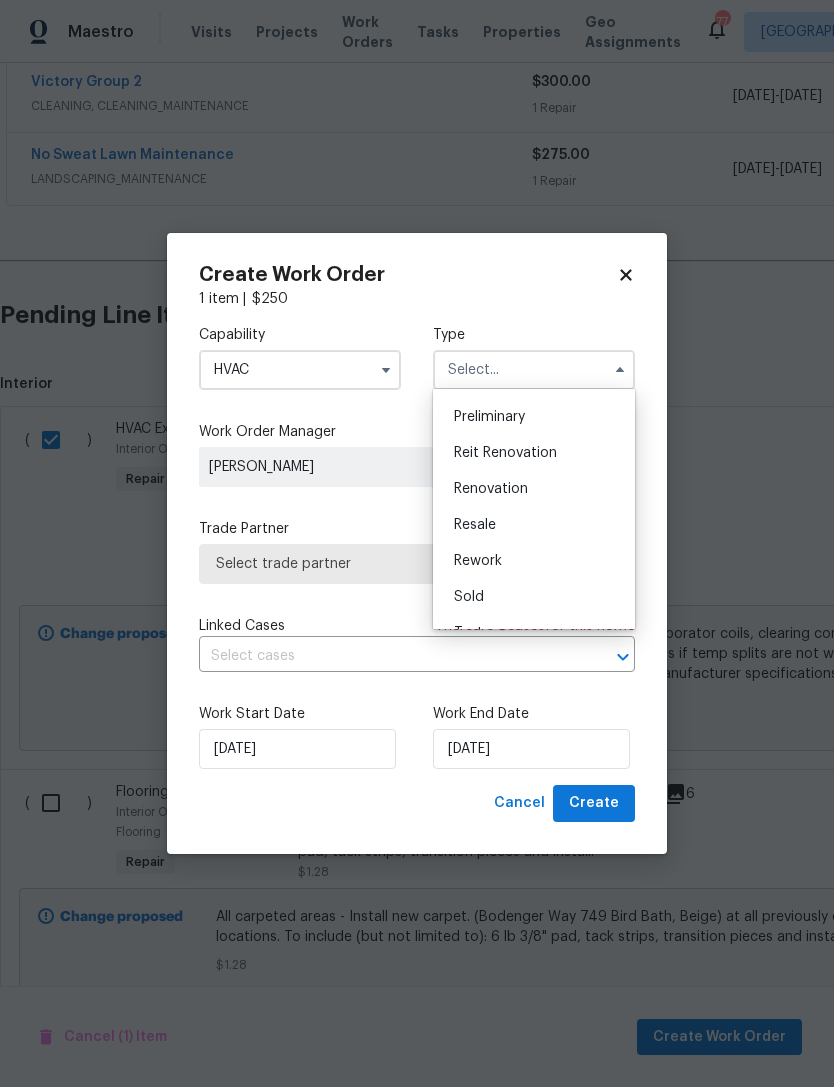 click on "Renovation" at bounding box center [534, 489] 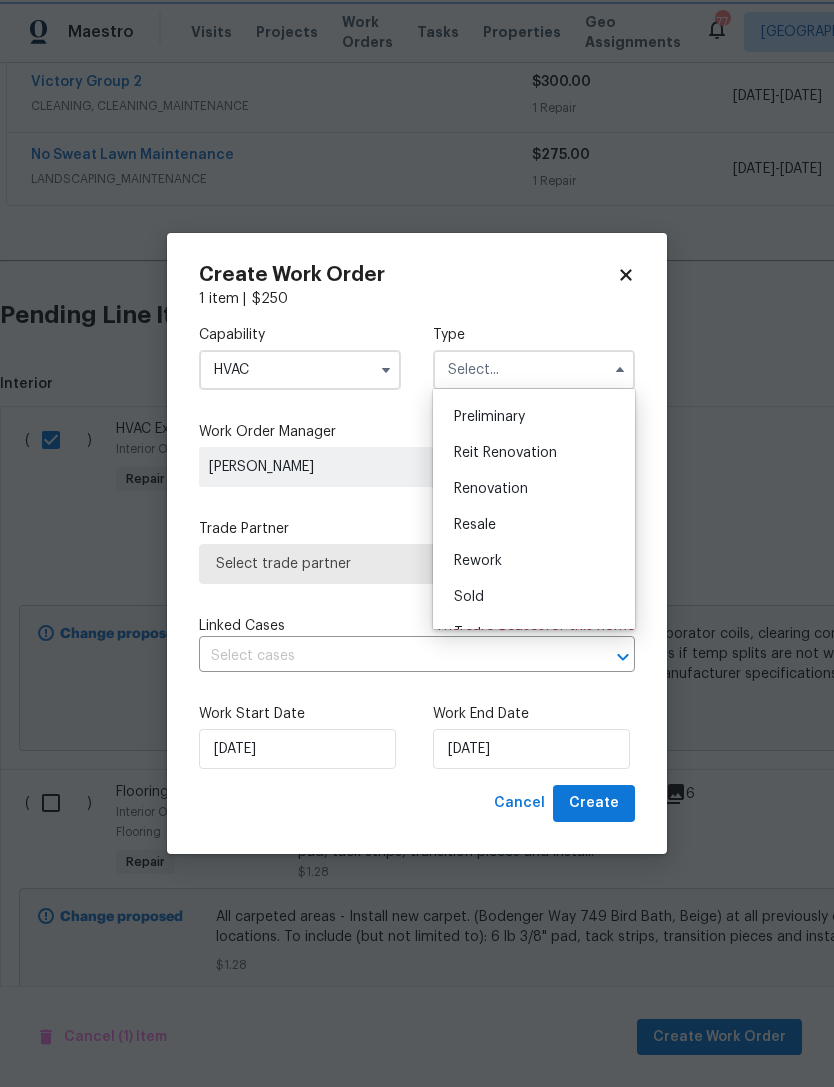 type on "Renovation" 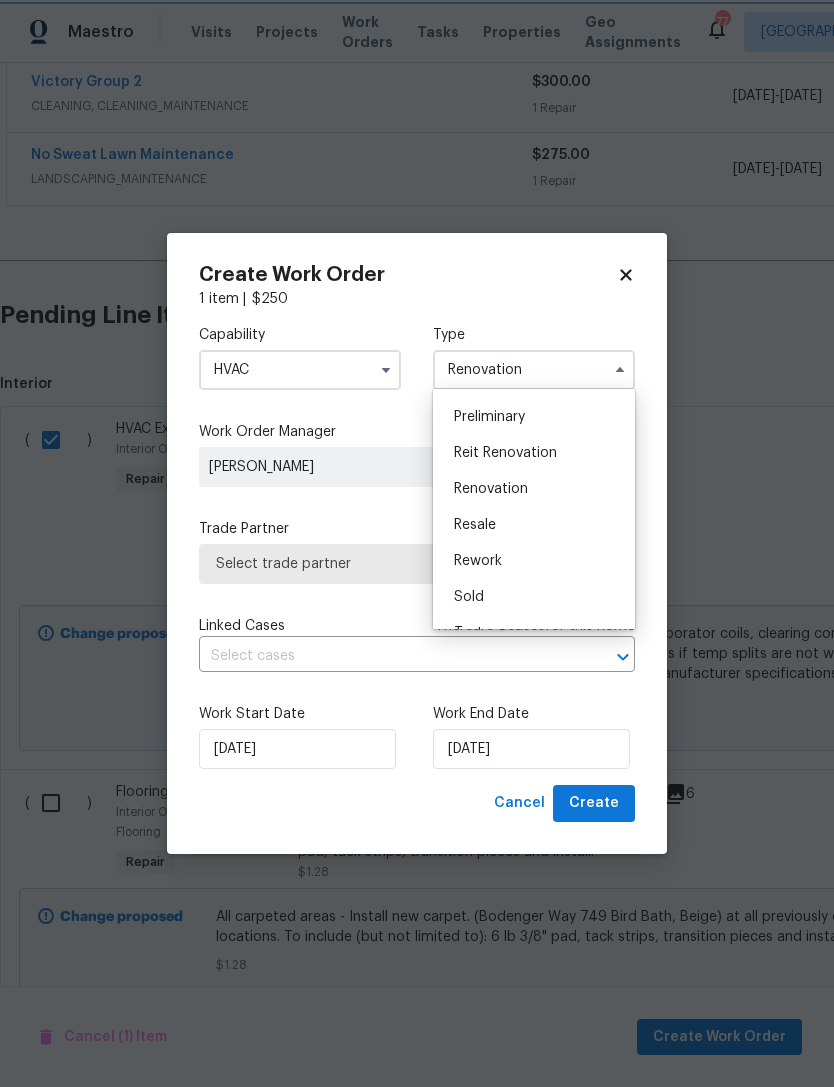 scroll, scrollTop: 0, scrollLeft: 0, axis: both 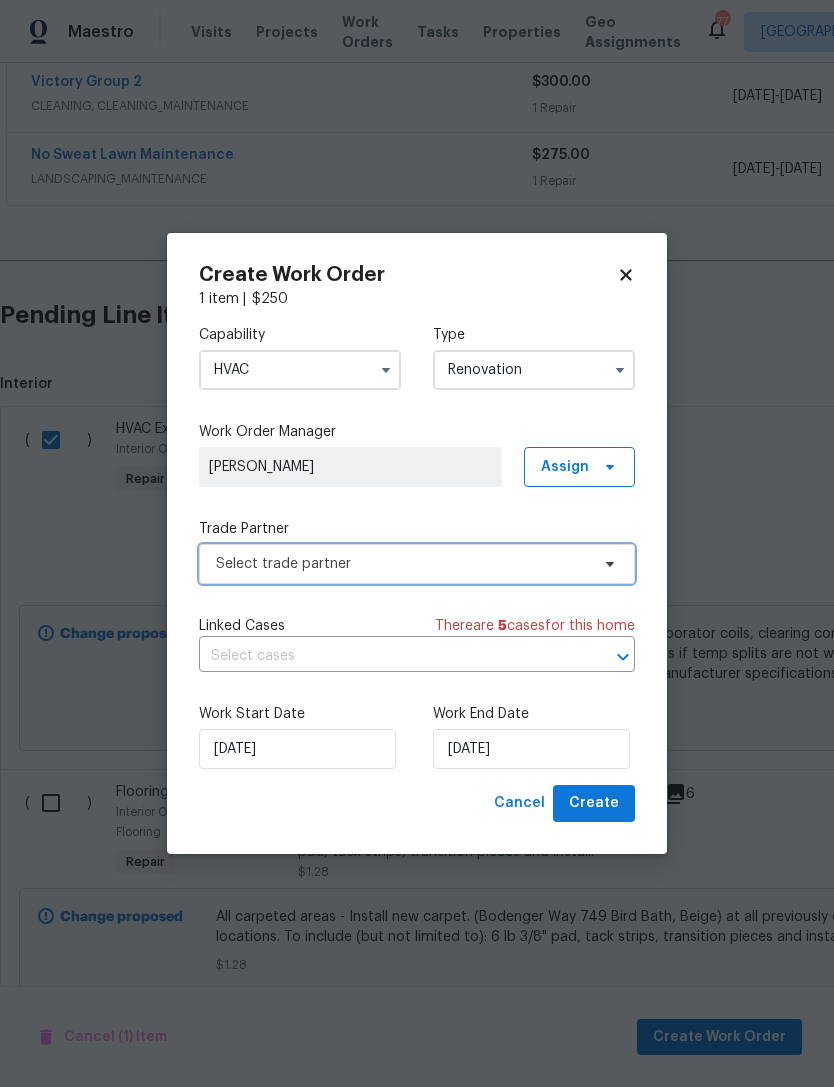click on "Select trade partner" at bounding box center [402, 564] 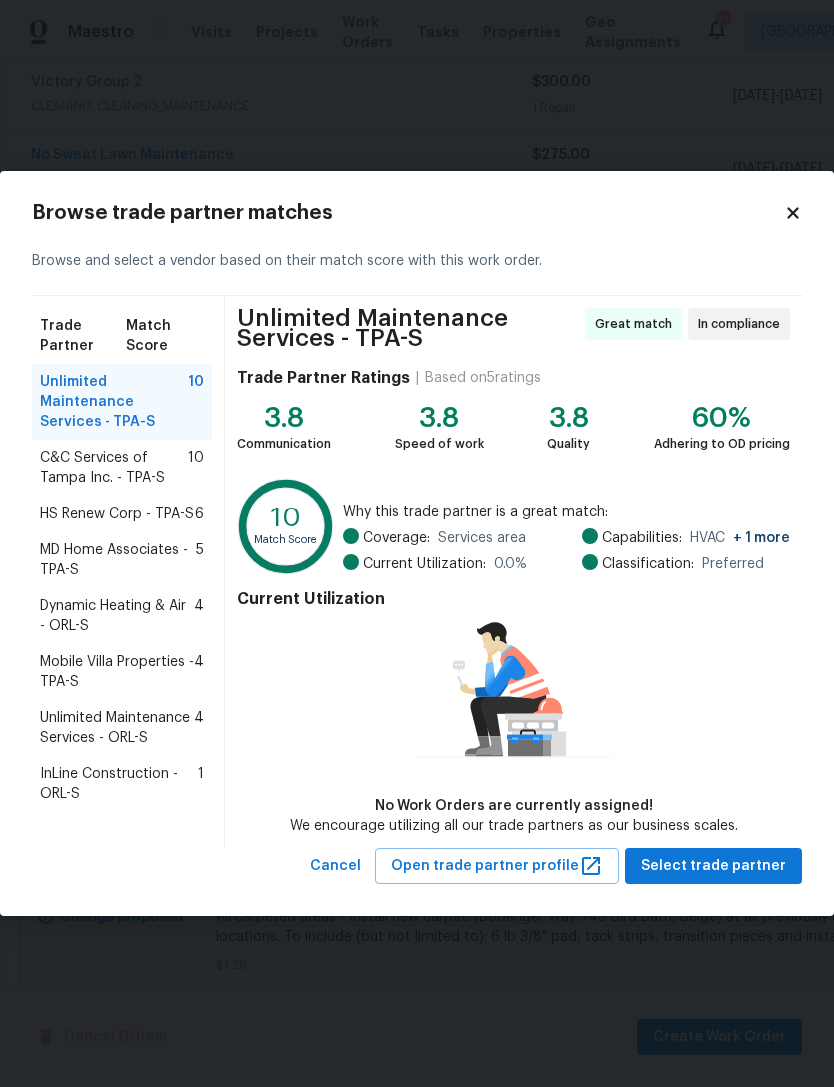 click on "C&C Services of Tampa Inc. - TPA-S" at bounding box center (114, 468) 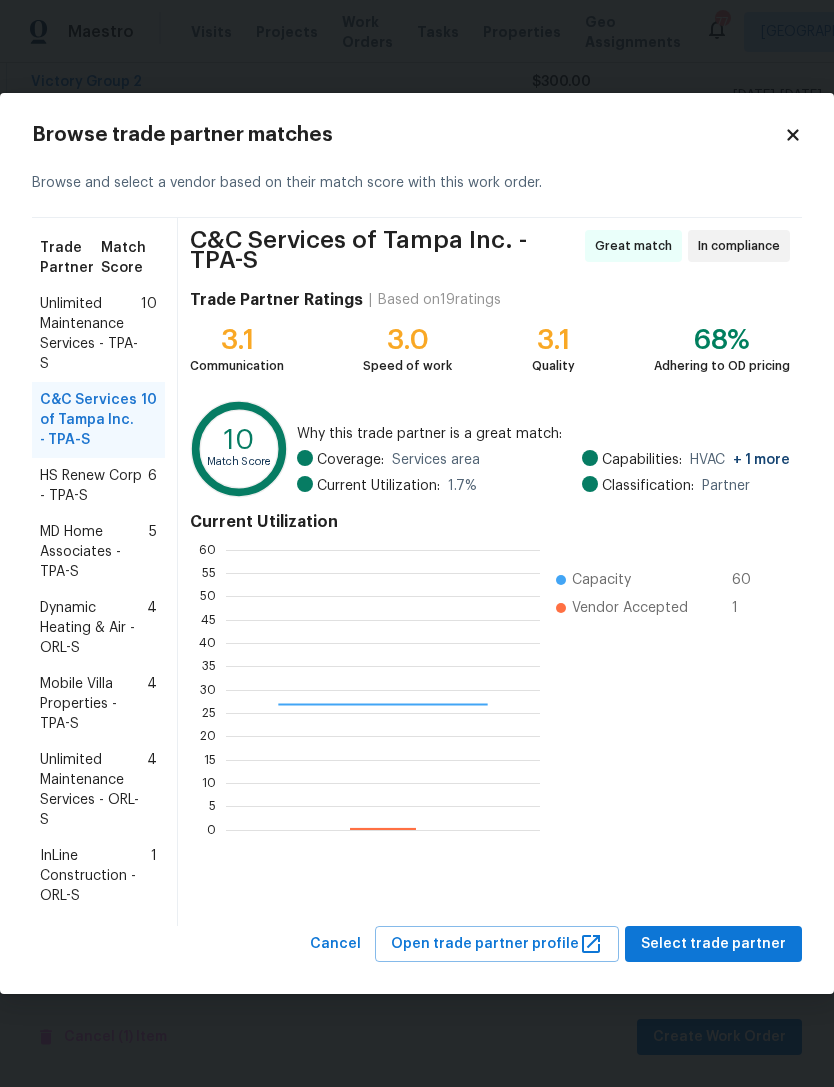 scroll, scrollTop: 2, scrollLeft: 2, axis: both 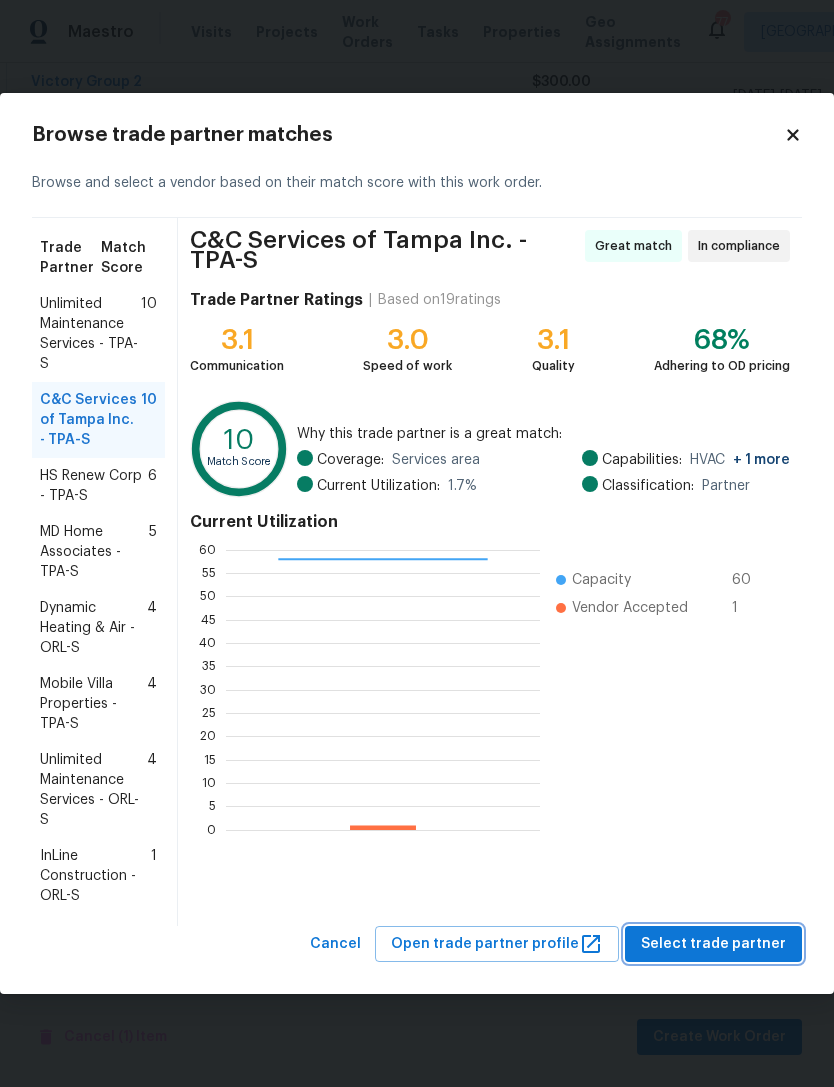 click on "Select trade partner" at bounding box center (713, 944) 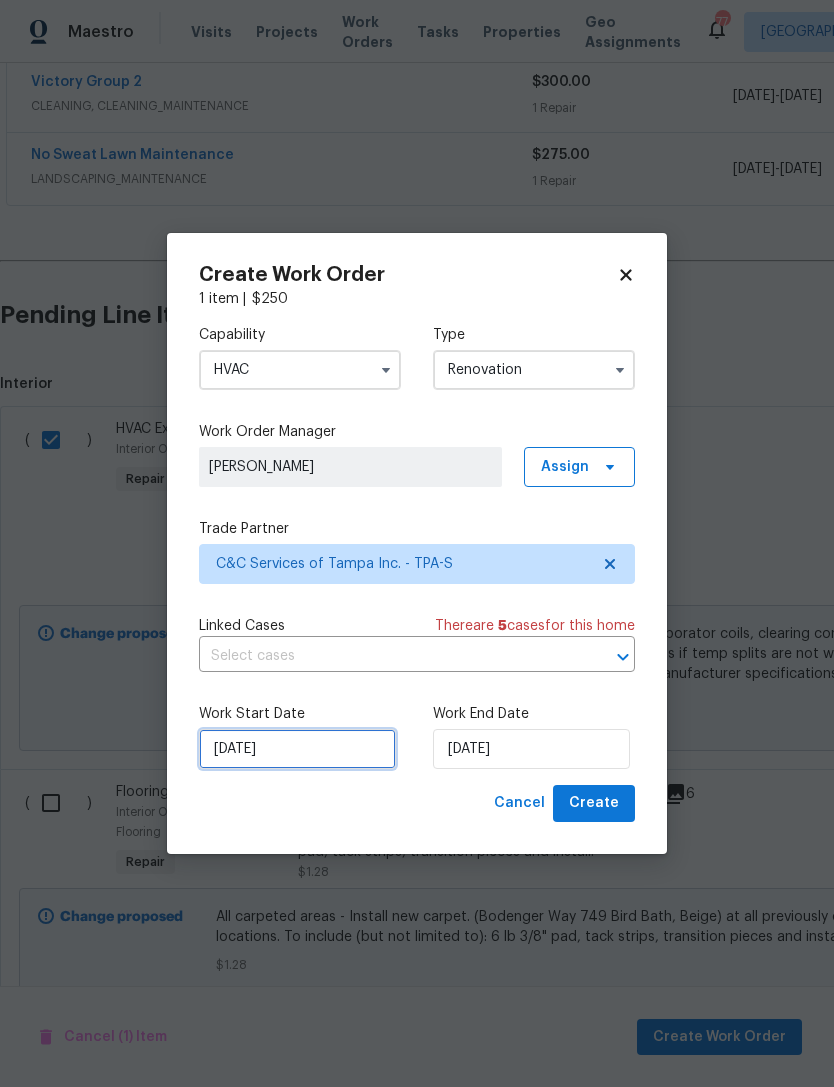 click on "7/22/2025" at bounding box center [297, 749] 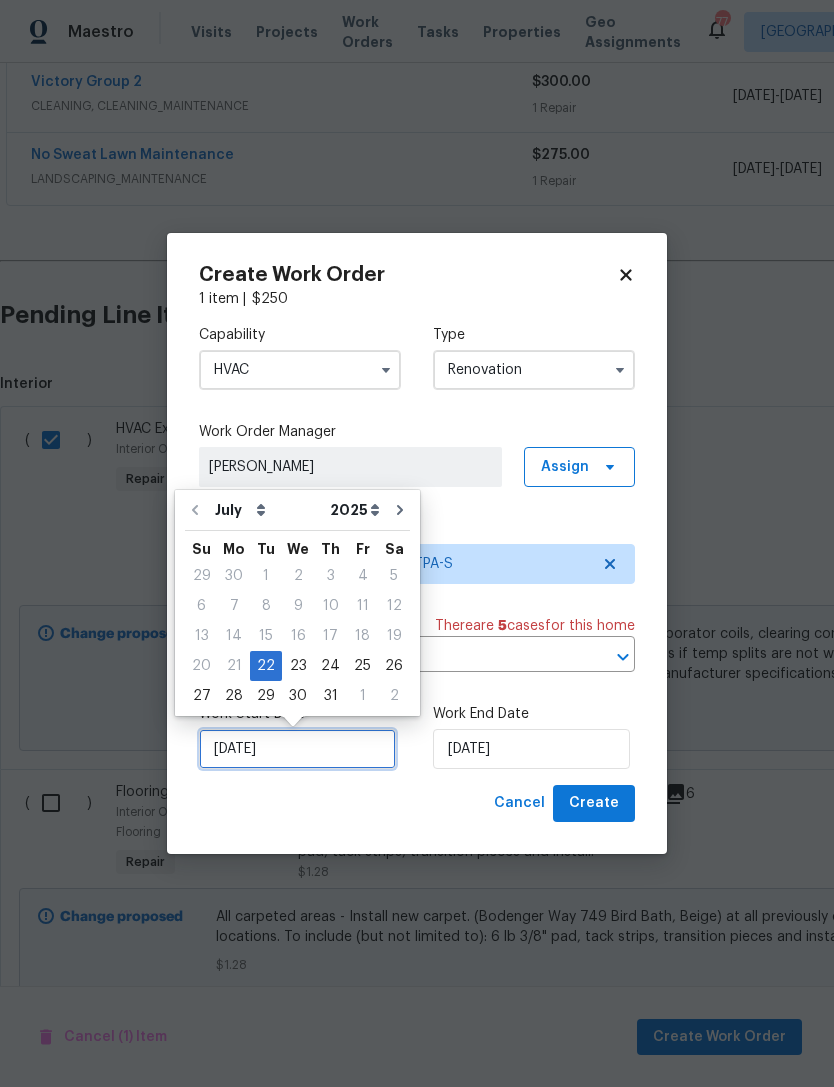 scroll, scrollTop: 37, scrollLeft: 0, axis: vertical 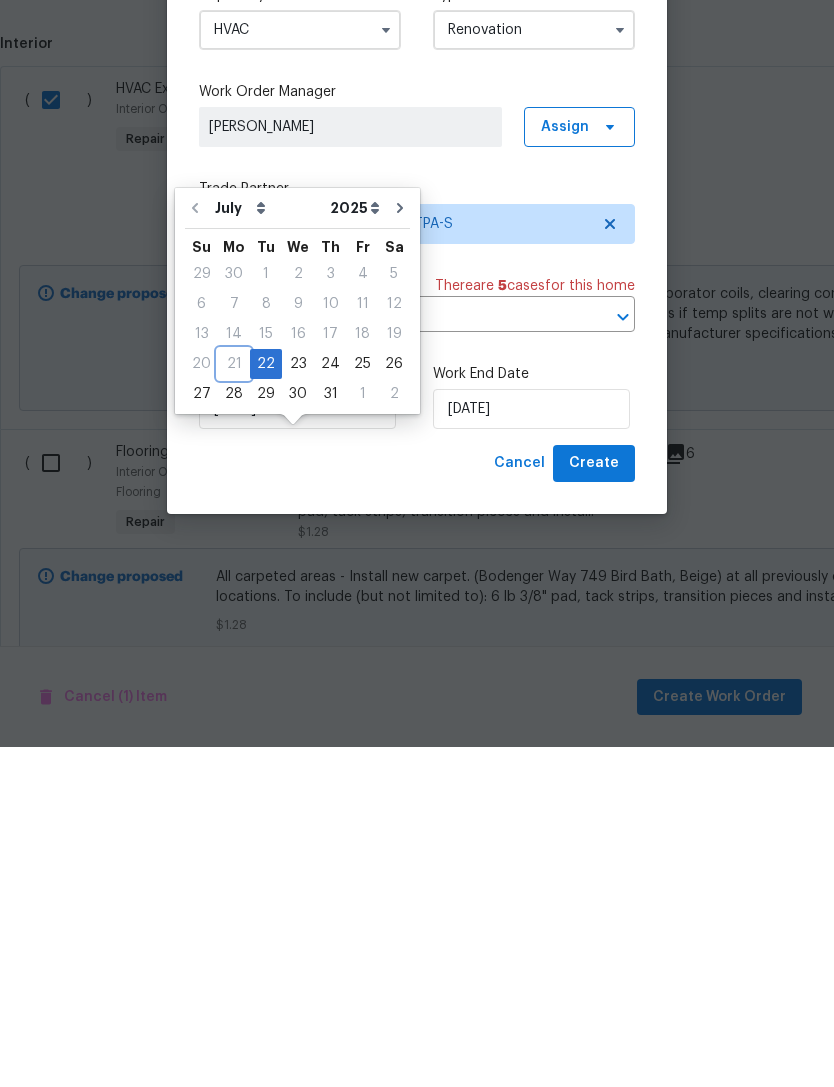 click on "21" at bounding box center [234, 704] 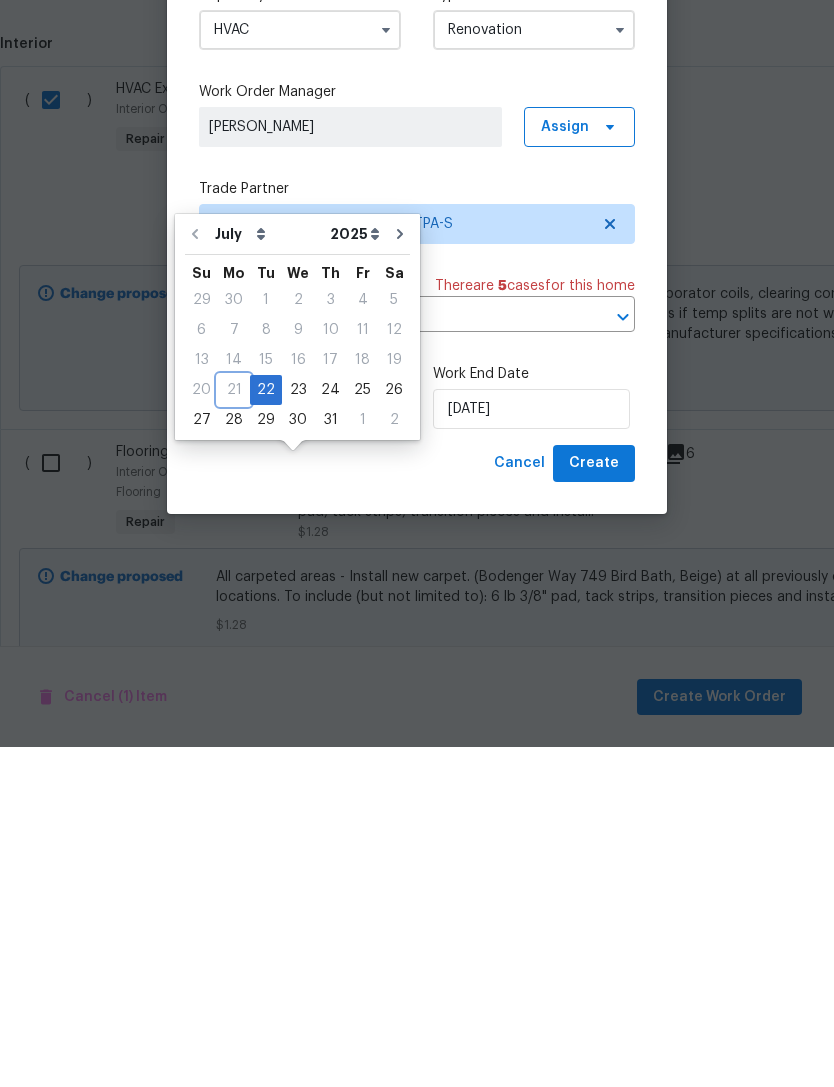 scroll, scrollTop: 64, scrollLeft: 0, axis: vertical 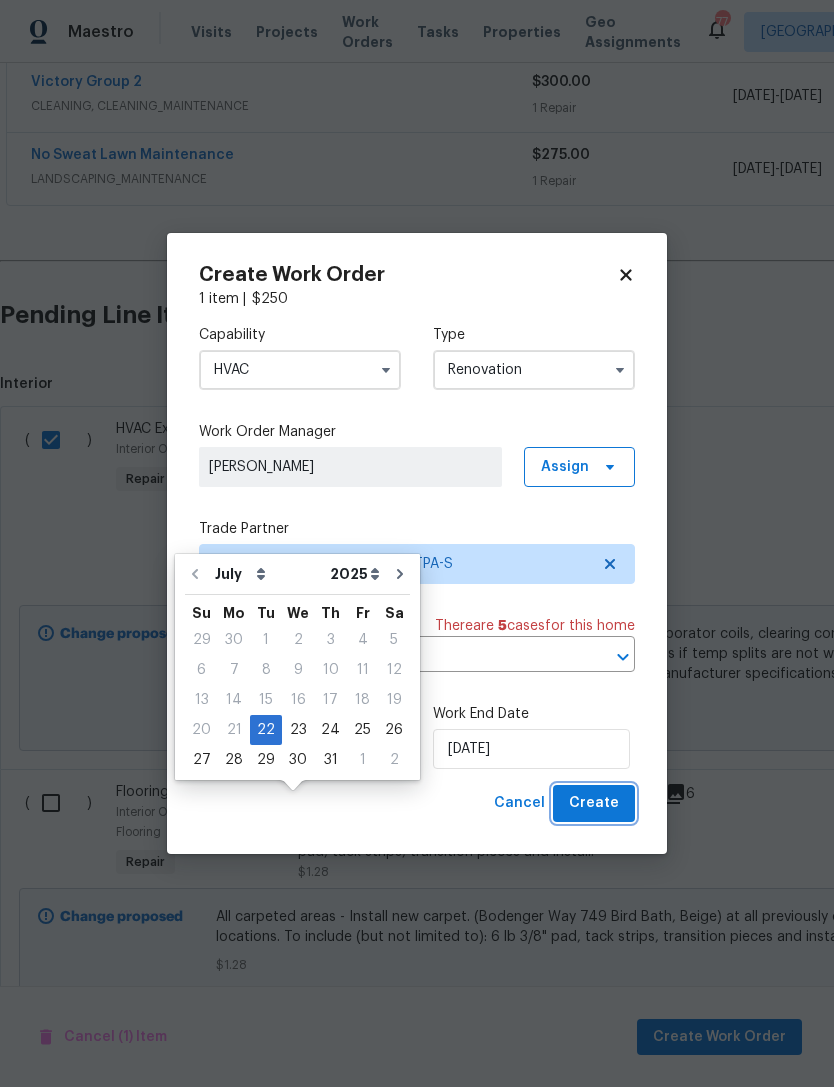 click on "Create" at bounding box center (594, 803) 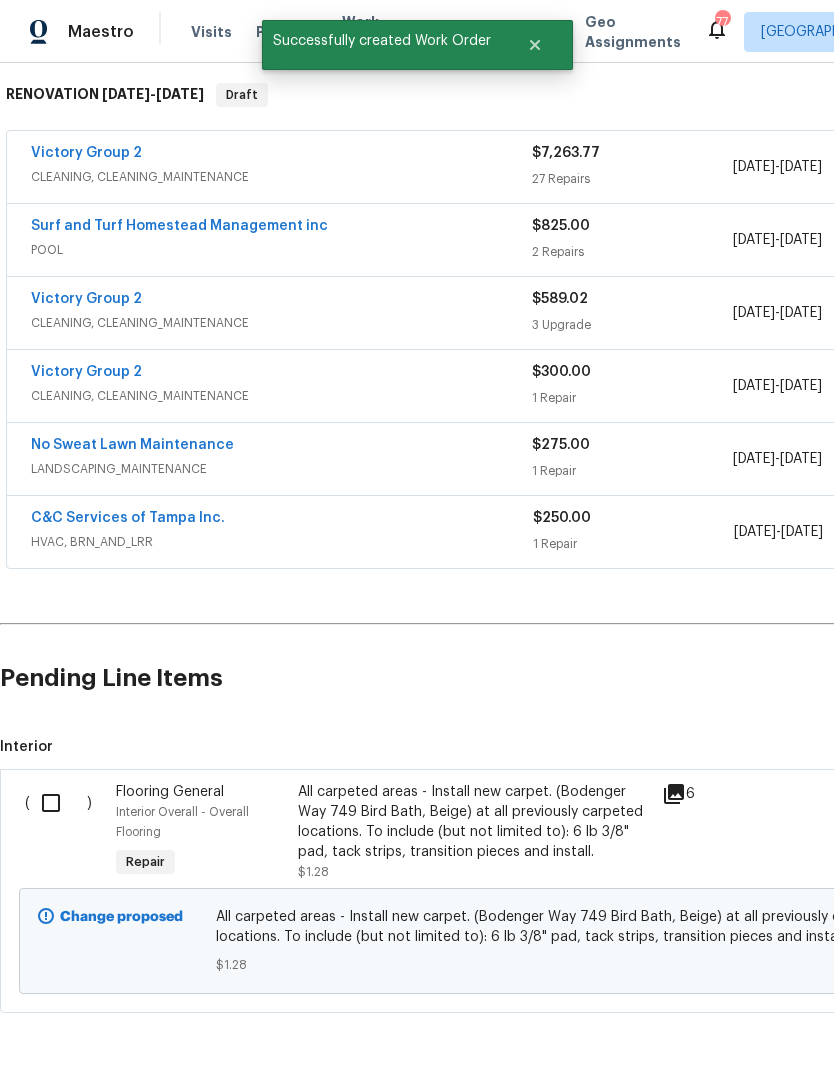 scroll, scrollTop: 315, scrollLeft: 0, axis: vertical 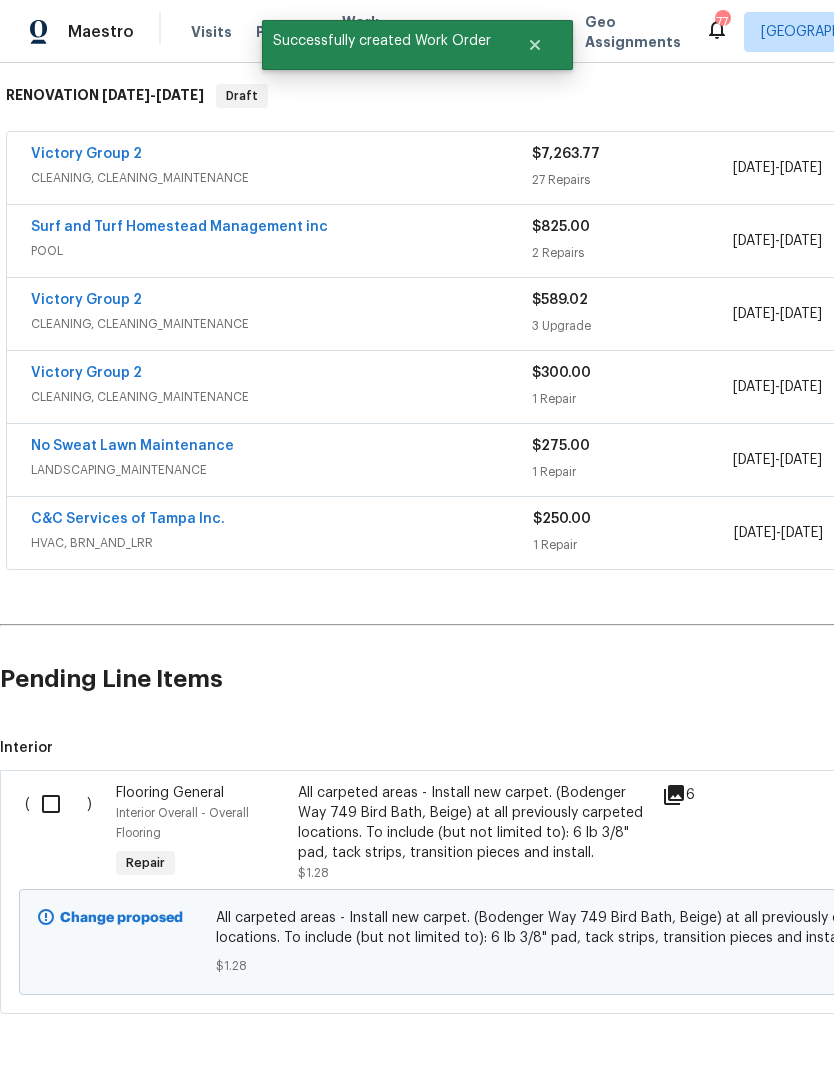 click at bounding box center [58, 804] 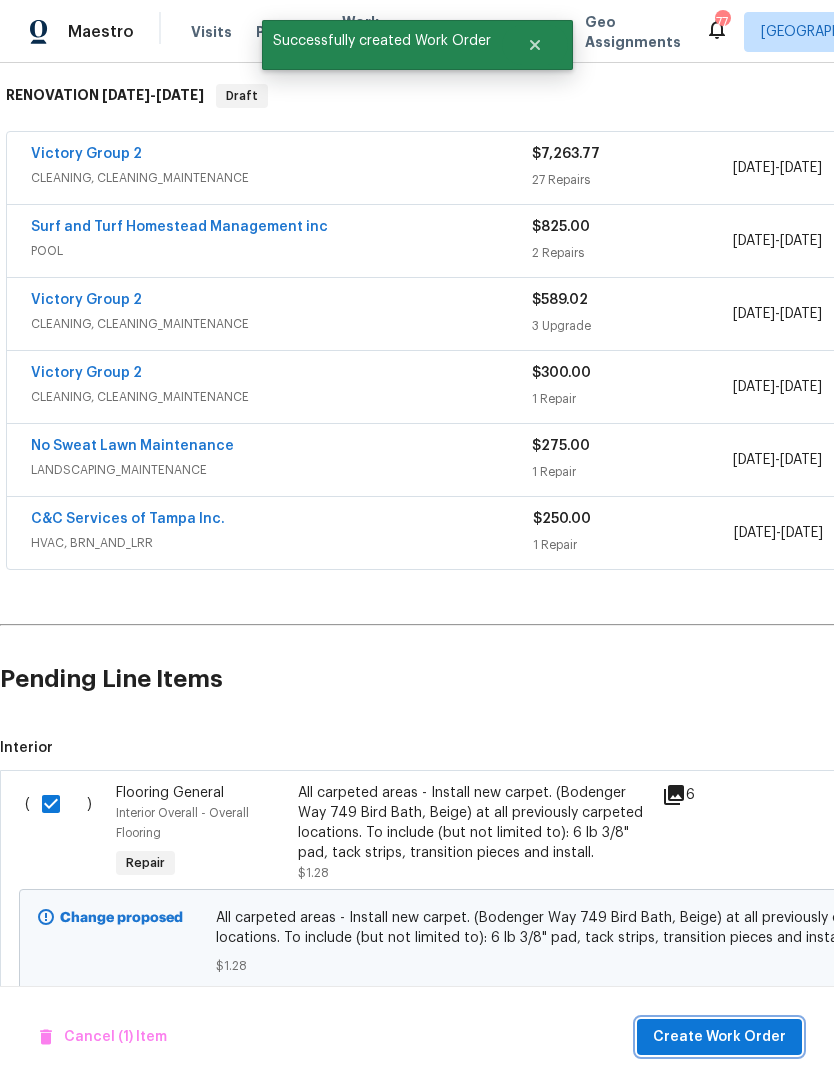 click on "Create Work Order" at bounding box center [719, 1037] 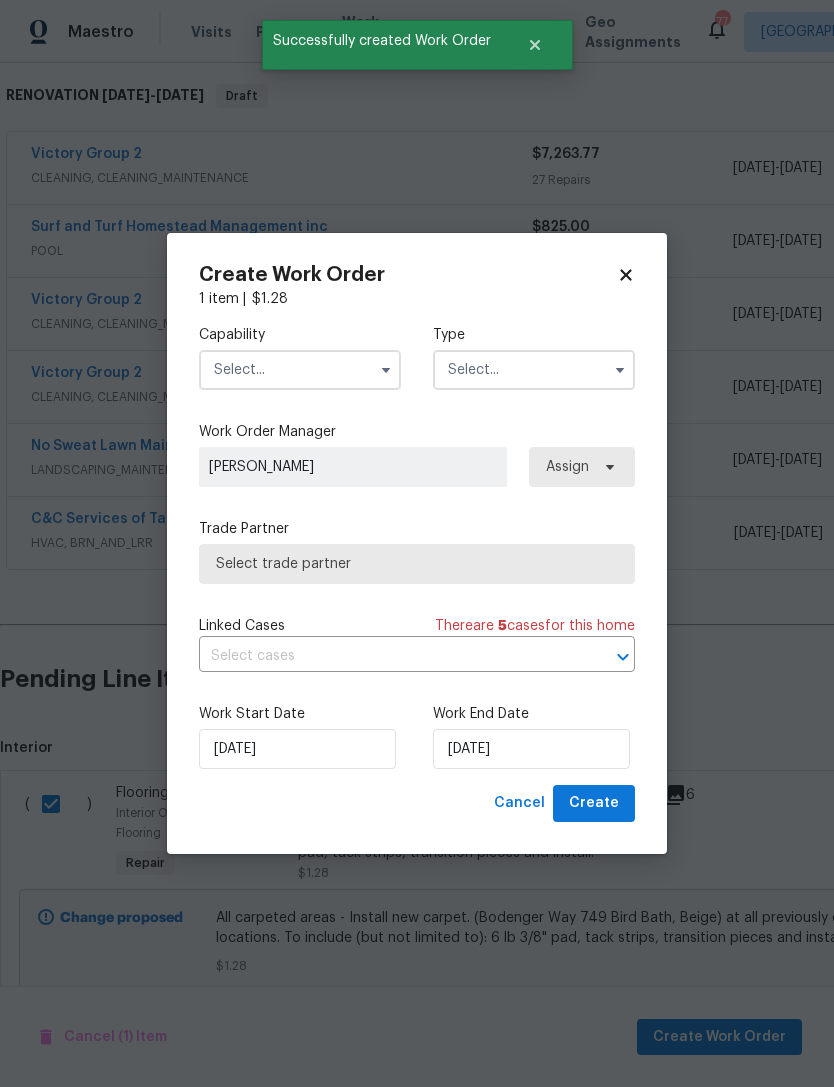 click at bounding box center [300, 370] 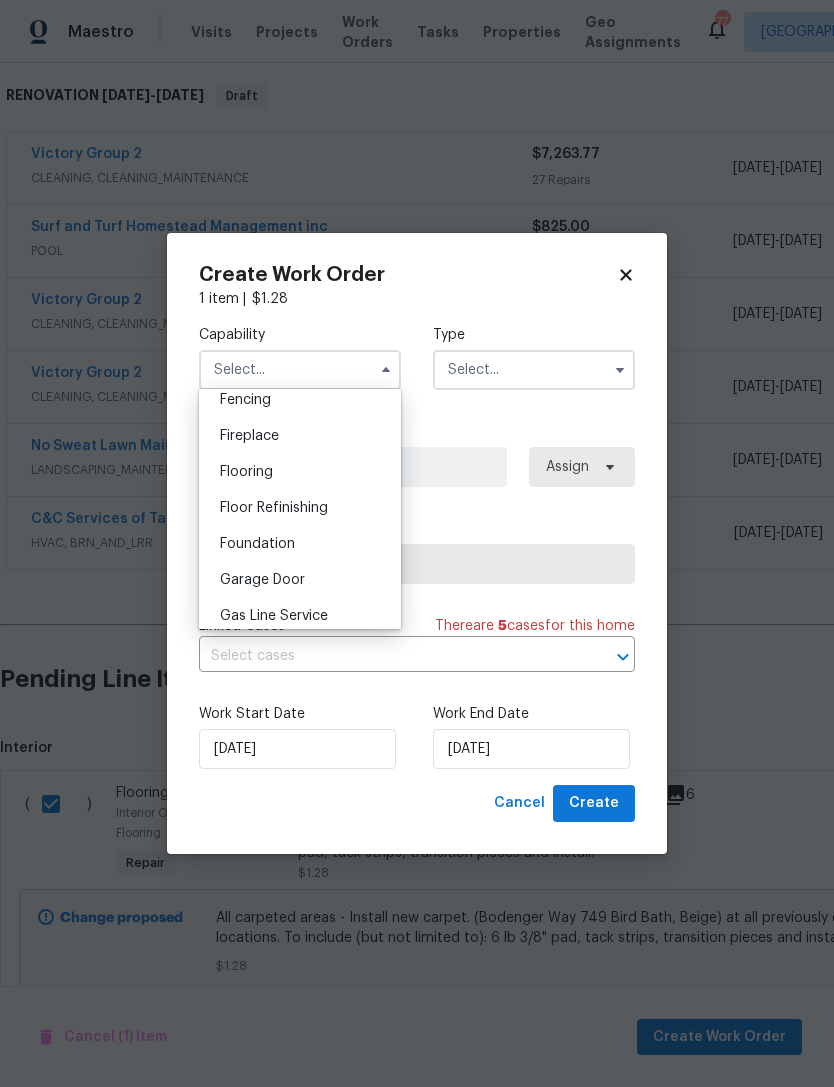 scroll, scrollTop: 710, scrollLeft: 0, axis: vertical 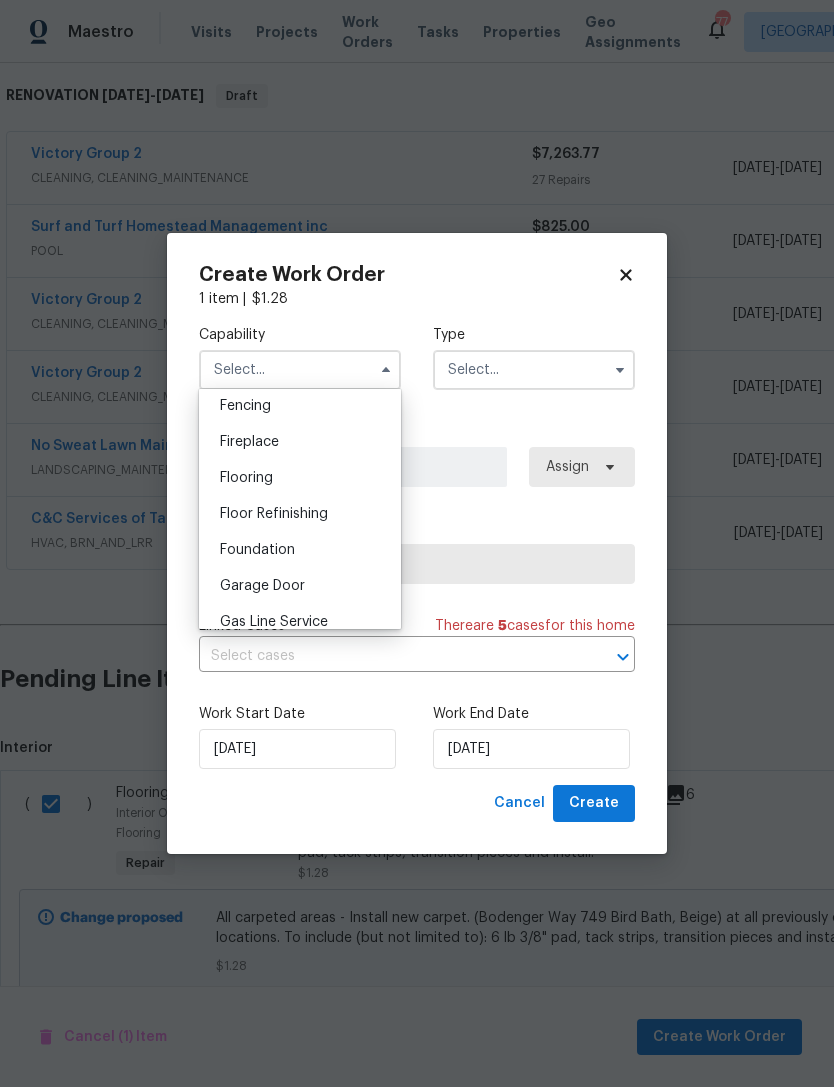 click on "Flooring" at bounding box center (300, 478) 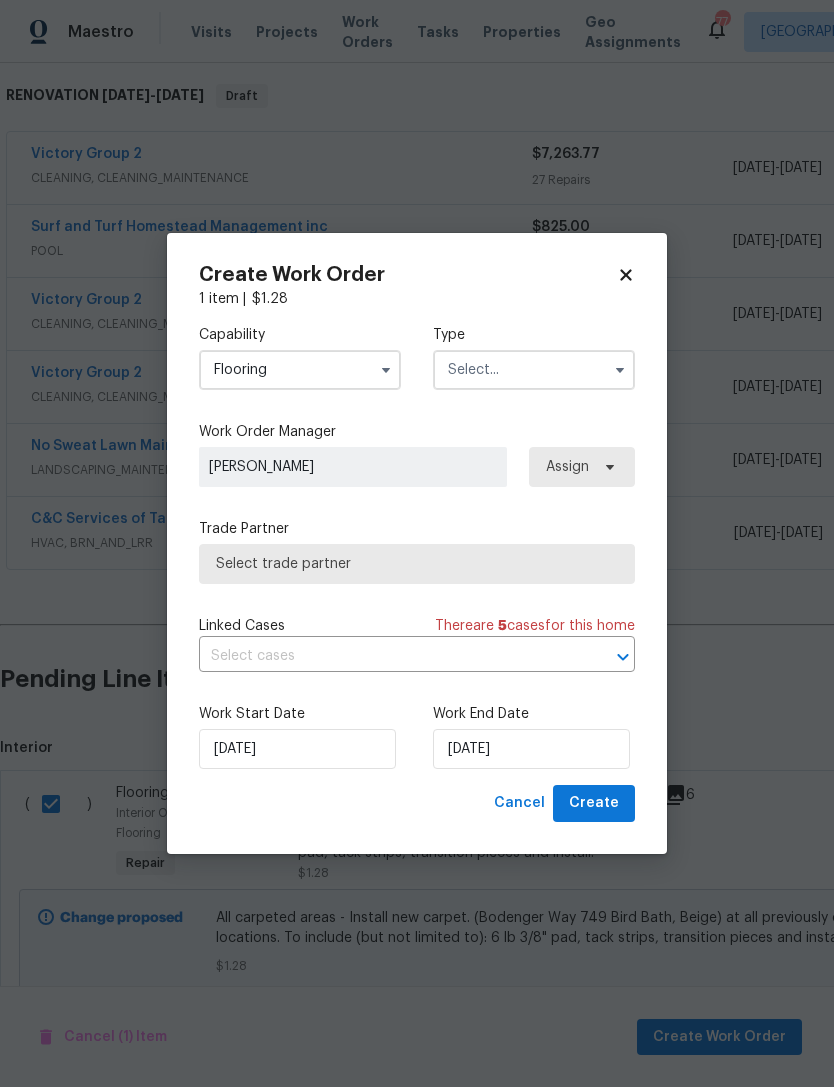 click at bounding box center [534, 370] 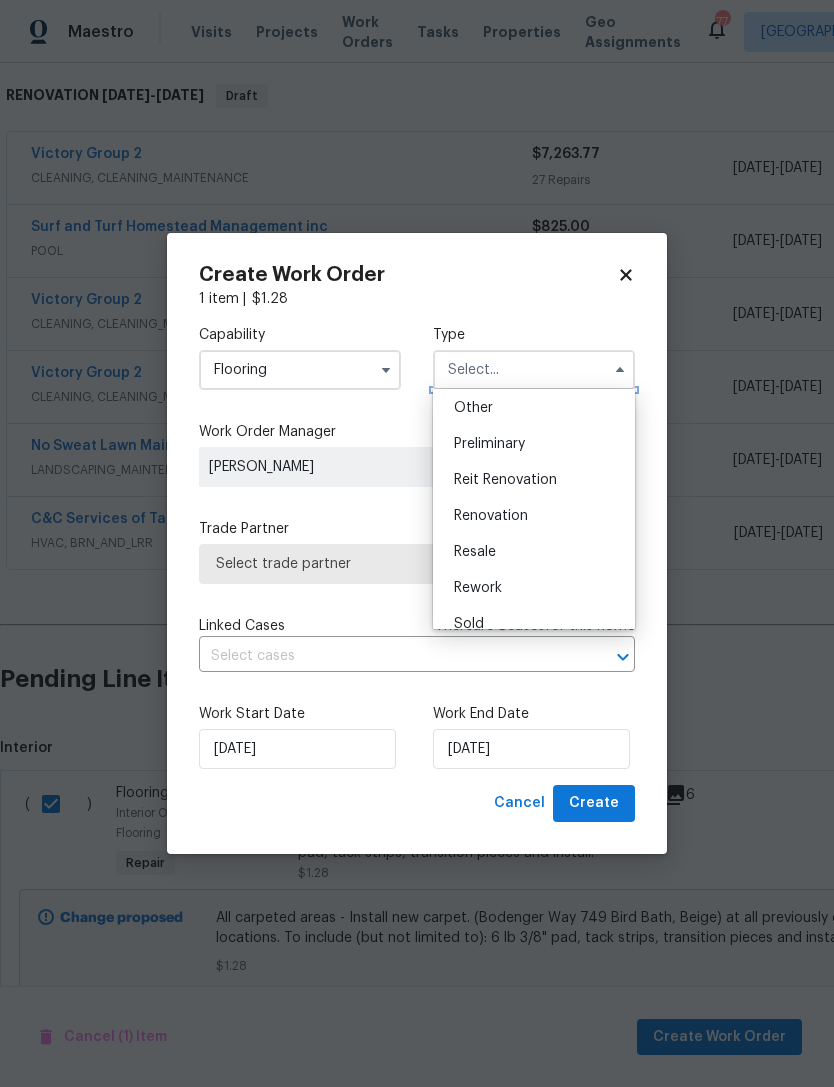 scroll, scrollTop: 410, scrollLeft: 0, axis: vertical 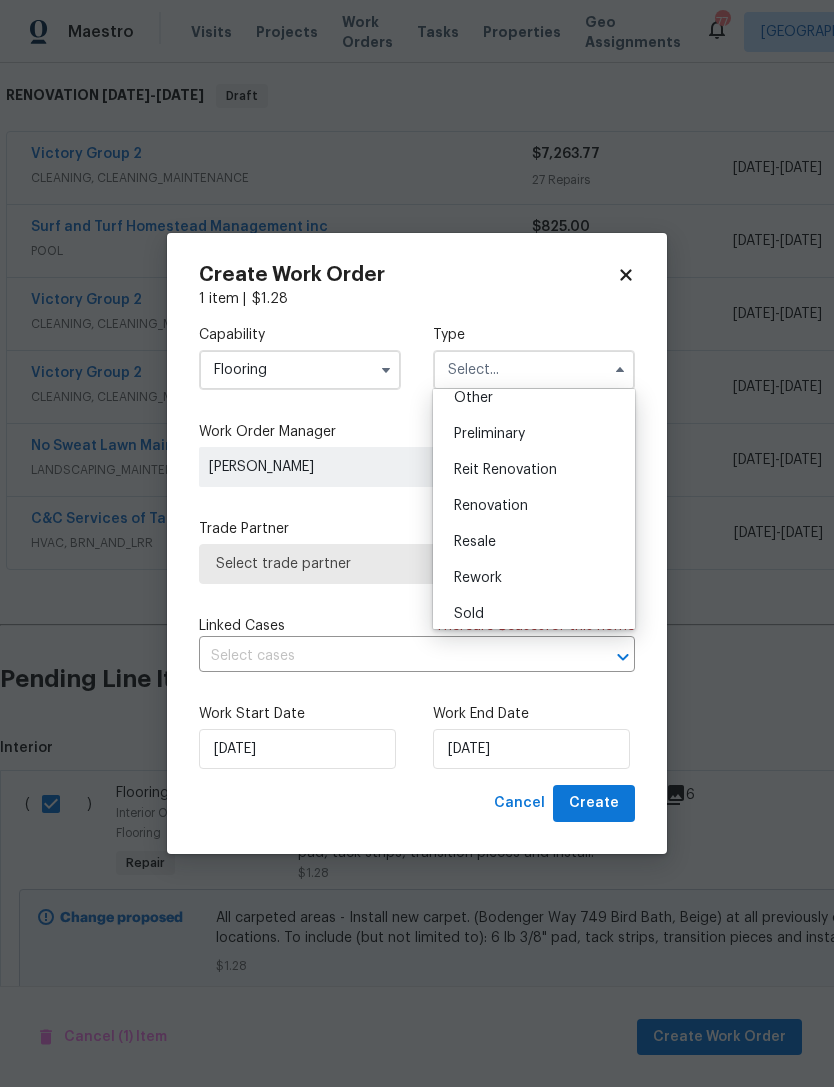 click on "Renovation" at bounding box center (491, 506) 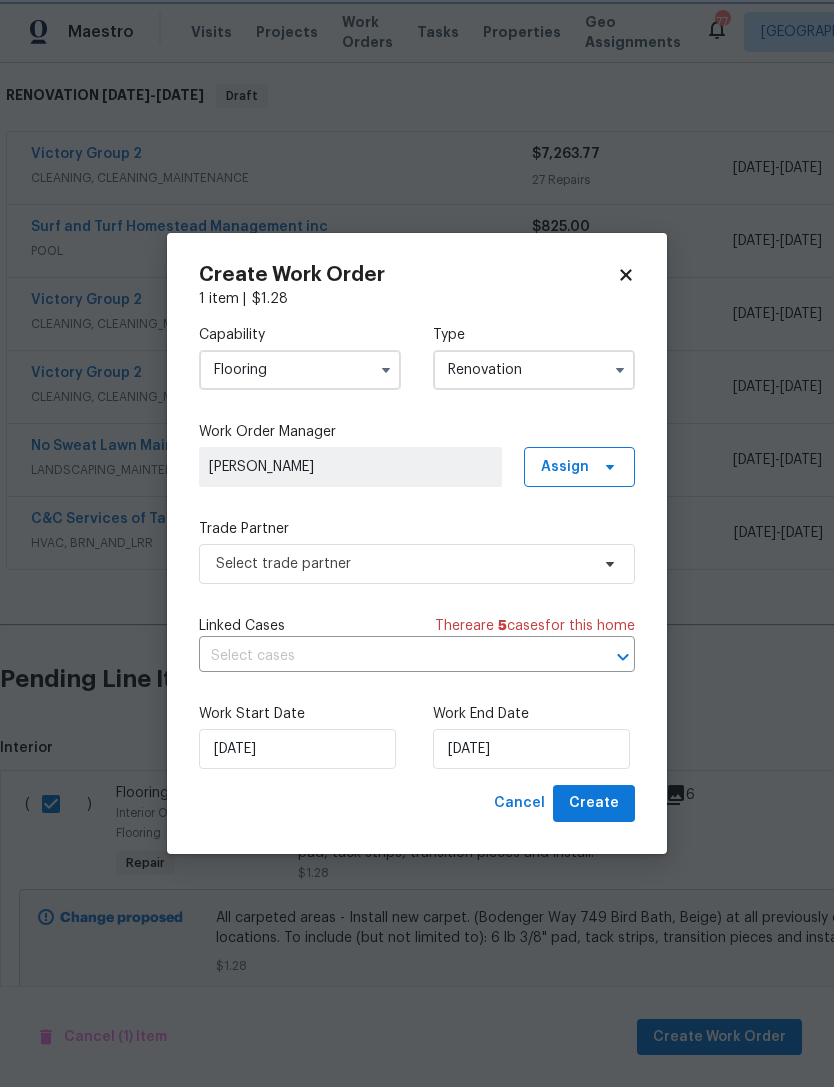 scroll, scrollTop: 0, scrollLeft: 0, axis: both 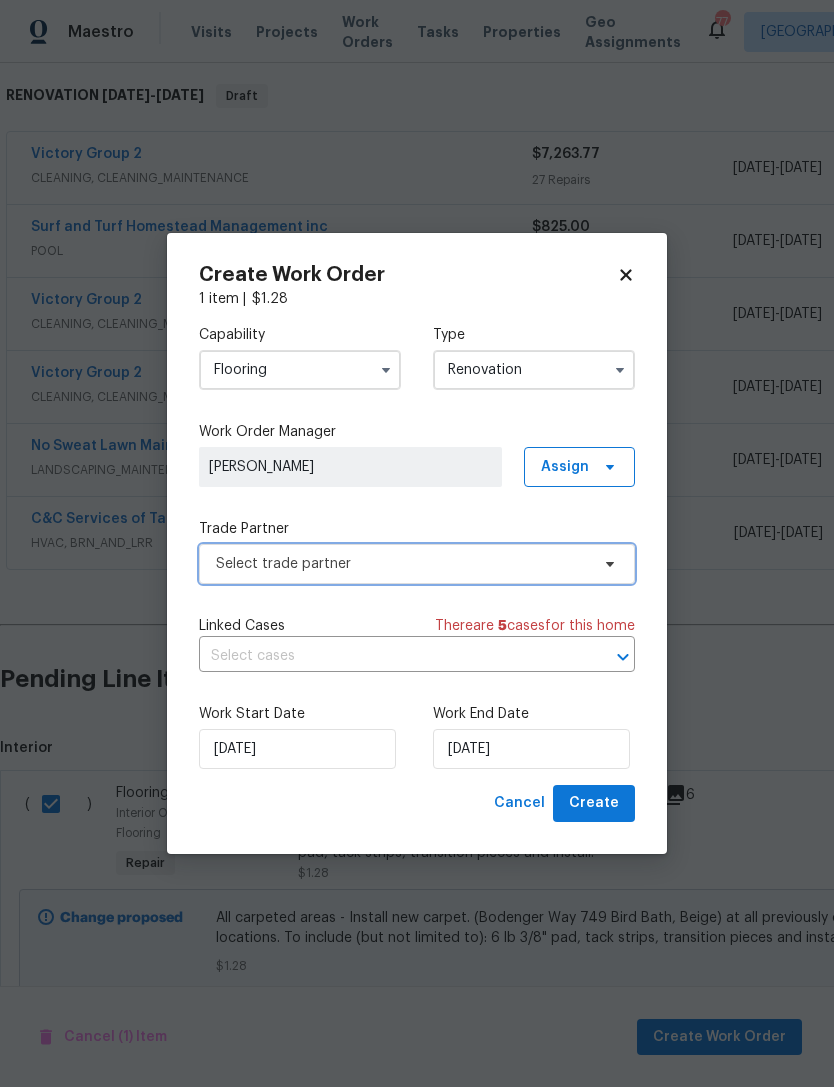 click on "Select trade partner" at bounding box center [402, 564] 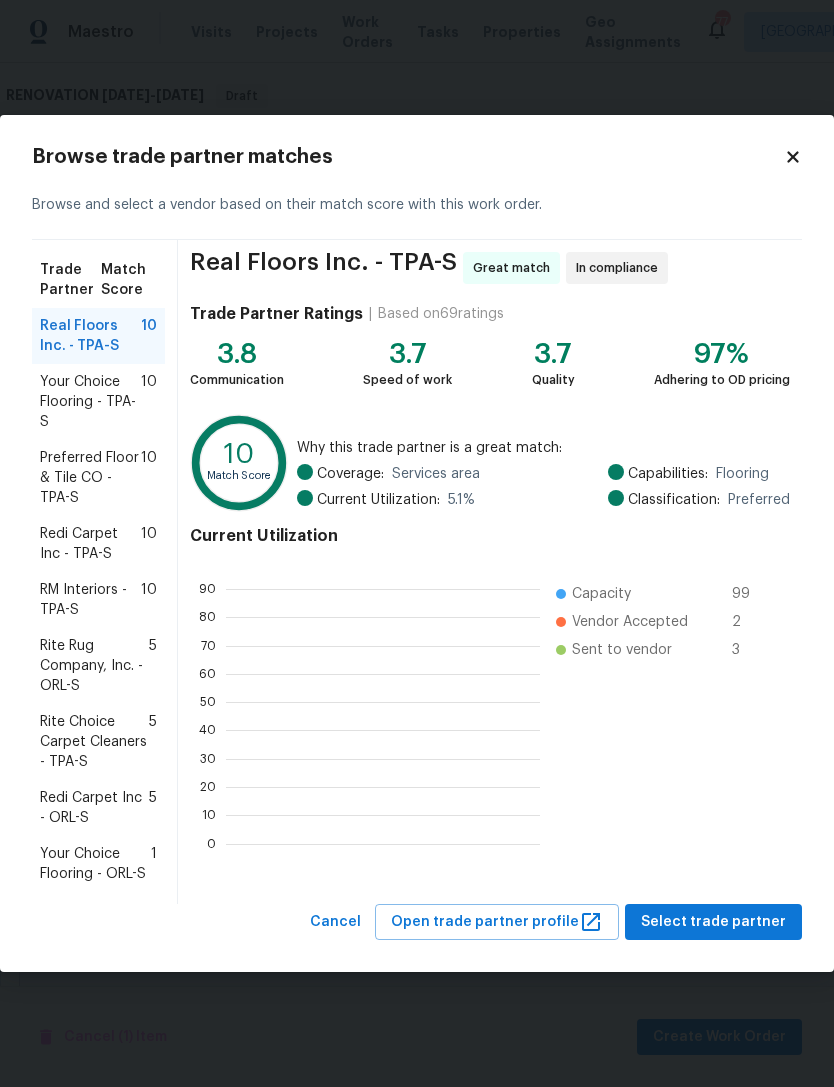scroll, scrollTop: 280, scrollLeft: 314, axis: both 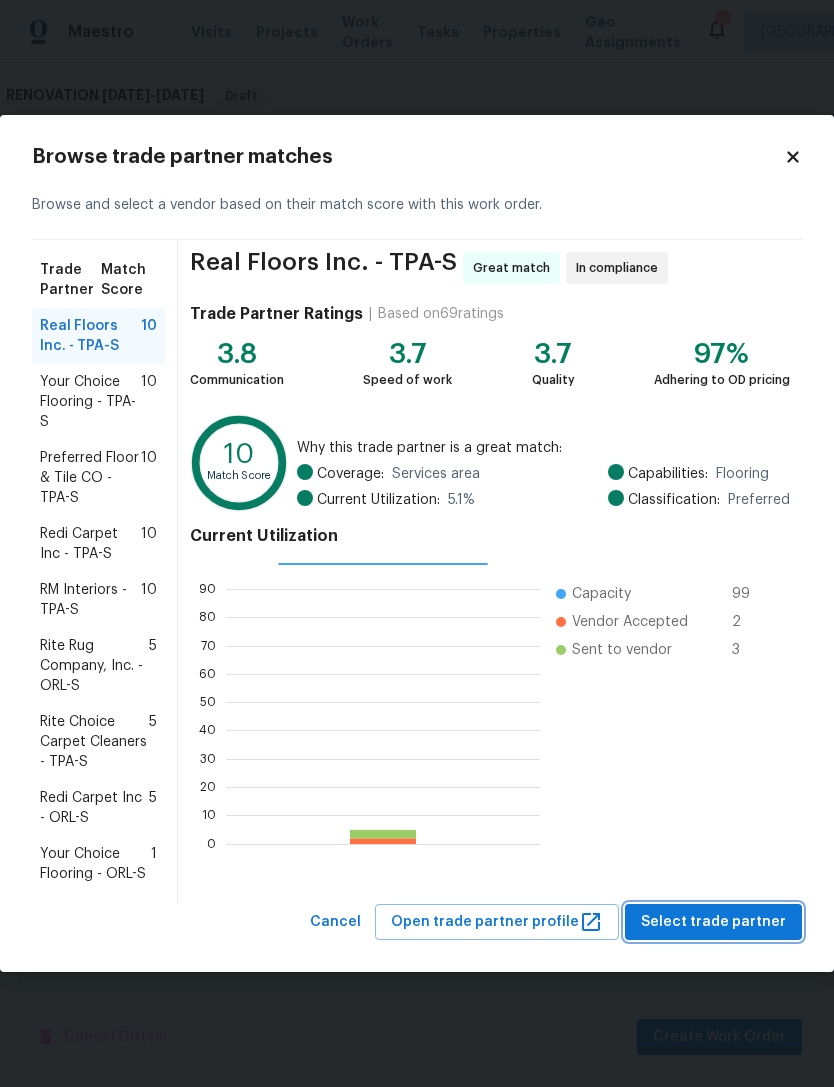 click on "Select trade partner" at bounding box center [713, 922] 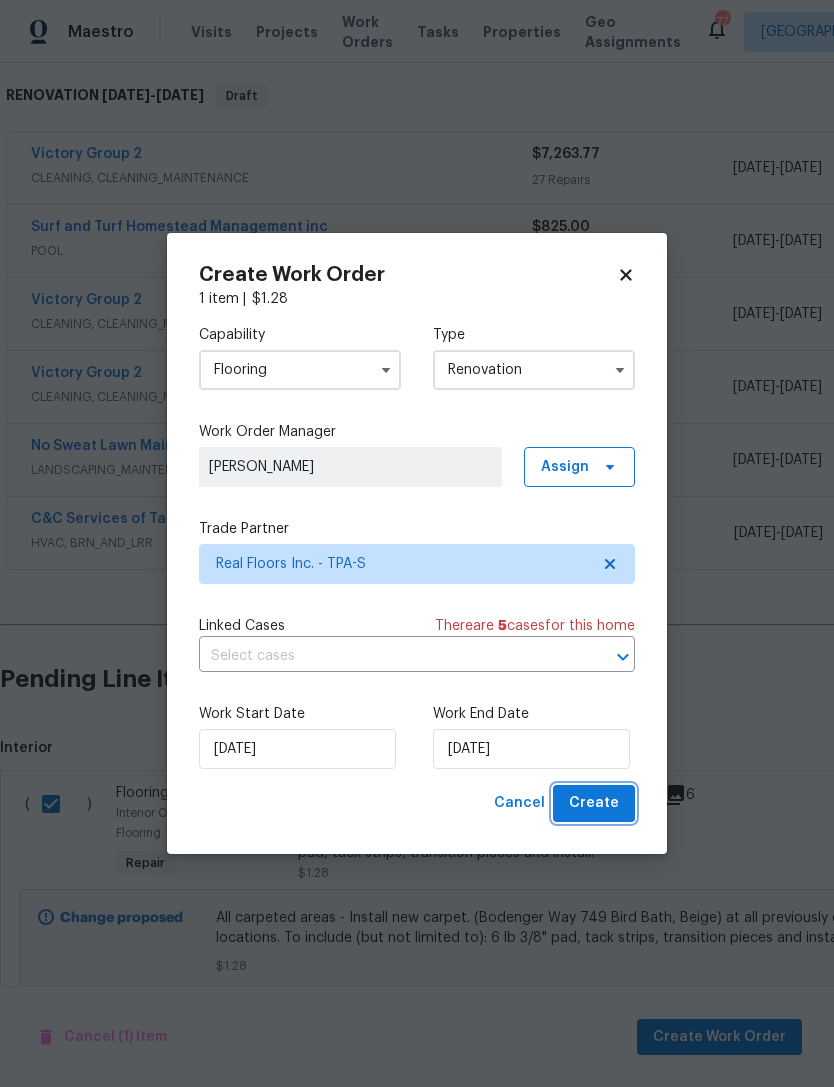 click on "Create" at bounding box center [594, 803] 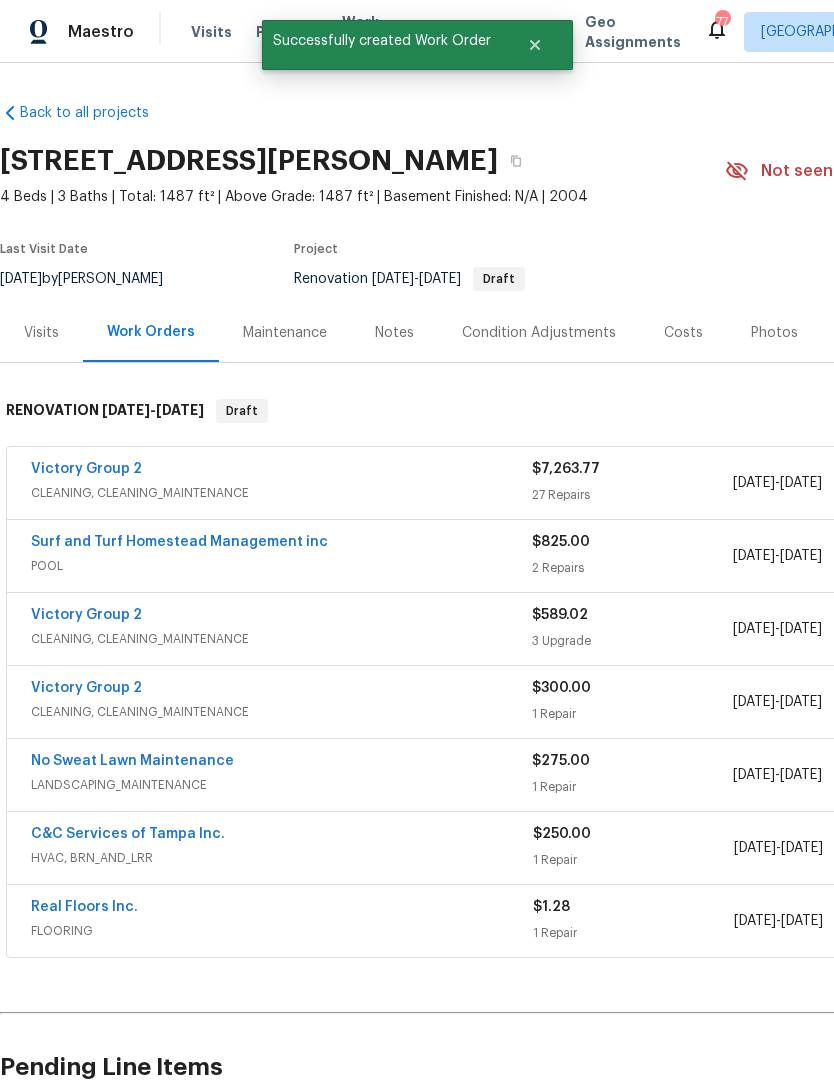 scroll, scrollTop: -1, scrollLeft: 0, axis: vertical 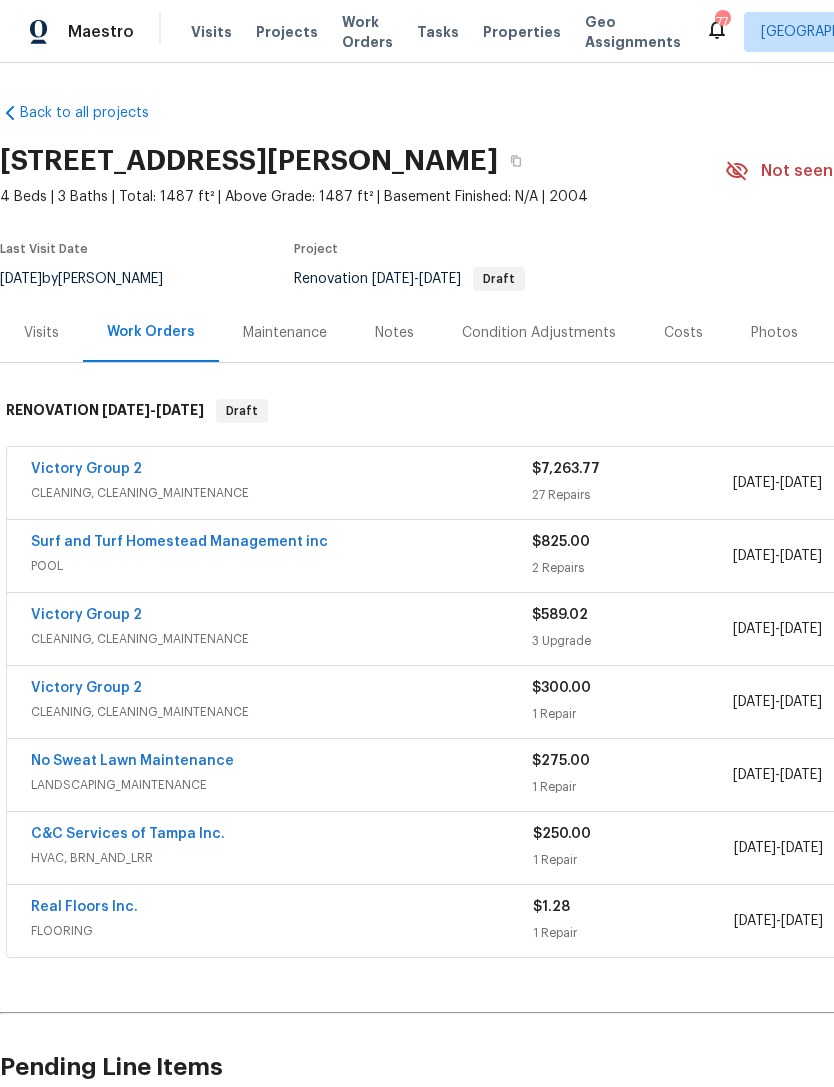 click on "Victory Group 2" at bounding box center (86, 469) 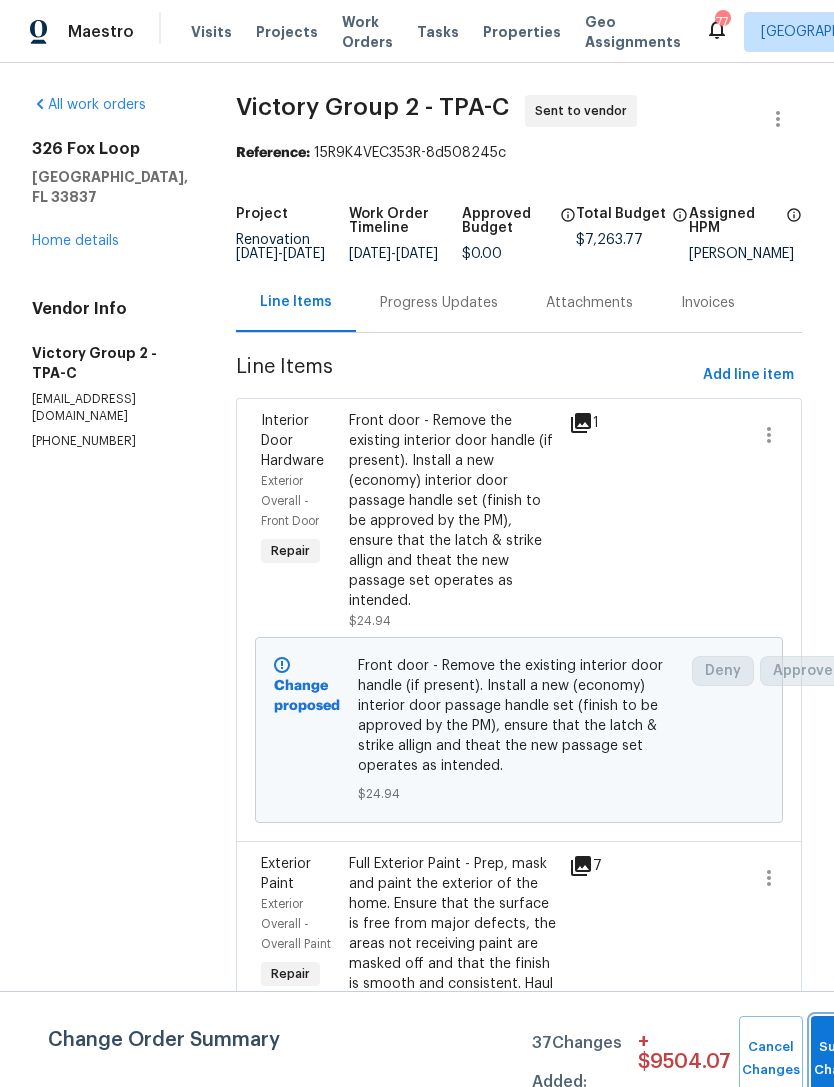click on "Submit Changes" at bounding box center (843, 1059) 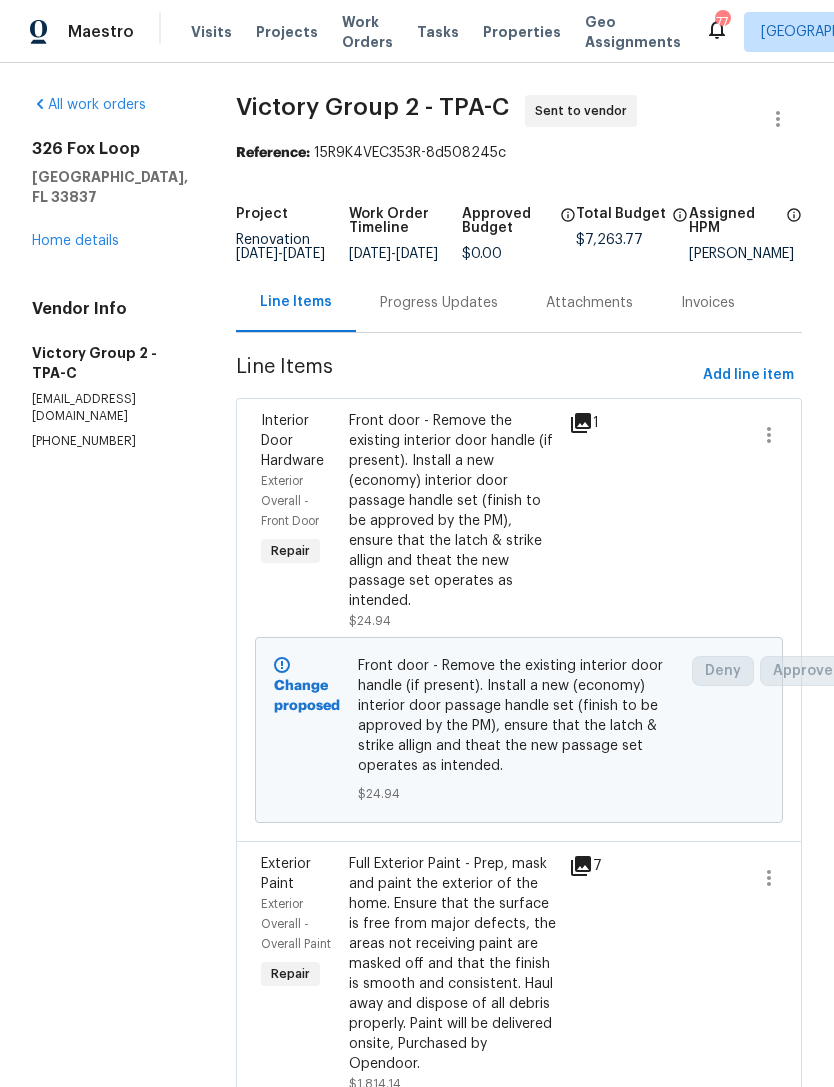 click on "Home details" at bounding box center [75, 241] 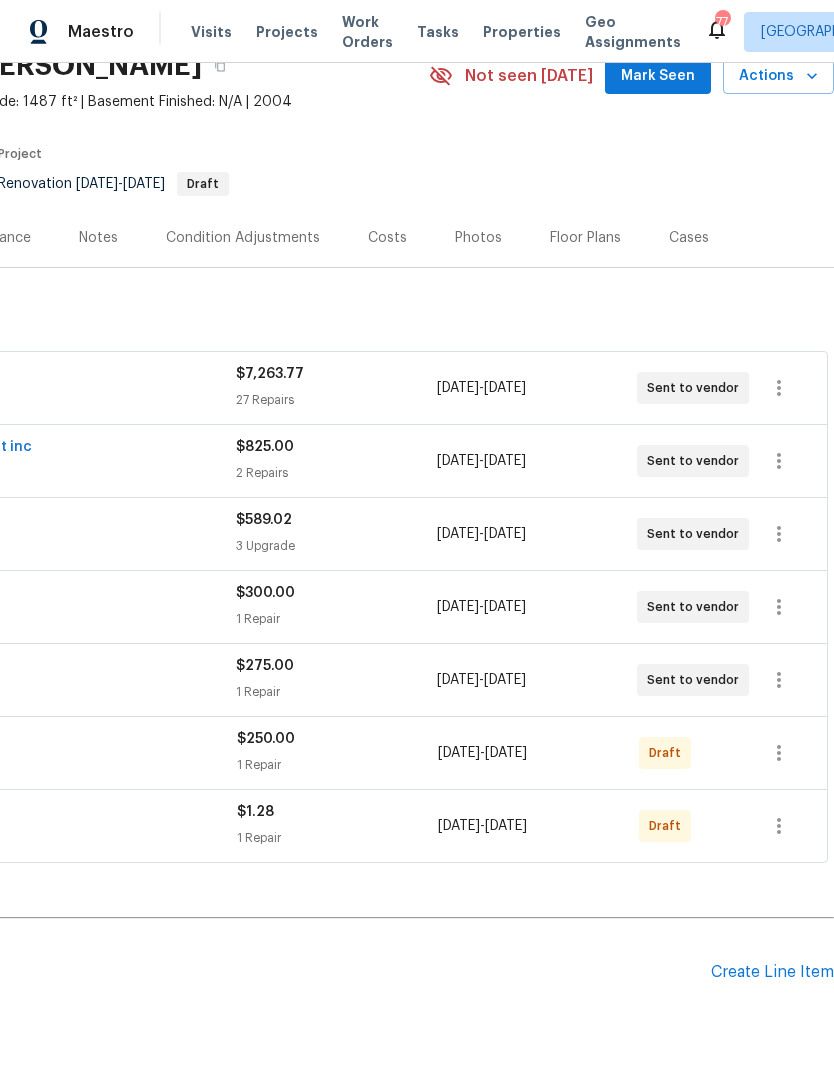 scroll, scrollTop: 97, scrollLeft: 296, axis: both 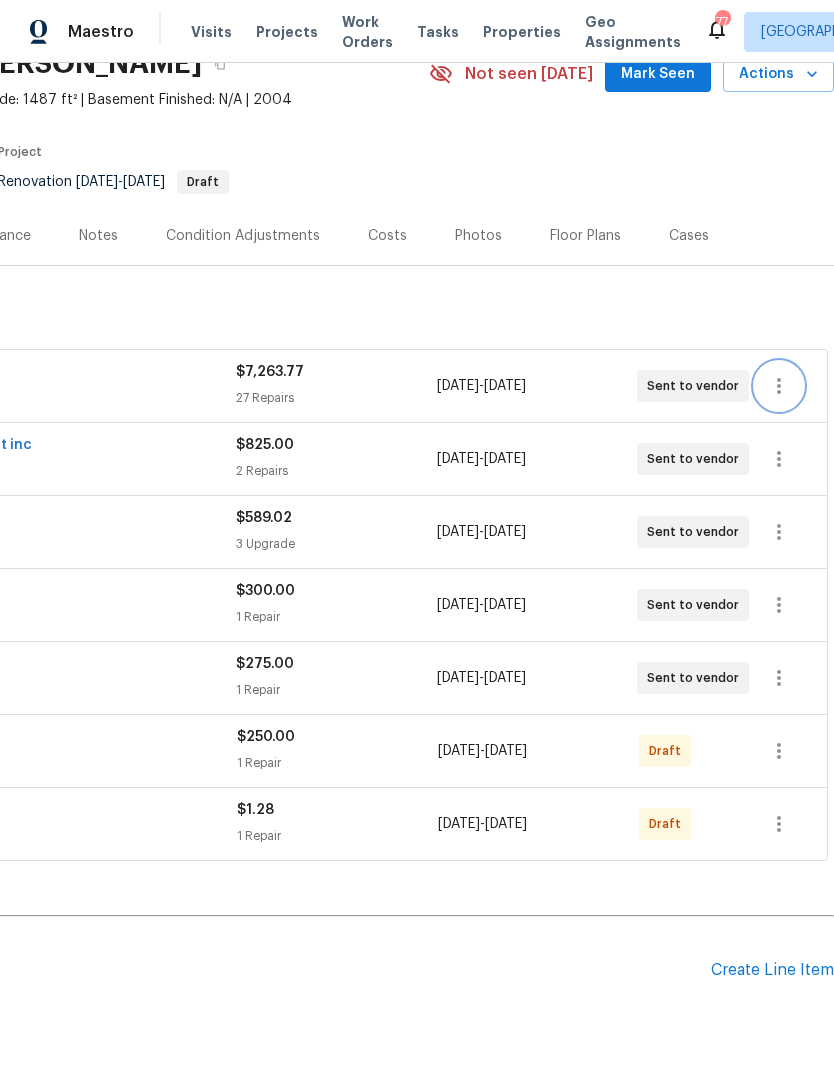click 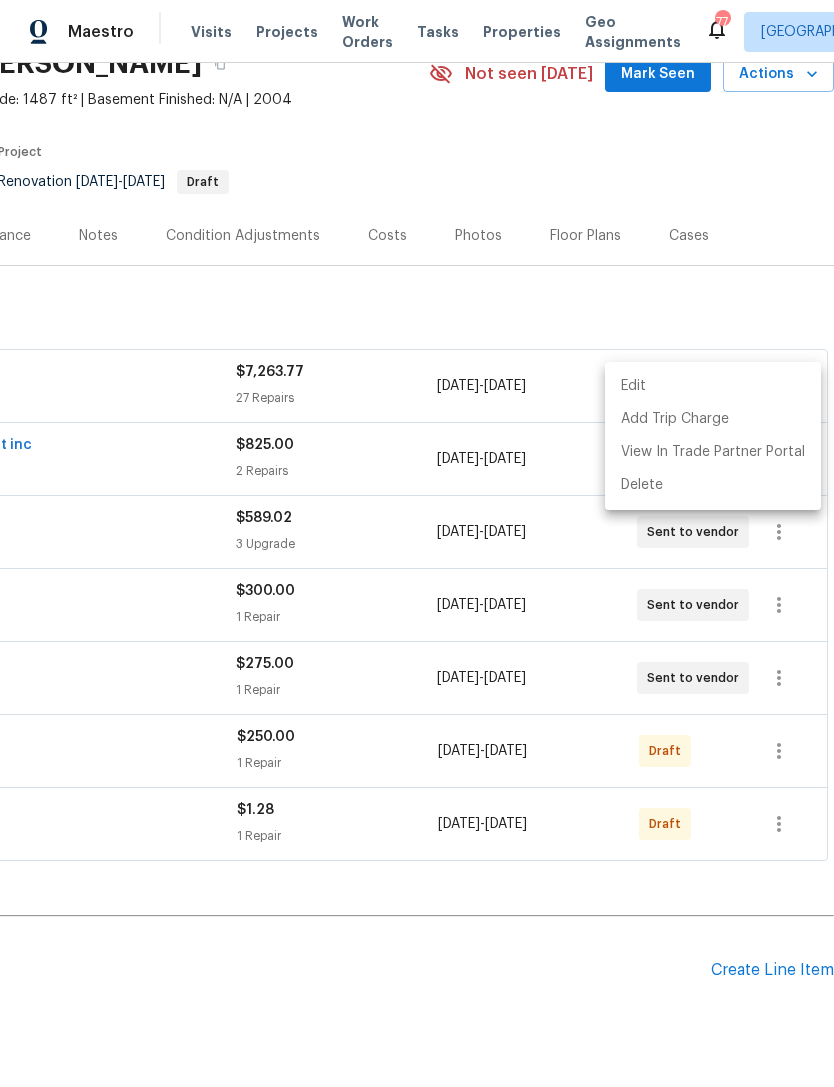 click on "Edit" at bounding box center (713, 386) 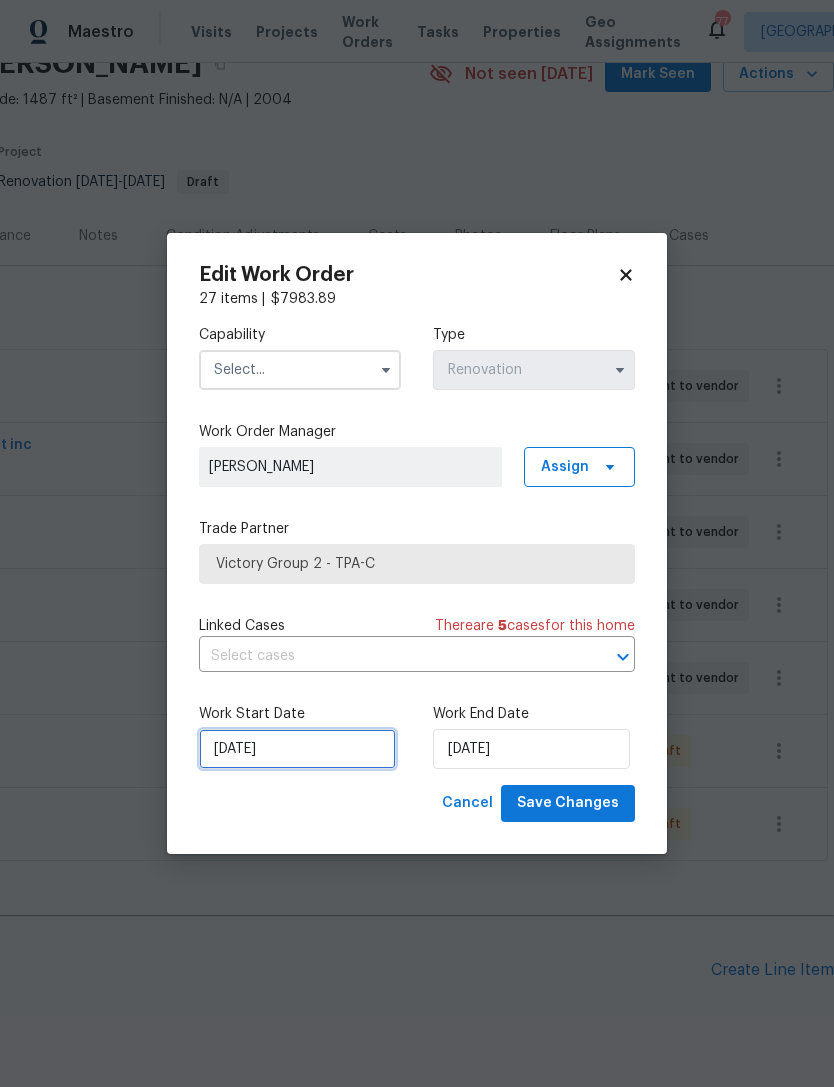 click on "[DATE]" at bounding box center (297, 749) 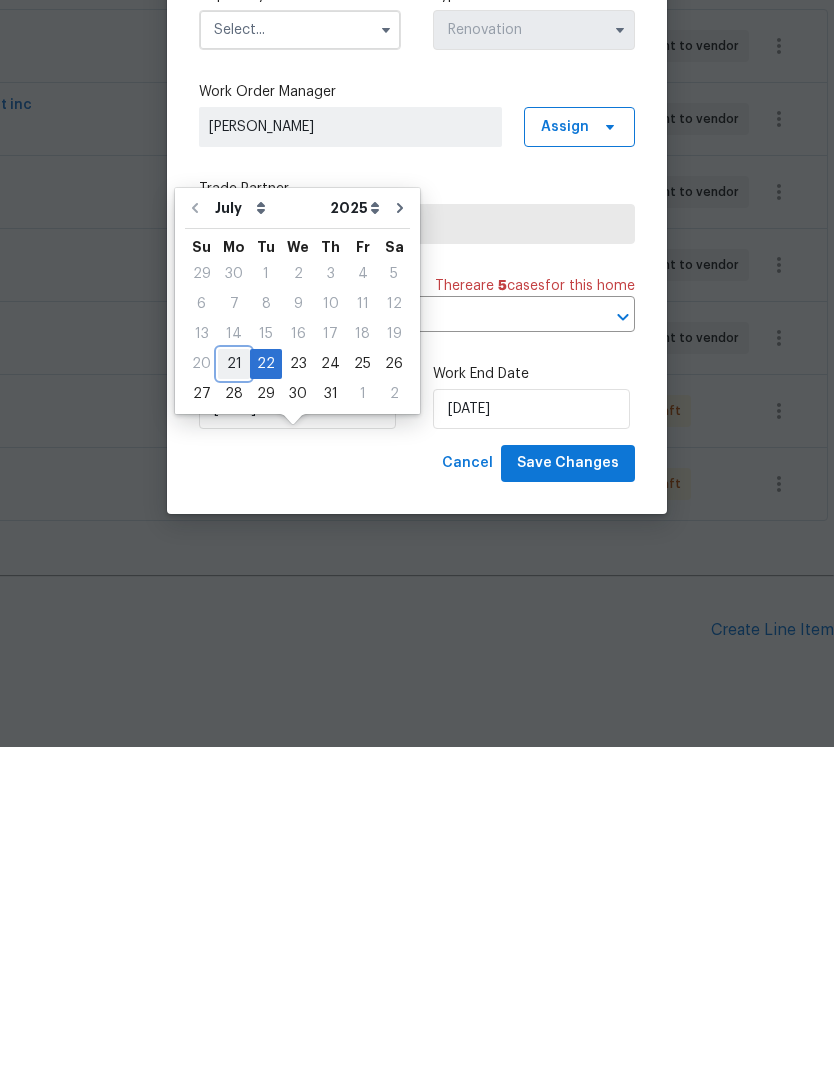 click on "21" at bounding box center (234, 704) 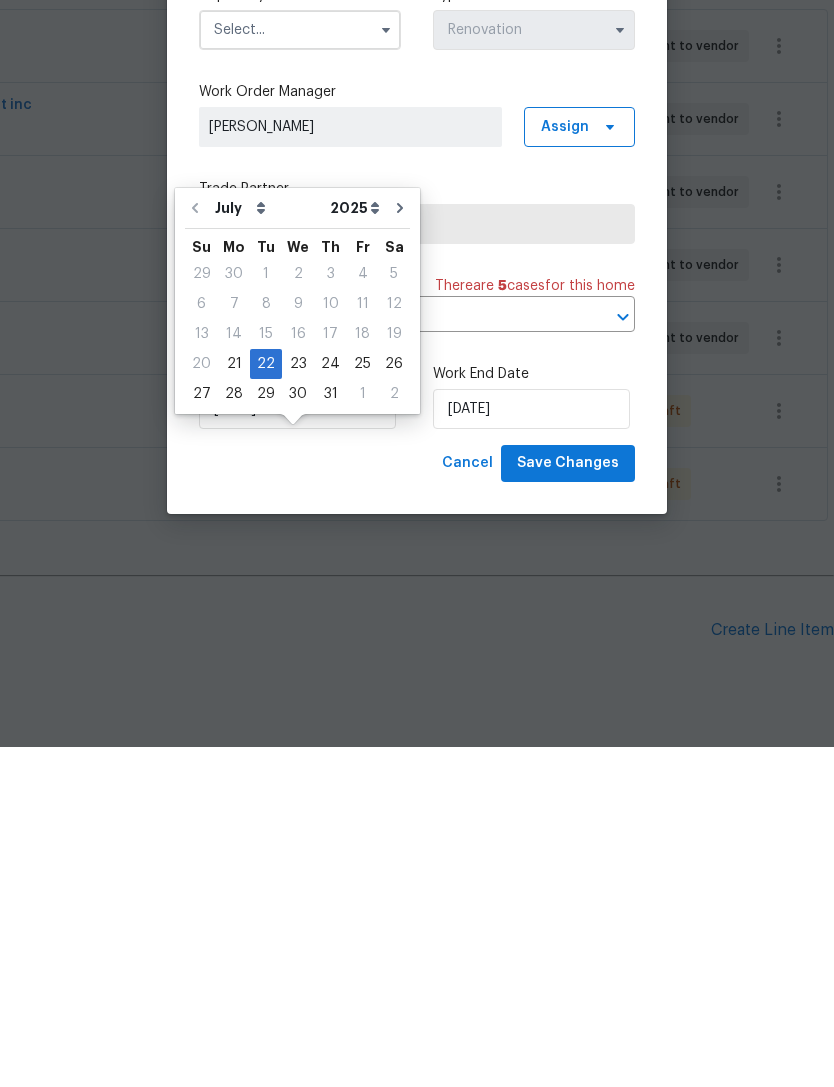 type on "[DATE]" 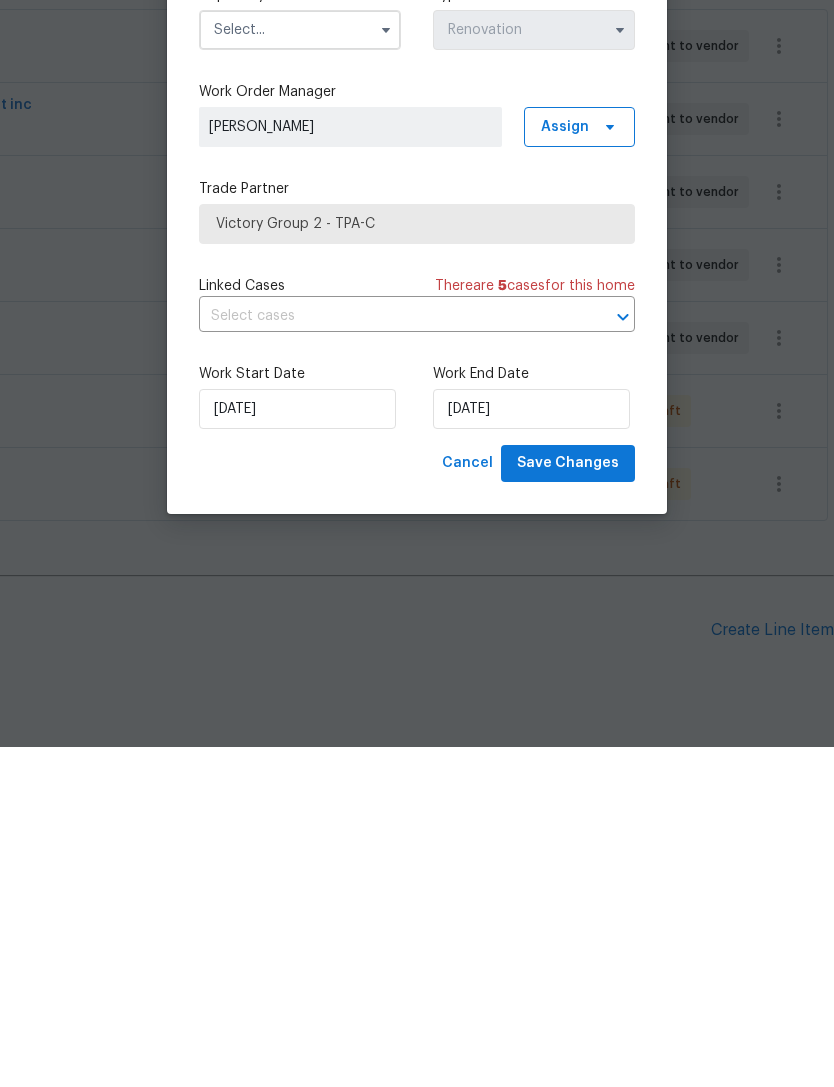 scroll, scrollTop: 64, scrollLeft: 0, axis: vertical 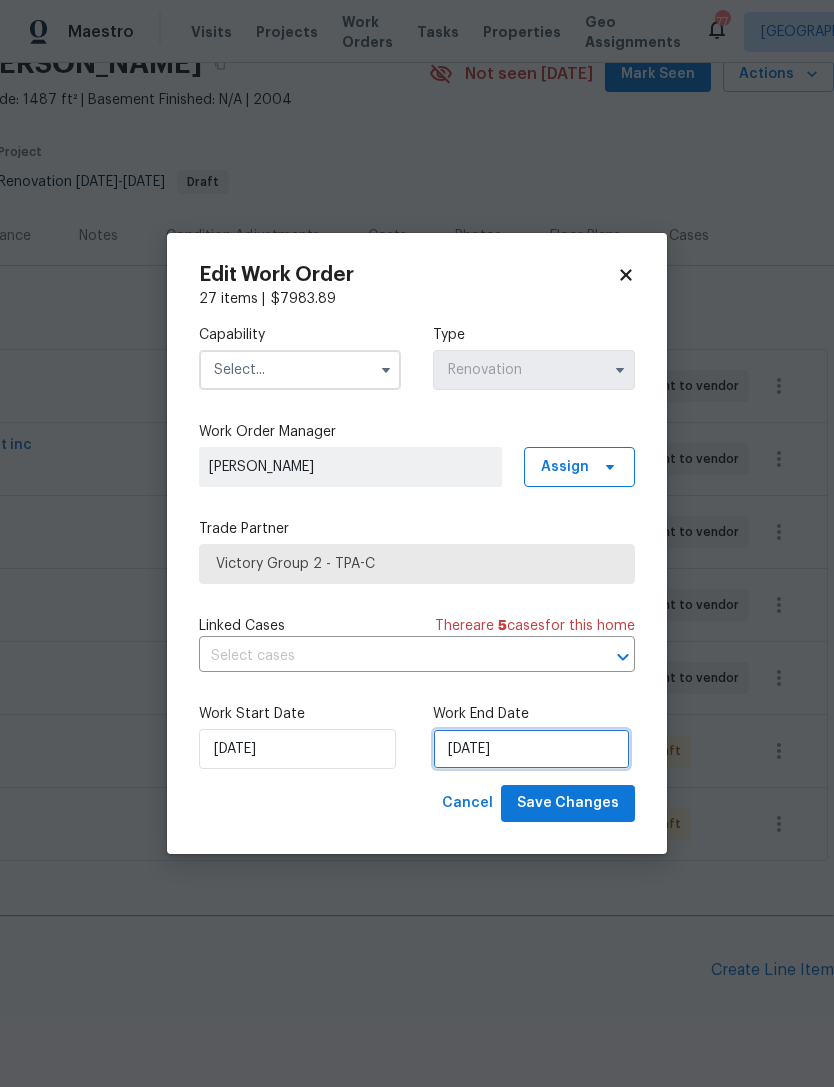 click on "[DATE]" at bounding box center (531, 749) 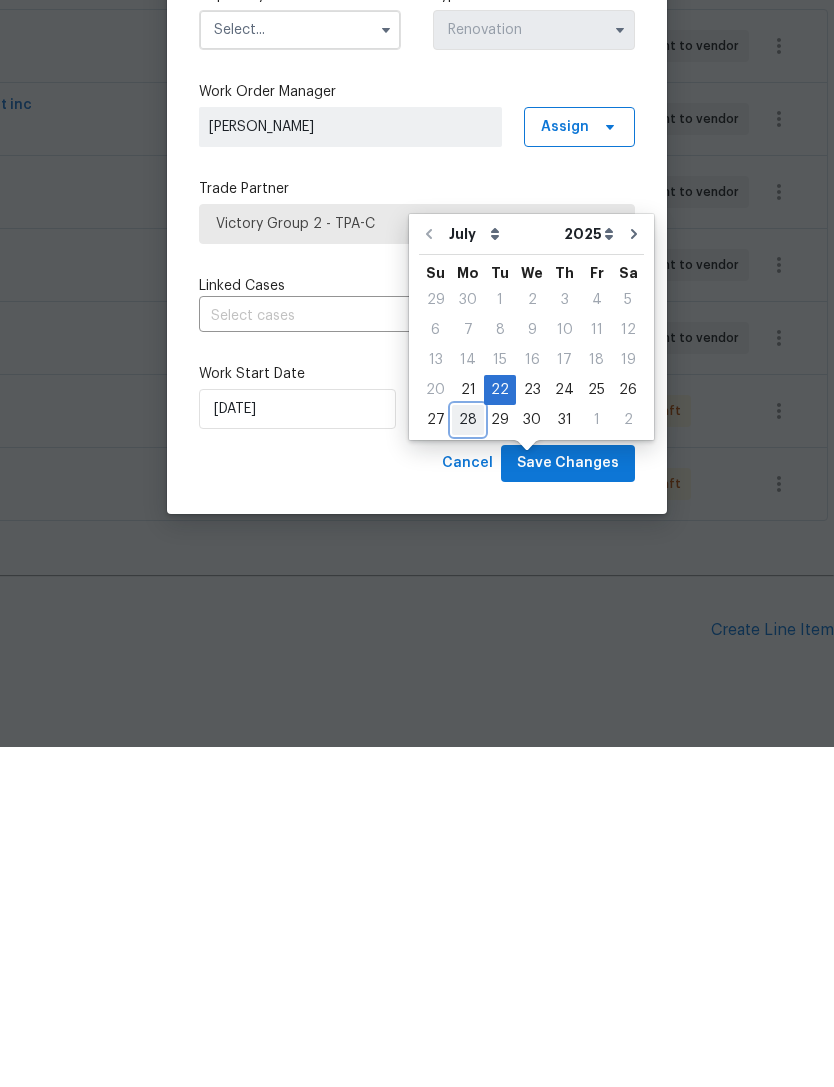 click on "28" at bounding box center (468, 760) 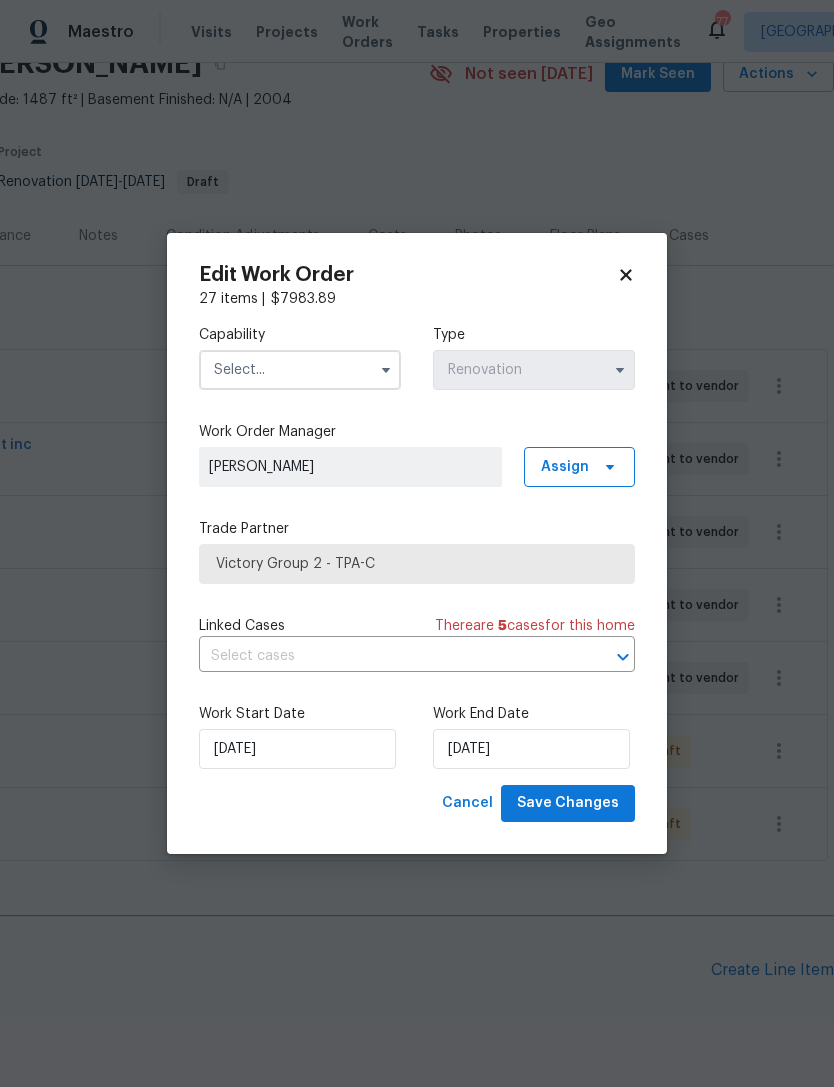 click at bounding box center [300, 370] 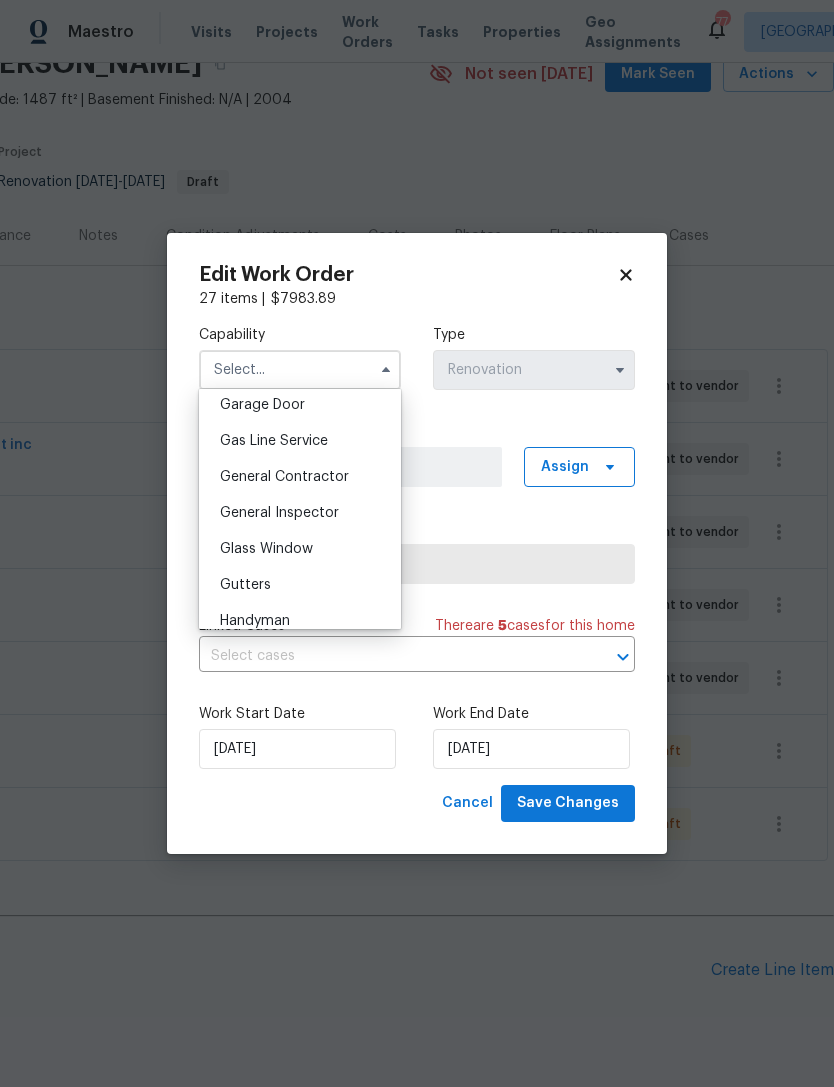 scroll, scrollTop: 889, scrollLeft: 0, axis: vertical 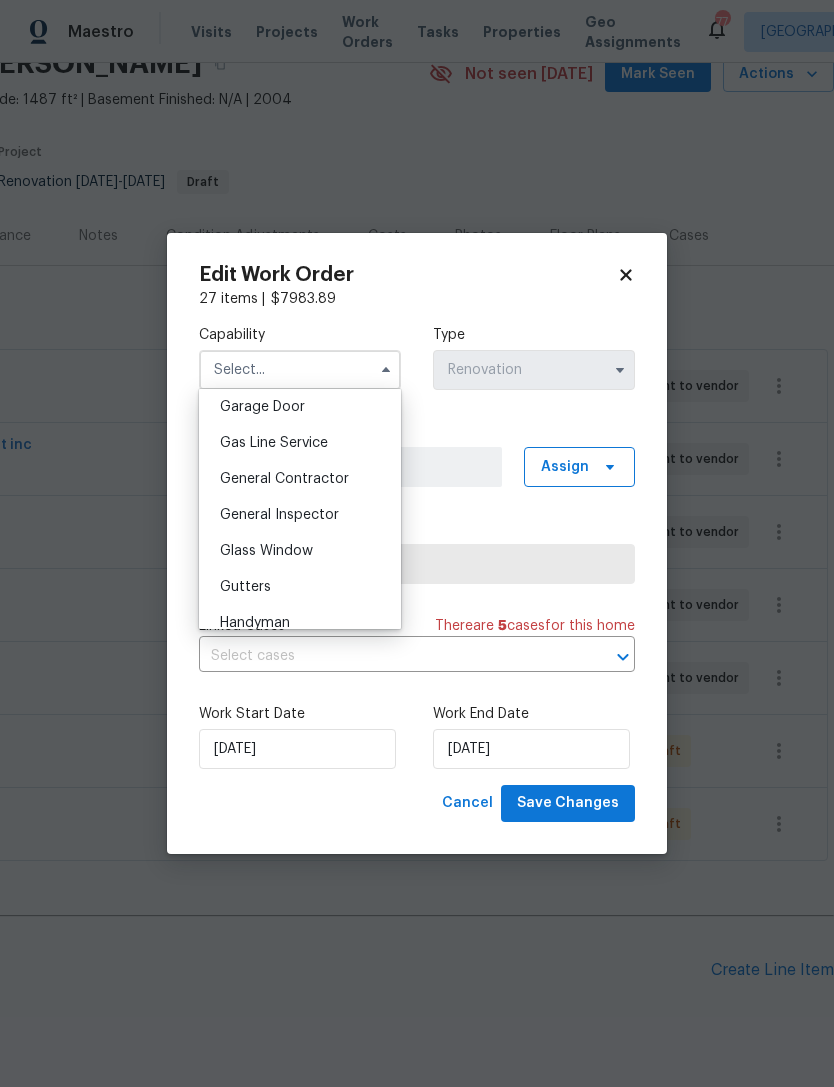 click on "General Contractor" at bounding box center [284, 479] 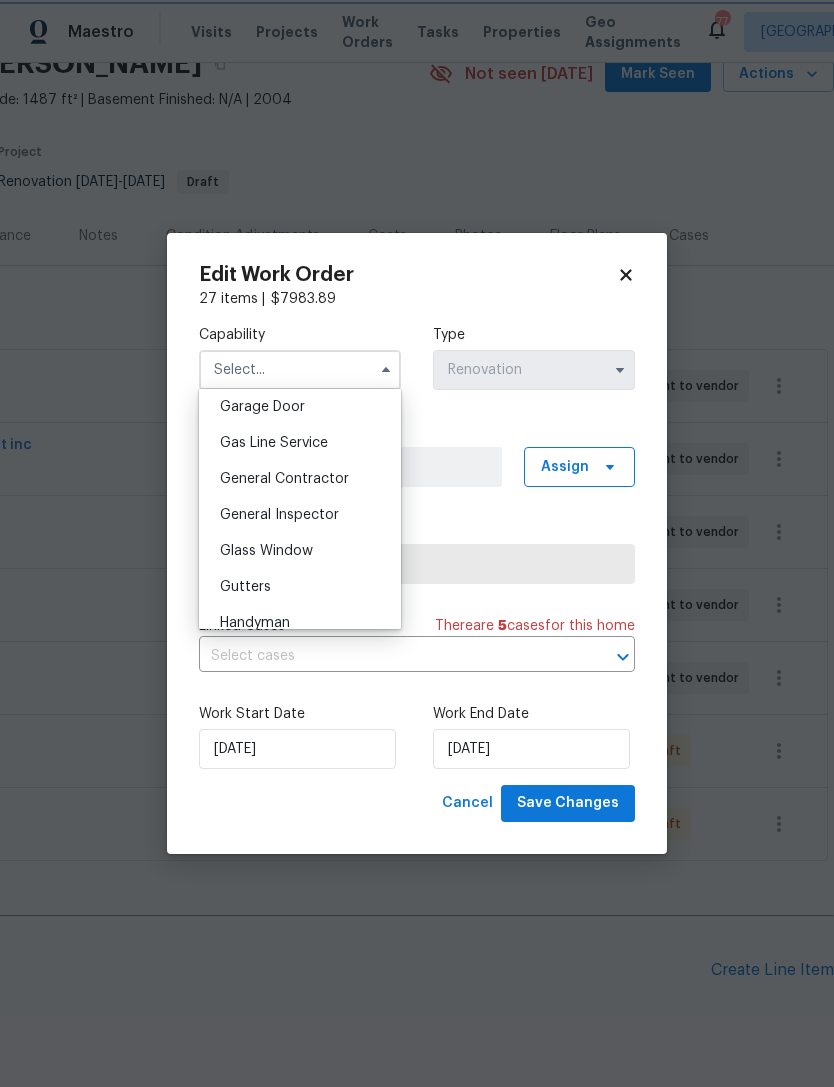 type on "General Contractor" 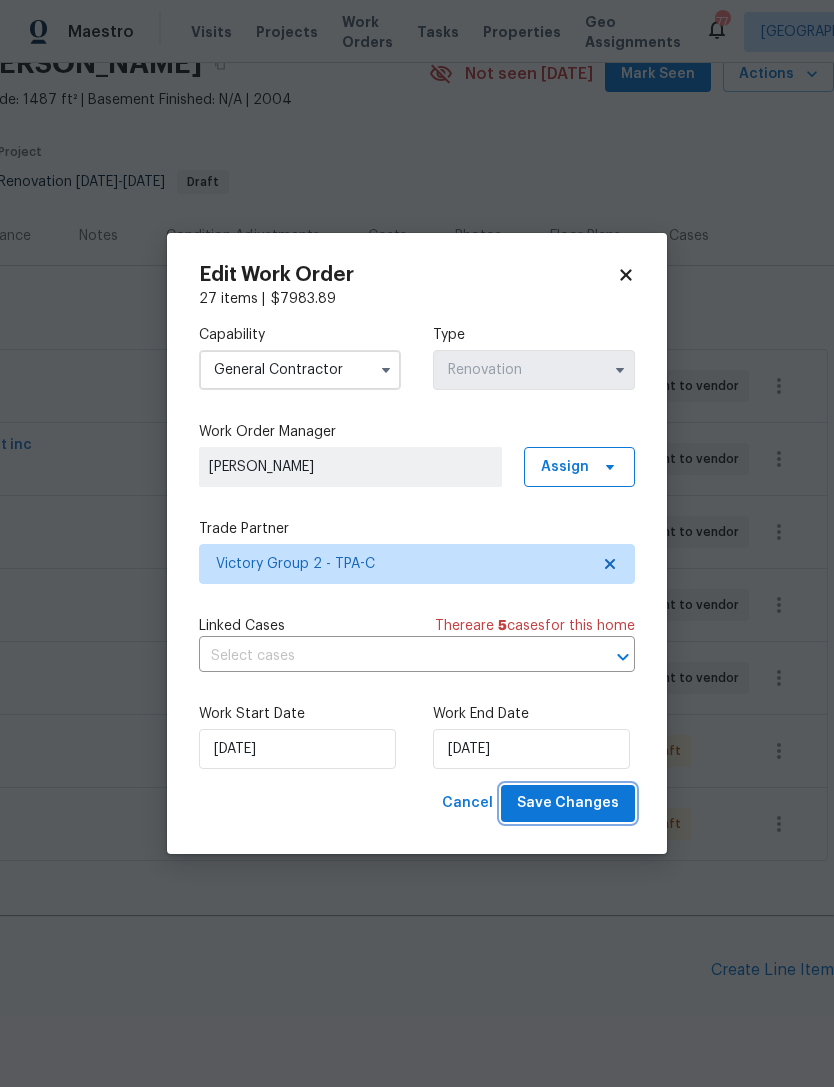 click on "Save Changes" at bounding box center [568, 803] 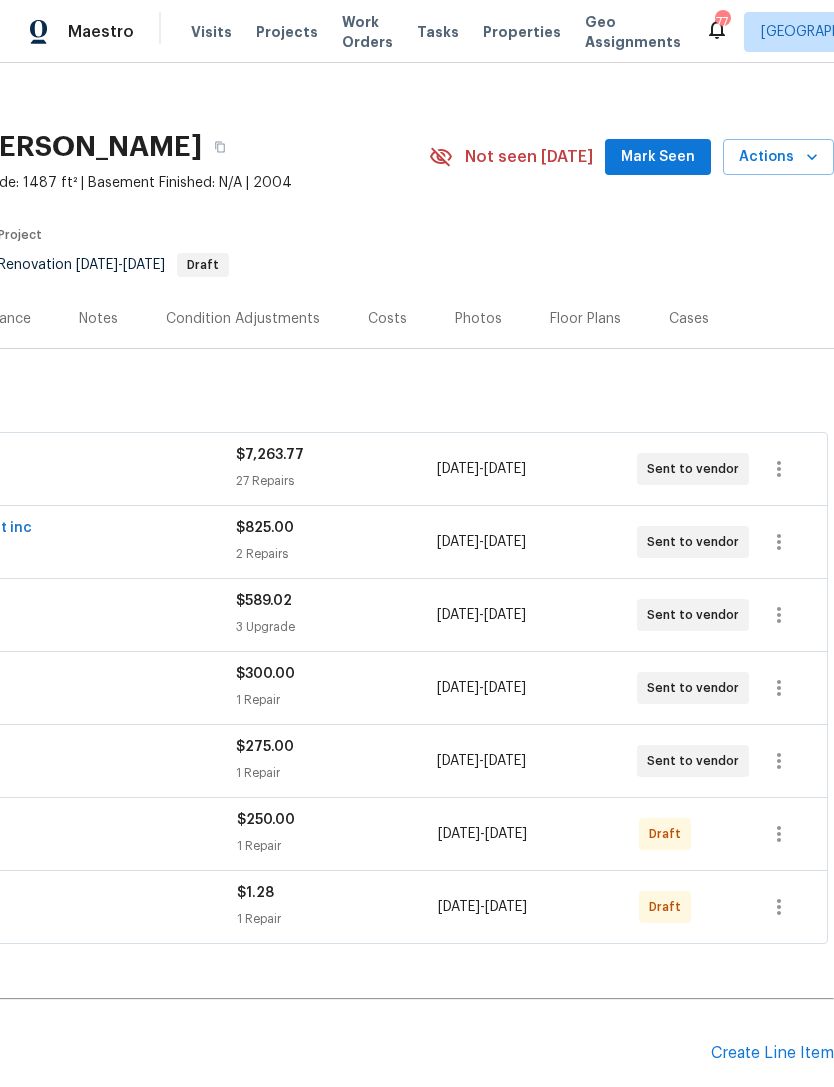 scroll, scrollTop: 13, scrollLeft: 296, axis: both 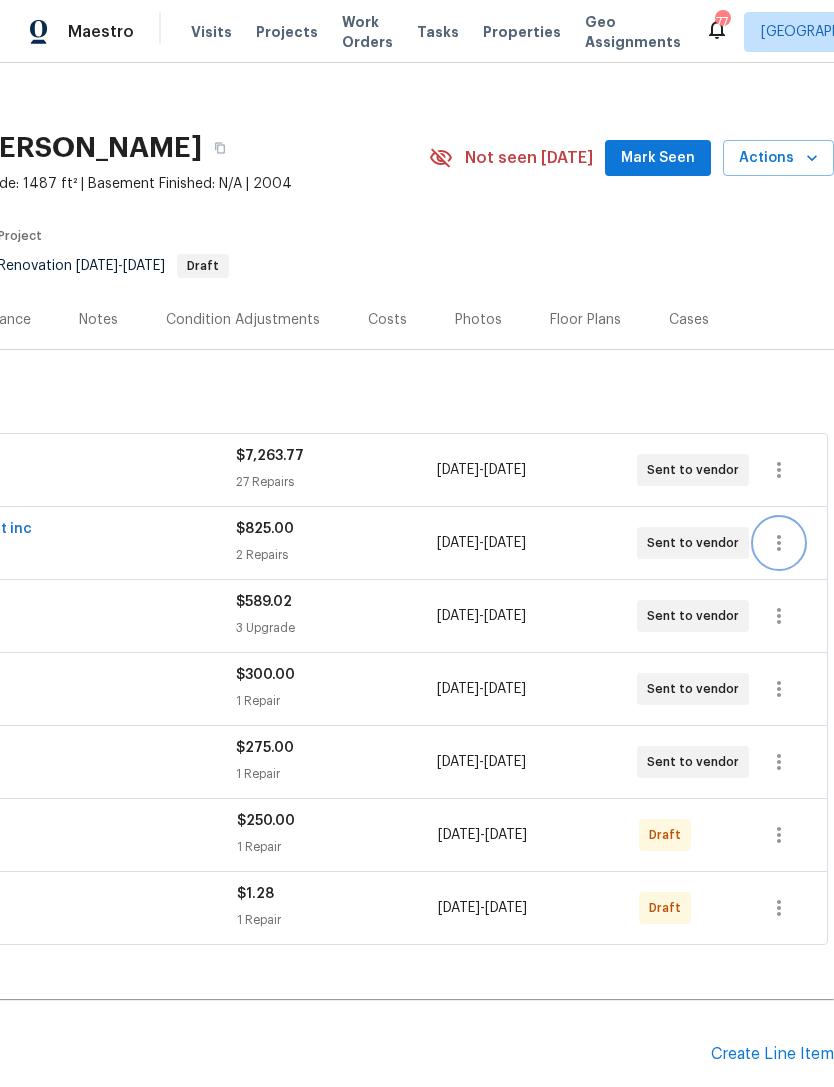 click 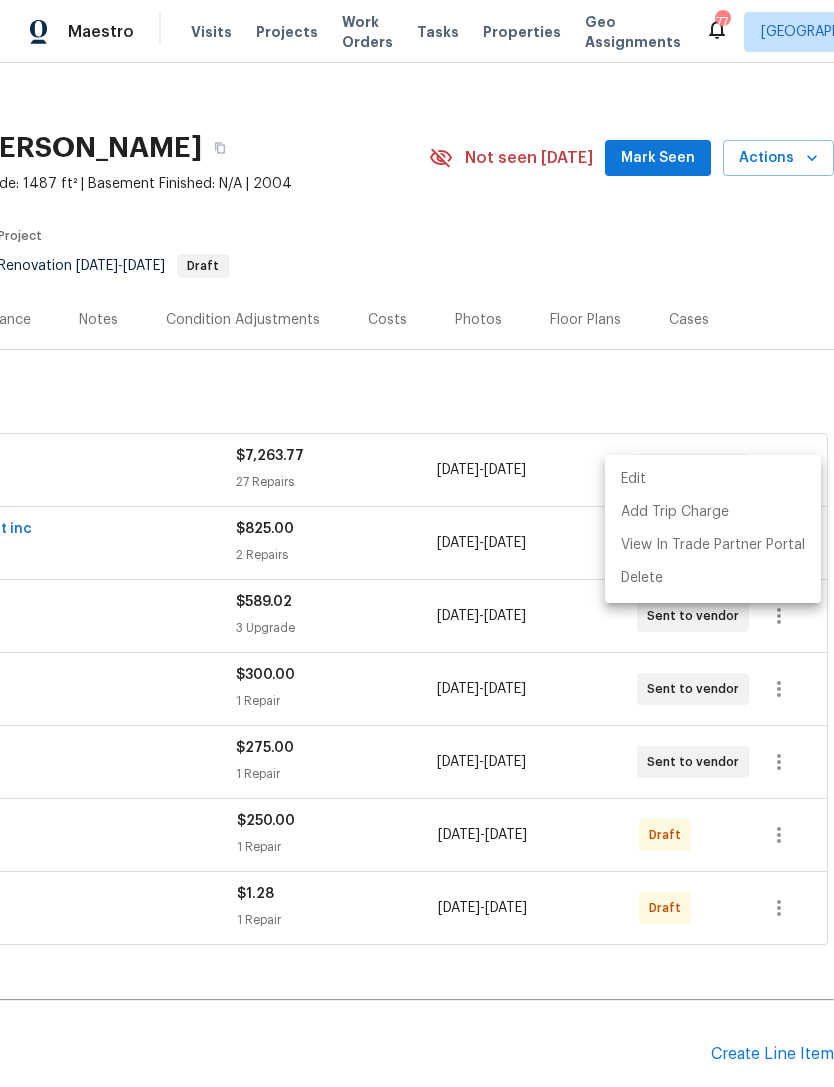 click on "Edit" at bounding box center [713, 479] 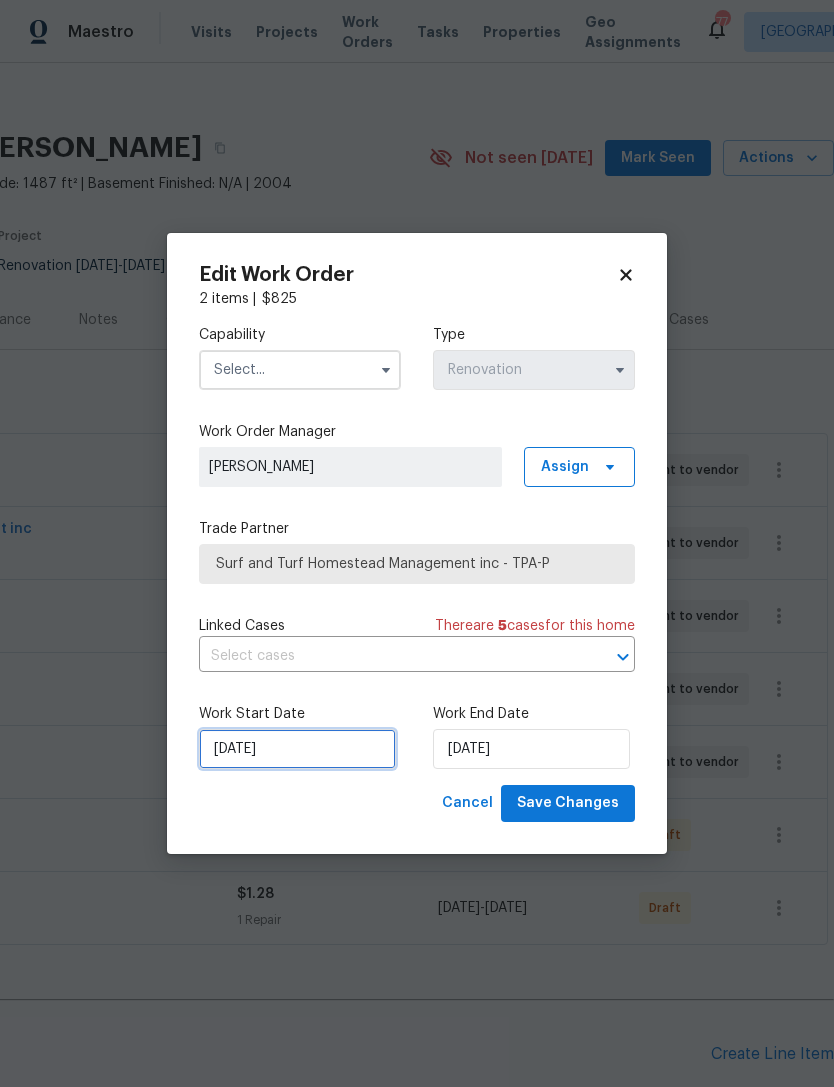 click on "7/22/2025" at bounding box center [297, 749] 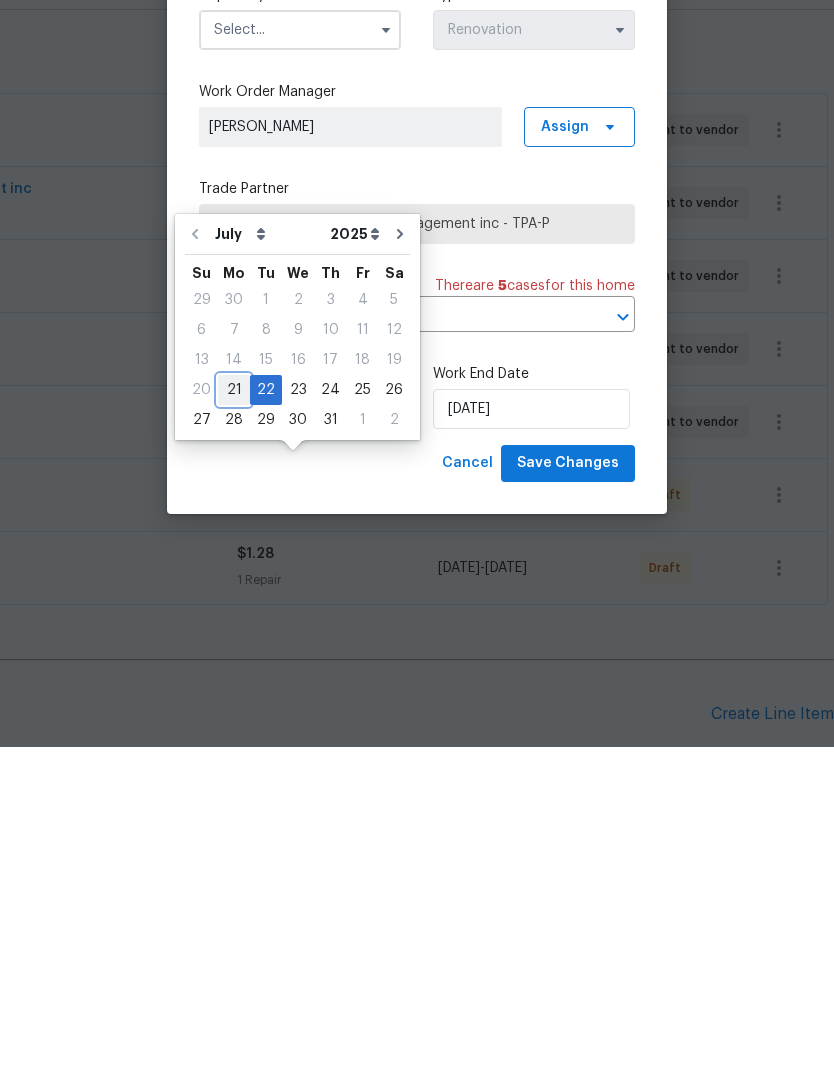 click on "21" at bounding box center [234, 730] 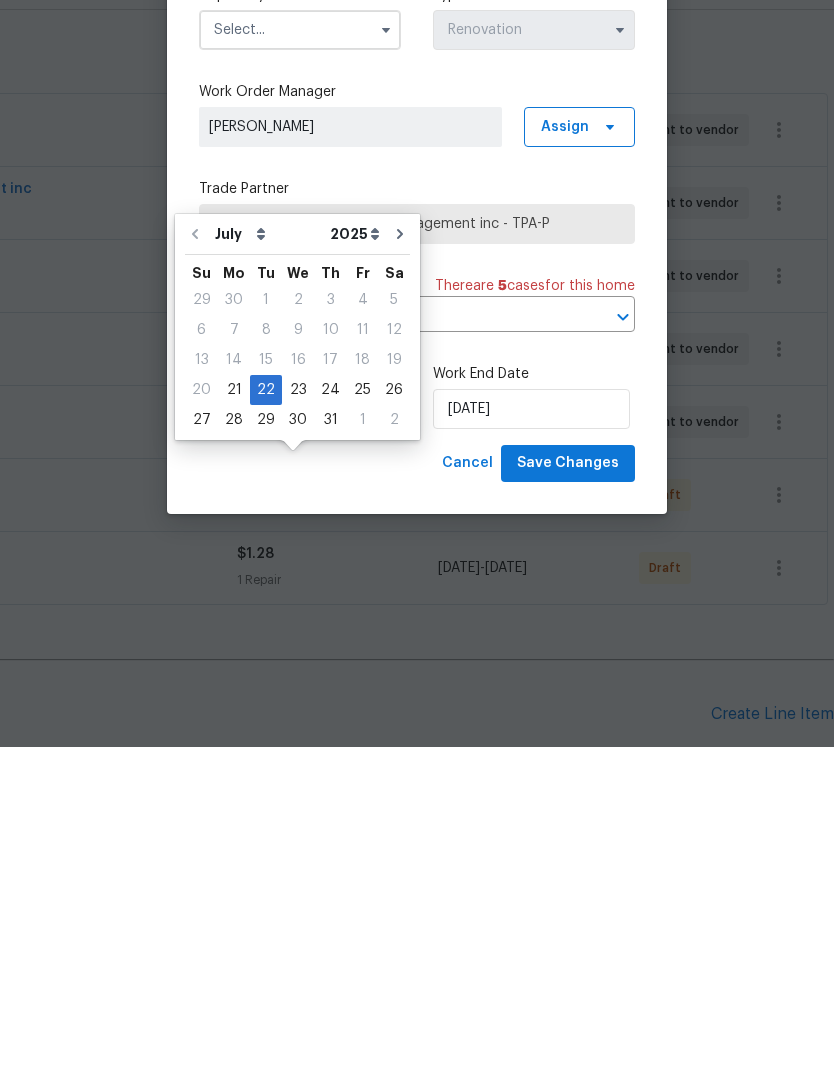 type on "[DATE]" 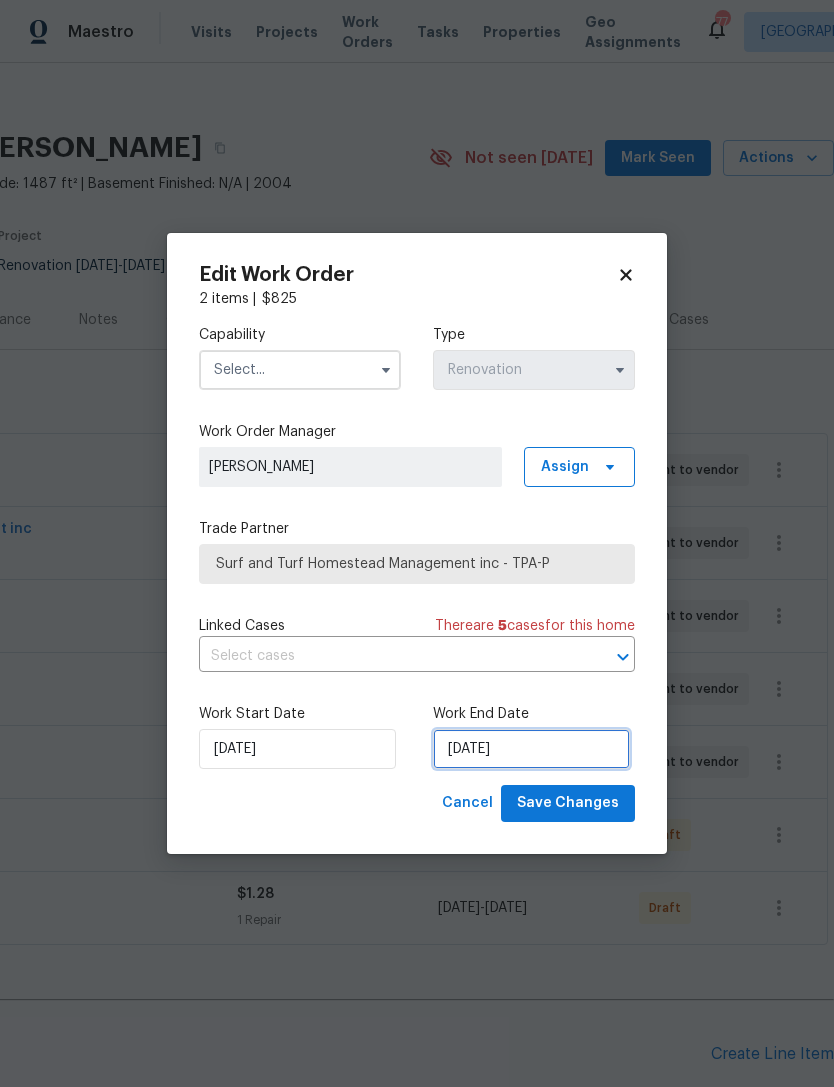 click on "7/22/2025" at bounding box center [531, 749] 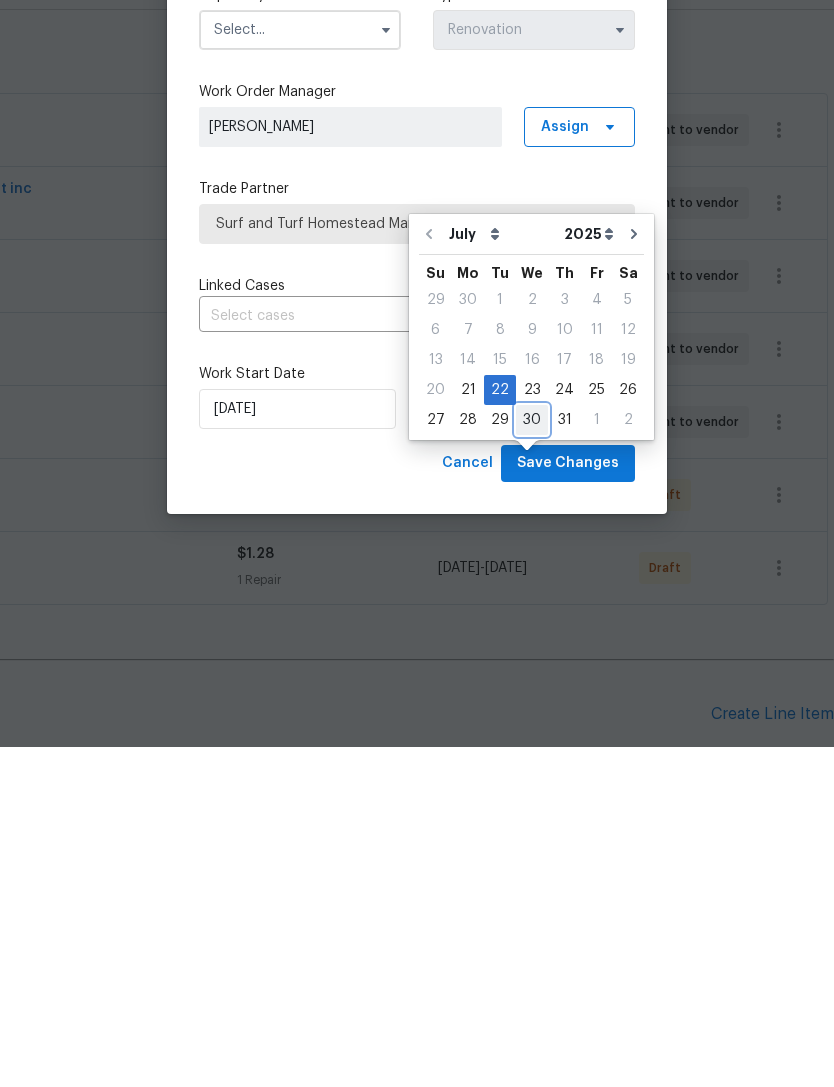 click on "30" at bounding box center (532, 760) 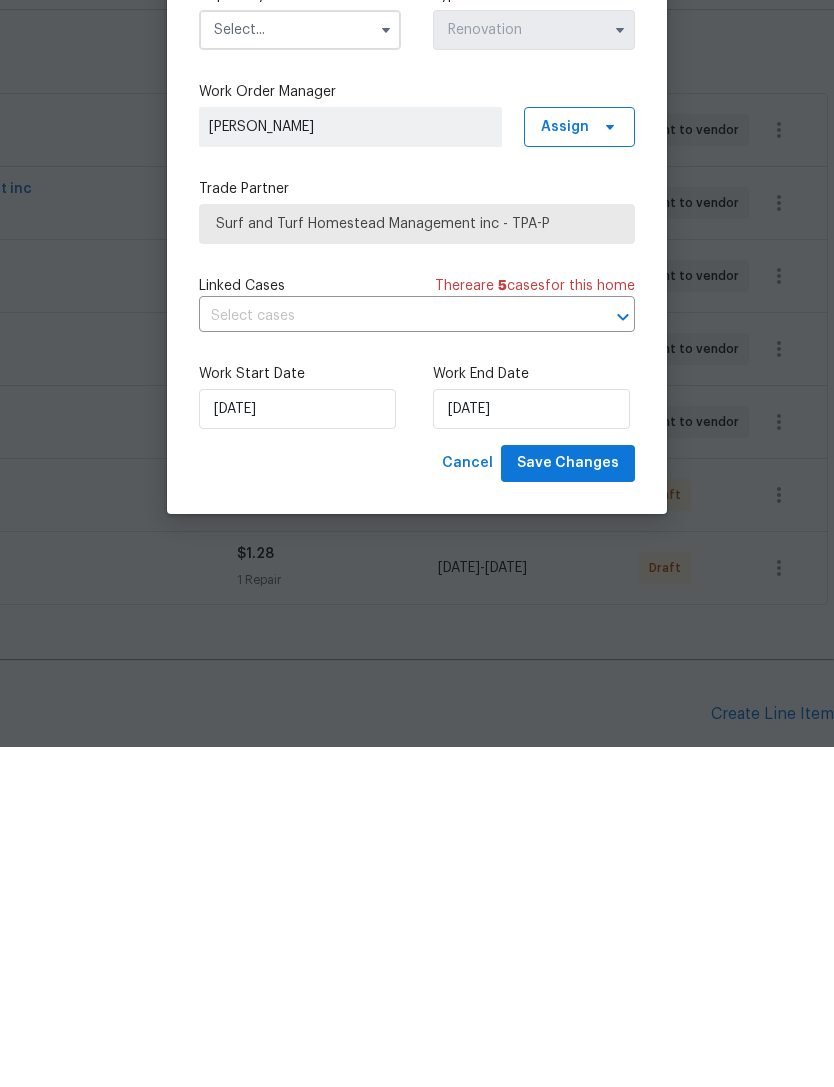 type on "7/30/2025" 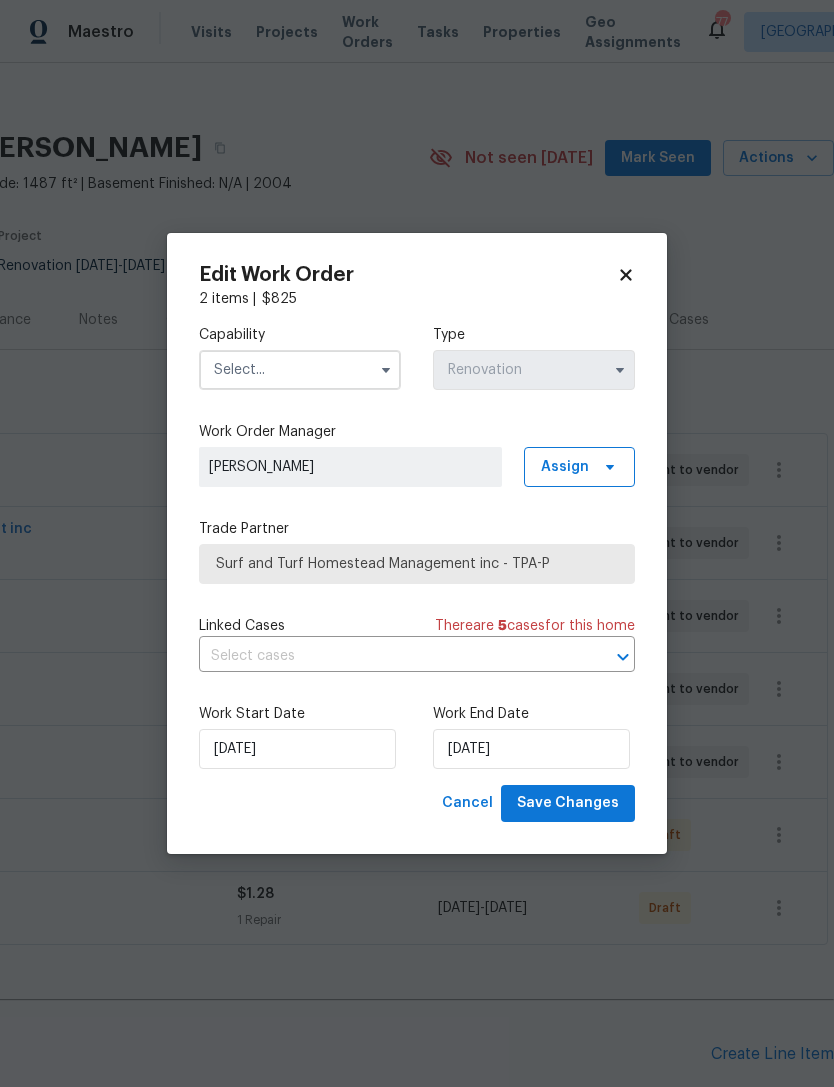 click at bounding box center (300, 370) 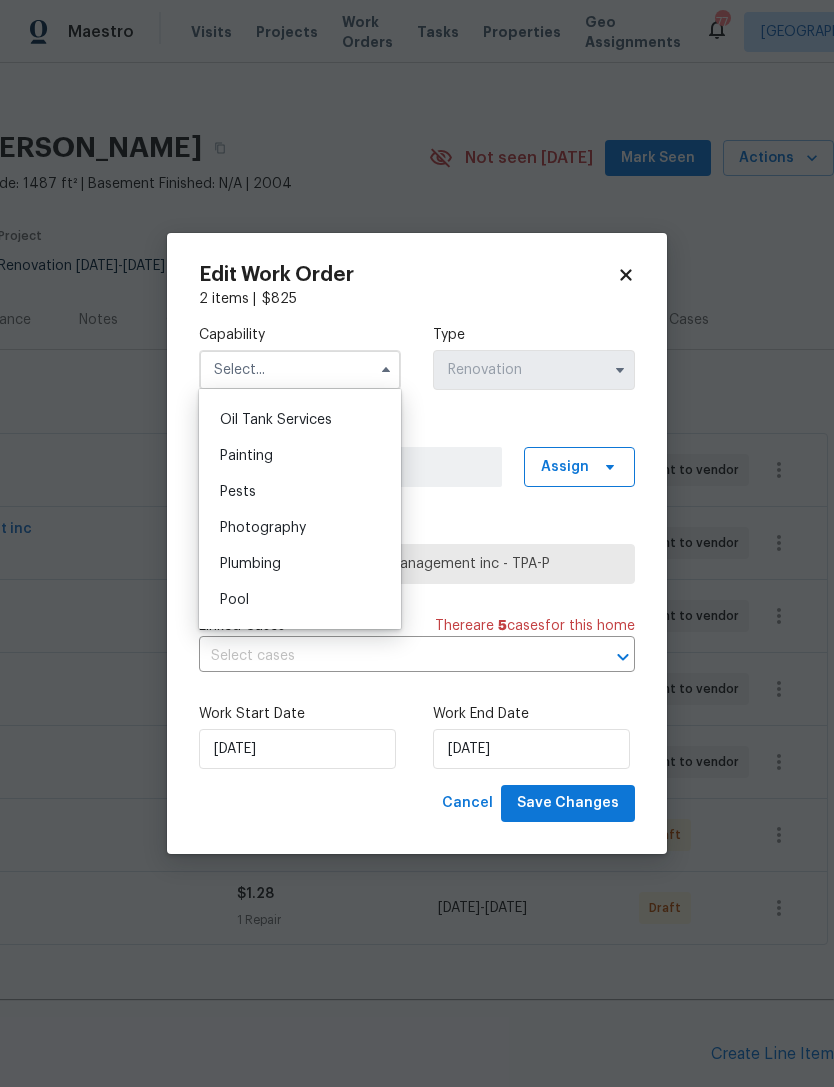 scroll, scrollTop: 1637, scrollLeft: 0, axis: vertical 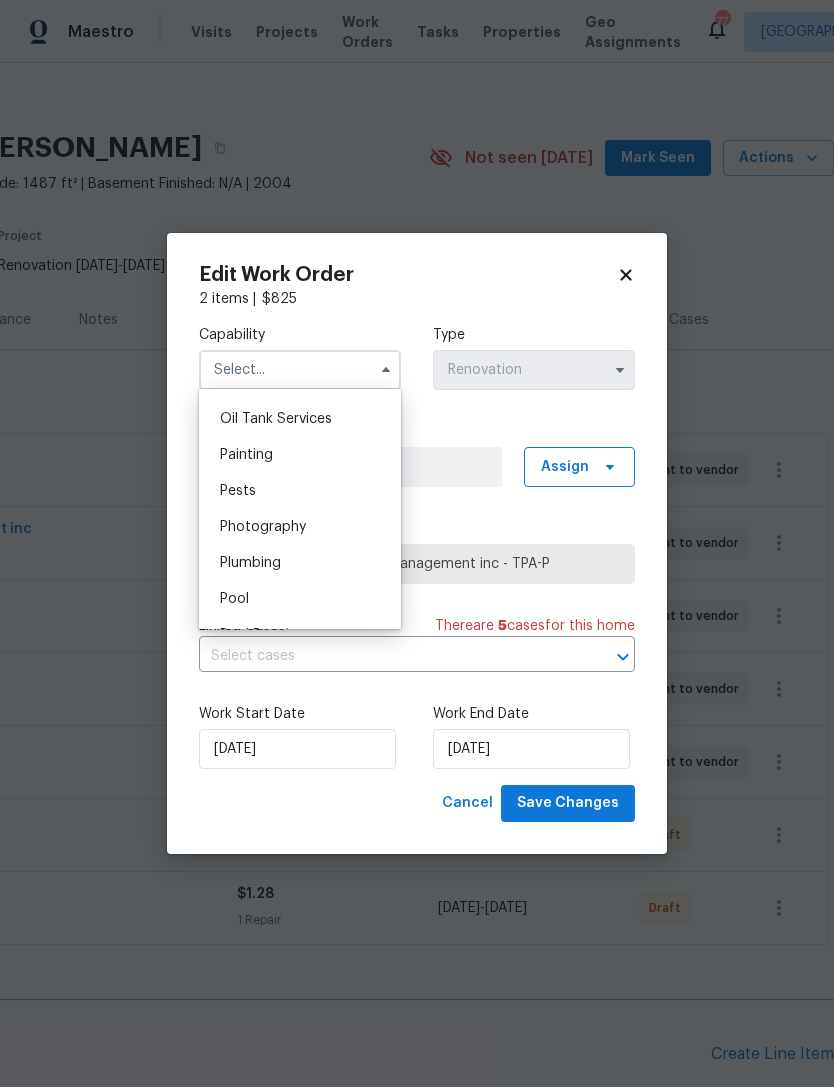 click on "Pool" at bounding box center [300, 599] 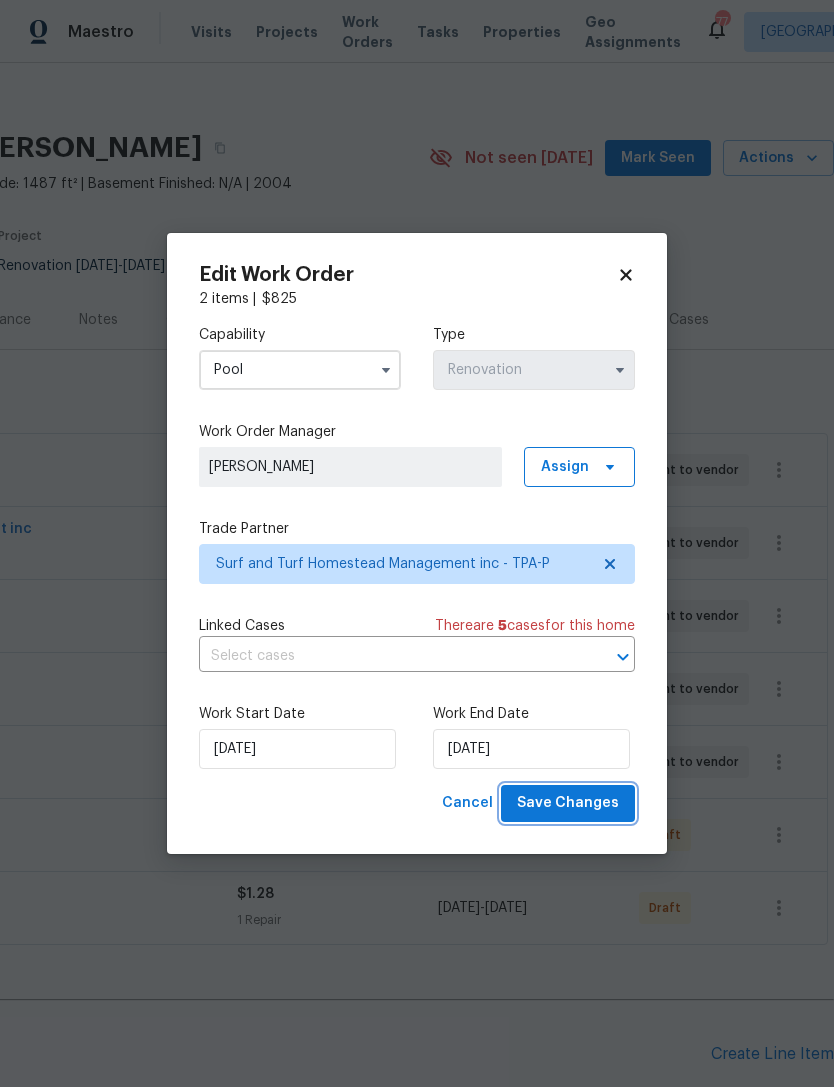 click on "Save Changes" at bounding box center (568, 803) 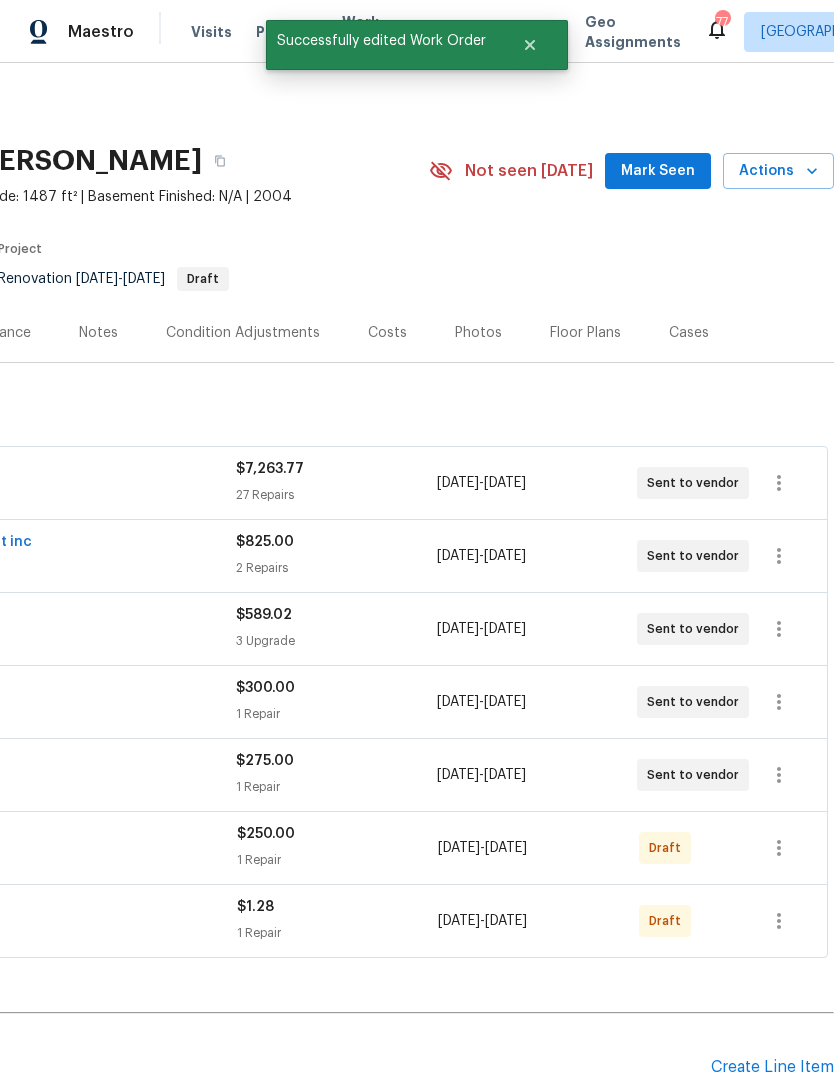 scroll, scrollTop: 0, scrollLeft: 296, axis: horizontal 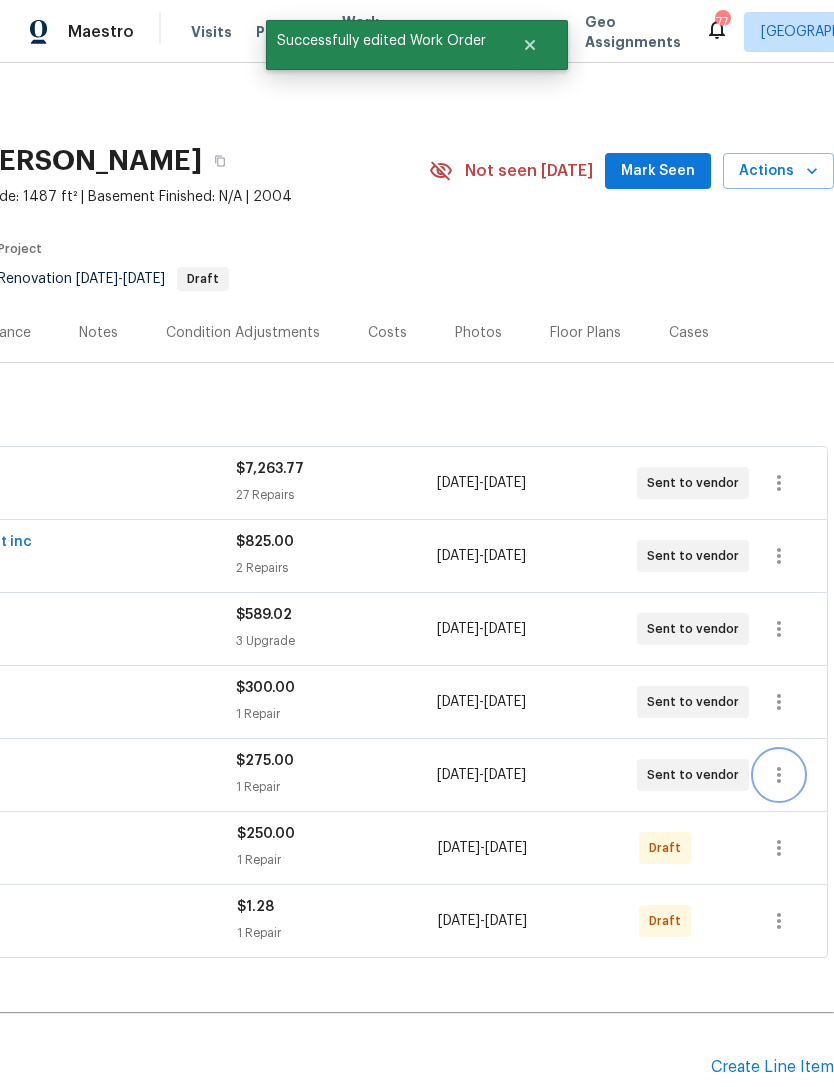 click 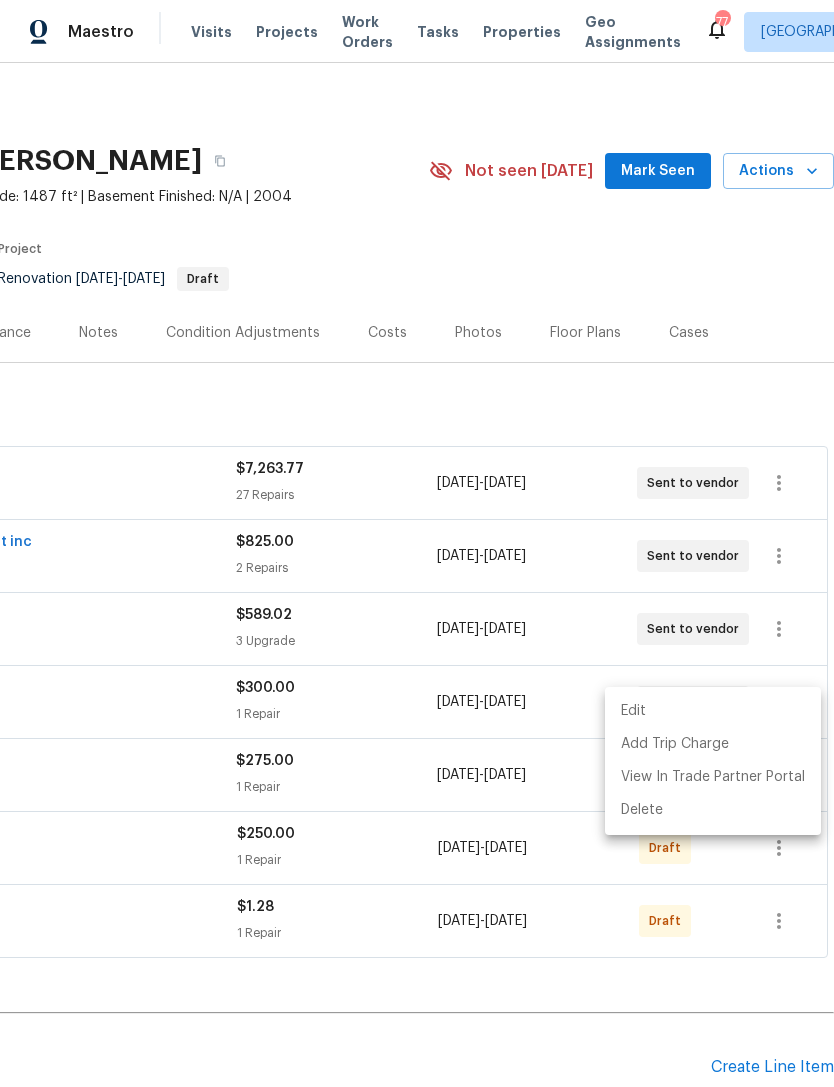 click on "Edit" at bounding box center (713, 711) 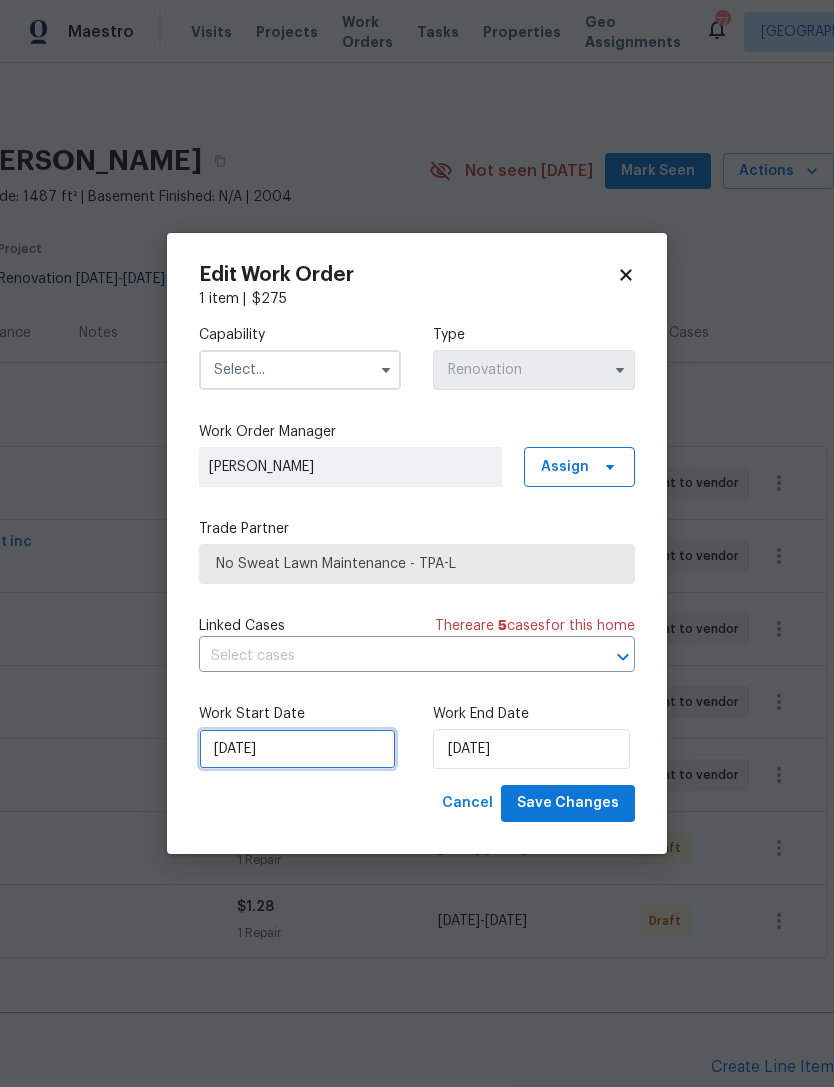 click on "7/22/2025" at bounding box center [297, 749] 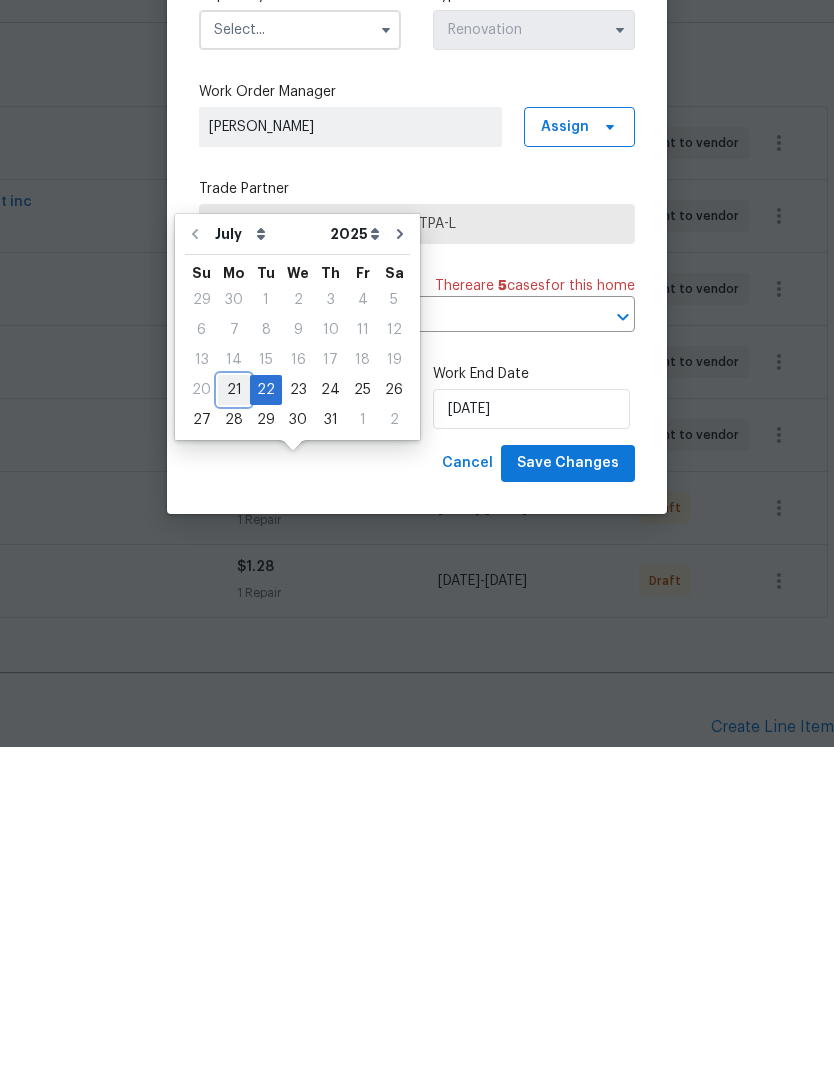 click on "21" at bounding box center (234, 730) 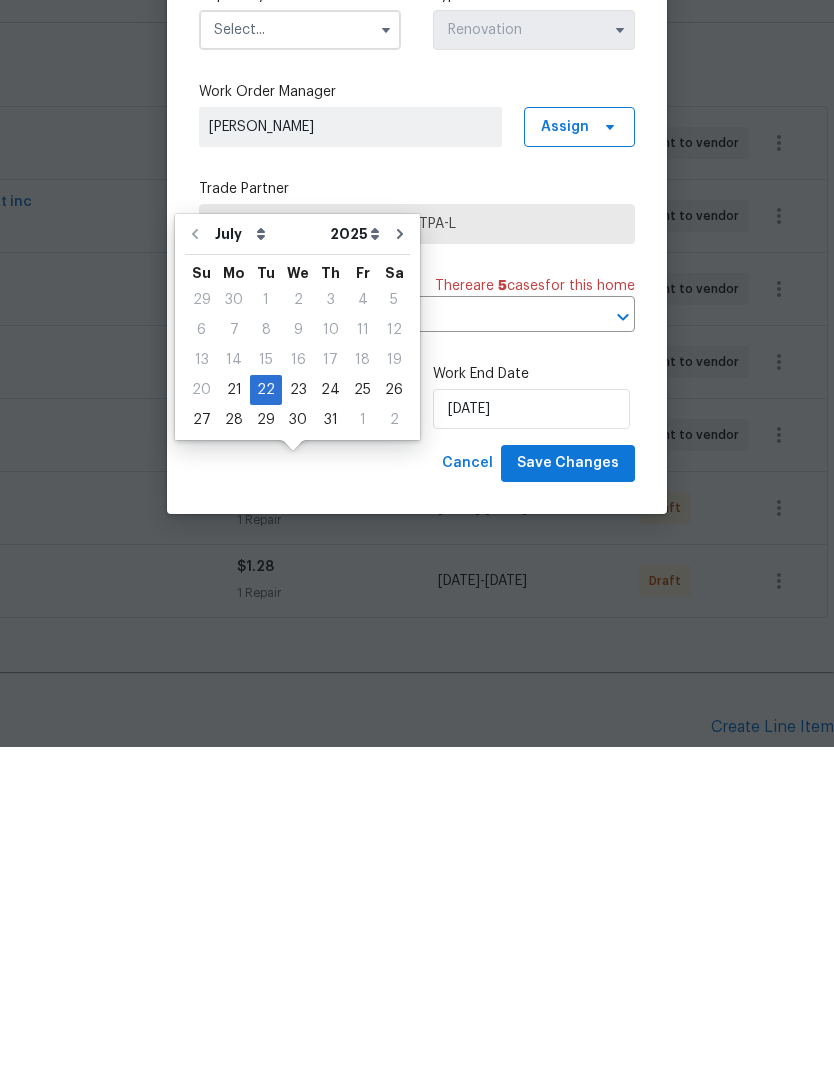 type on "[DATE]" 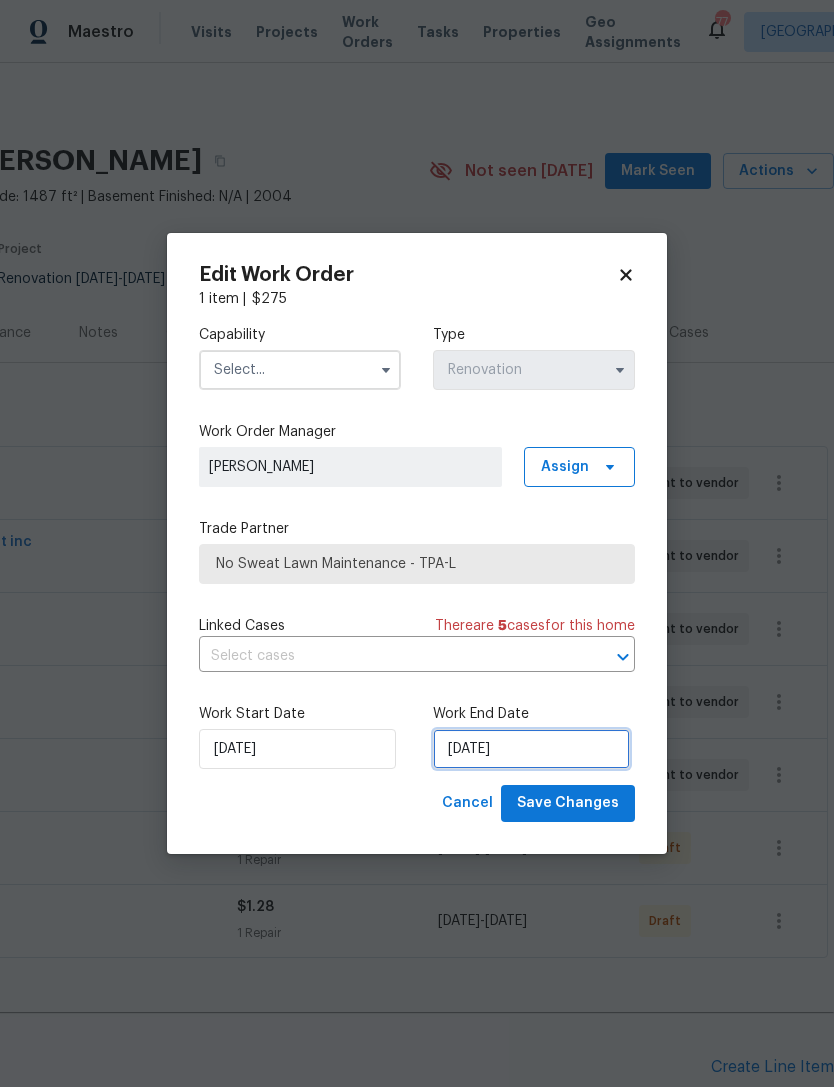 click on "7/22/2025" at bounding box center [531, 749] 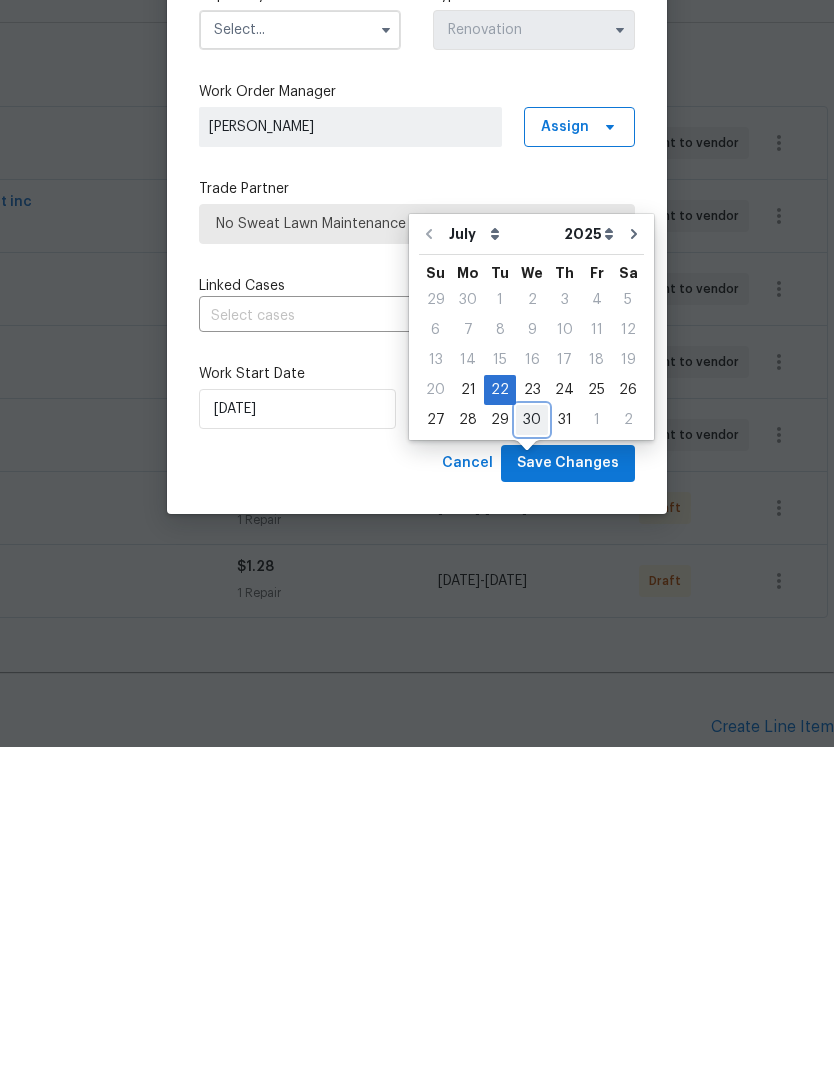 click on "30" at bounding box center (532, 760) 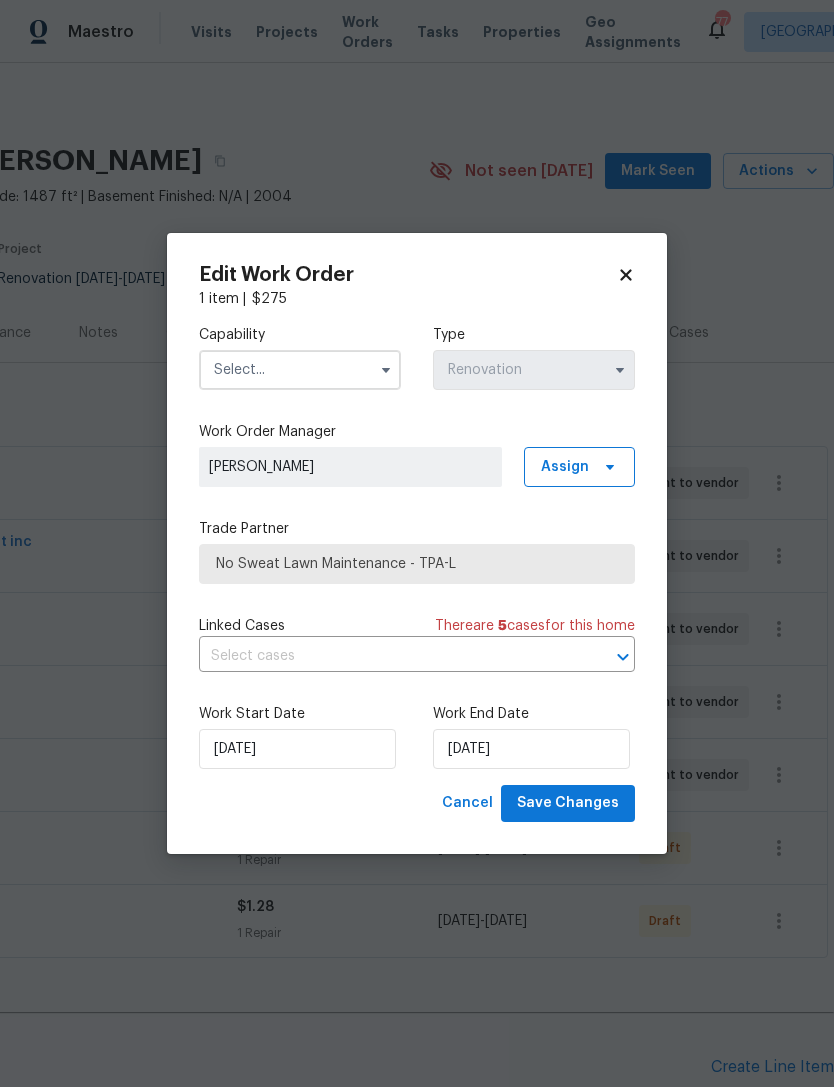 click at bounding box center (300, 370) 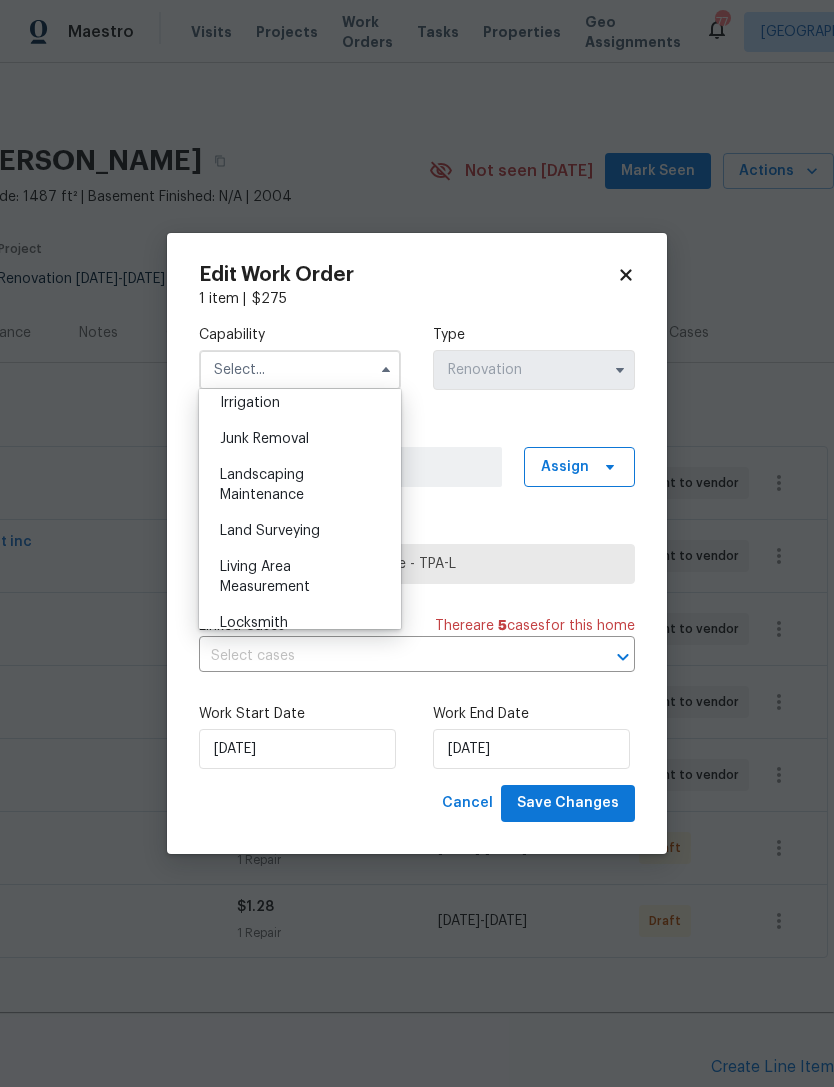 scroll, scrollTop: 1252, scrollLeft: 0, axis: vertical 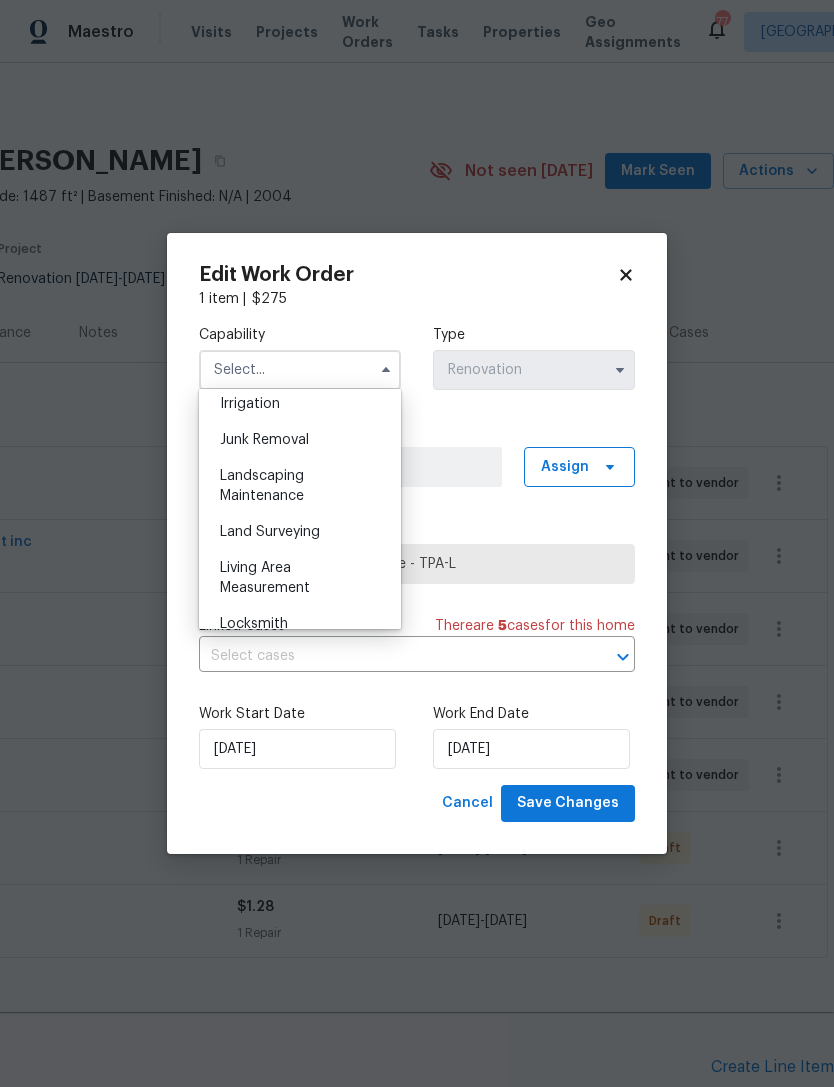 click on "Landscaping Maintenance" at bounding box center (300, 486) 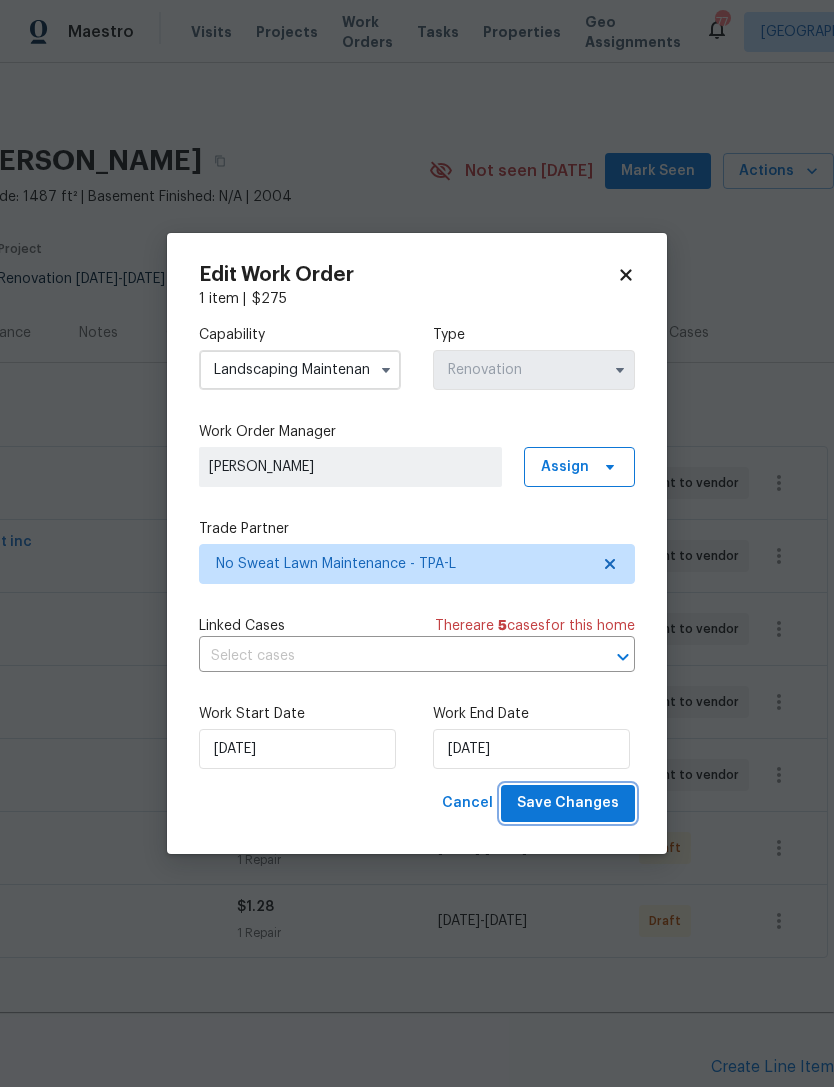 click on "Save Changes" at bounding box center [568, 803] 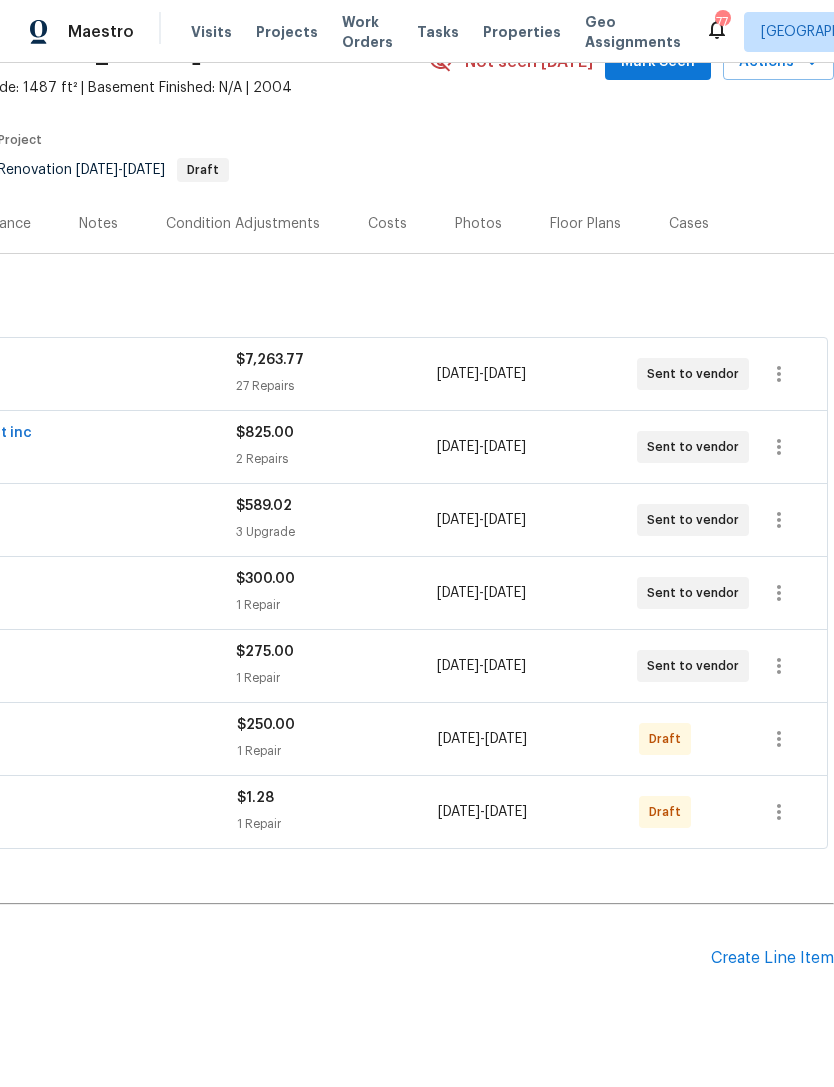 scroll, scrollTop: 108, scrollLeft: 296, axis: both 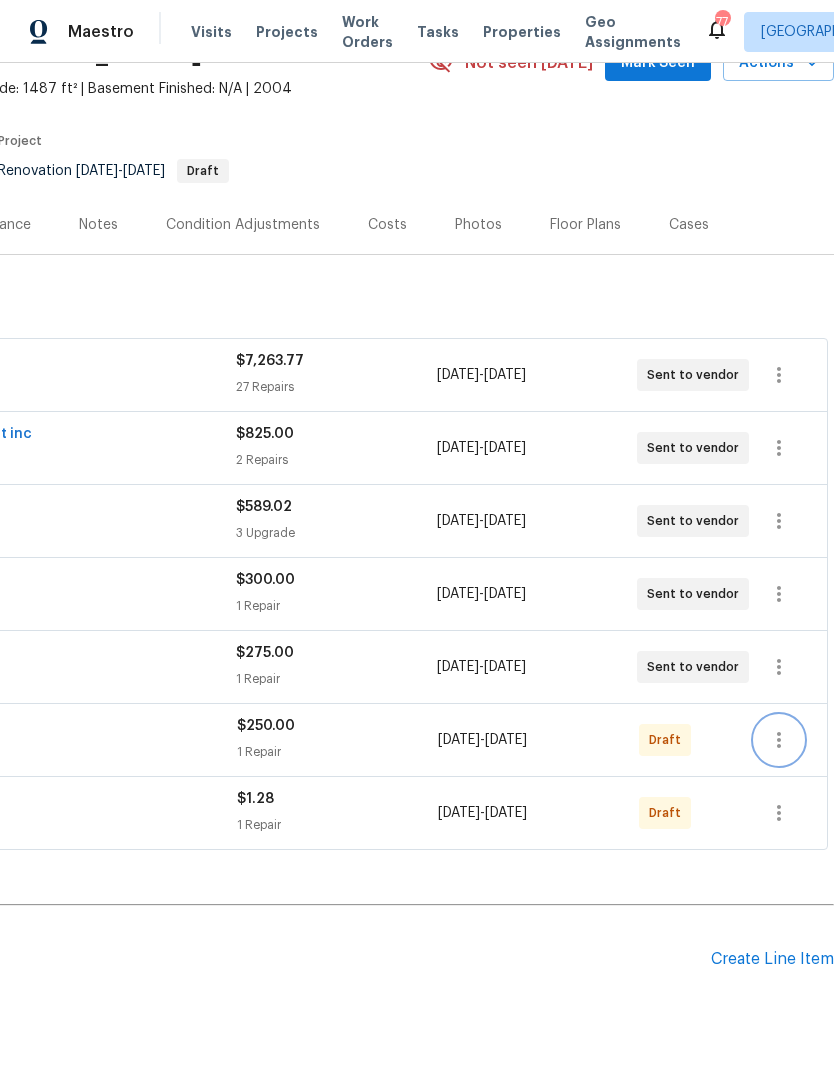click 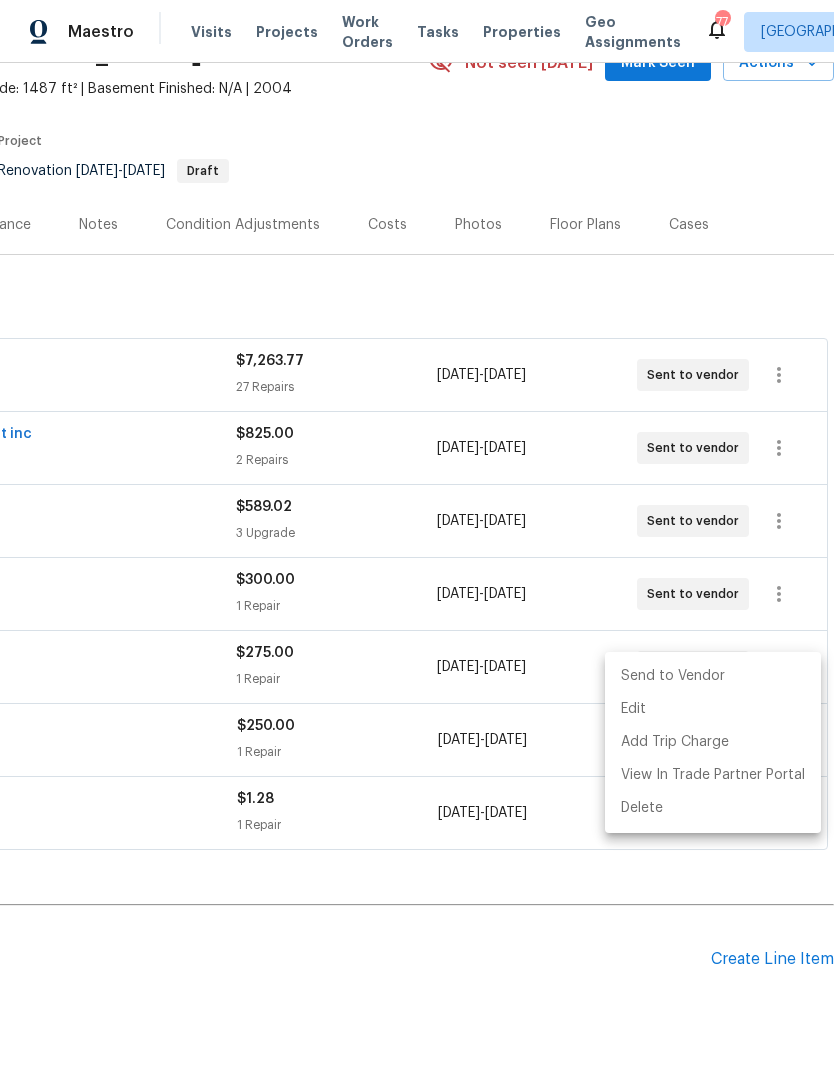 click on "Send to Vendor" at bounding box center (713, 676) 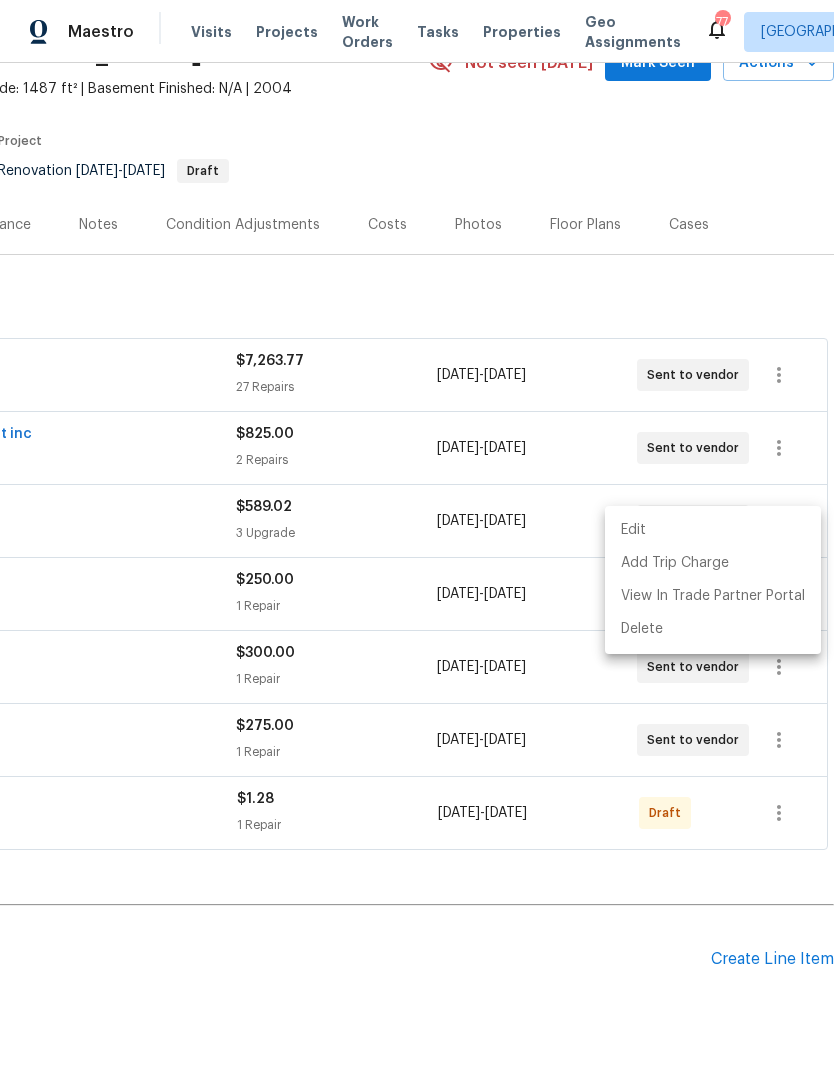 click at bounding box center [417, 543] 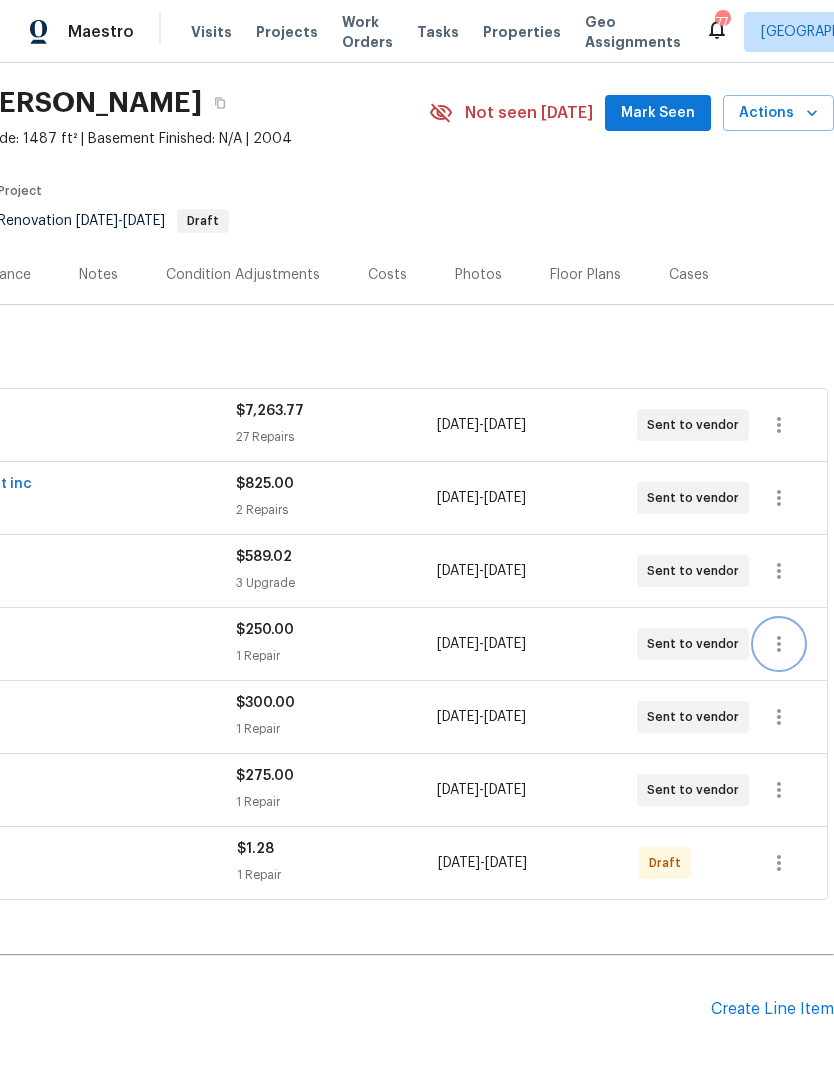 scroll, scrollTop: 58, scrollLeft: 296, axis: both 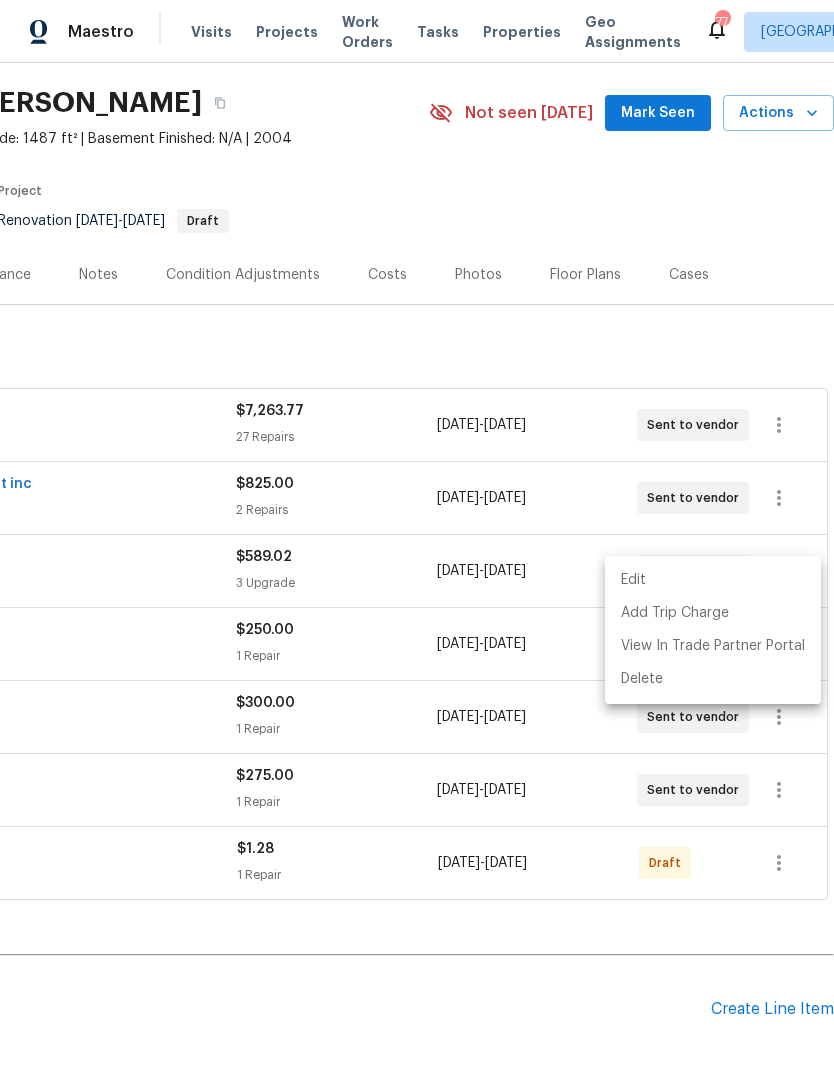 click on "Edit" at bounding box center (713, 580) 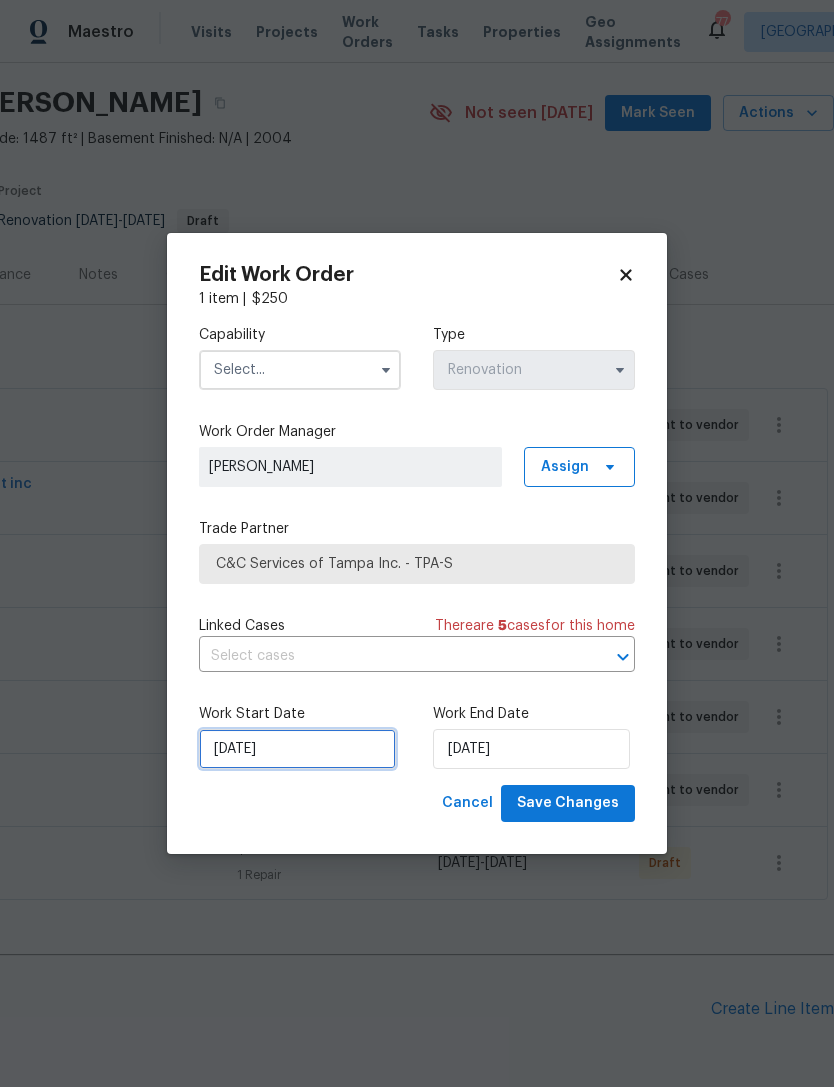 click on "7/22/2025" at bounding box center [297, 749] 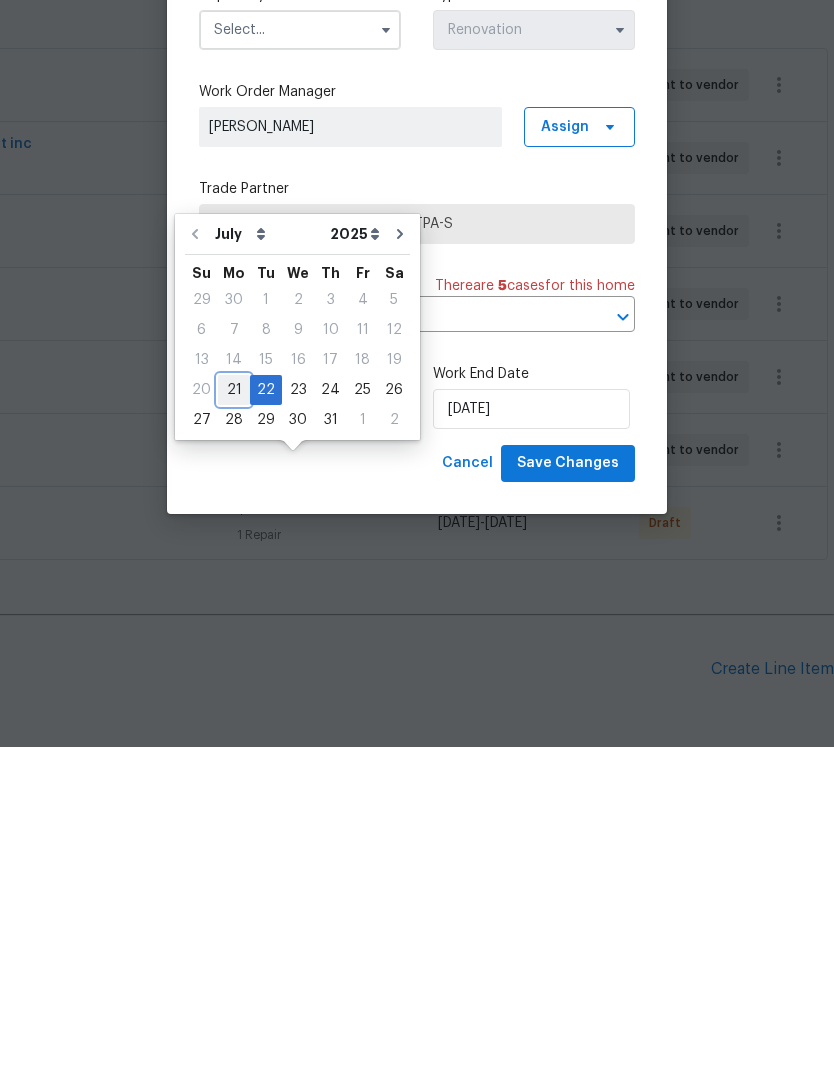 click on "21" at bounding box center (234, 730) 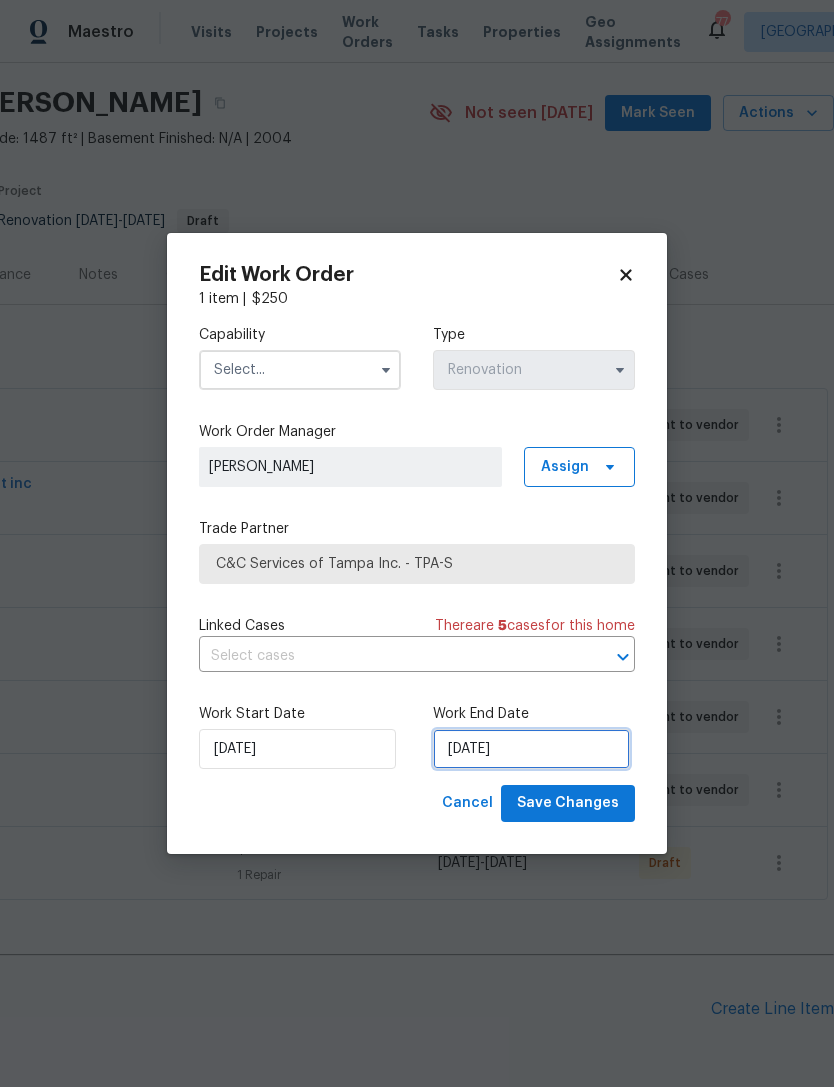 click on "7/22/2025" at bounding box center (531, 749) 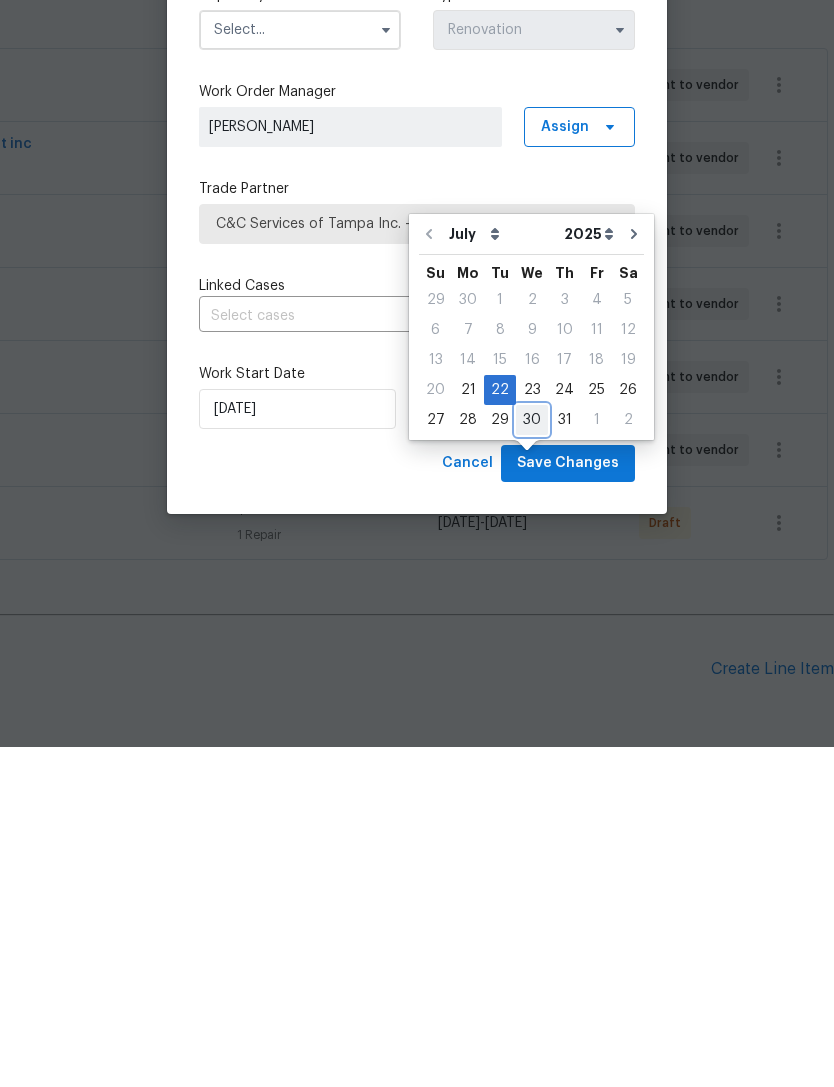 click on "30" at bounding box center (532, 760) 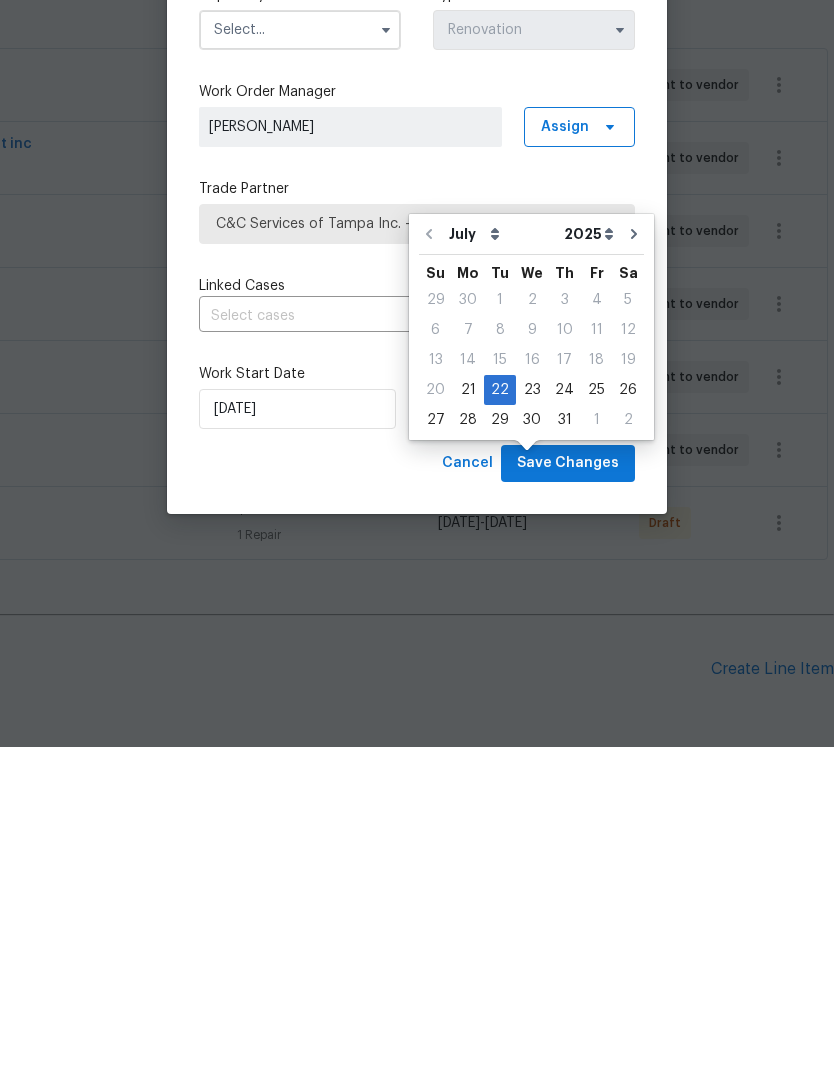 type on "7/30/2025" 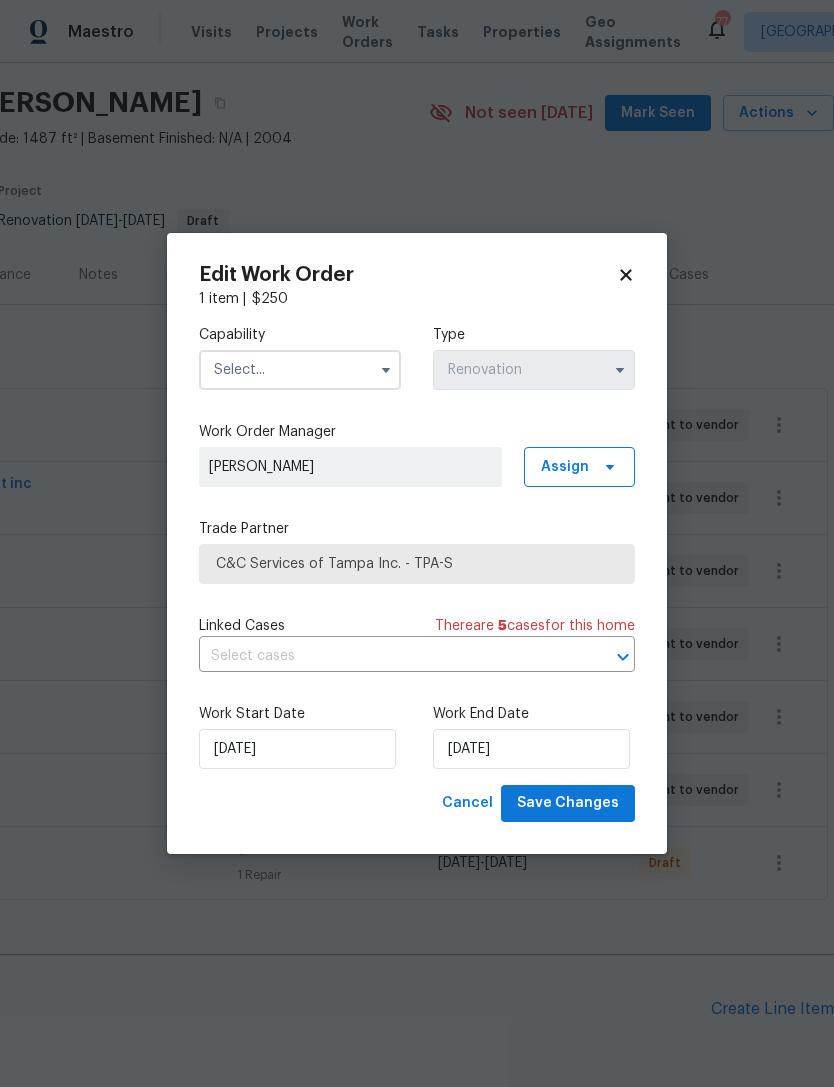 click at bounding box center (300, 370) 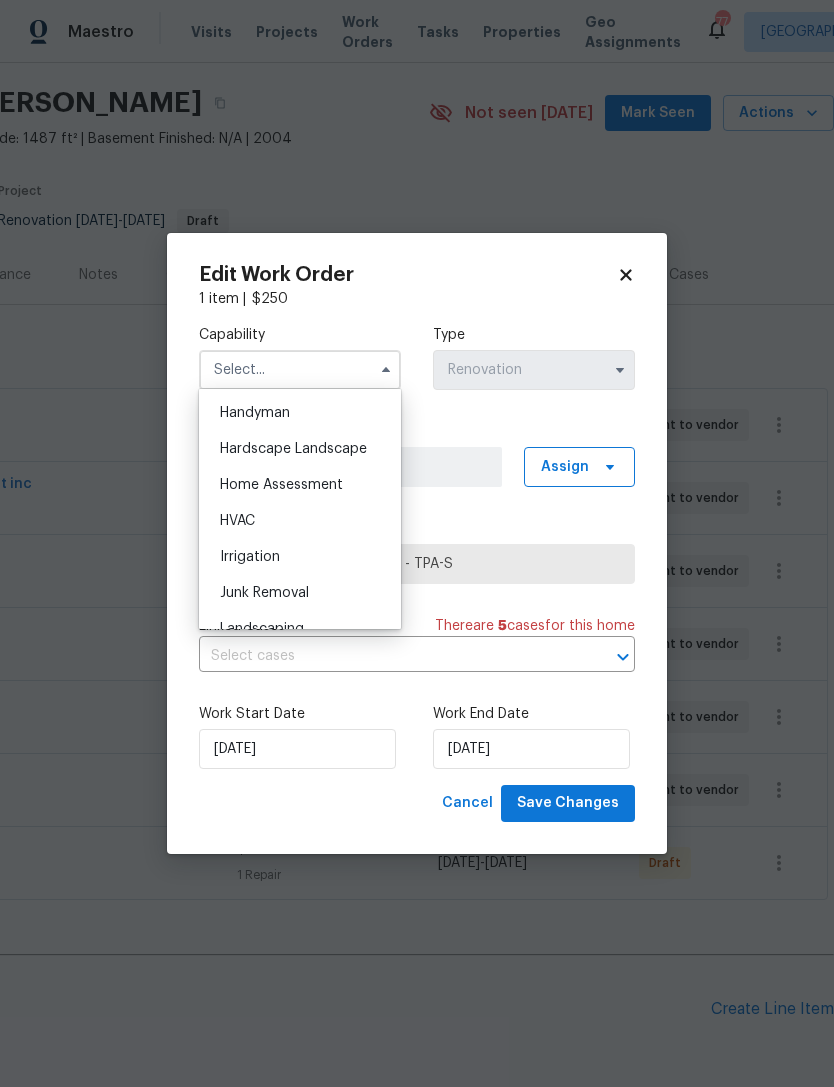 scroll, scrollTop: 1097, scrollLeft: 0, axis: vertical 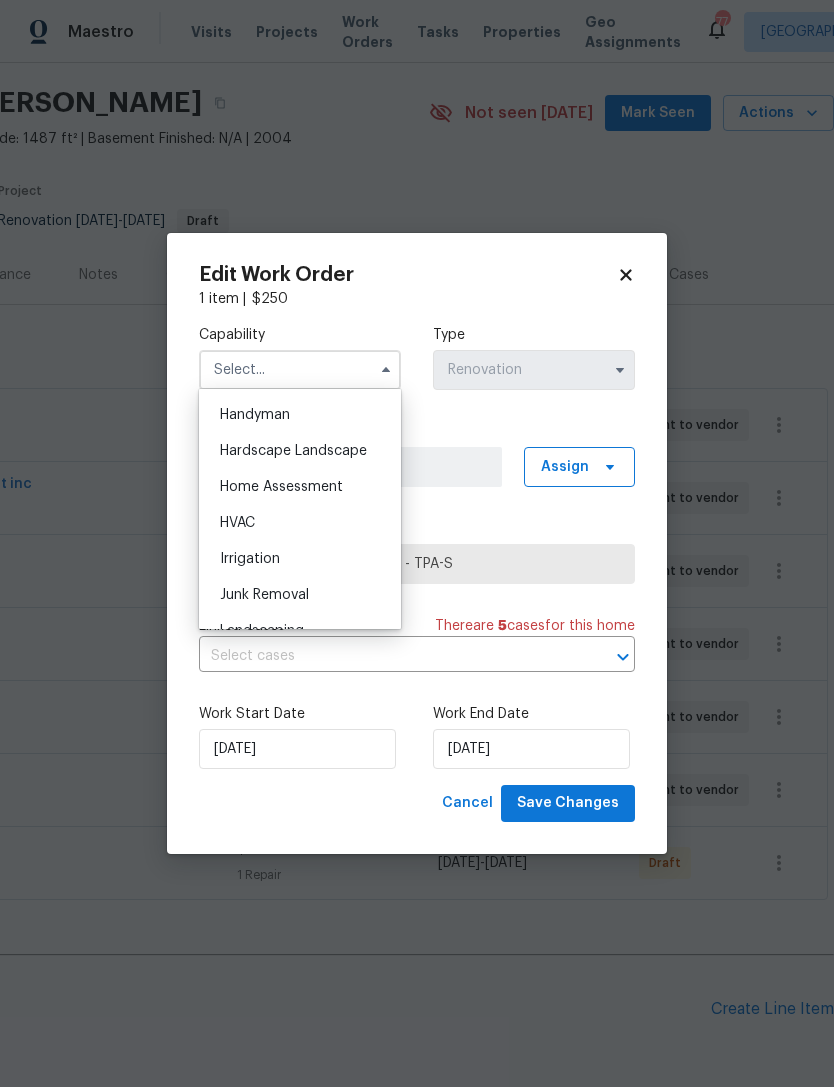 click on "HVAC" at bounding box center (300, 523) 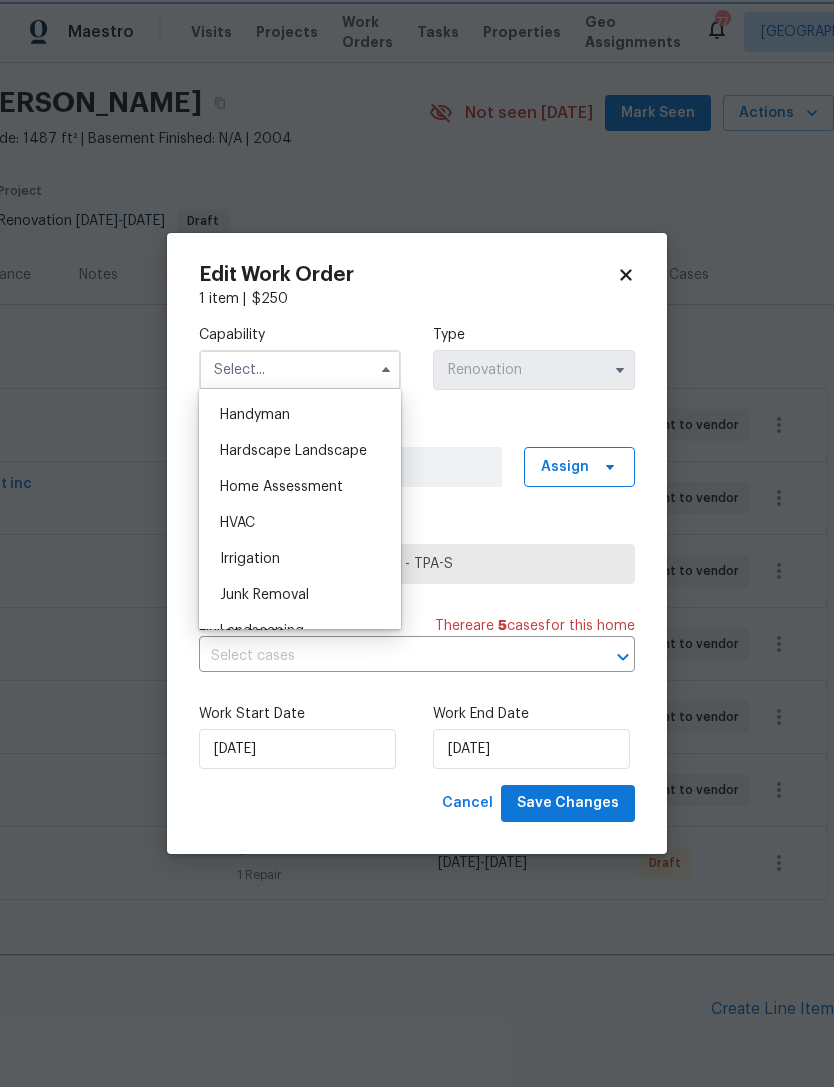 type on "HVAC" 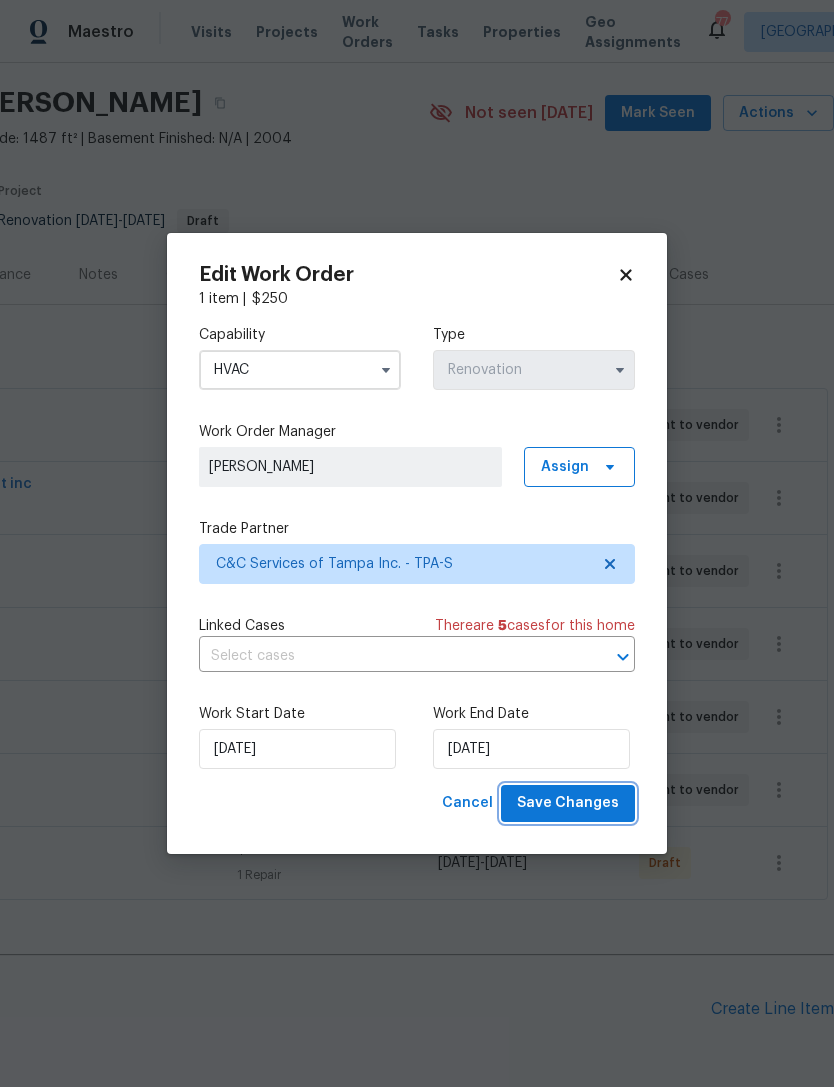 click on "Save Changes" at bounding box center (568, 803) 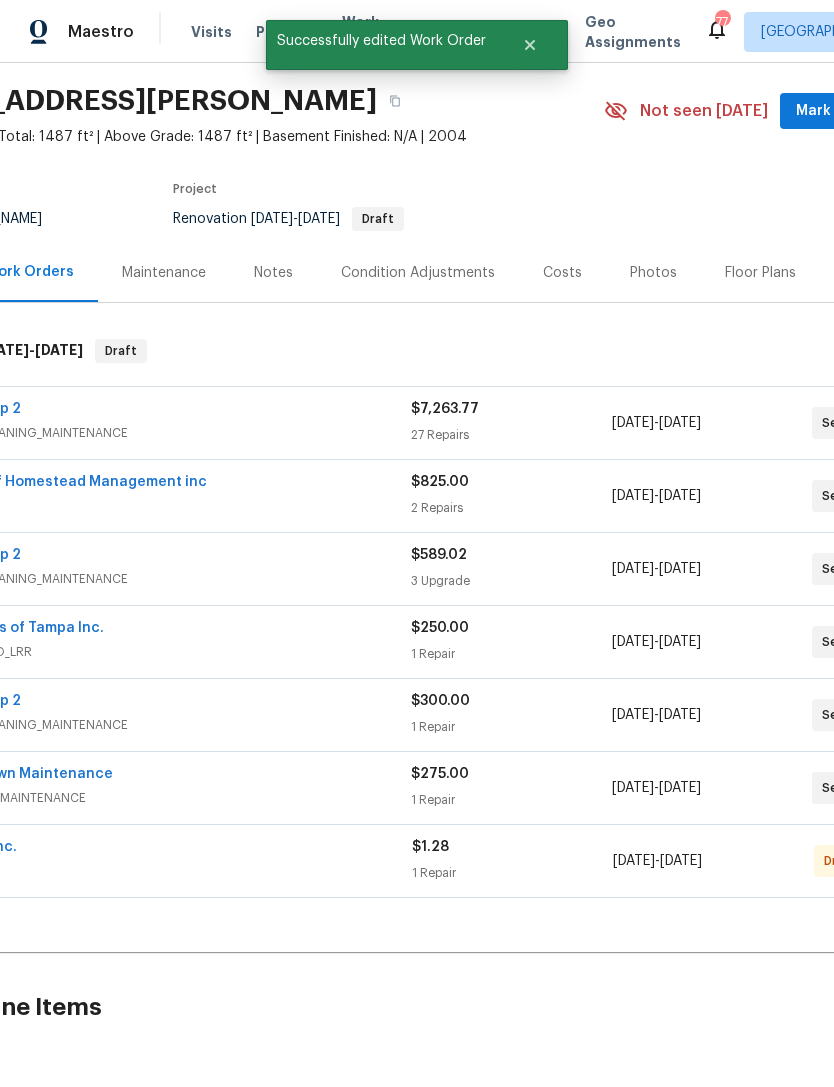 scroll, scrollTop: 61, scrollLeft: 122, axis: both 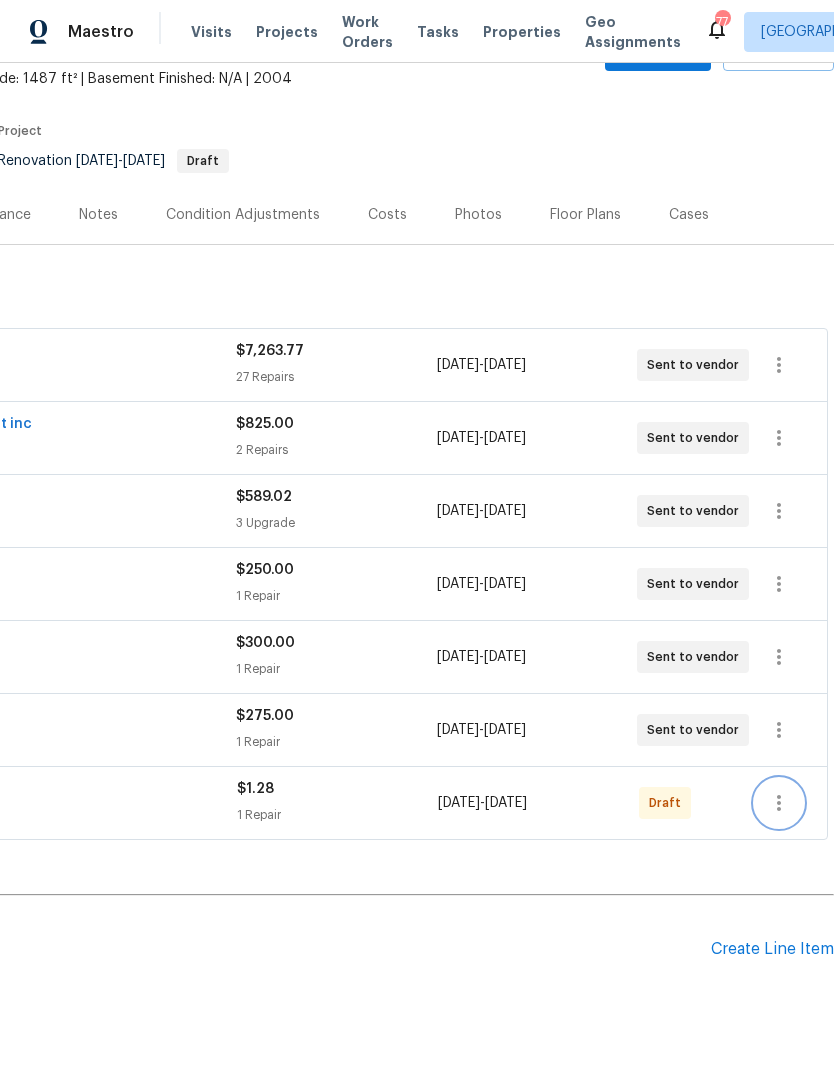click 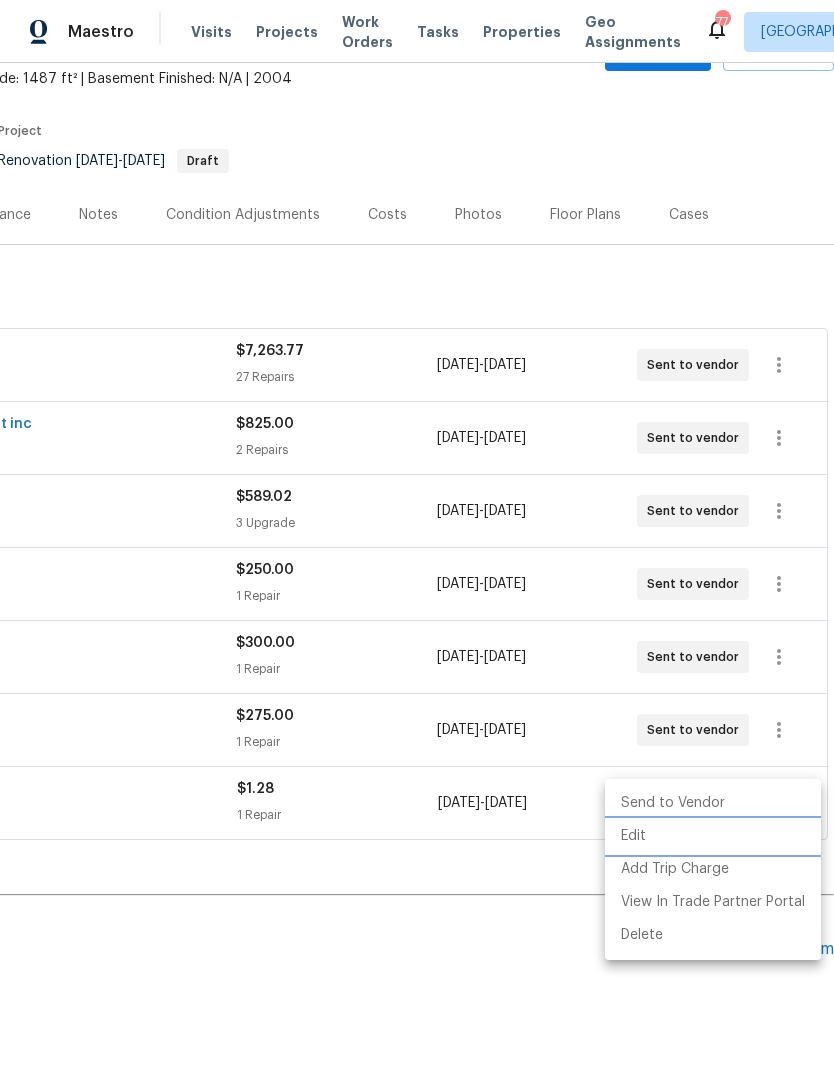 click on "Edit" at bounding box center [713, 836] 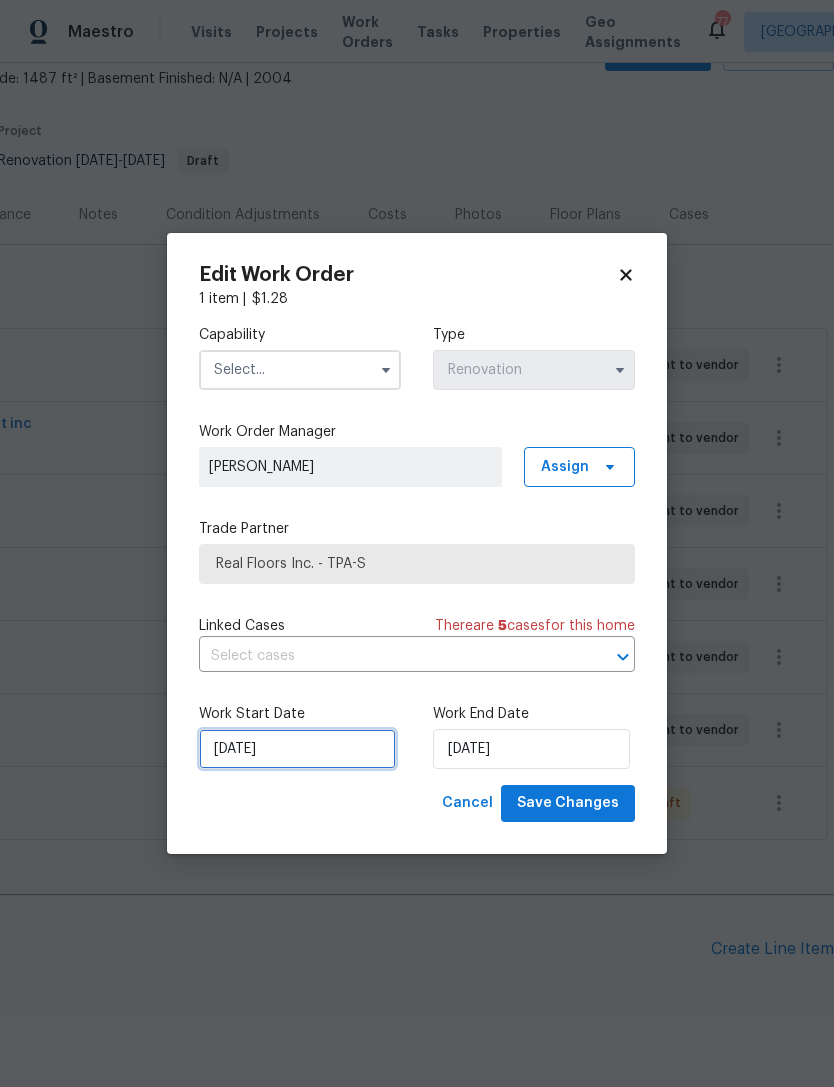 click on "[DATE]" at bounding box center [297, 749] 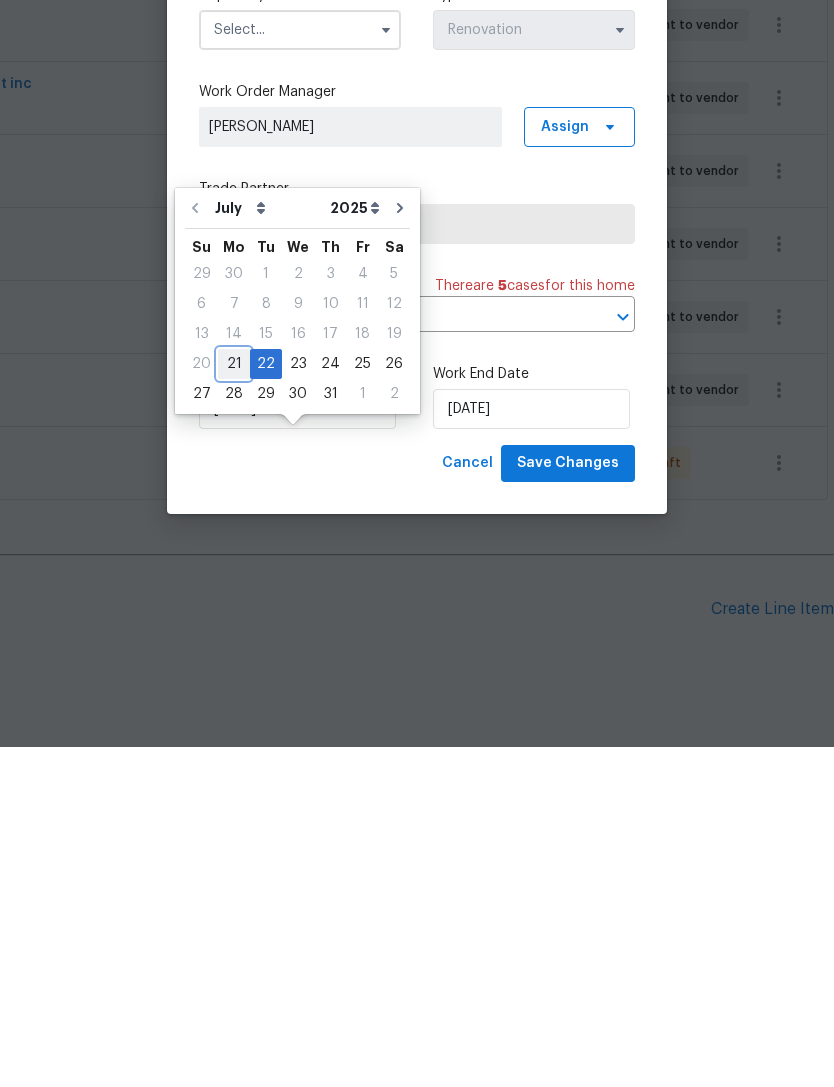 click on "21" at bounding box center [234, 704] 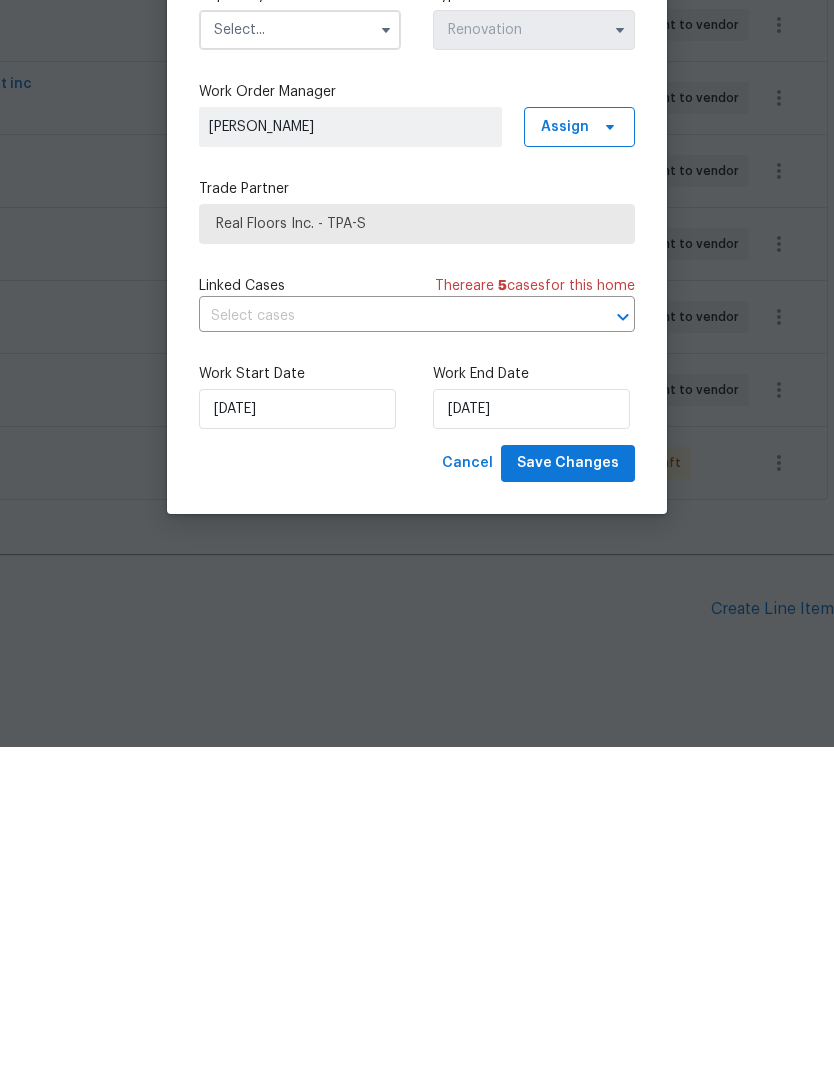 scroll, scrollTop: 64, scrollLeft: 0, axis: vertical 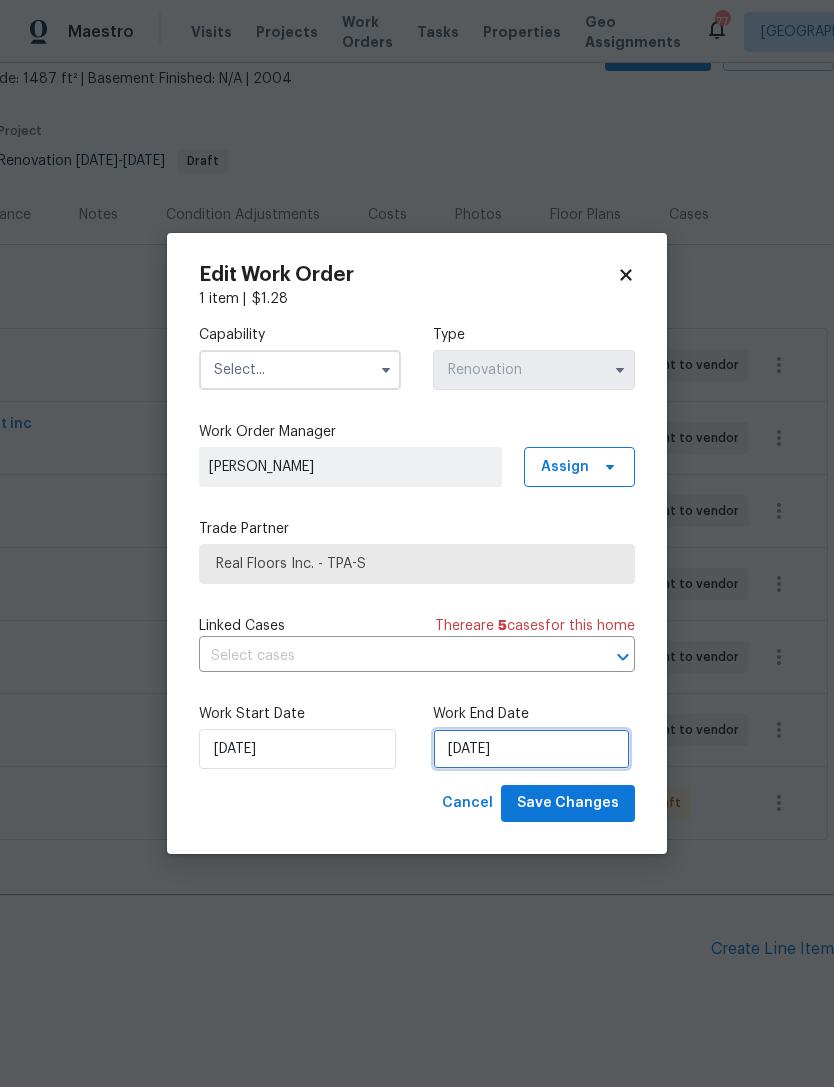 click on "[DATE]" at bounding box center [531, 749] 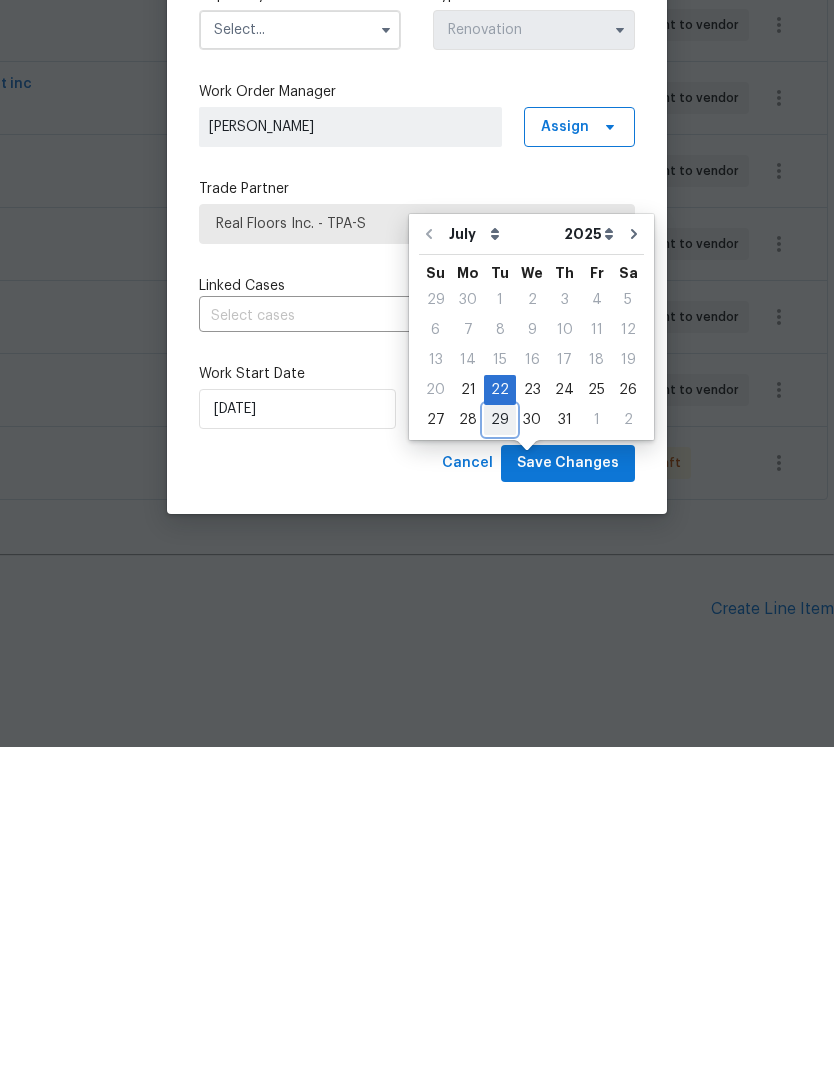 click on "29" at bounding box center [500, 760] 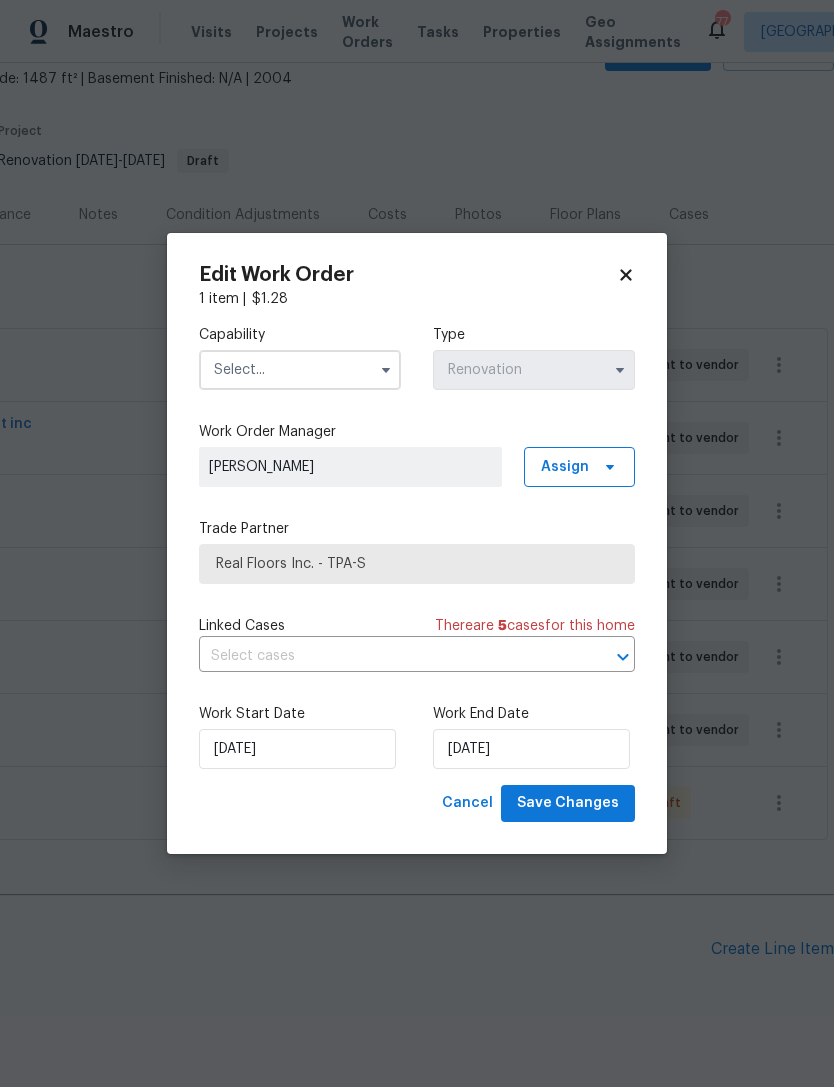 click at bounding box center [300, 370] 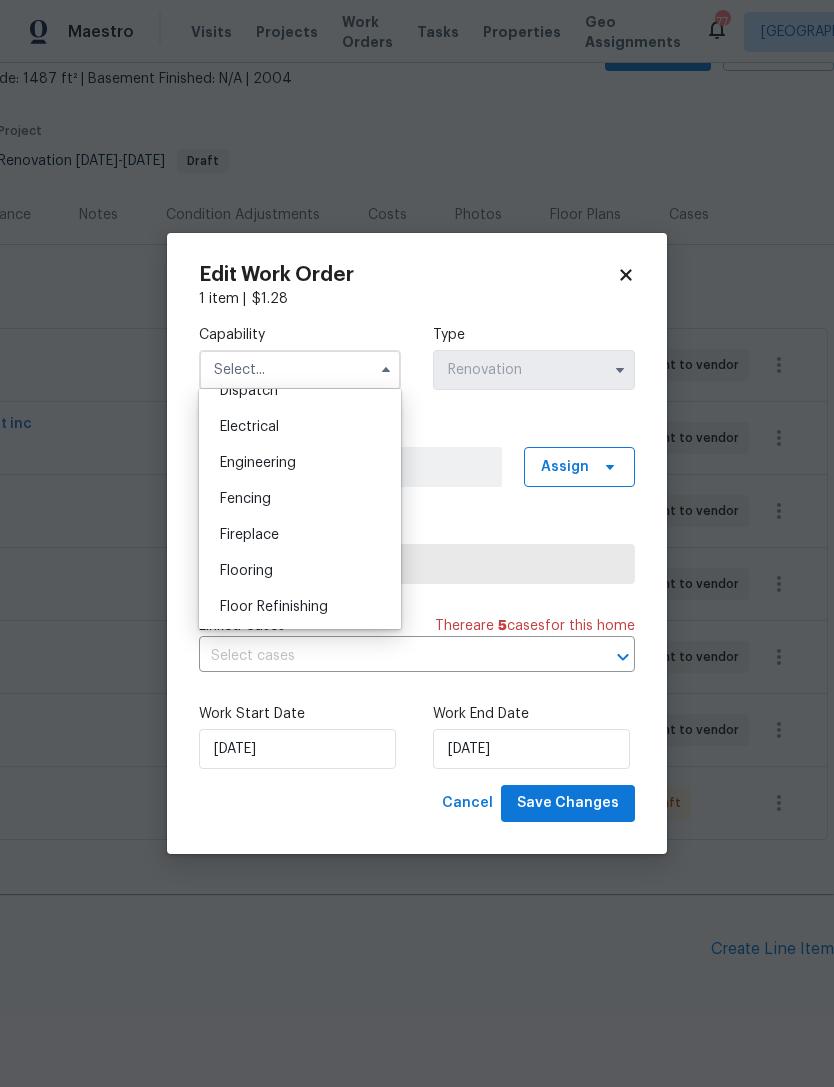 scroll, scrollTop: 616, scrollLeft: 0, axis: vertical 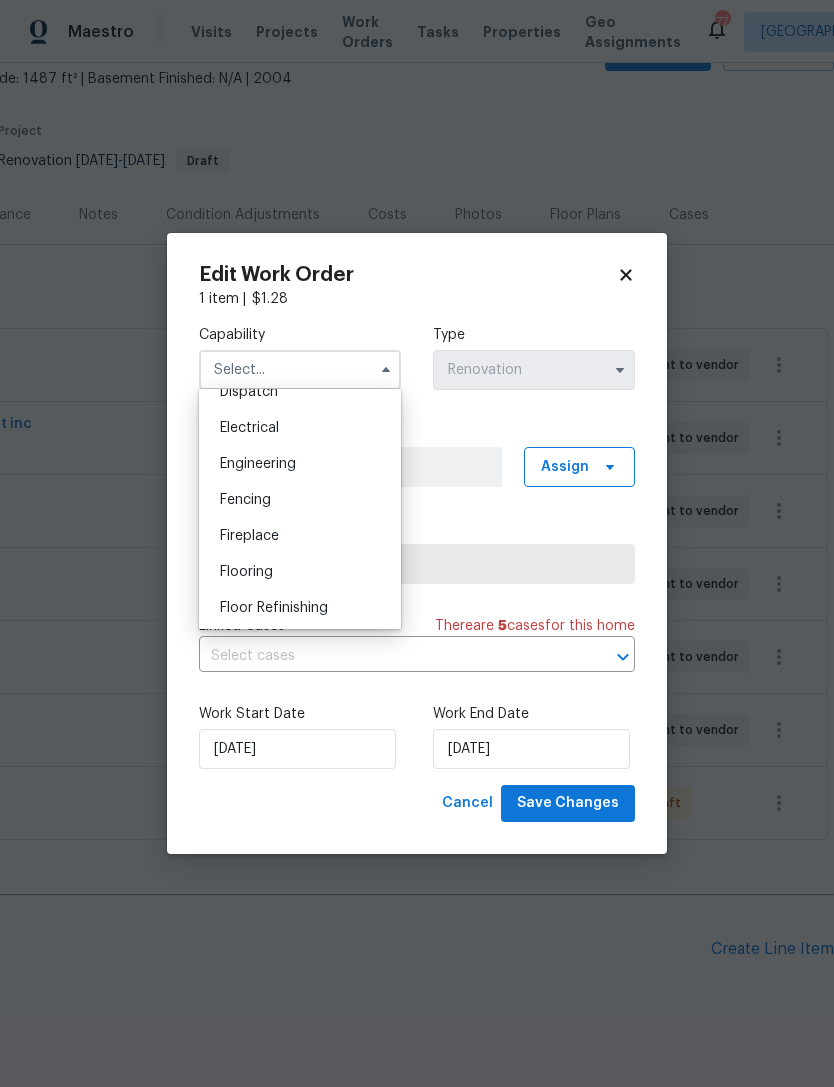 click on "Flooring" at bounding box center [300, 572] 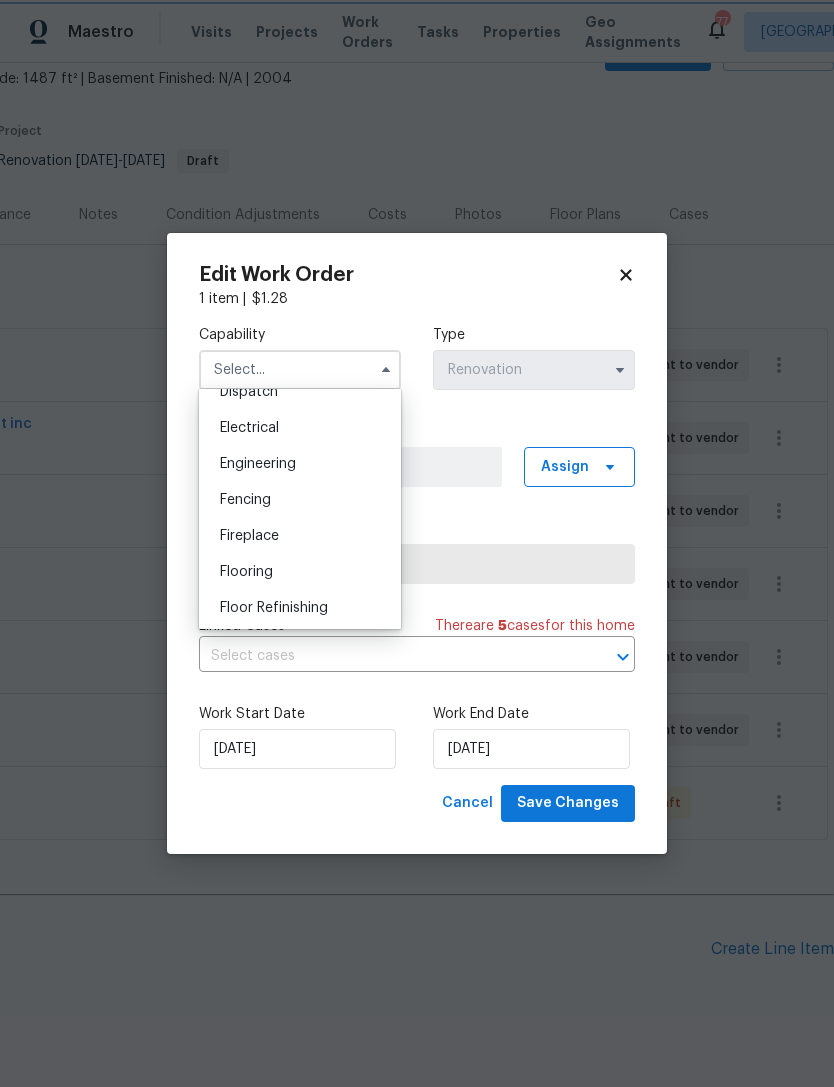type on "Flooring" 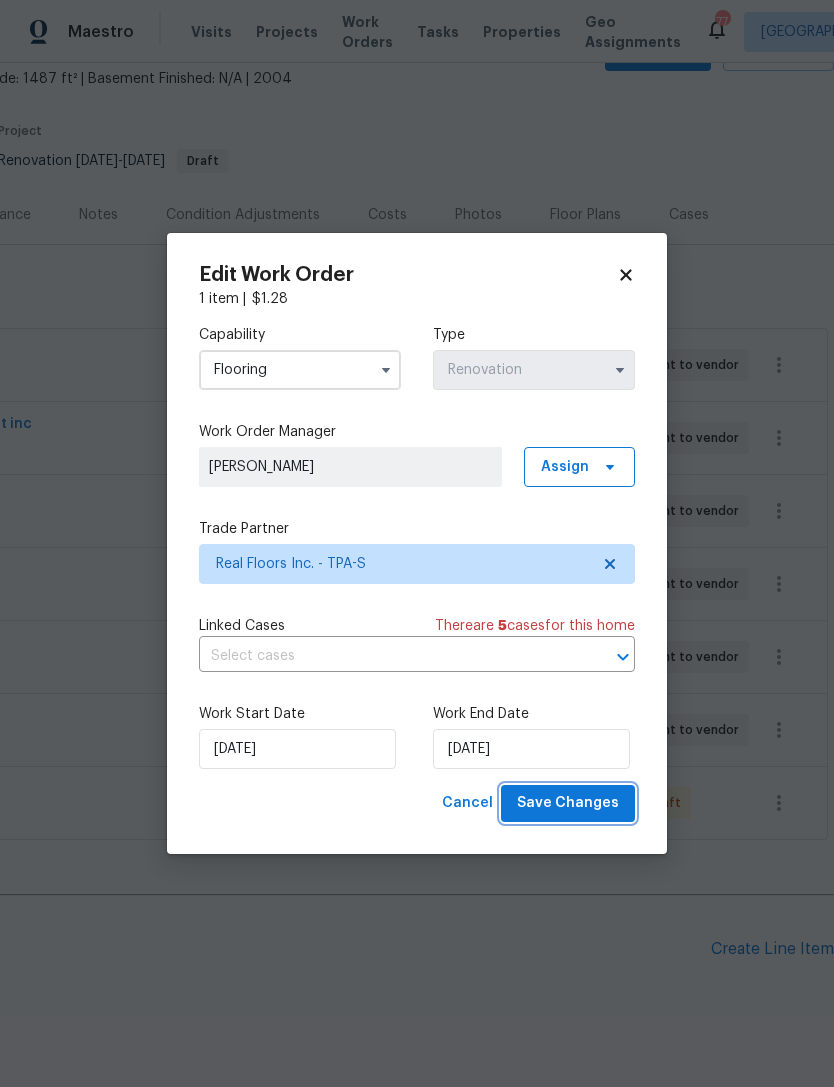 click on "Save Changes" at bounding box center [568, 803] 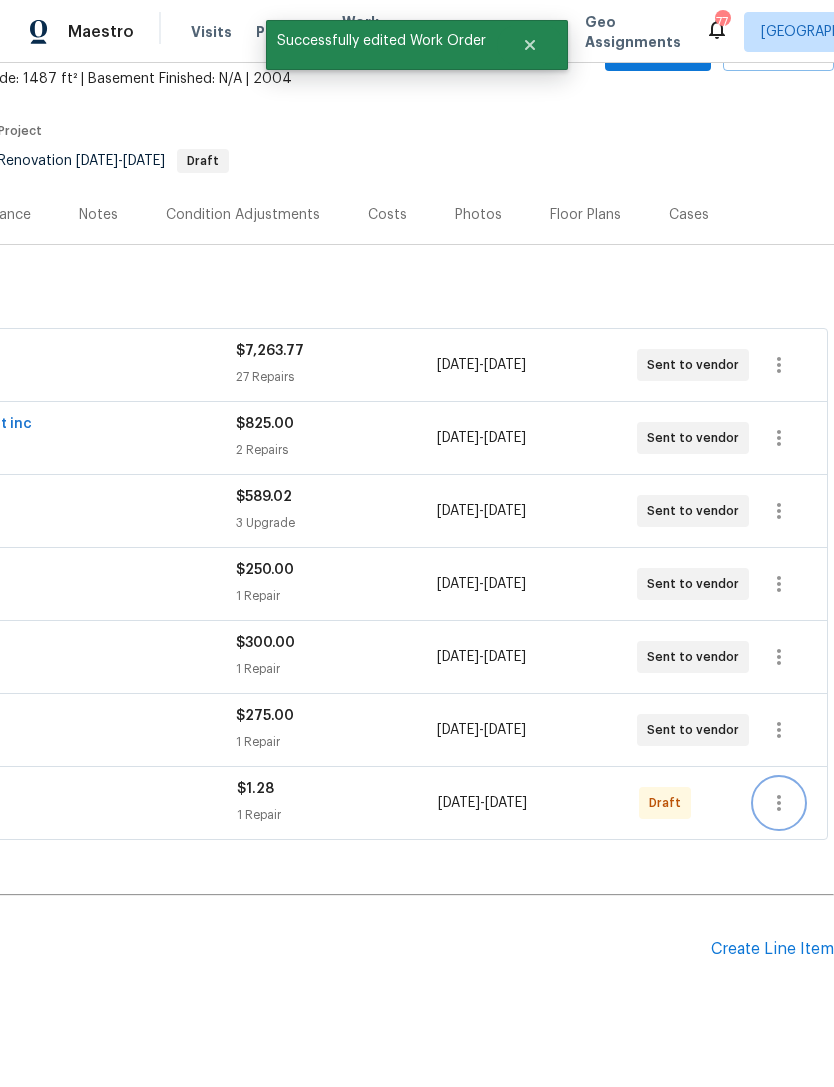 click 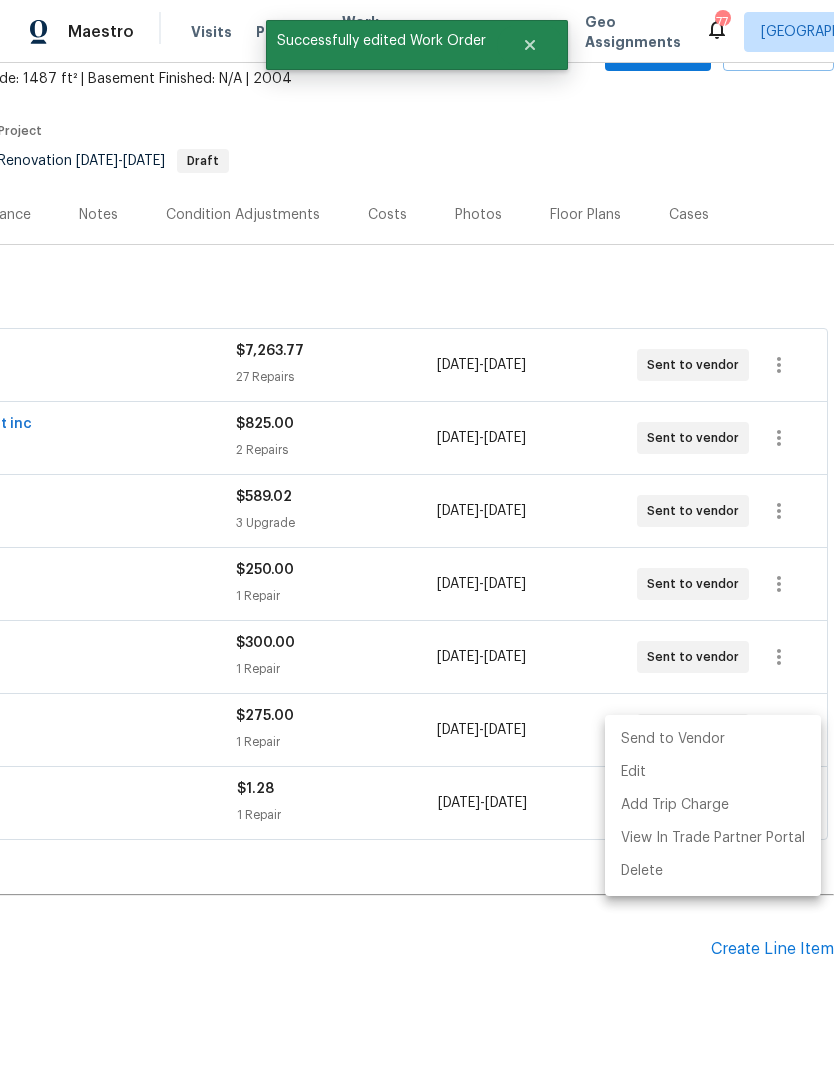 click on "Send to Vendor" at bounding box center (713, 739) 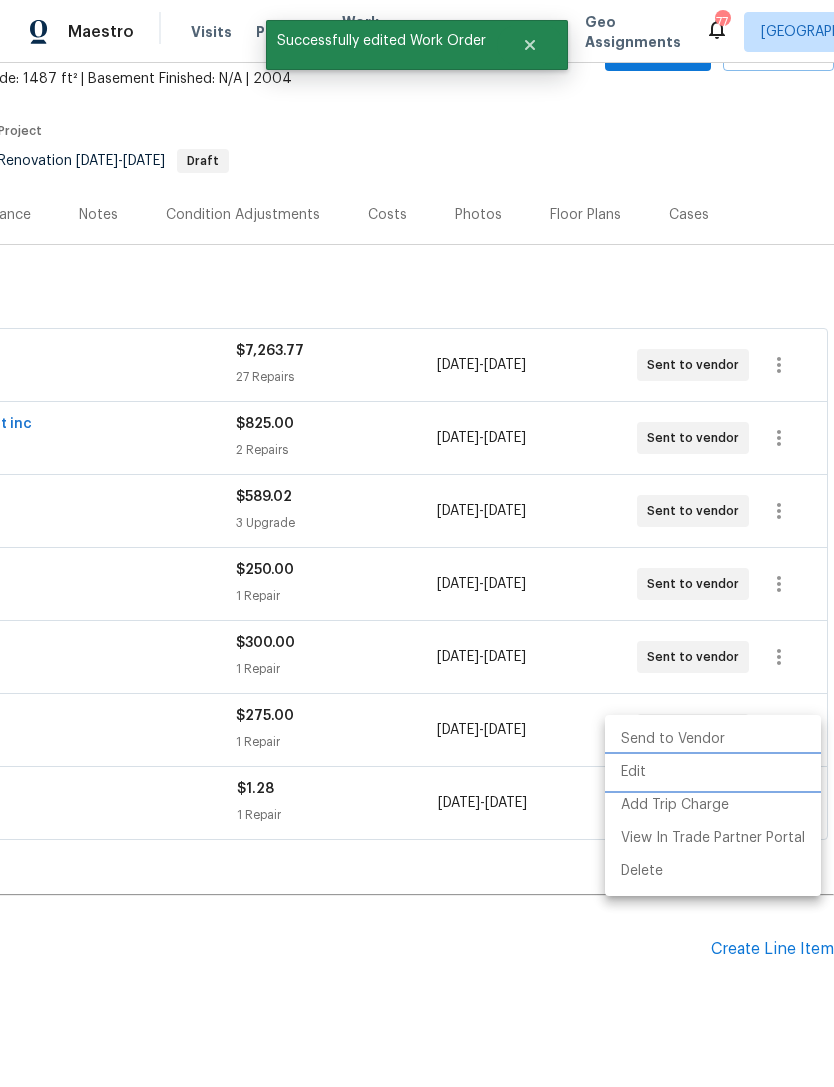 click at bounding box center [417, 543] 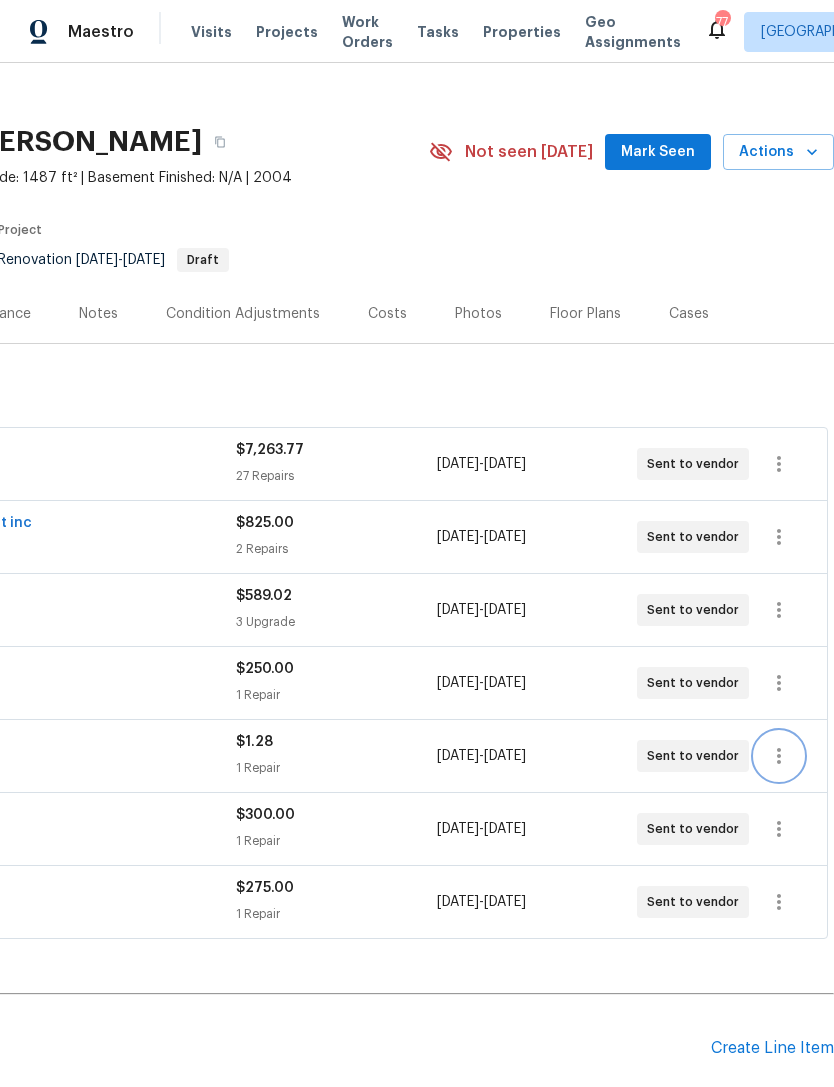 scroll, scrollTop: 18, scrollLeft: 296, axis: both 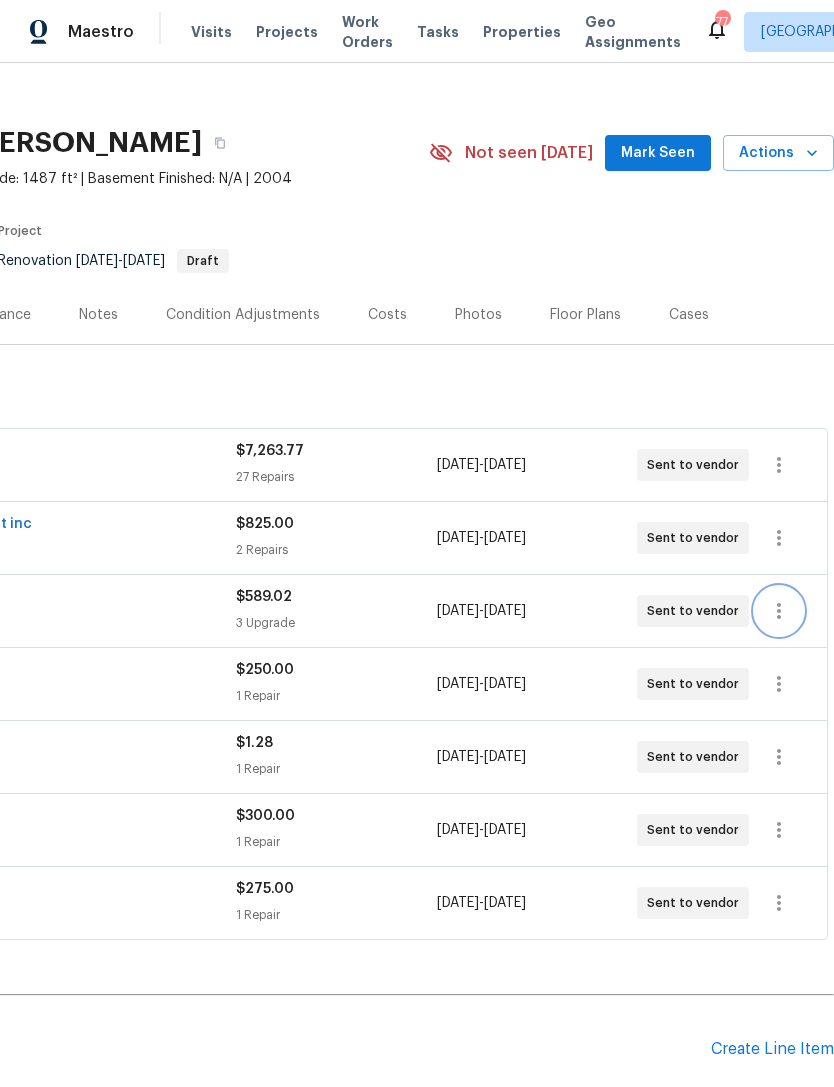 click 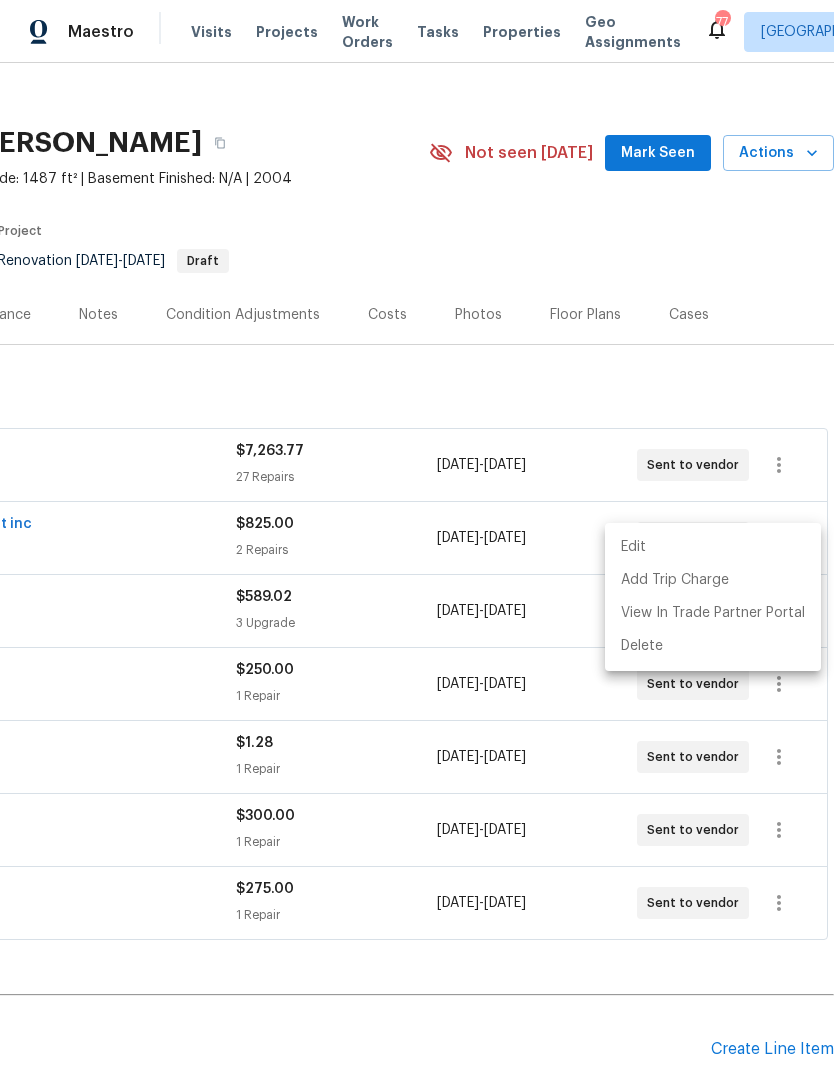 click on "Edit" at bounding box center [713, 547] 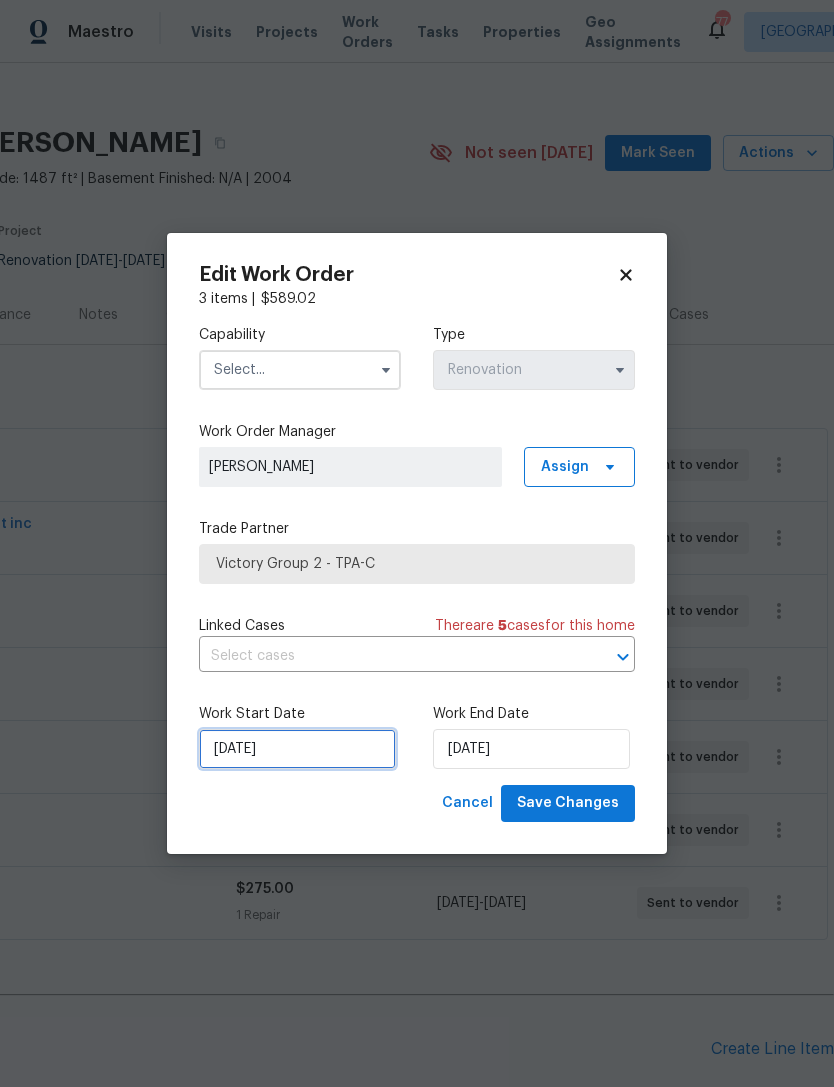 click on "7/22/2025" at bounding box center [297, 749] 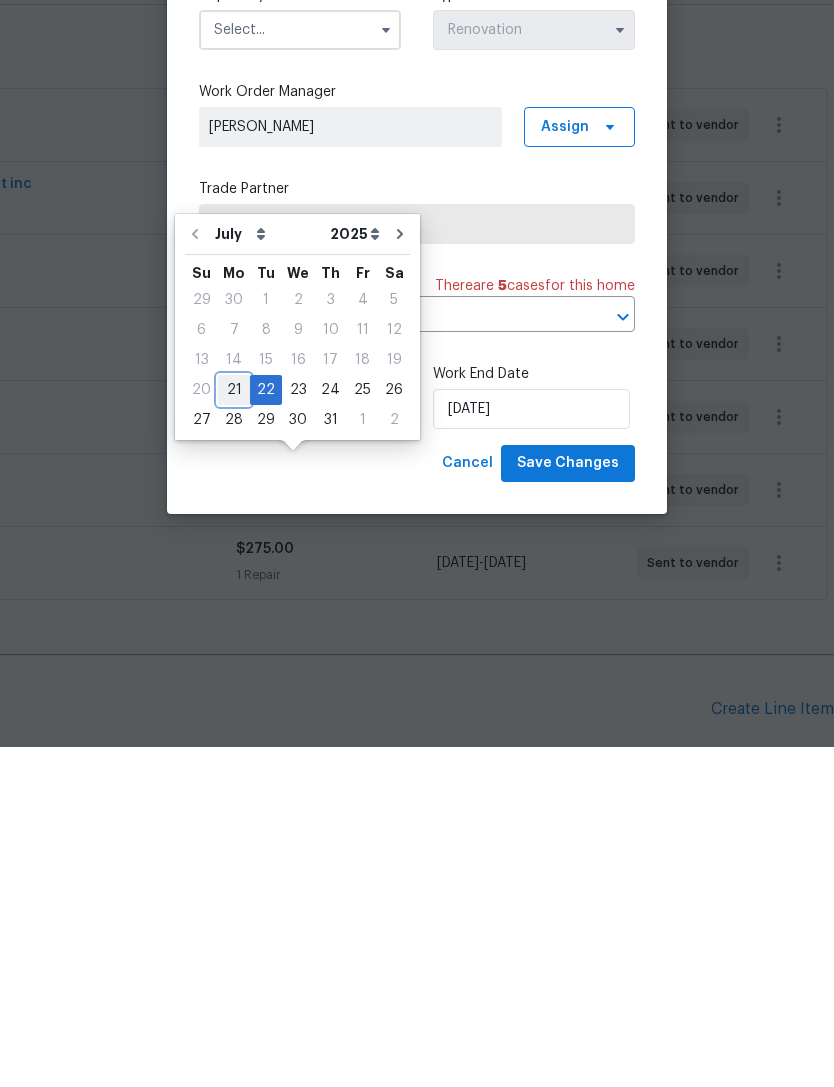 click on "21" at bounding box center (234, 730) 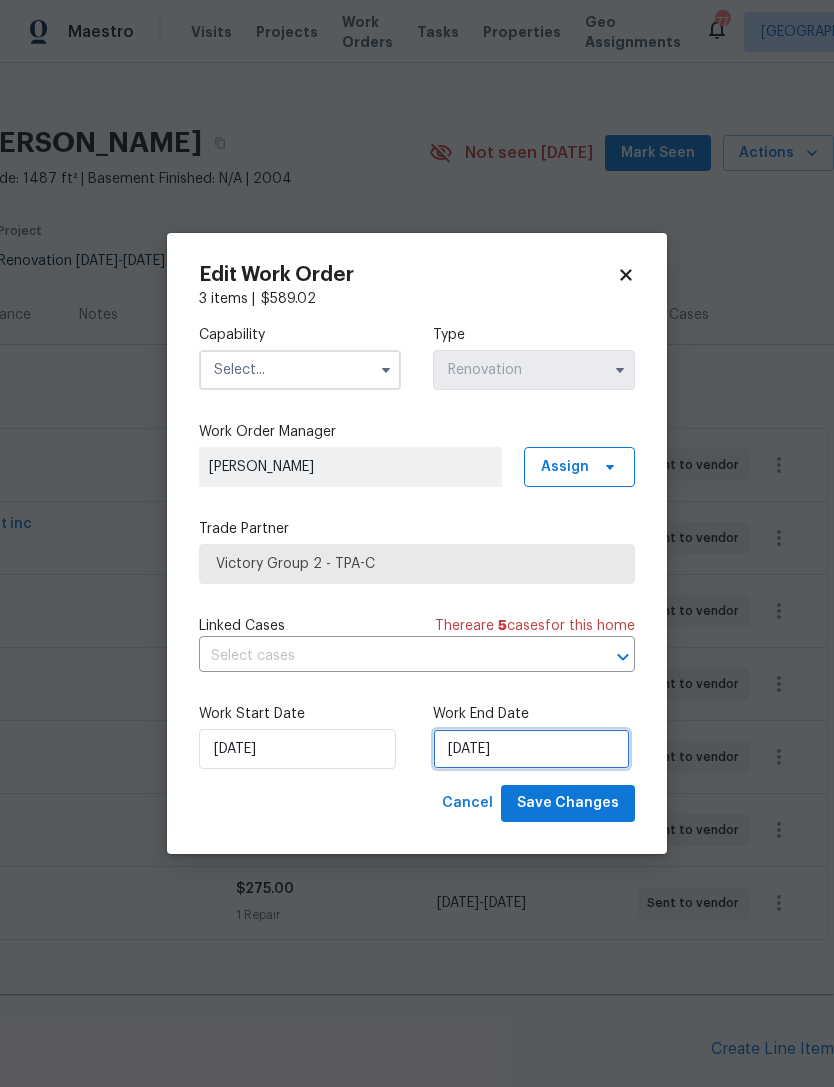 click on "7/22/2025" at bounding box center (531, 749) 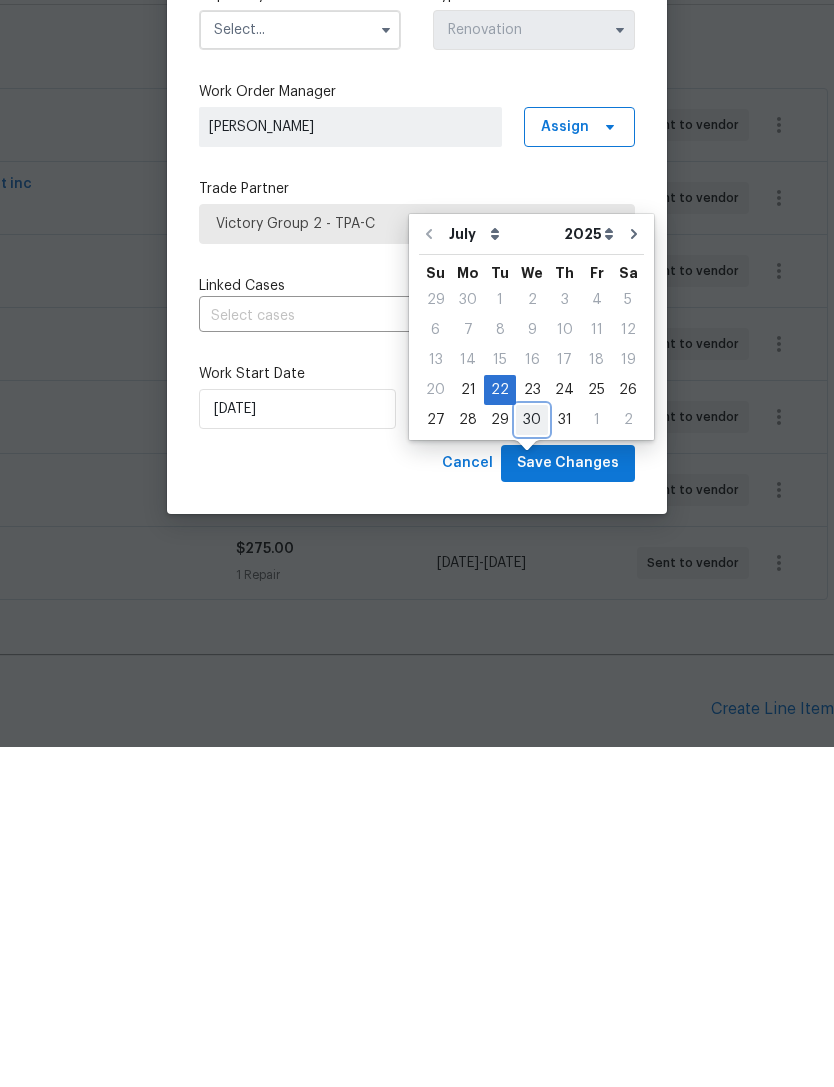 click on "30" at bounding box center (532, 760) 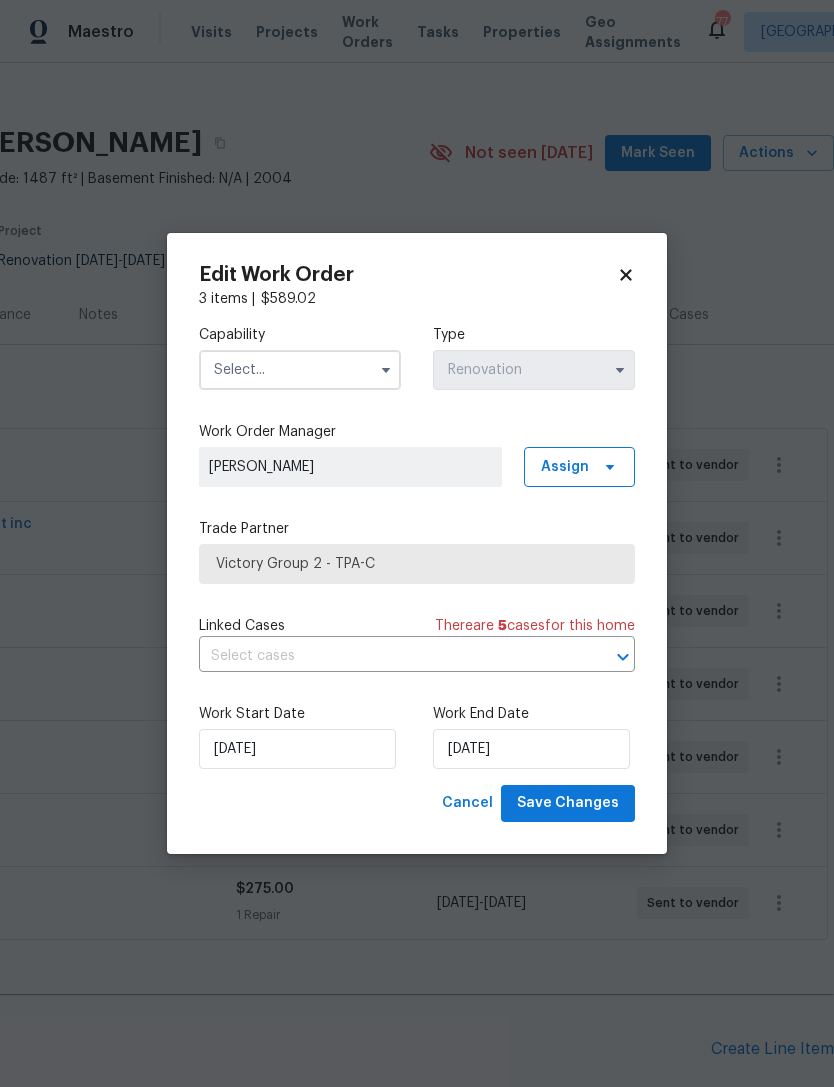 click at bounding box center [300, 370] 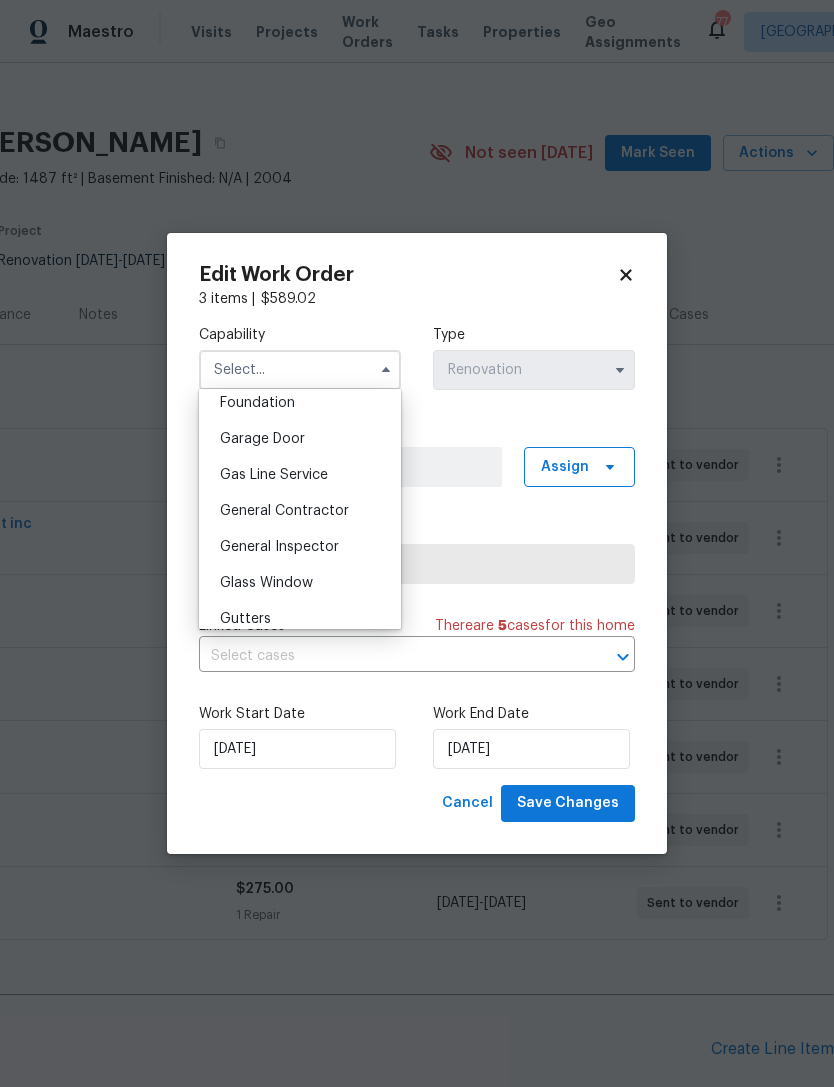 scroll, scrollTop: 856, scrollLeft: 0, axis: vertical 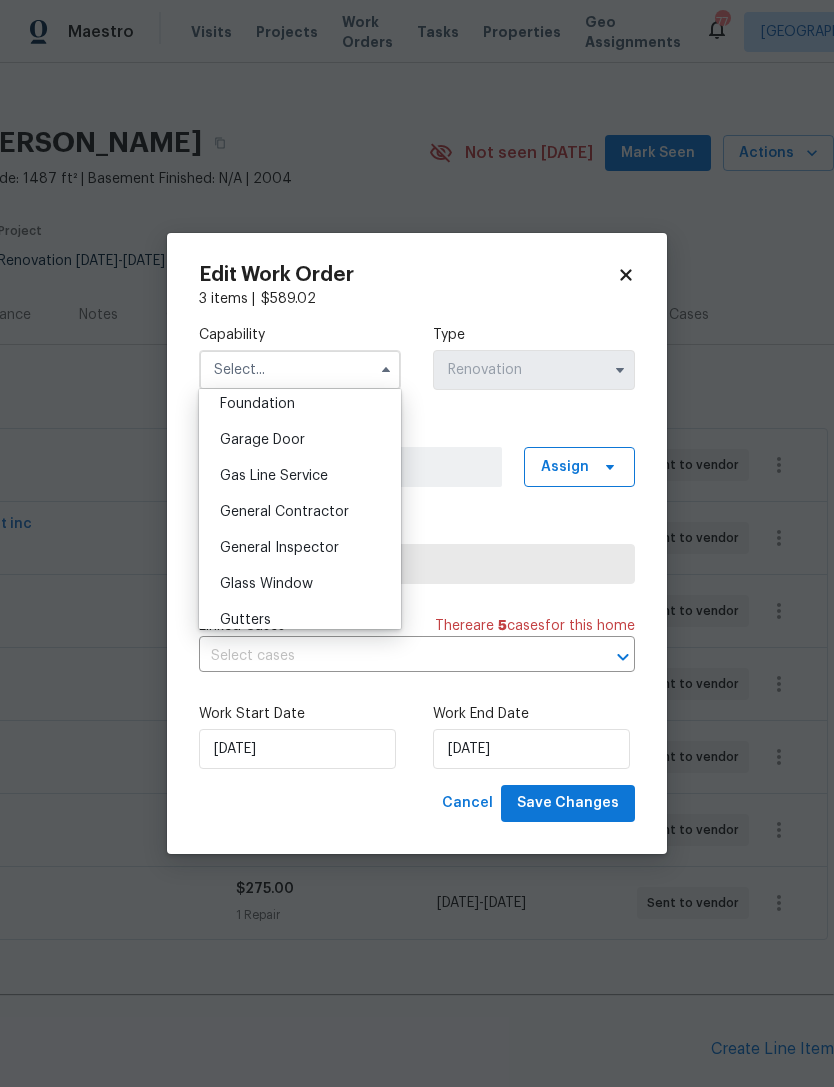 click on "General Contractor" at bounding box center (284, 512) 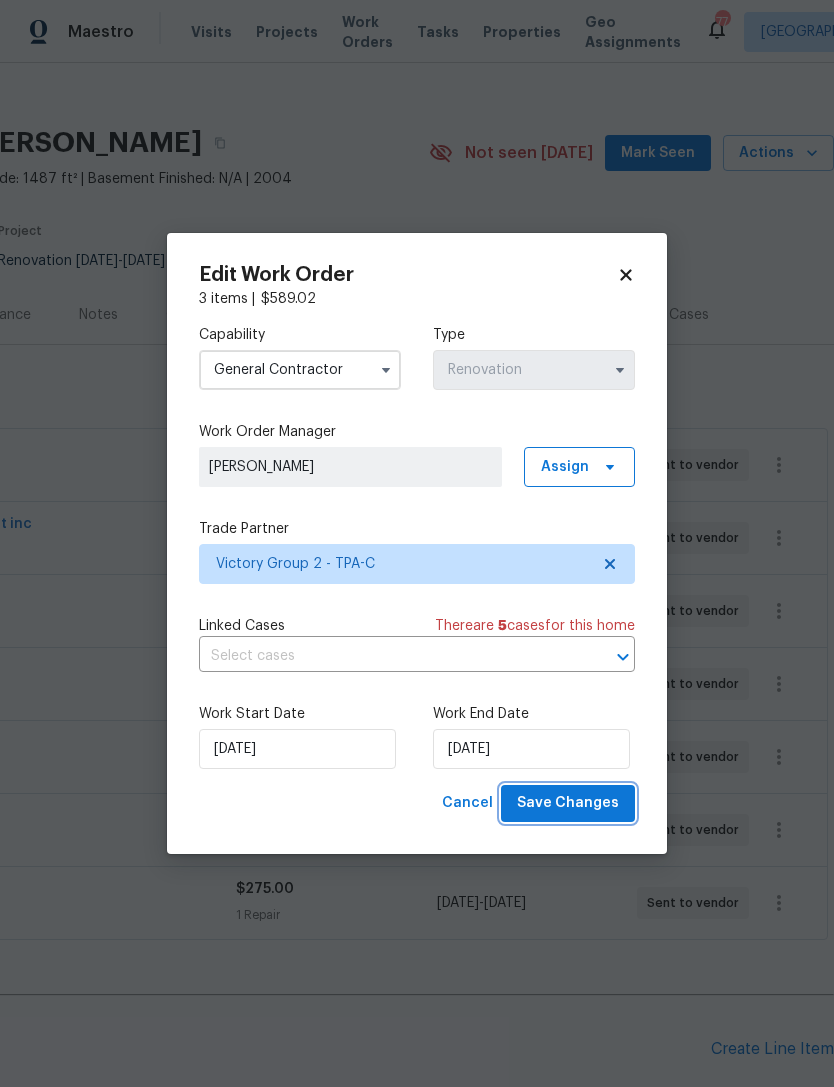 click on "Save Changes" at bounding box center (568, 803) 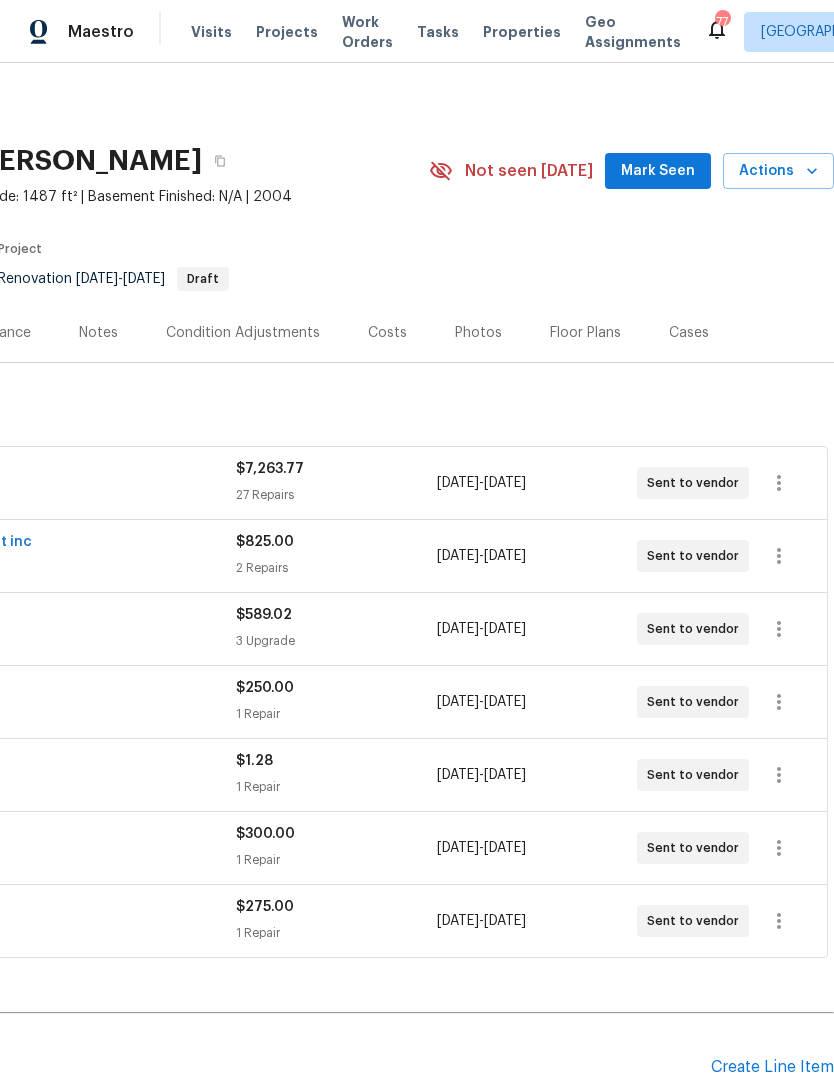 scroll, scrollTop: 0, scrollLeft: 296, axis: horizontal 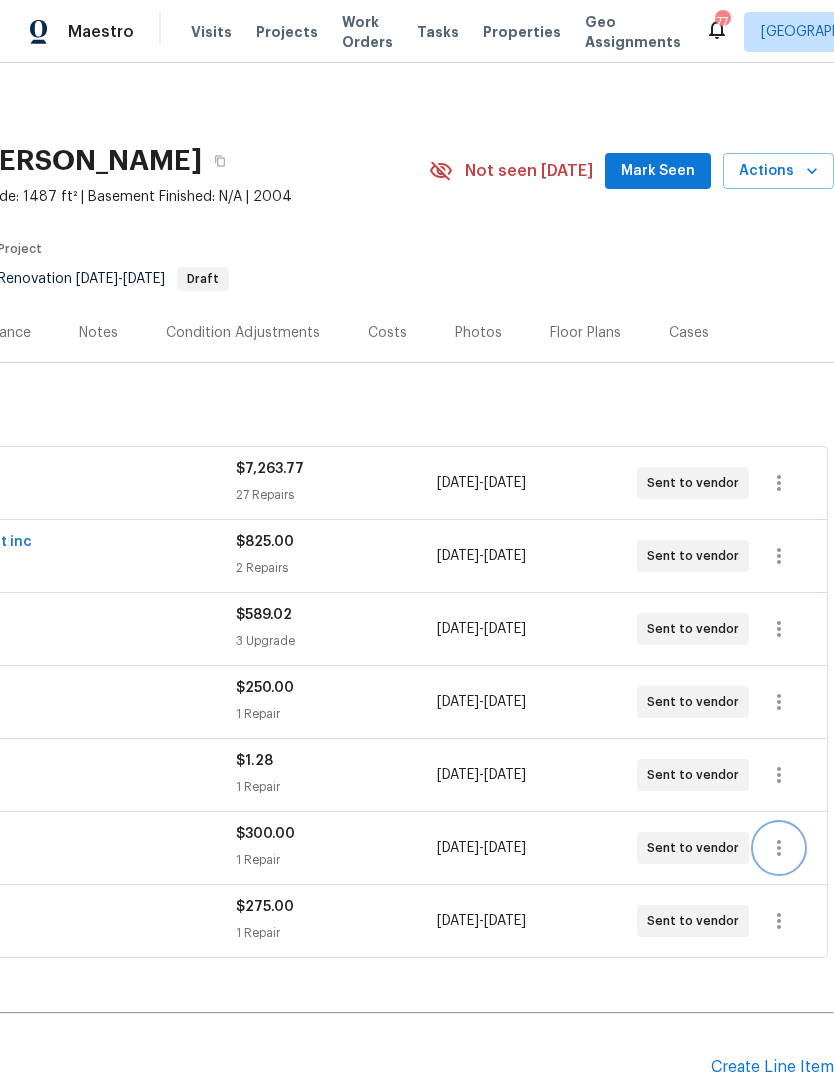 click 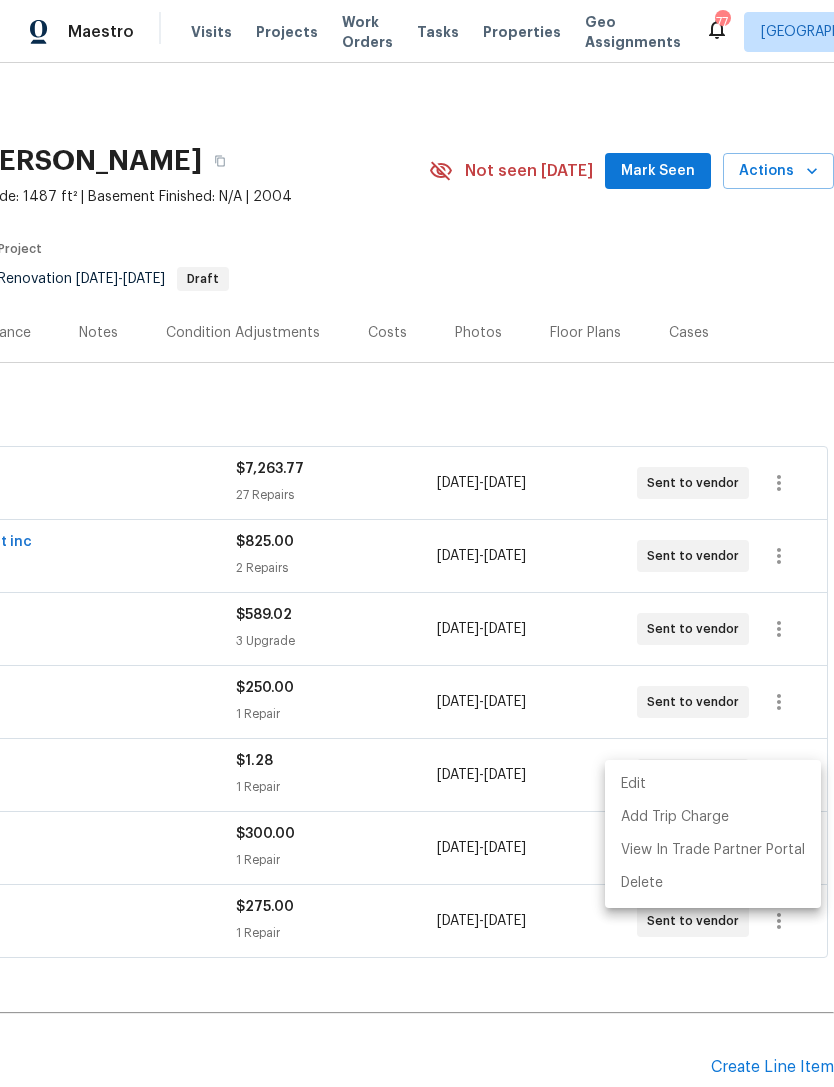 click on "Edit" at bounding box center [713, 784] 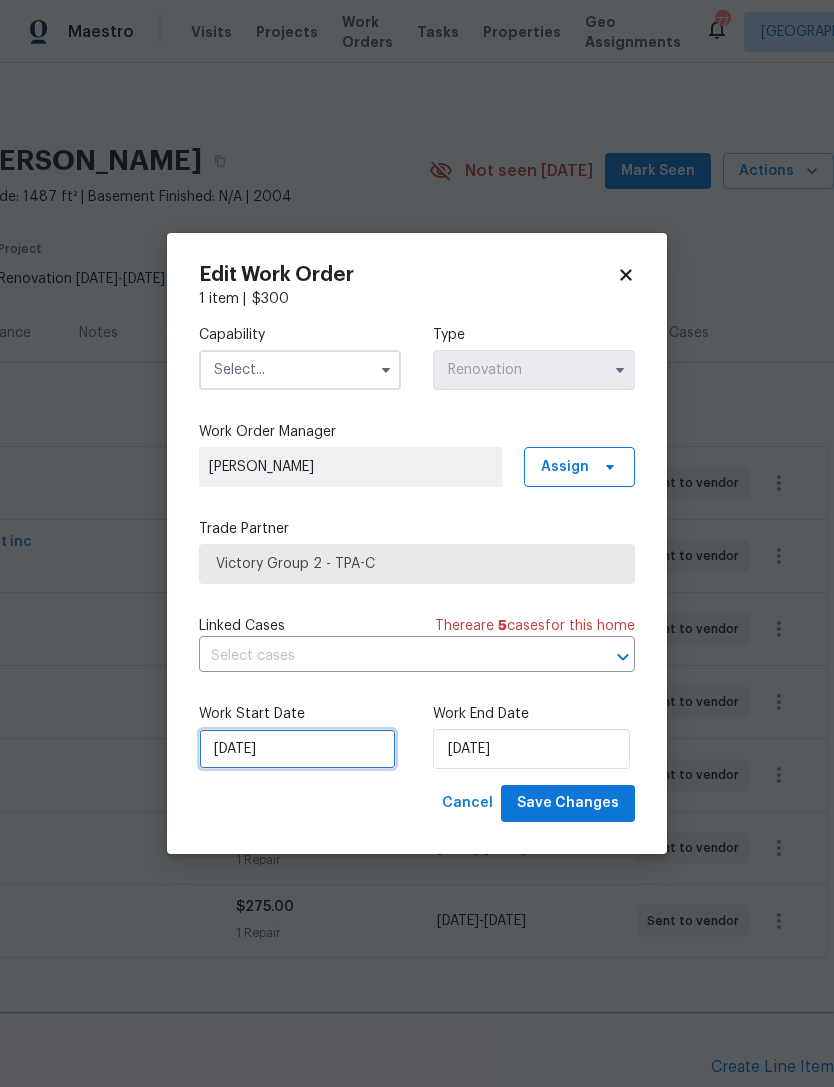 click on "7/22/2025" at bounding box center (297, 749) 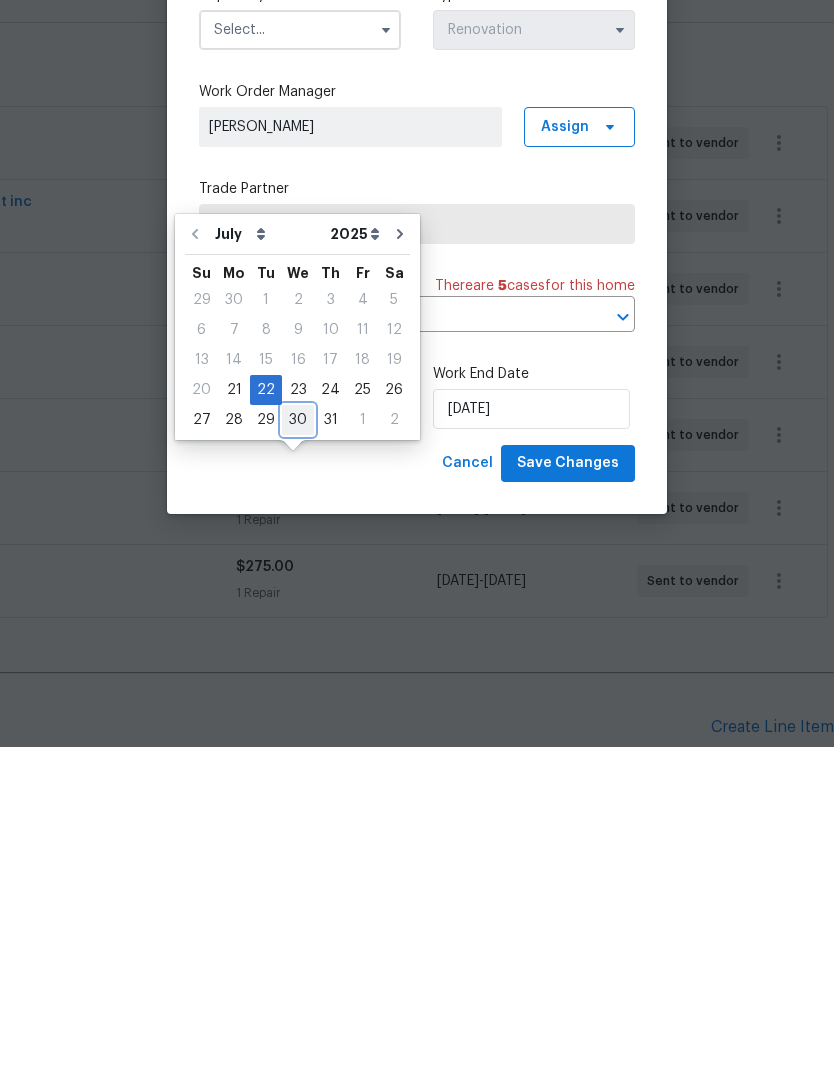 click on "30" at bounding box center [298, 760] 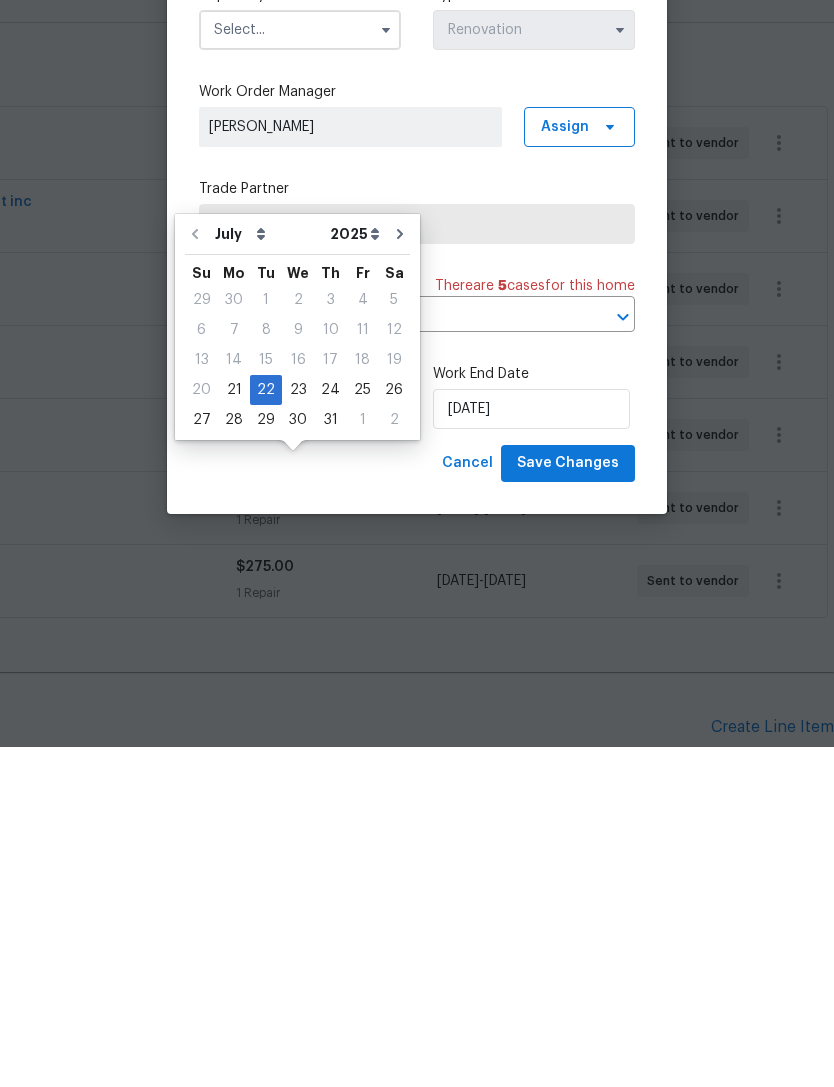 type on "7/30/2025" 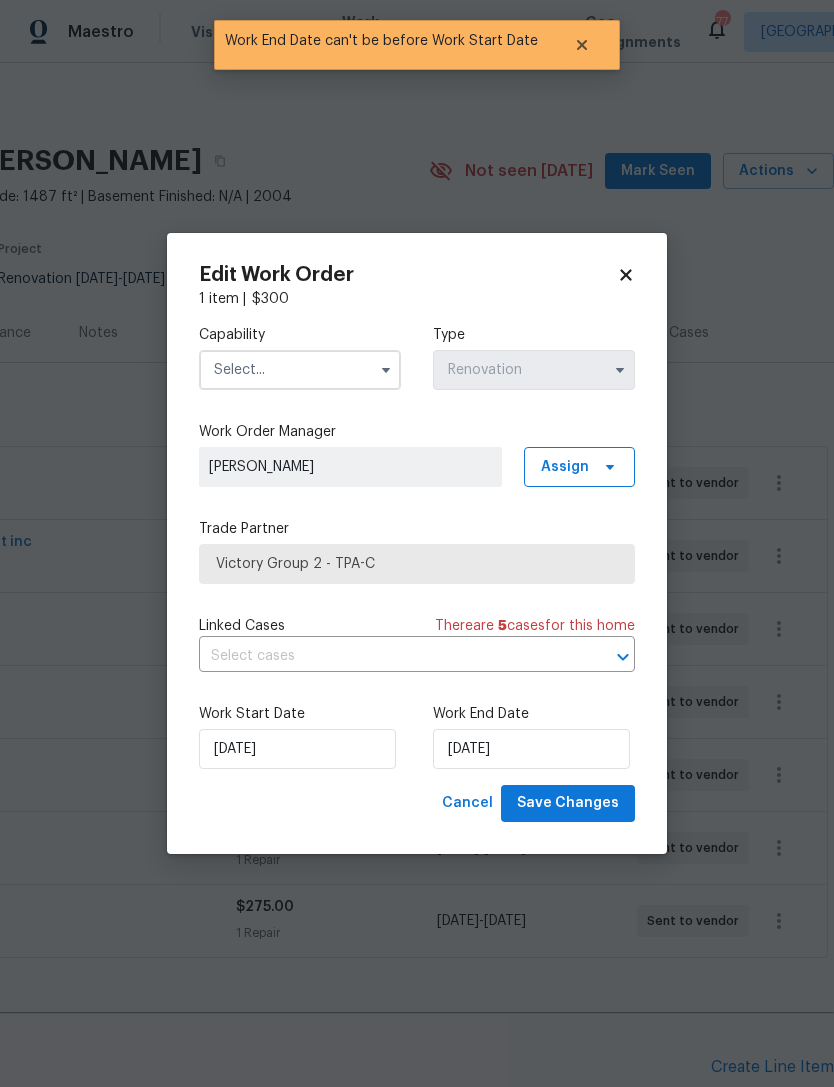 click at bounding box center (300, 370) 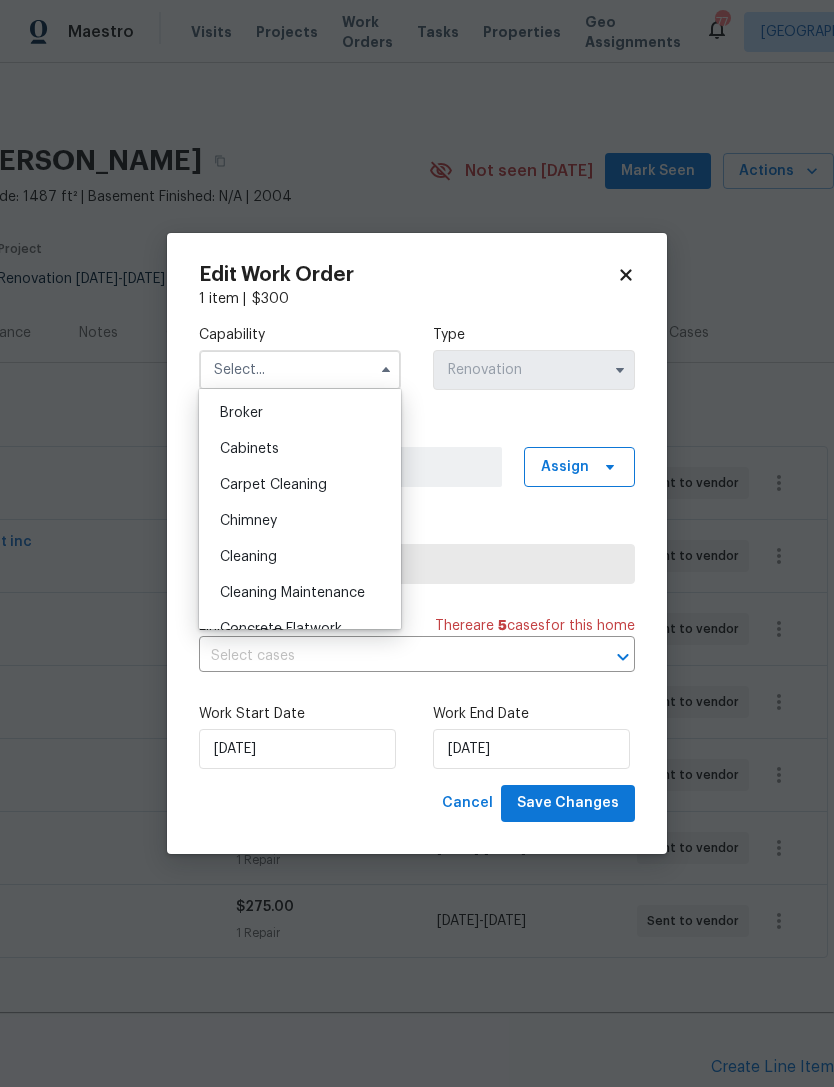 scroll, scrollTop: 139, scrollLeft: 0, axis: vertical 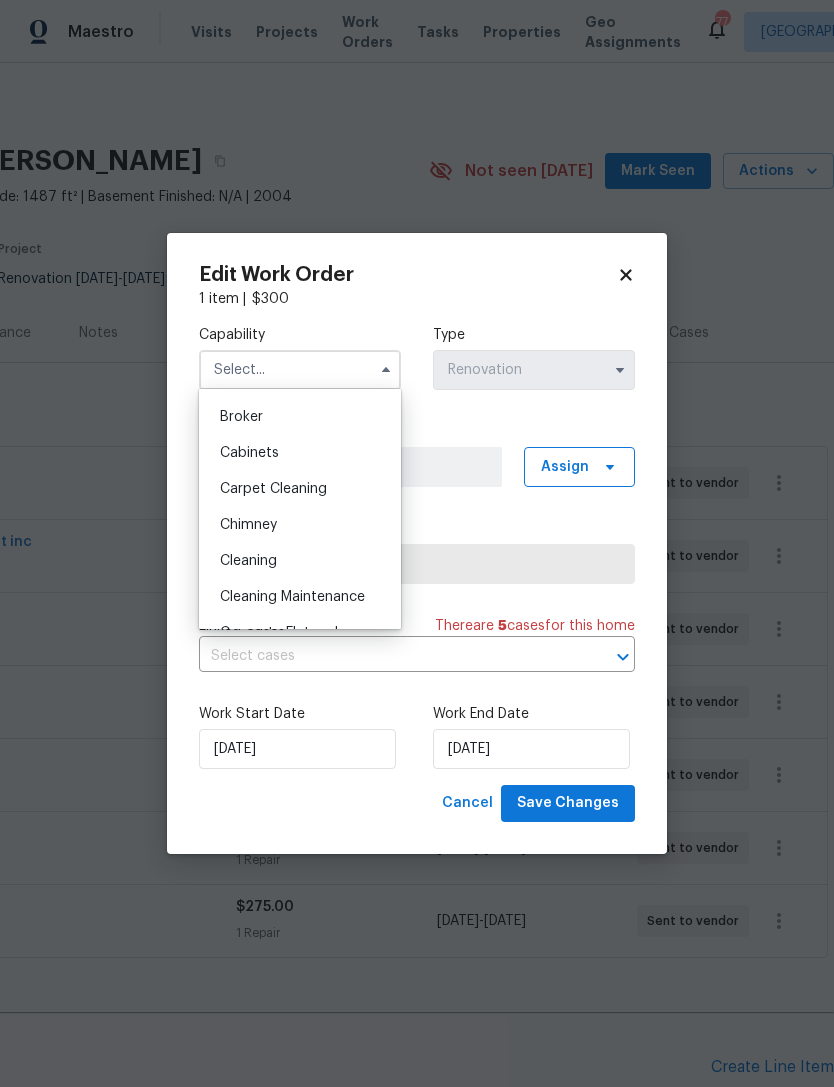 click on "Cleaning" at bounding box center (300, 561) 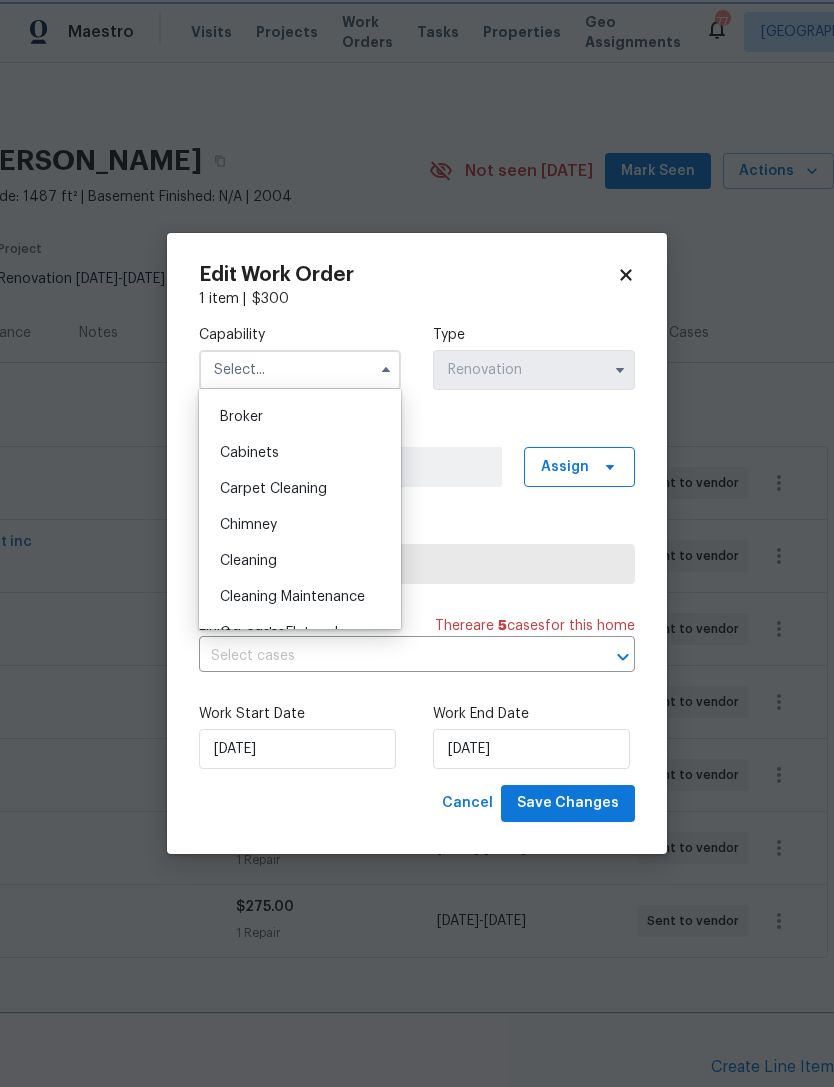 type on "Cleaning" 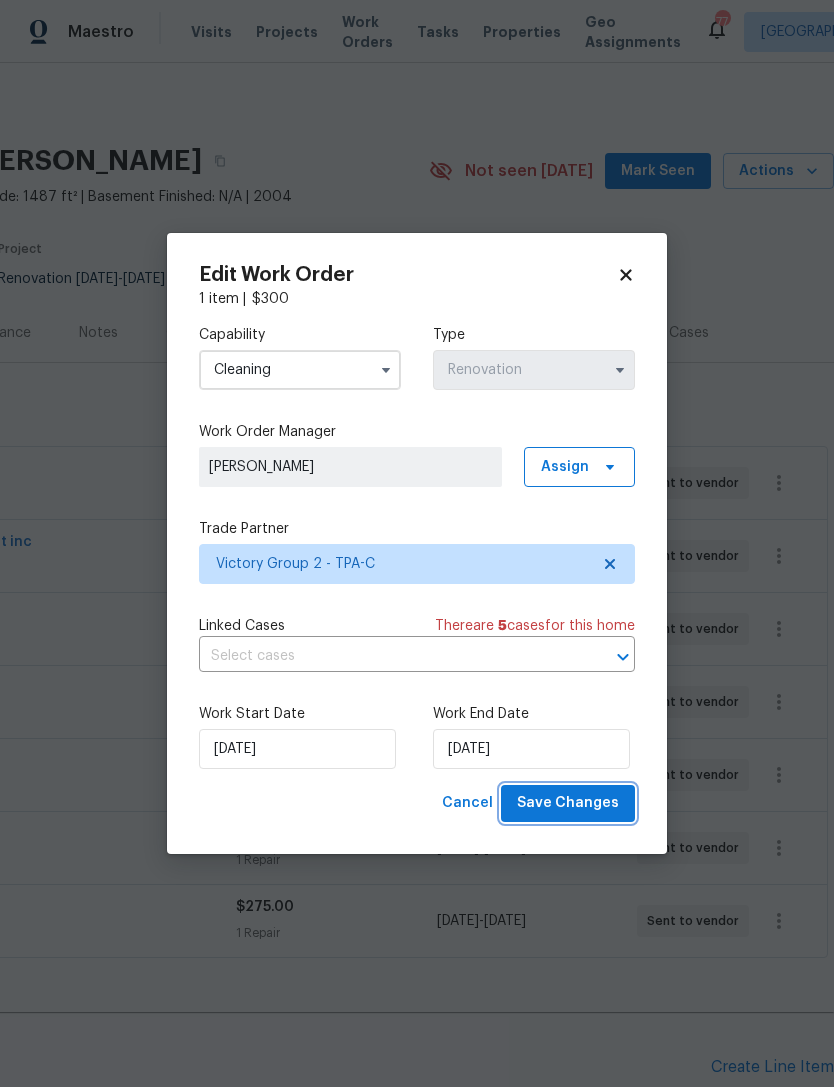 click on "Save Changes" at bounding box center [568, 803] 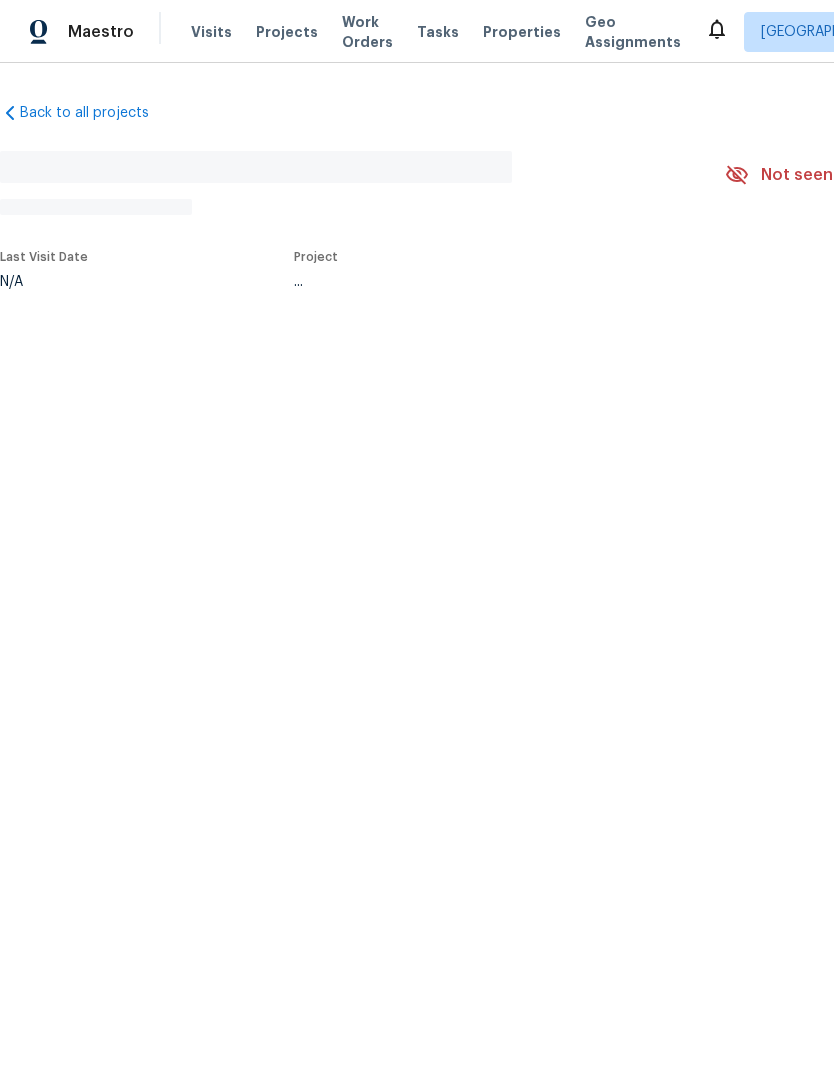 scroll, scrollTop: 0, scrollLeft: 0, axis: both 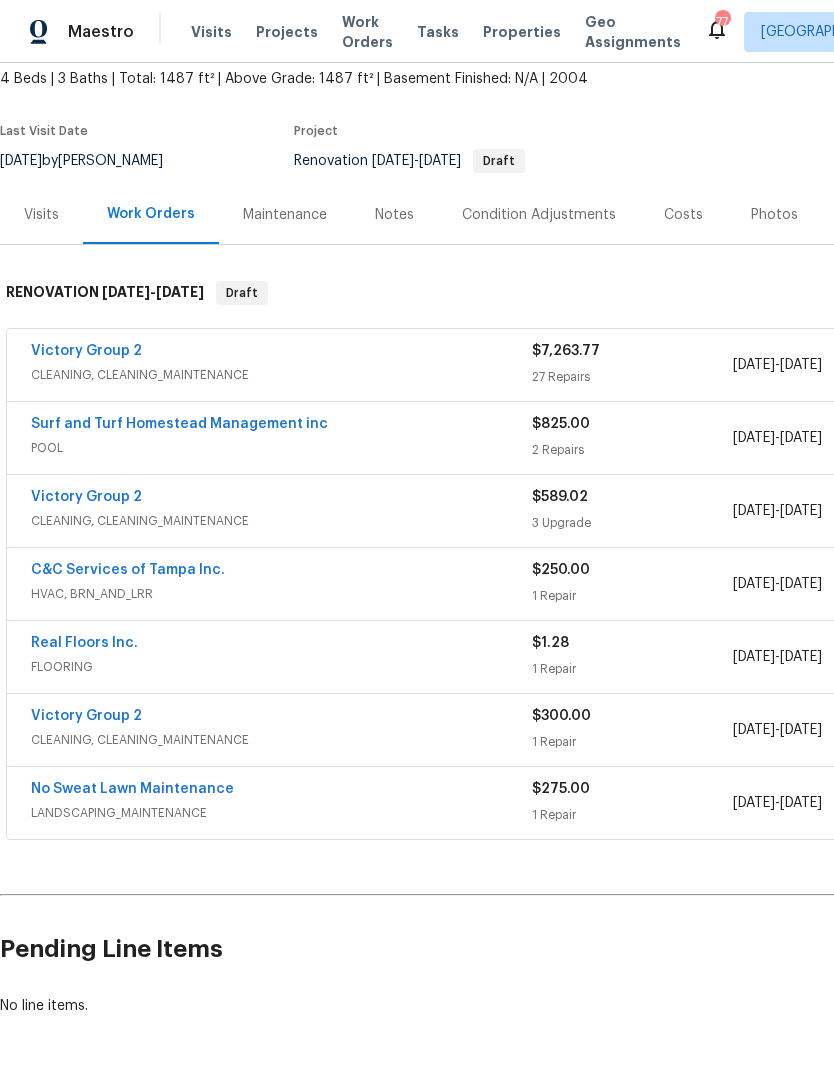 click on "Real Floors Inc." at bounding box center (84, 643) 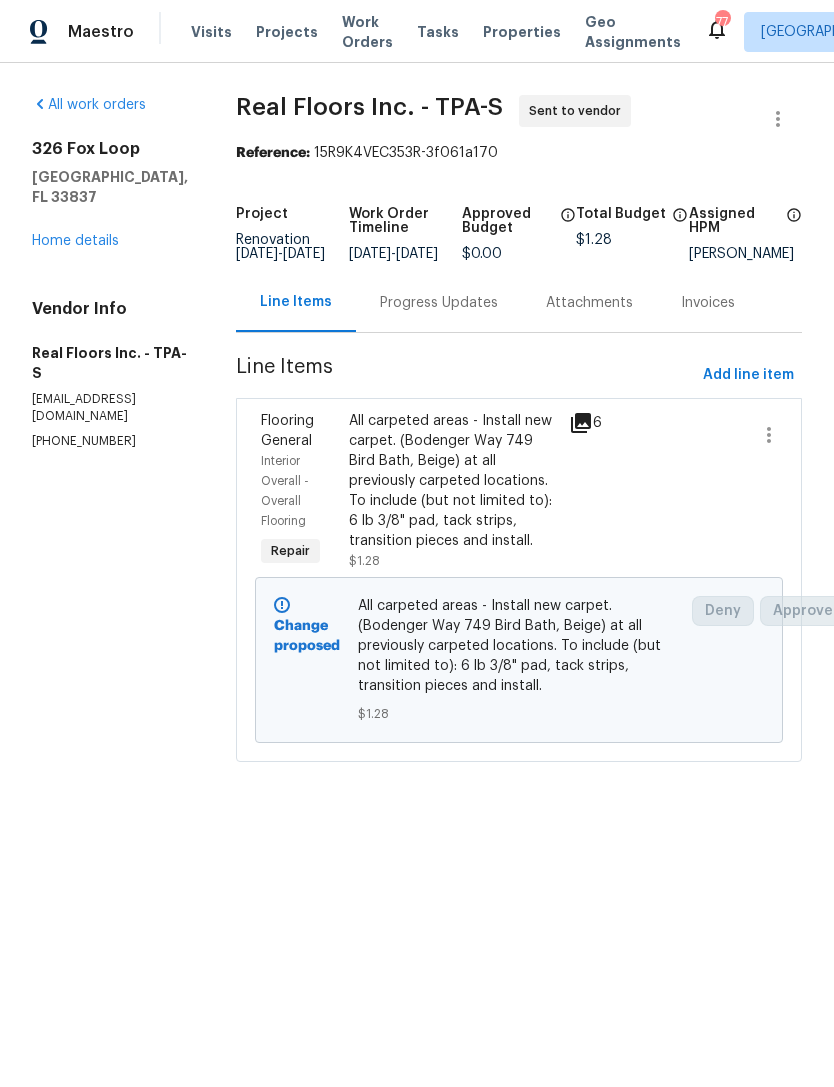 click on "Progress Updates" at bounding box center [439, 302] 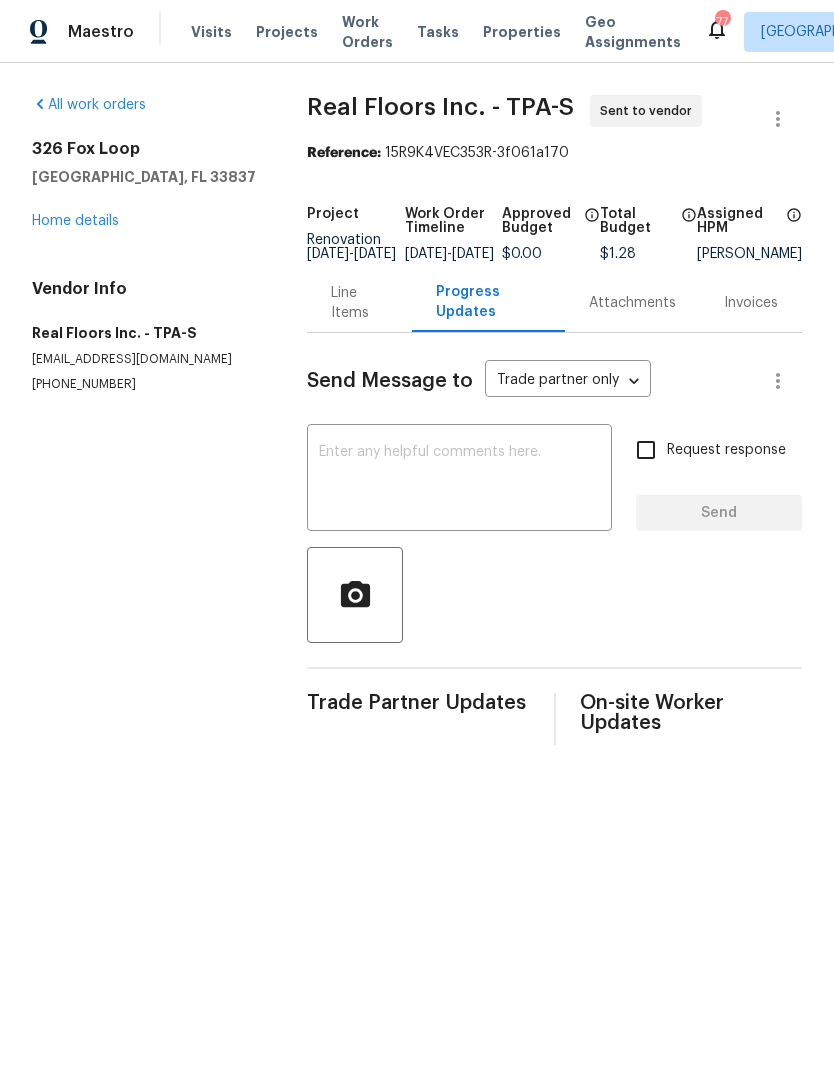 click at bounding box center [459, 480] 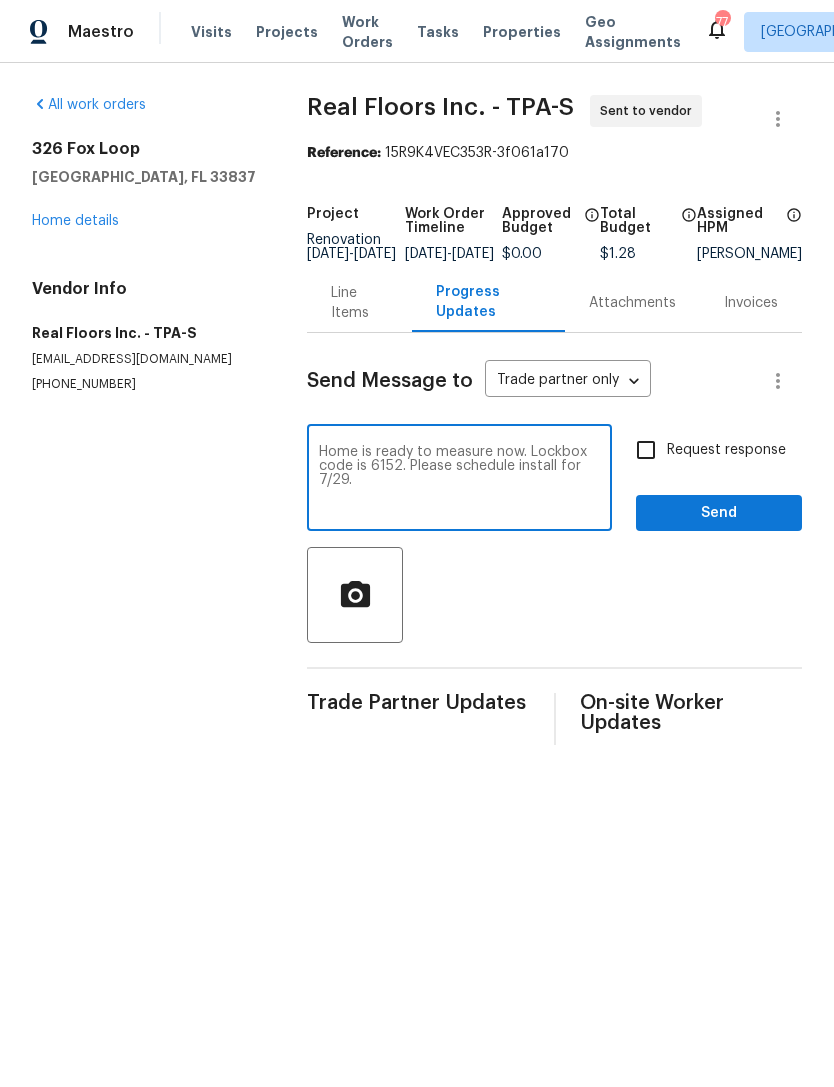 type on "Home is ready to measure now. Lockbox code is 6152. Please schedule install for 7/29." 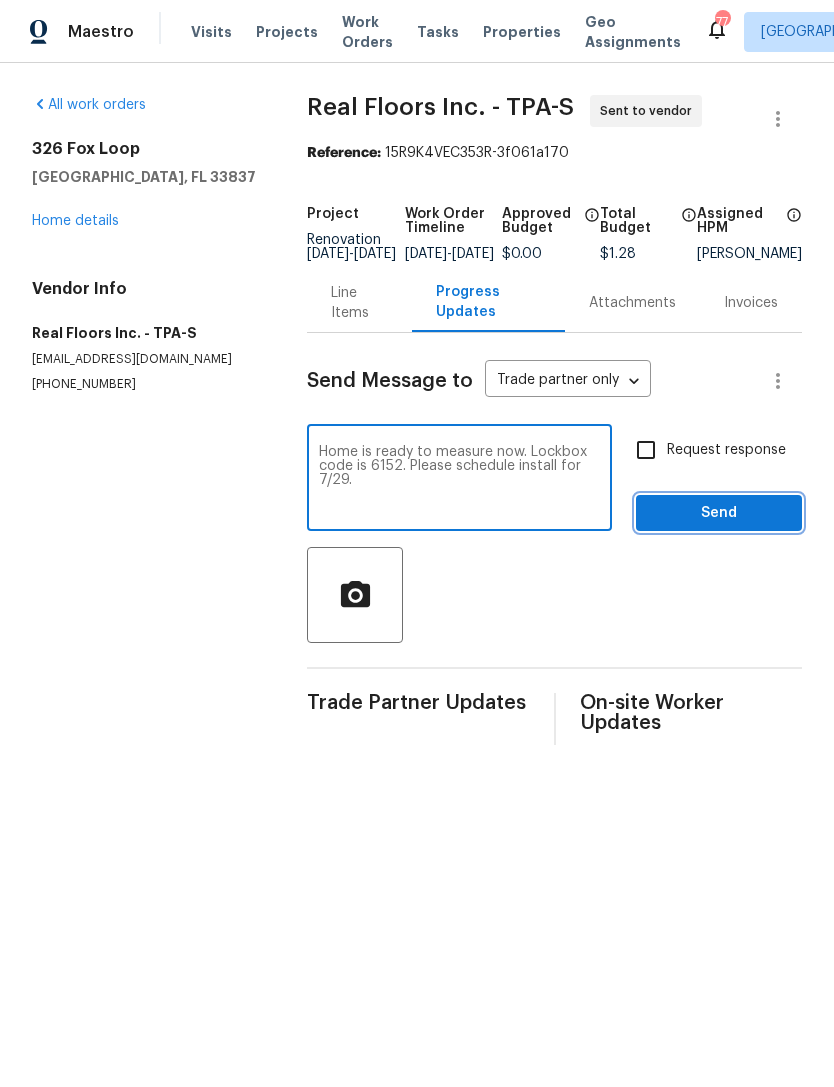 click on "Send" at bounding box center [719, 513] 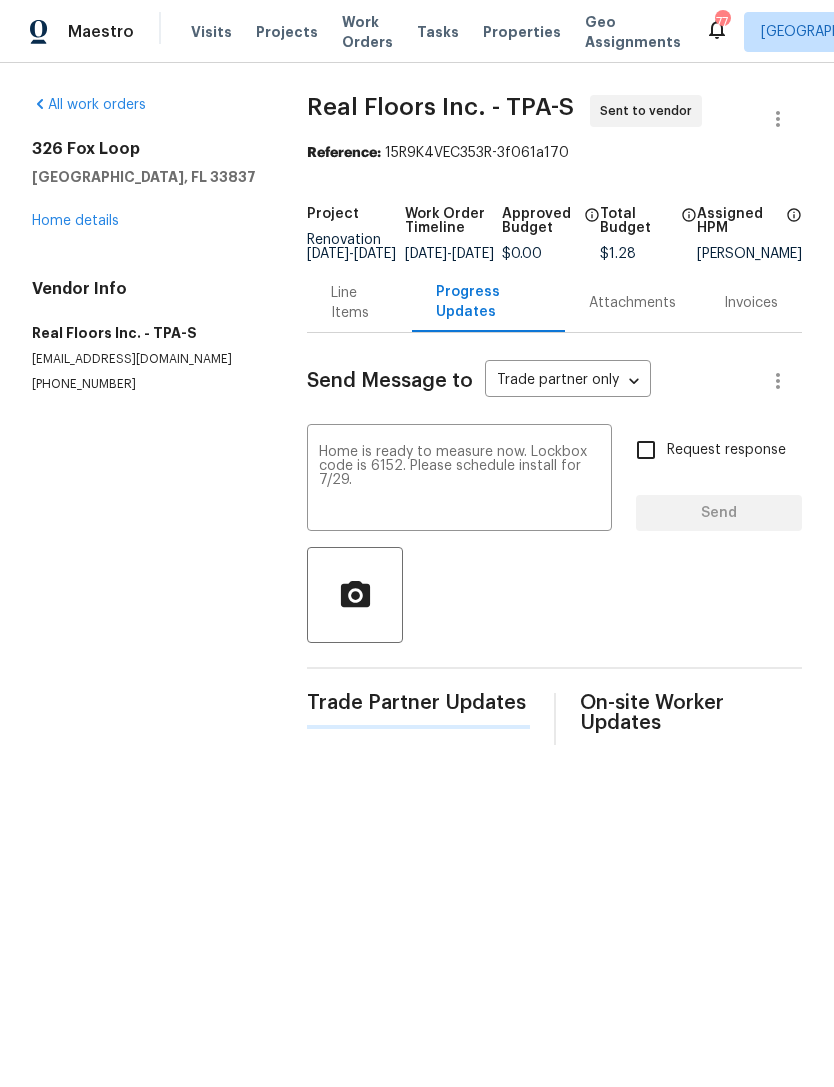 type 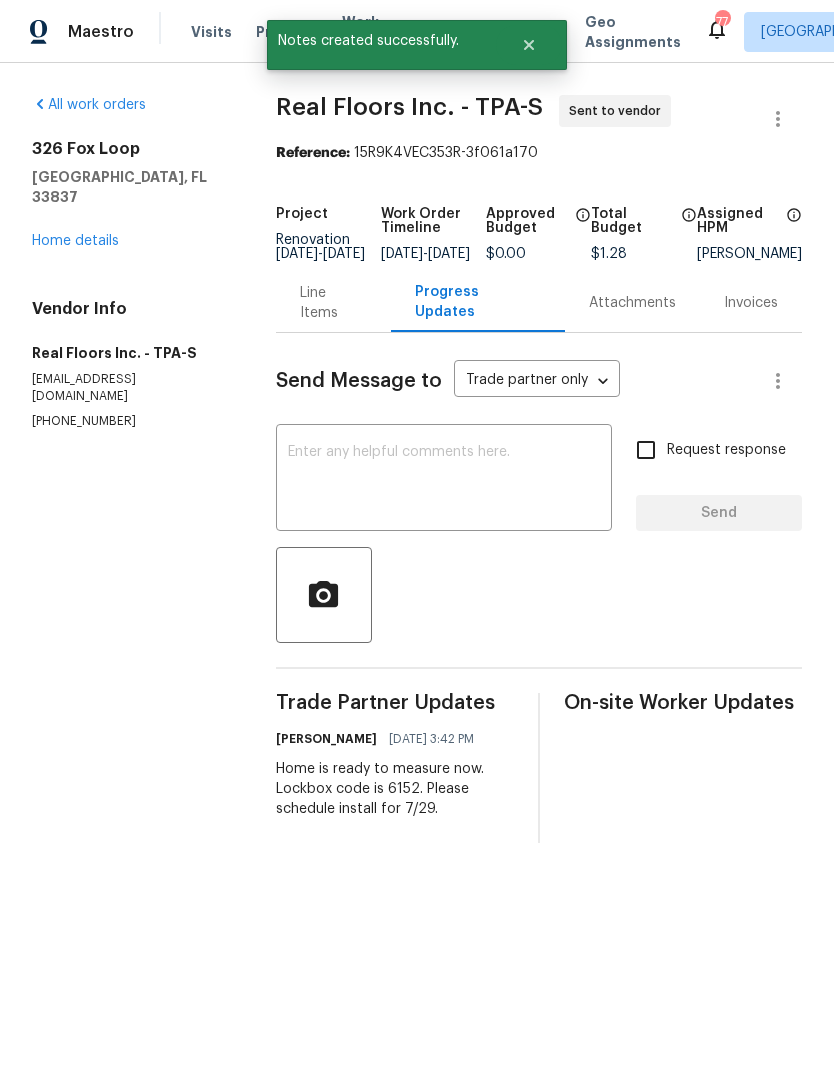 click on "Home details" at bounding box center [75, 241] 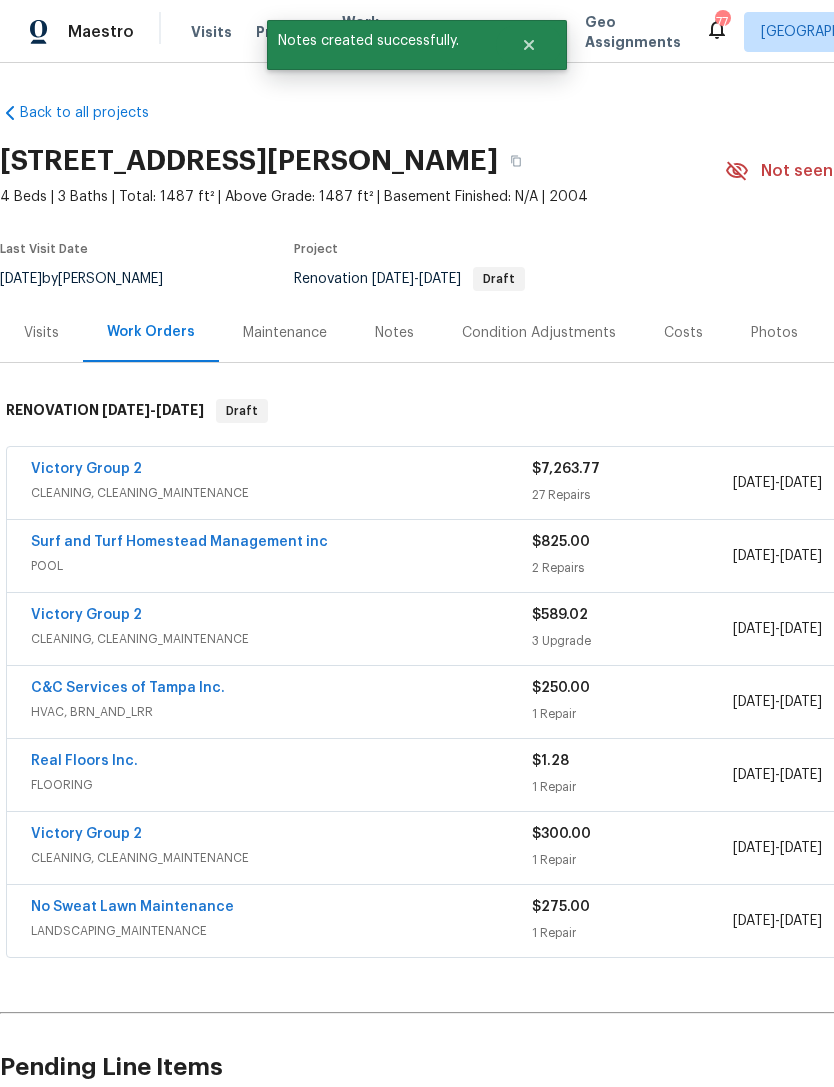 click on "Notes" at bounding box center [394, 332] 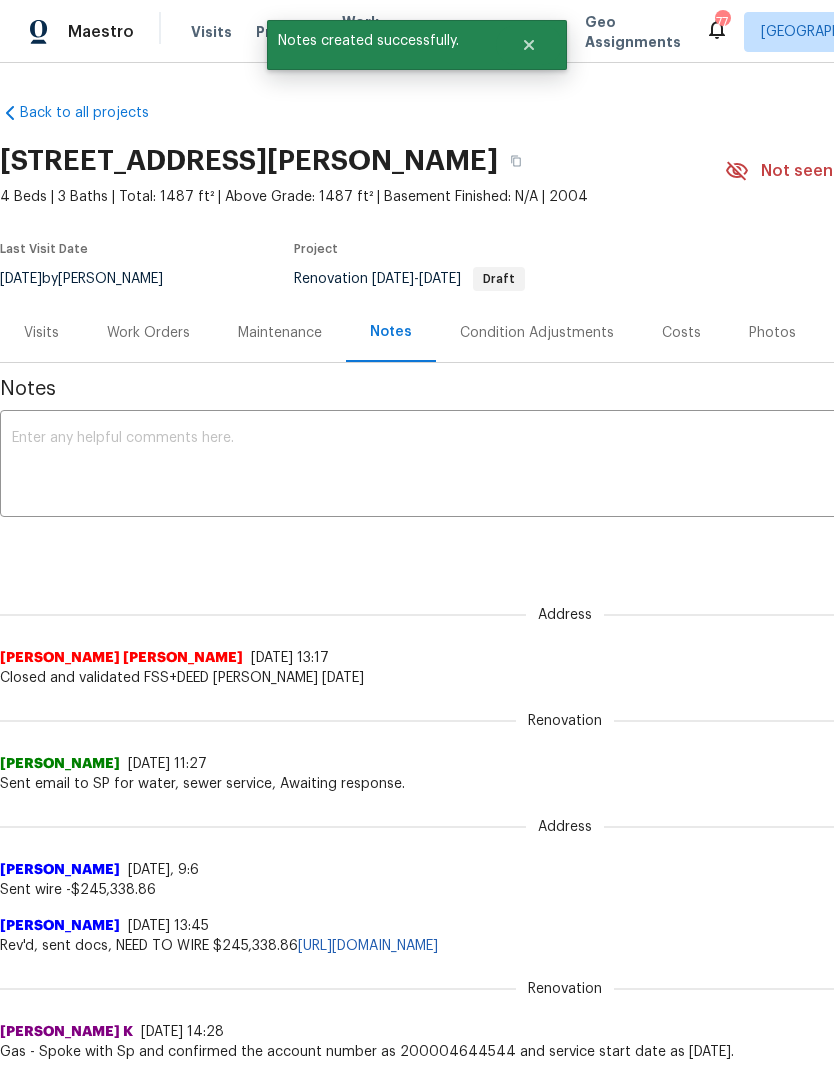 click at bounding box center [565, 466] 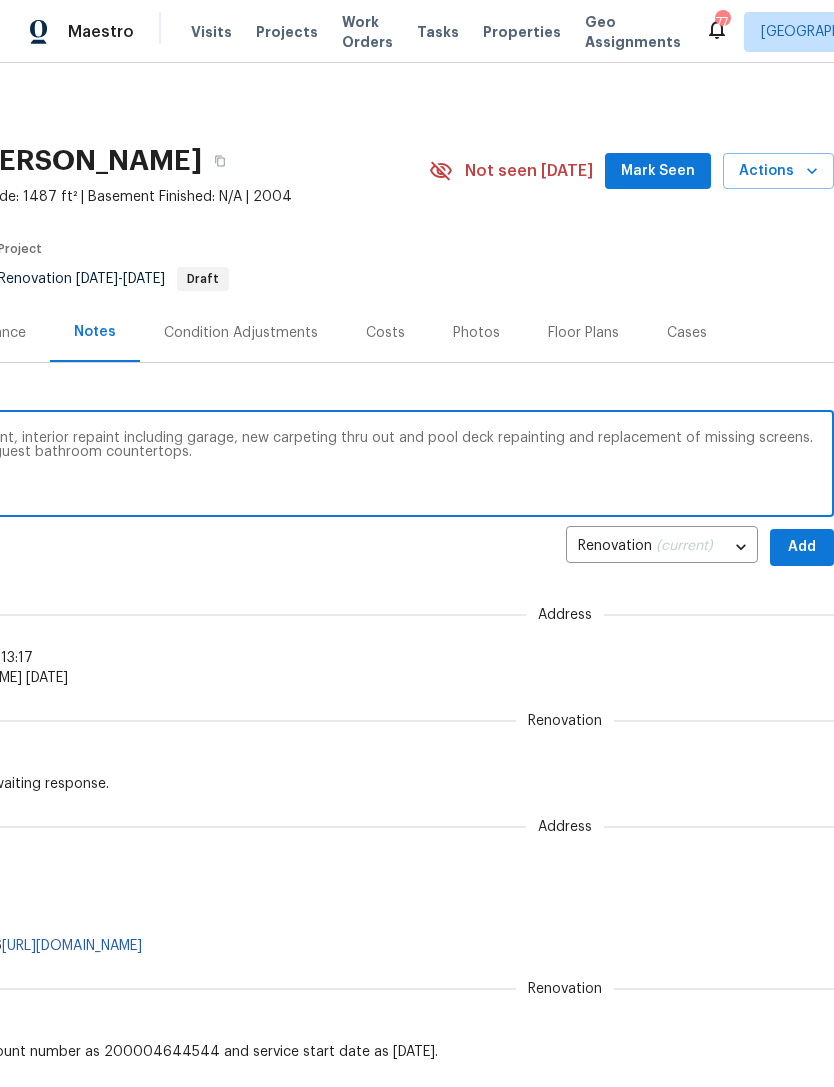 scroll, scrollTop: 0, scrollLeft: 296, axis: horizontal 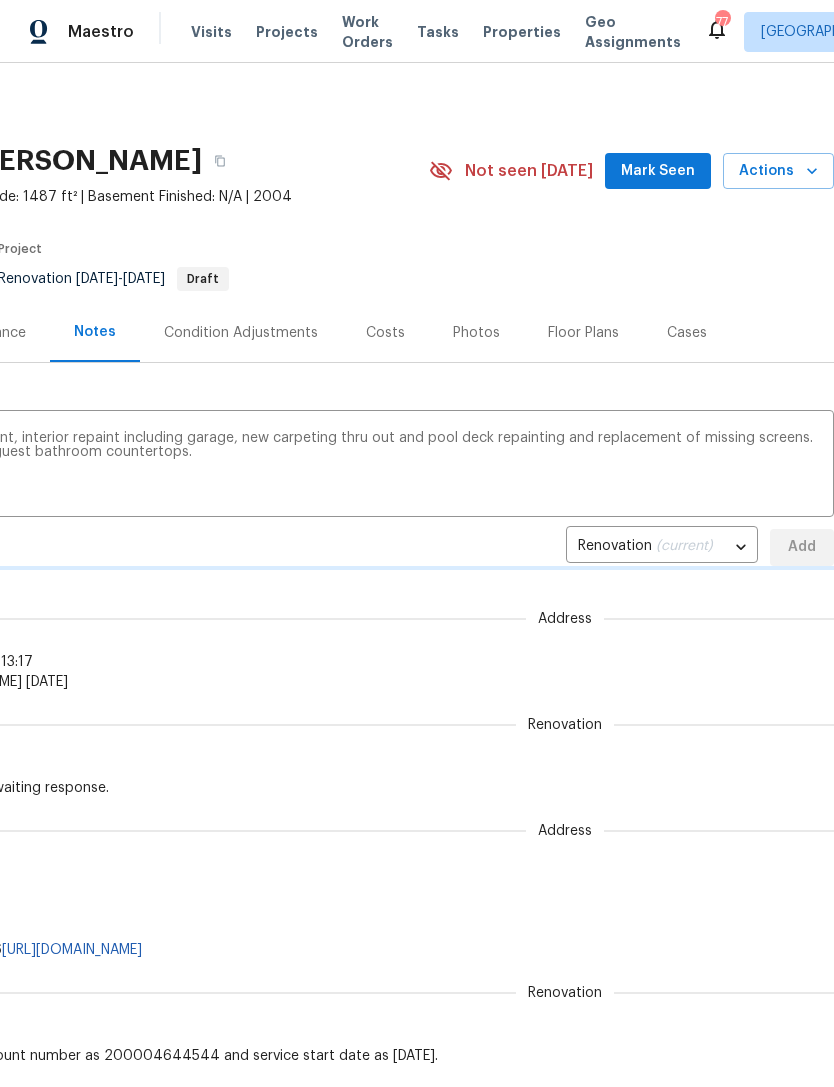 type 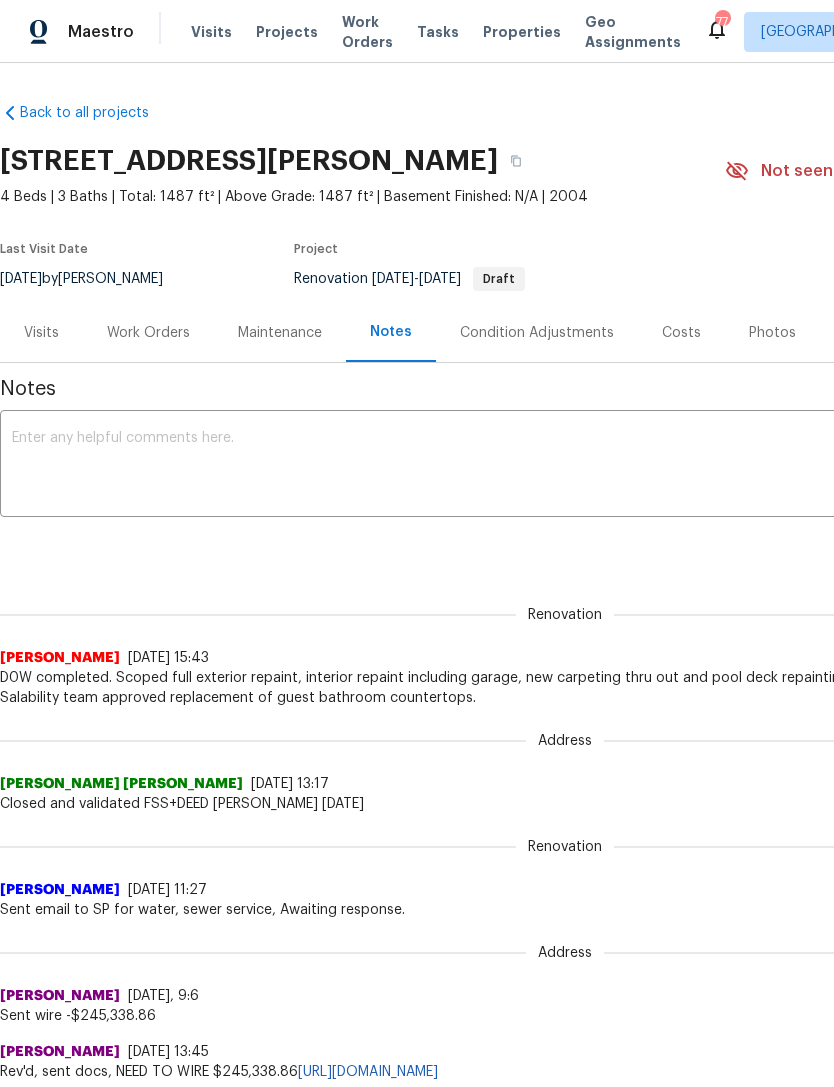 scroll, scrollTop: 0, scrollLeft: 0, axis: both 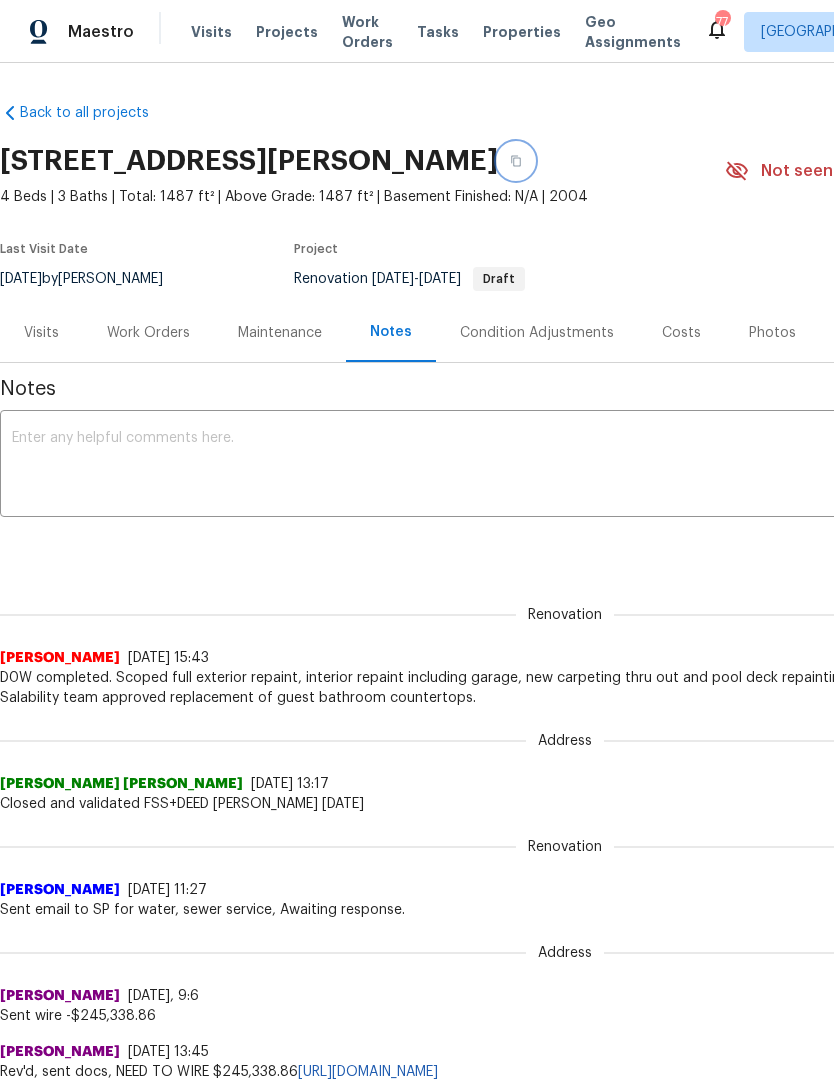 click 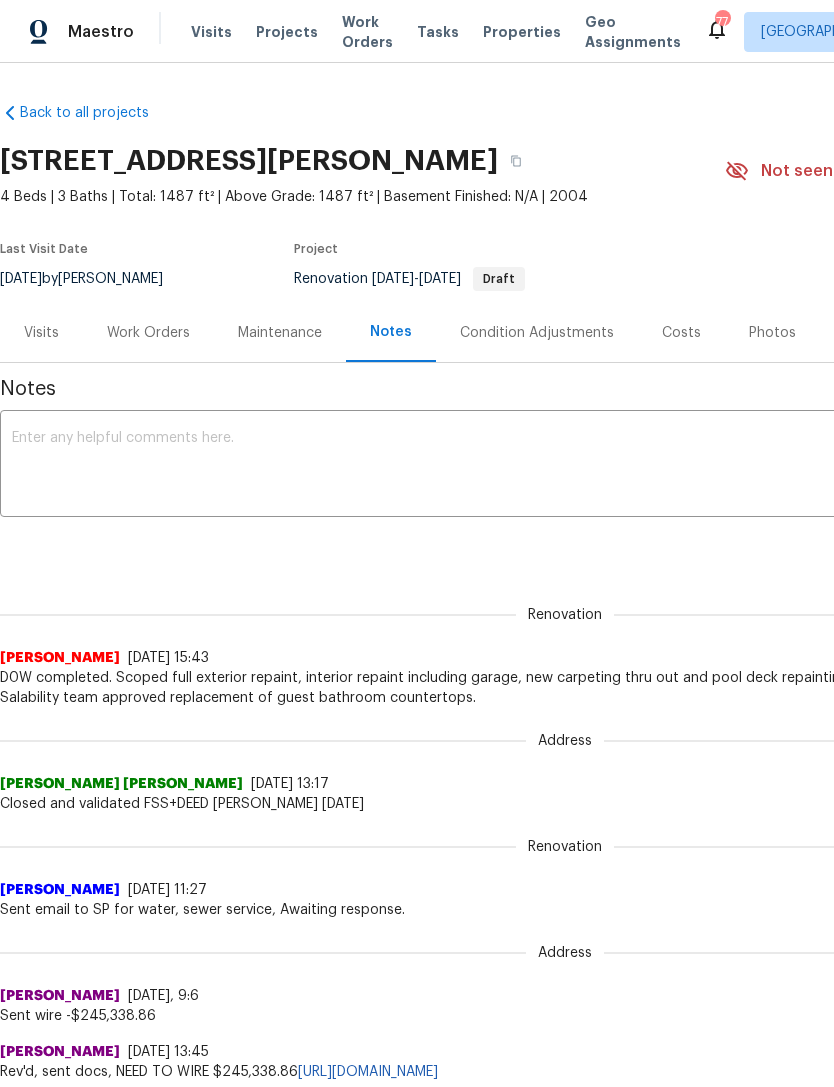 click on "Work Orders" at bounding box center (148, 333) 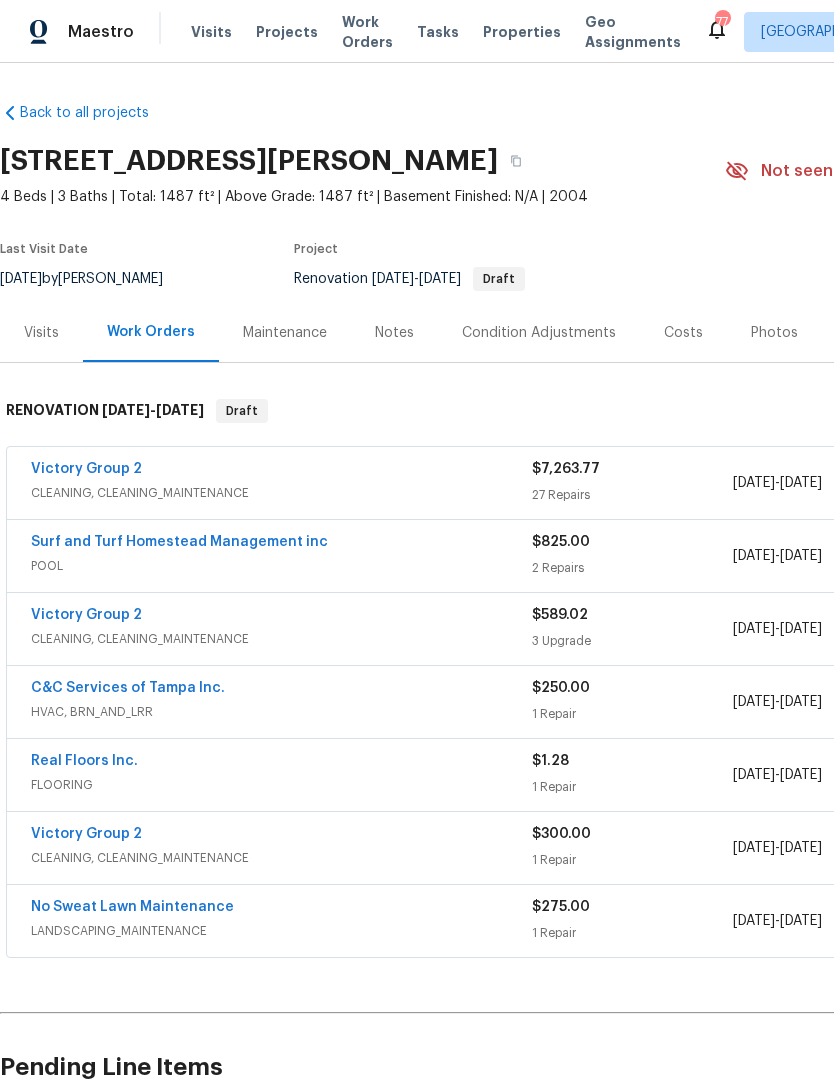 click on "Victory Group 2" at bounding box center (86, 469) 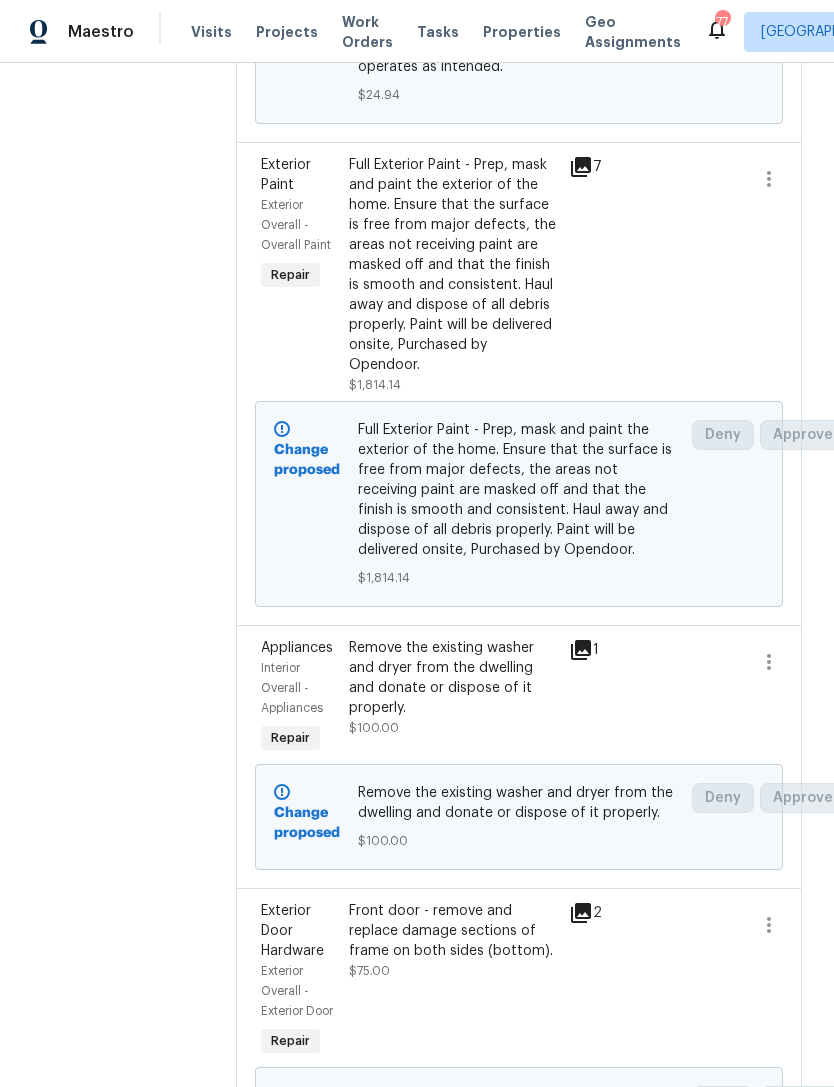 scroll, scrollTop: 699, scrollLeft: 0, axis: vertical 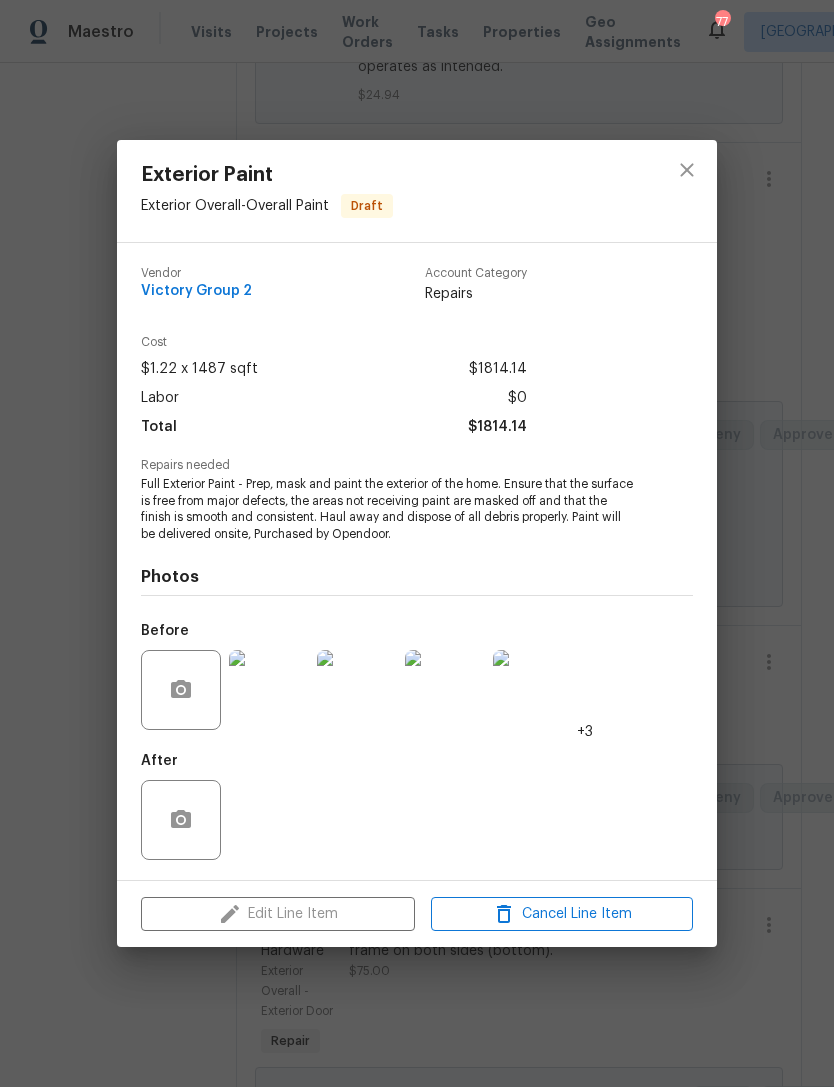 click at bounding box center (357, 690) 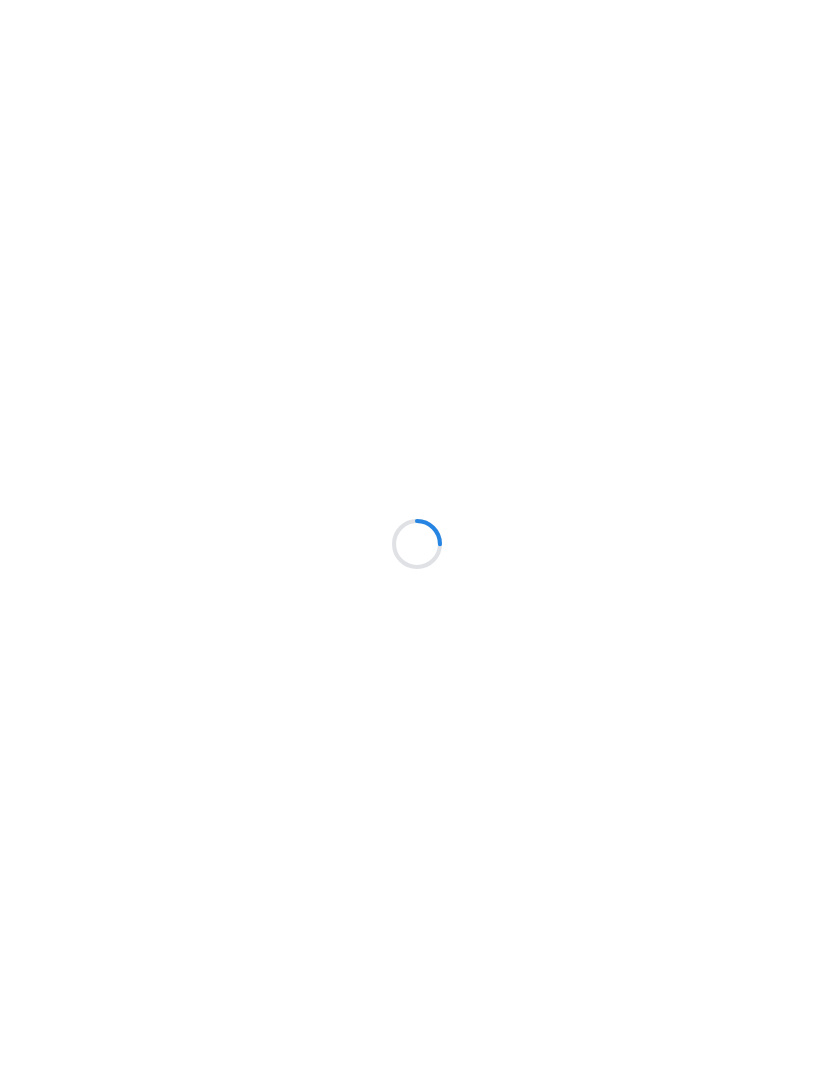 scroll, scrollTop: 0, scrollLeft: 0, axis: both 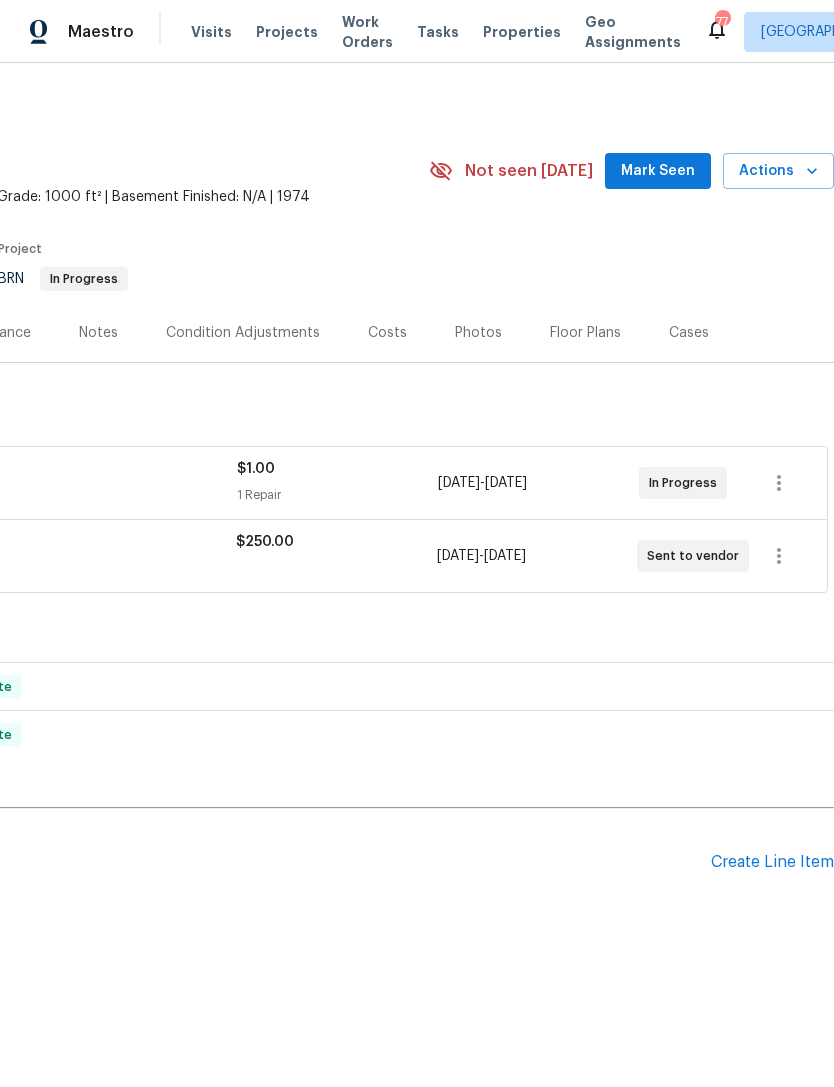 click on "Create Line Item" at bounding box center [772, 862] 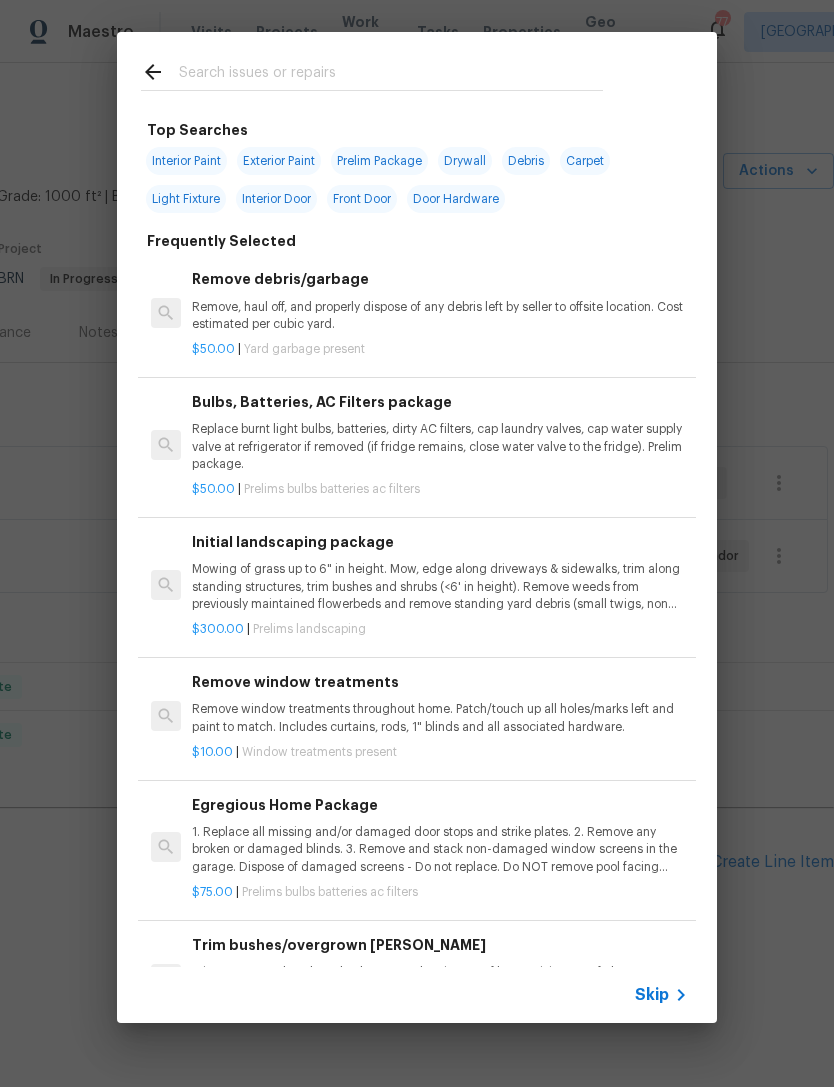 click at bounding box center (391, 75) 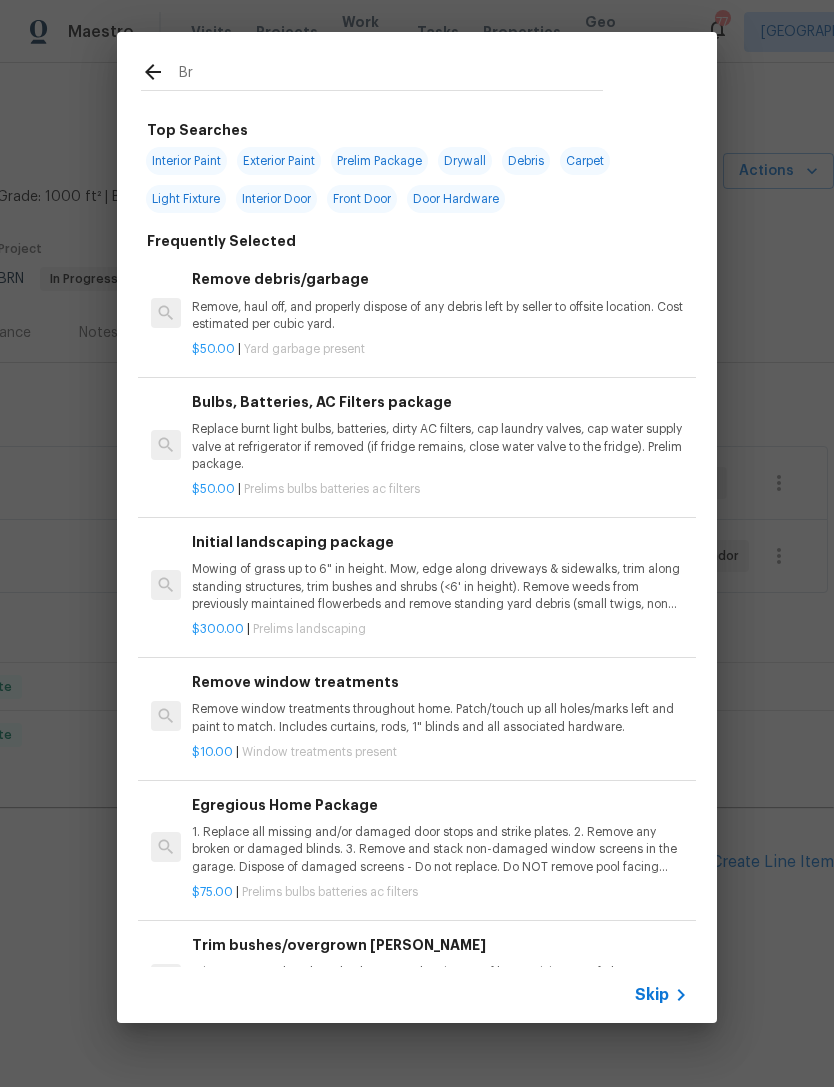 type on "Bre" 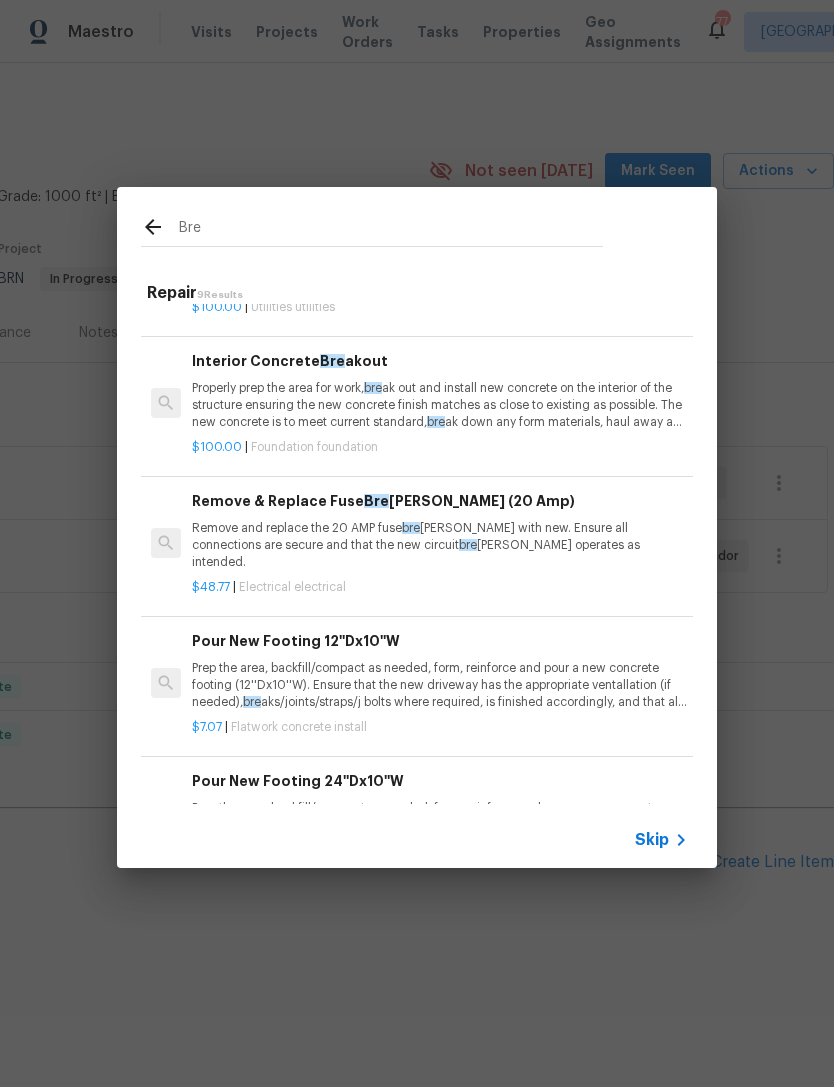 scroll, scrollTop: 73, scrollLeft: 0, axis: vertical 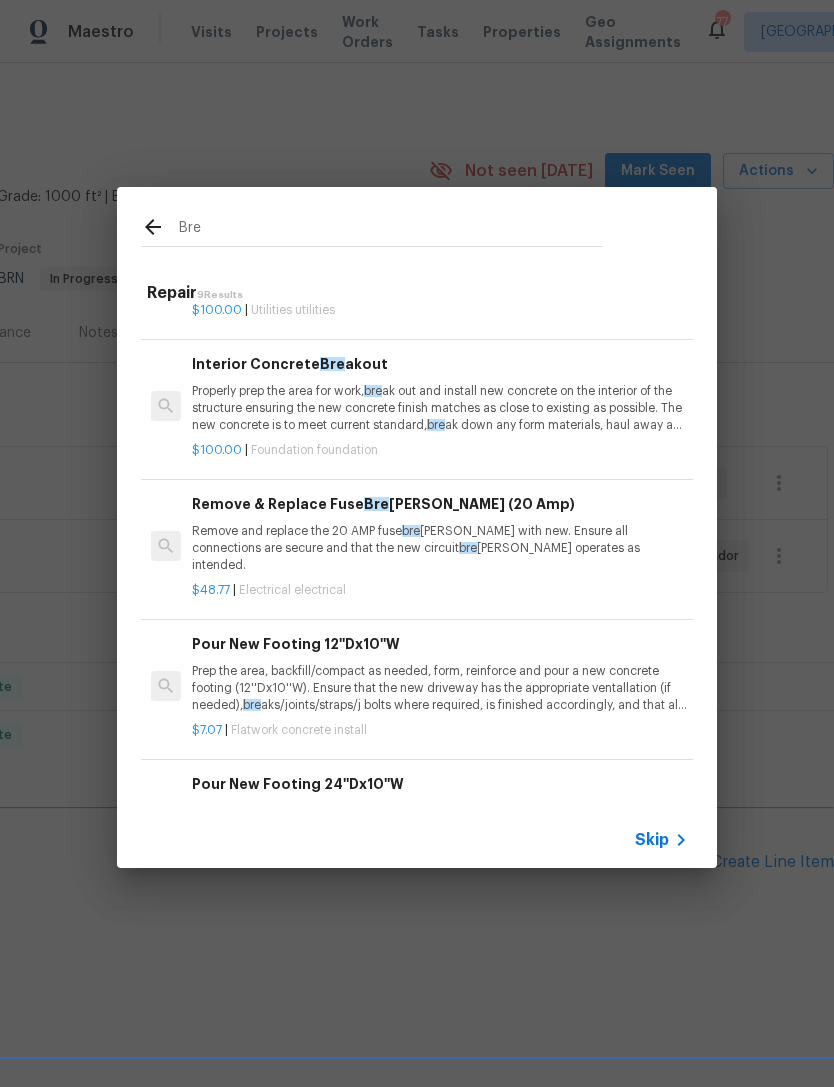 click on "Remove and replace the 20 AMP fuse  bre aker with new. Ensure all connections are secure and that the new circuit  bre aker operates as intended." at bounding box center (440, 548) 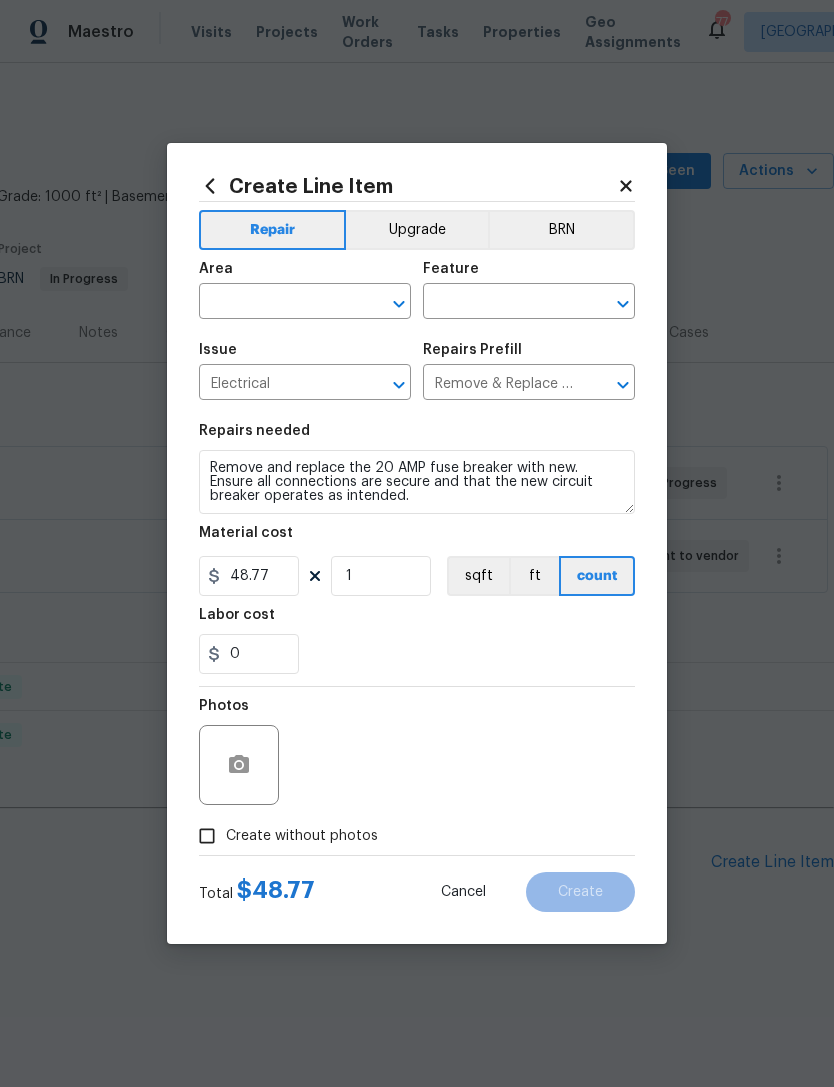 click at bounding box center (277, 303) 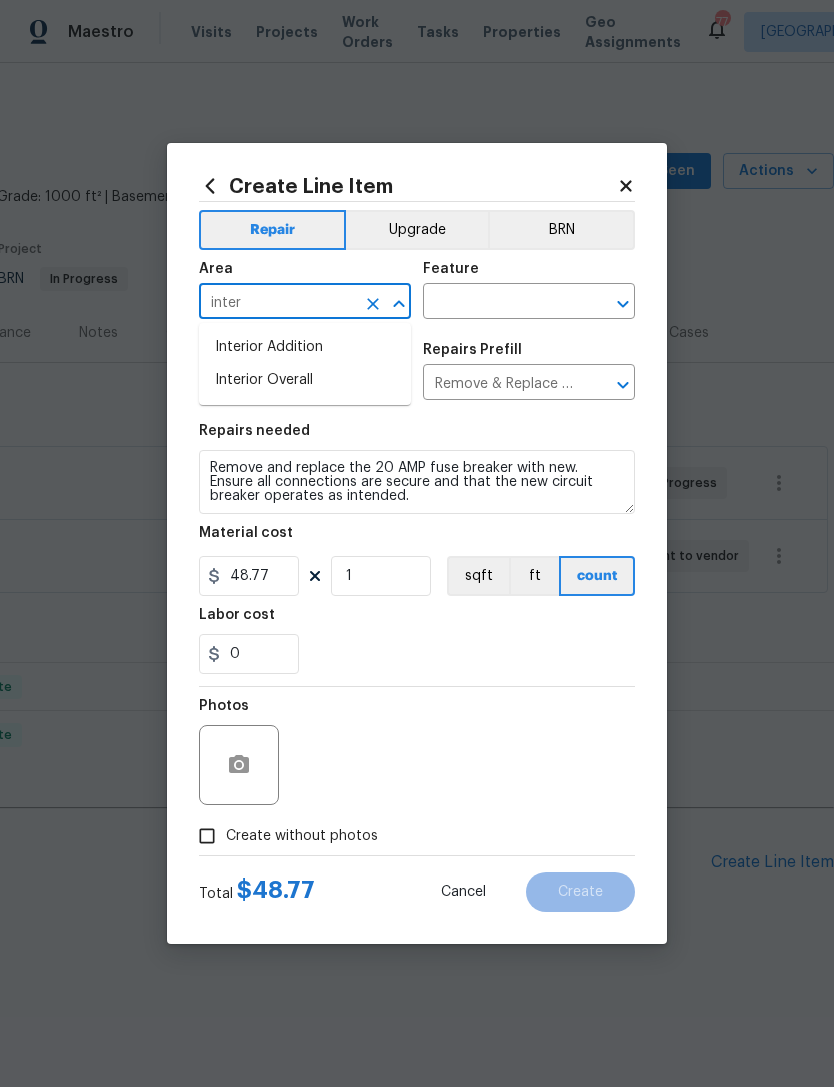 click on "Interior Overall" at bounding box center (305, 380) 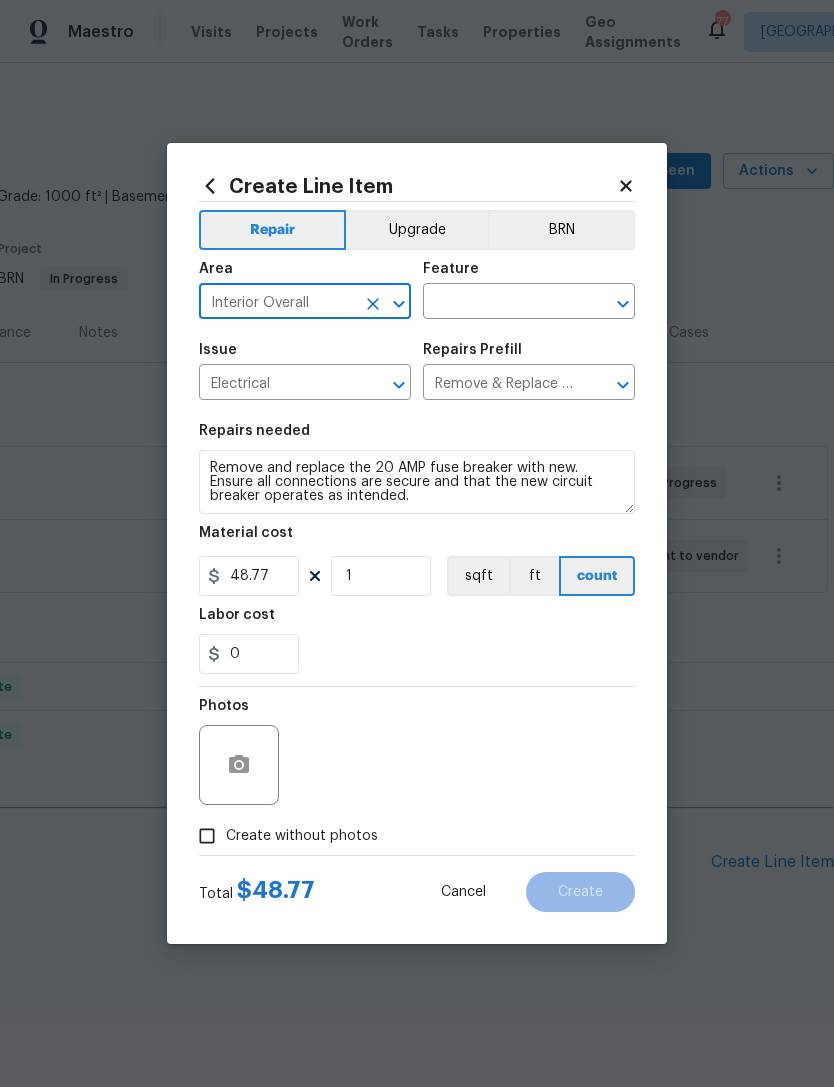 click at bounding box center [501, 303] 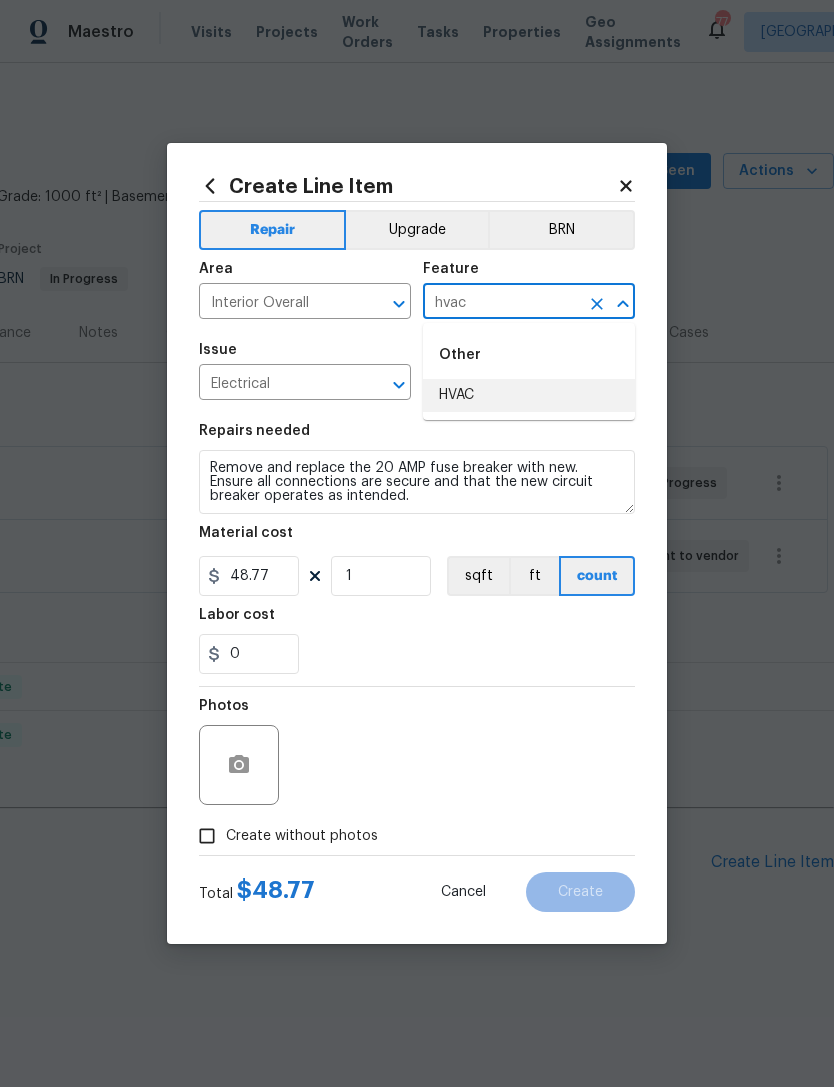 click on "HVAC" at bounding box center (529, 395) 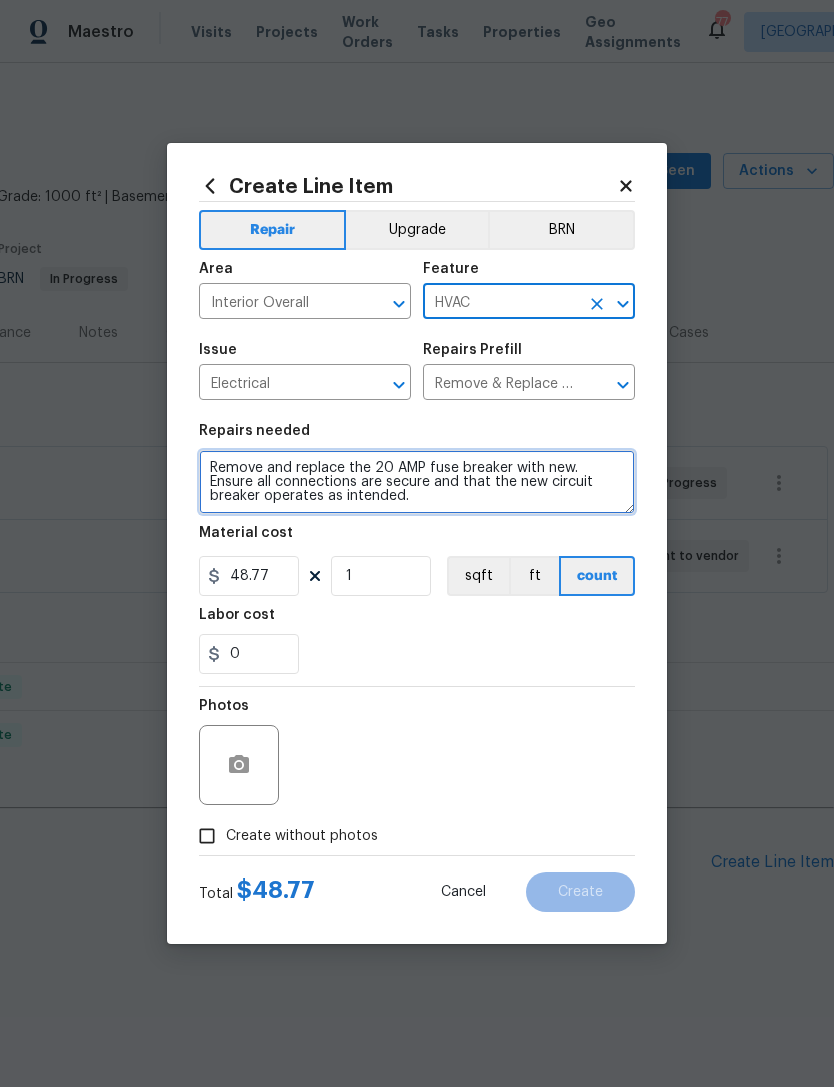 click on "Remove and replace the 20 AMP fuse breaker with new. Ensure all connections are secure and that the new circuit breaker operates as intended." at bounding box center [417, 482] 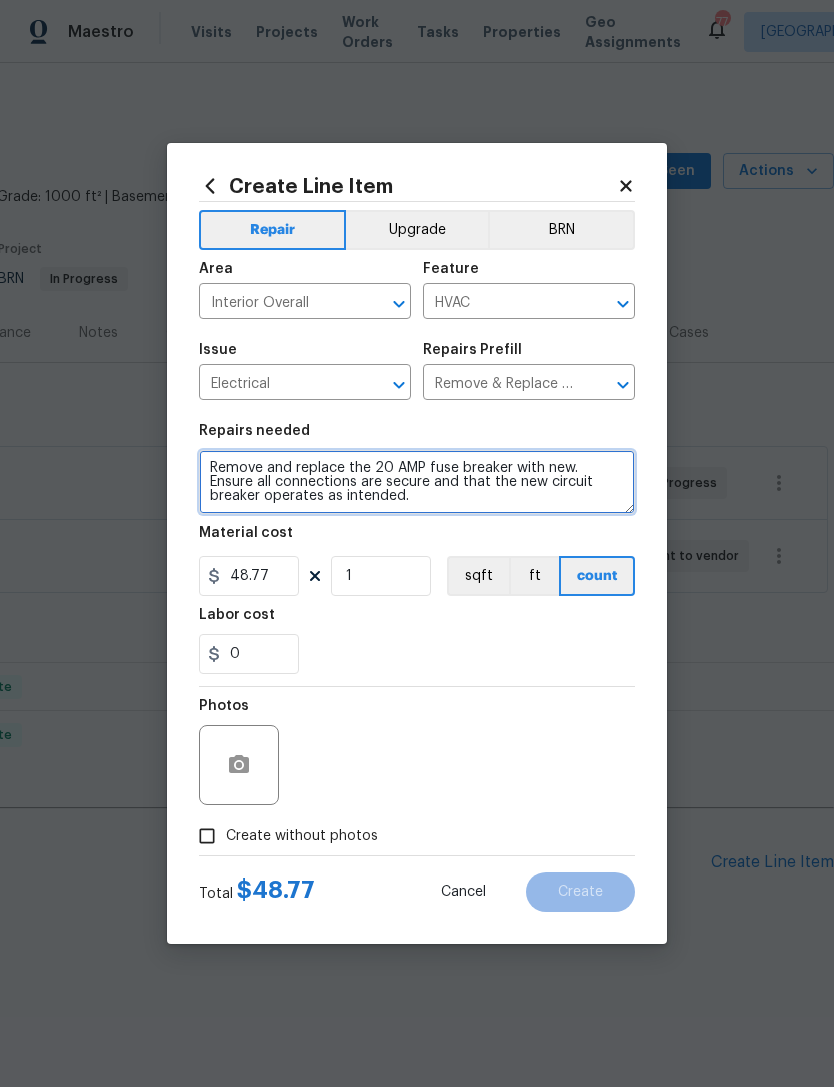 click on "Remove and replace the 20 AMP fuse breaker with new. Ensure all connections are secure and that the new circuit breaker operates as intended." at bounding box center [417, 482] 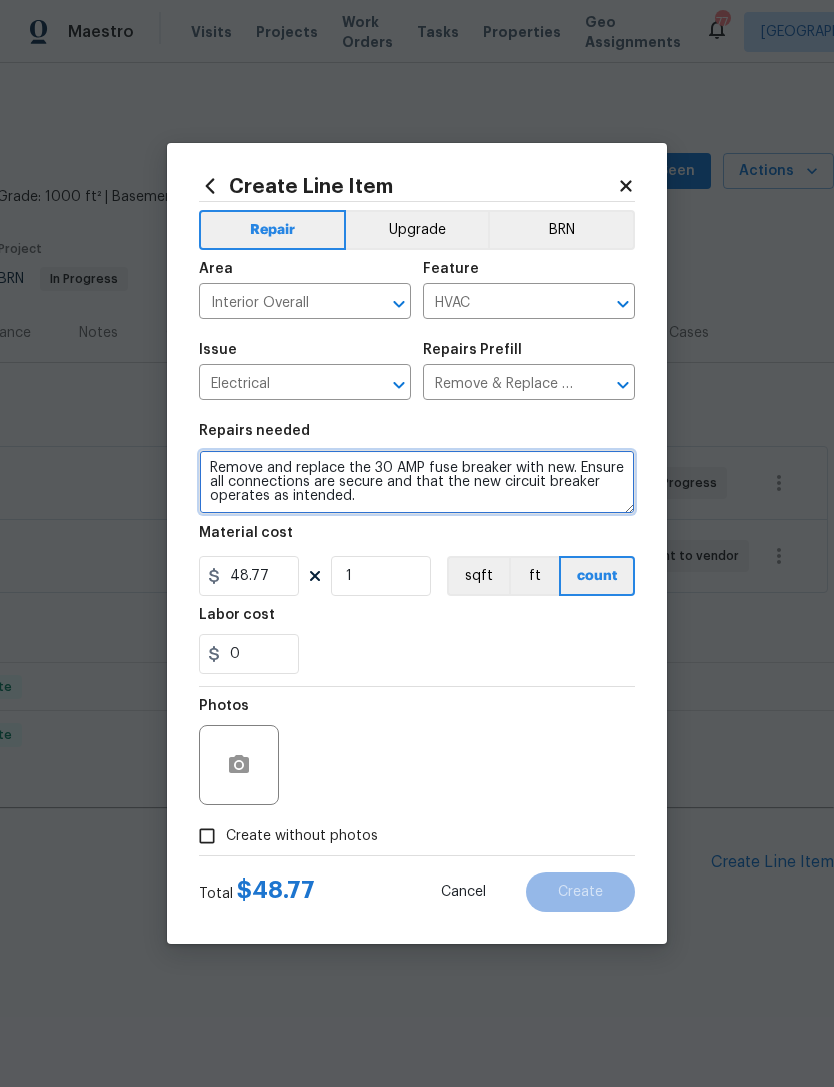 click on "Remove and replace the 30 AMP fuse breaker with new. Ensure all connections are secure and that the new circuit breaker operates as intended." at bounding box center [417, 482] 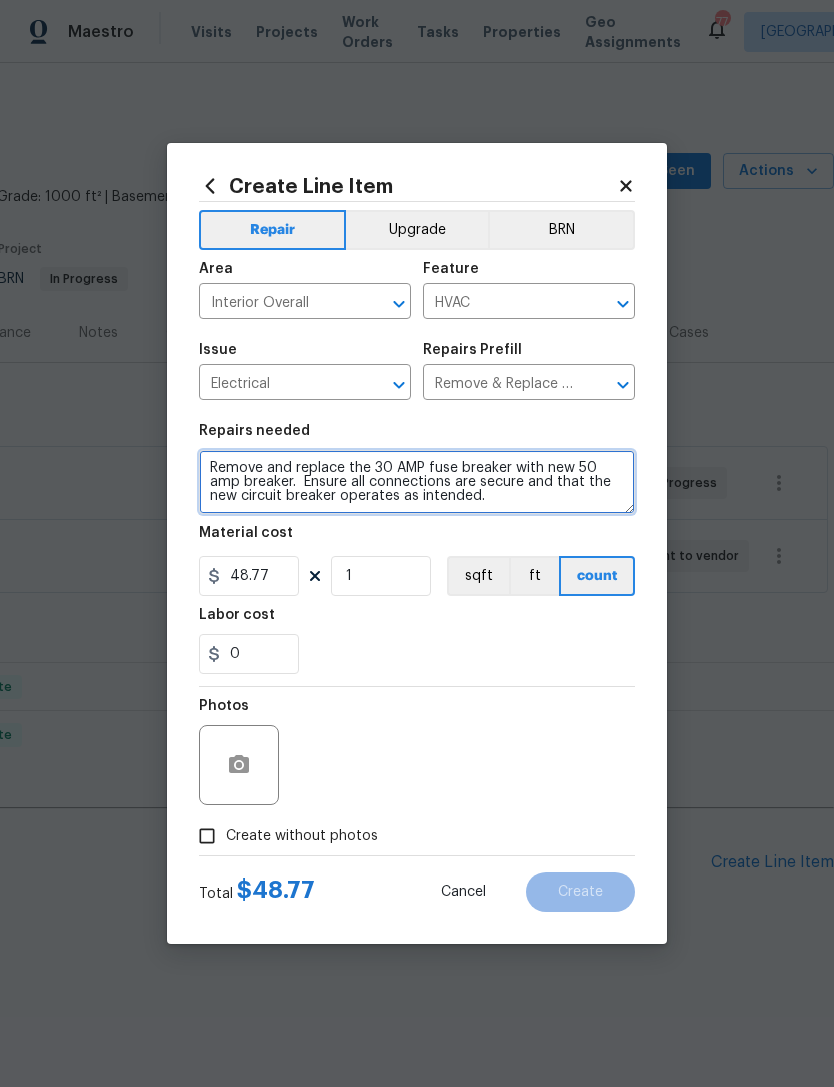 click on "Remove and replace the 30 AMP fuse breaker with new 50 amp breaker.  Ensure all connections are secure and that the new circuit breaker operates as intended." at bounding box center (417, 482) 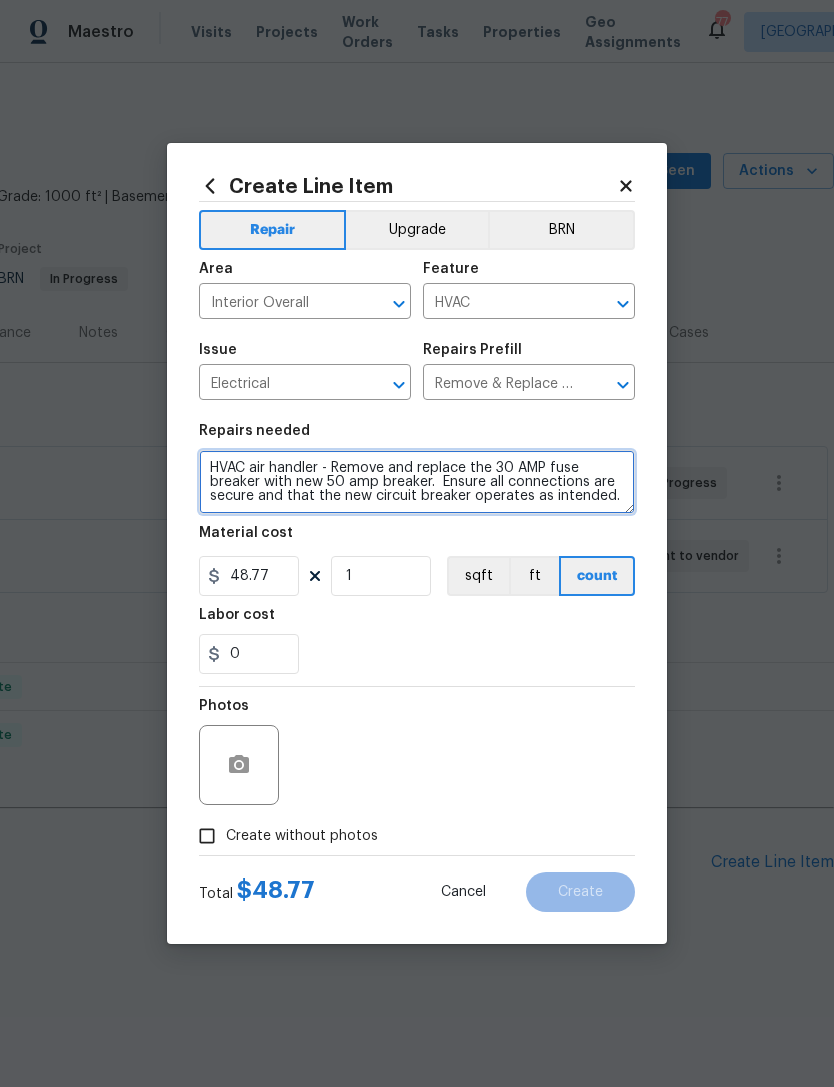 type on "HVAC air handler - Remove and replace the 30 AMP fuse breaker with new 50 amp breaker.  Ensure all connections are secure and that the new circuit breaker operates as intended." 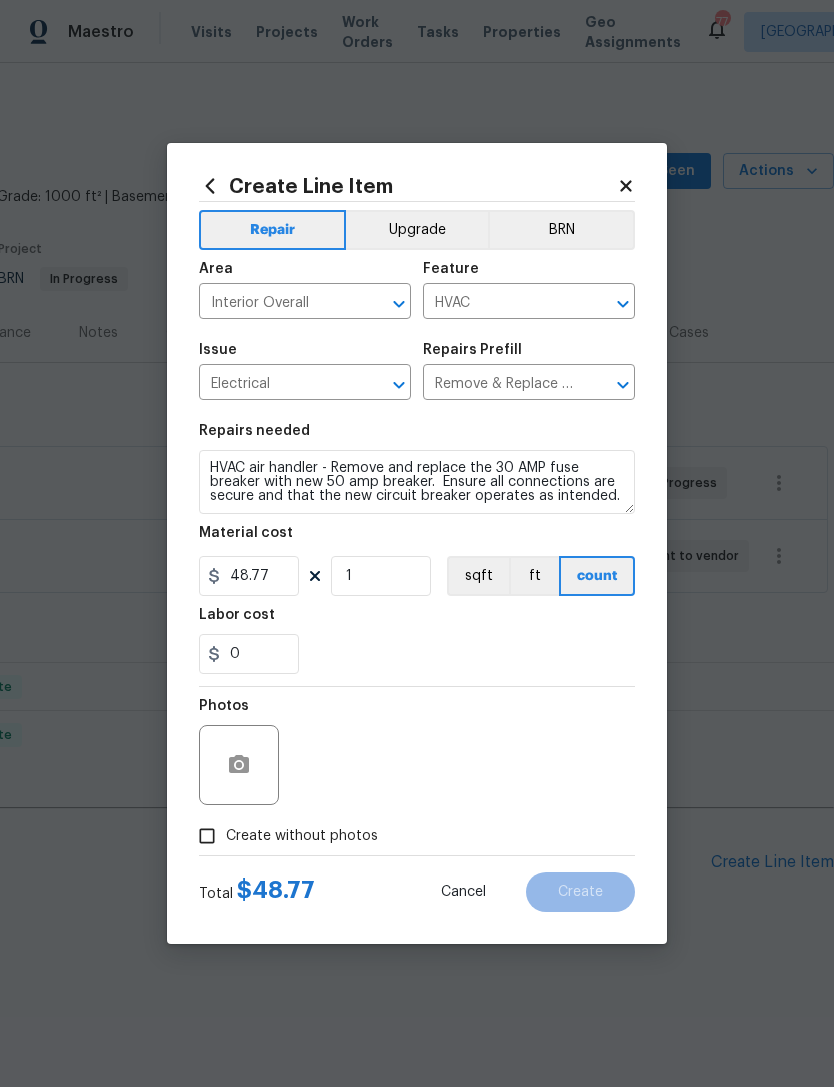 click on "0" at bounding box center (417, 654) 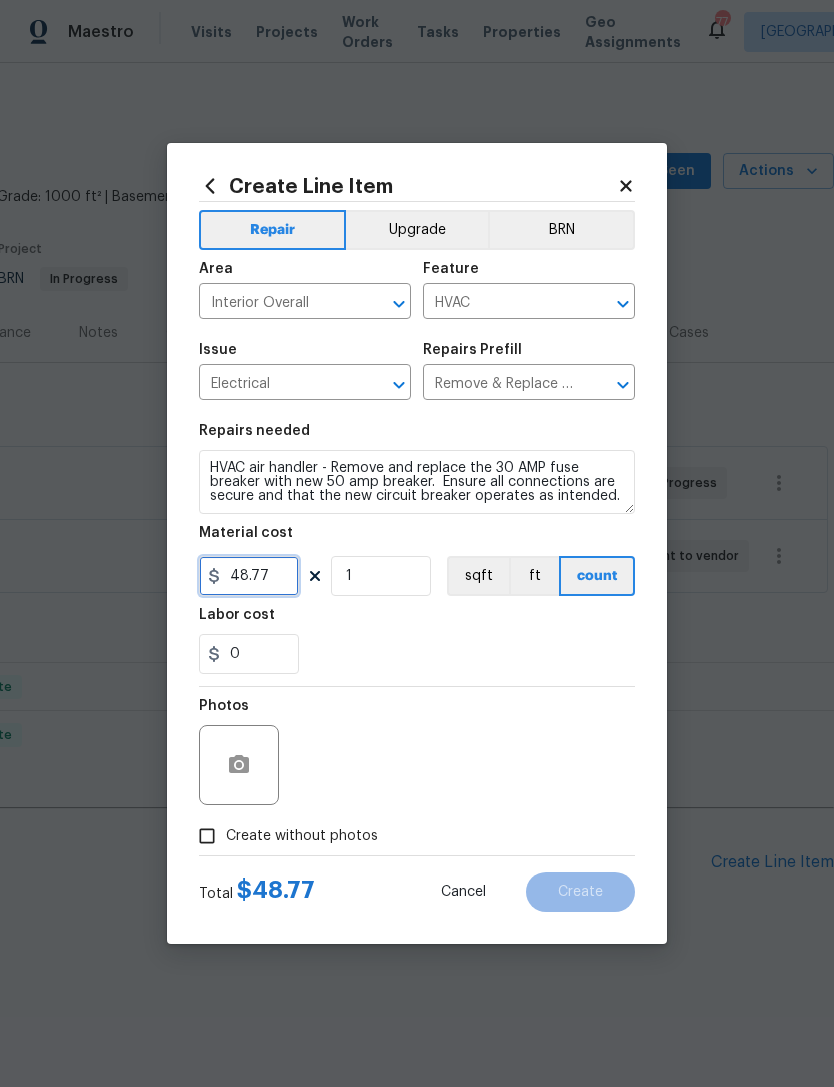 click on "48.77" at bounding box center (249, 576) 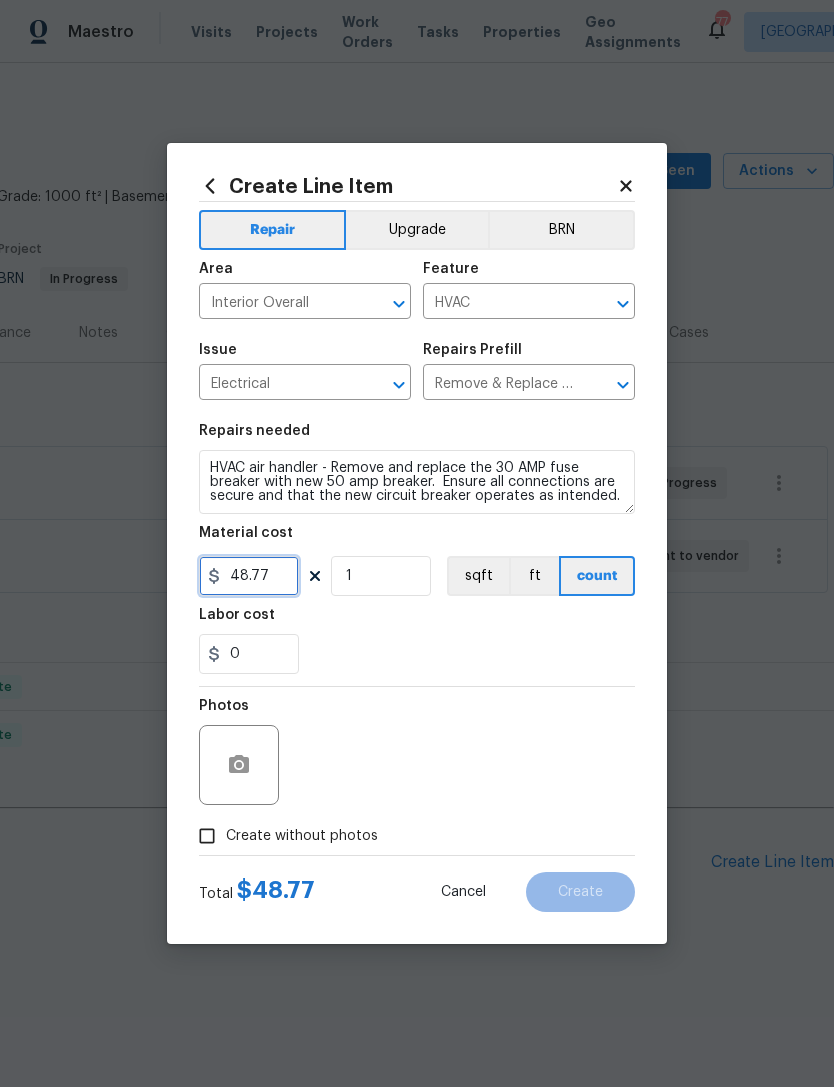 click on "48.77" at bounding box center (249, 576) 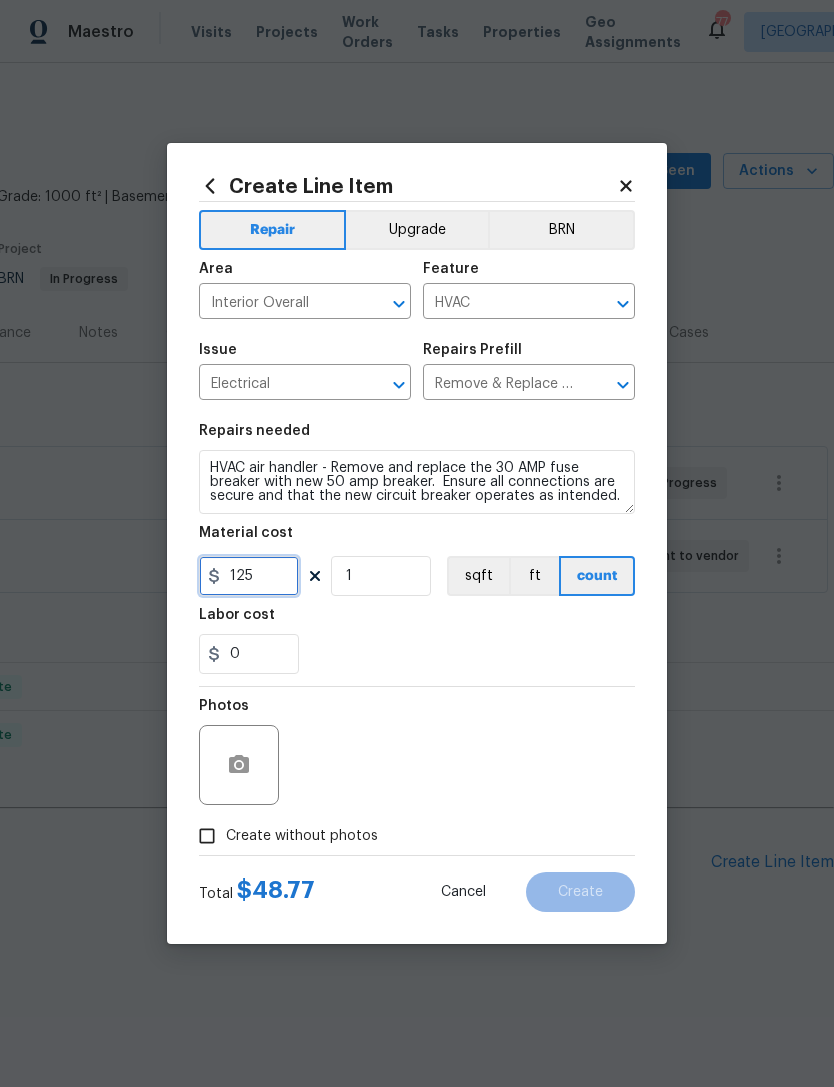 type on "125" 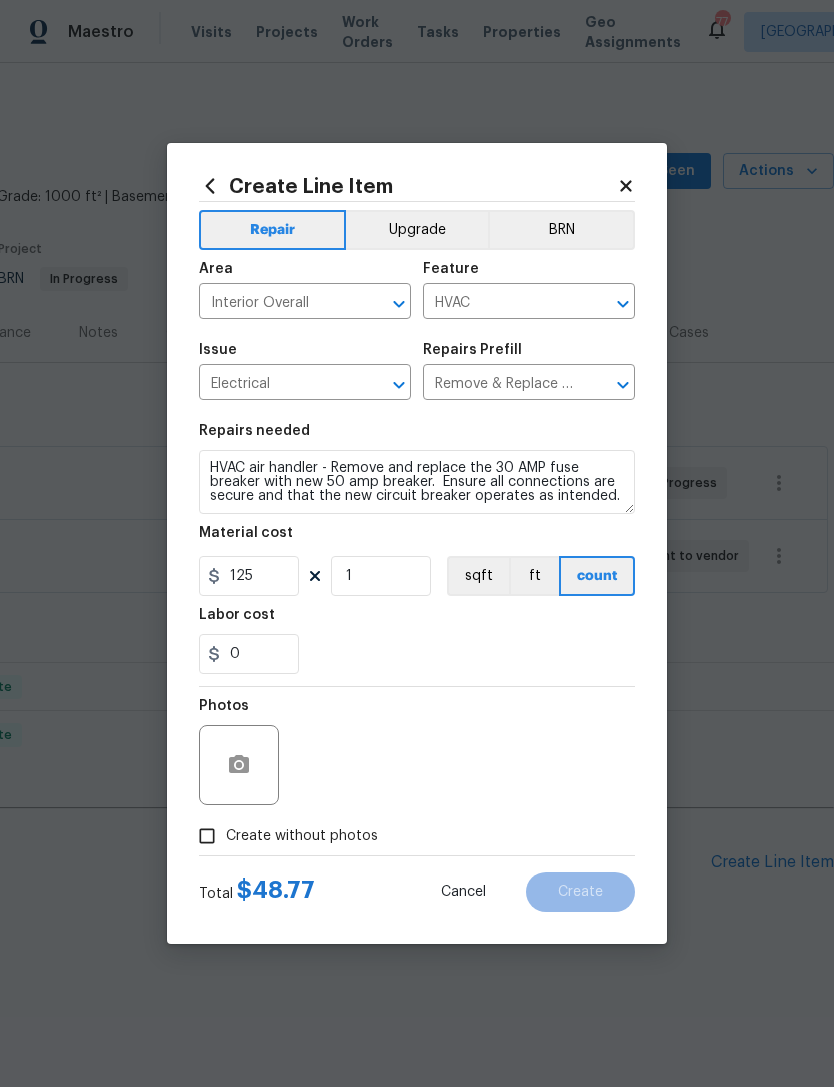 click on "Photos Create without photos" at bounding box center (417, 771) 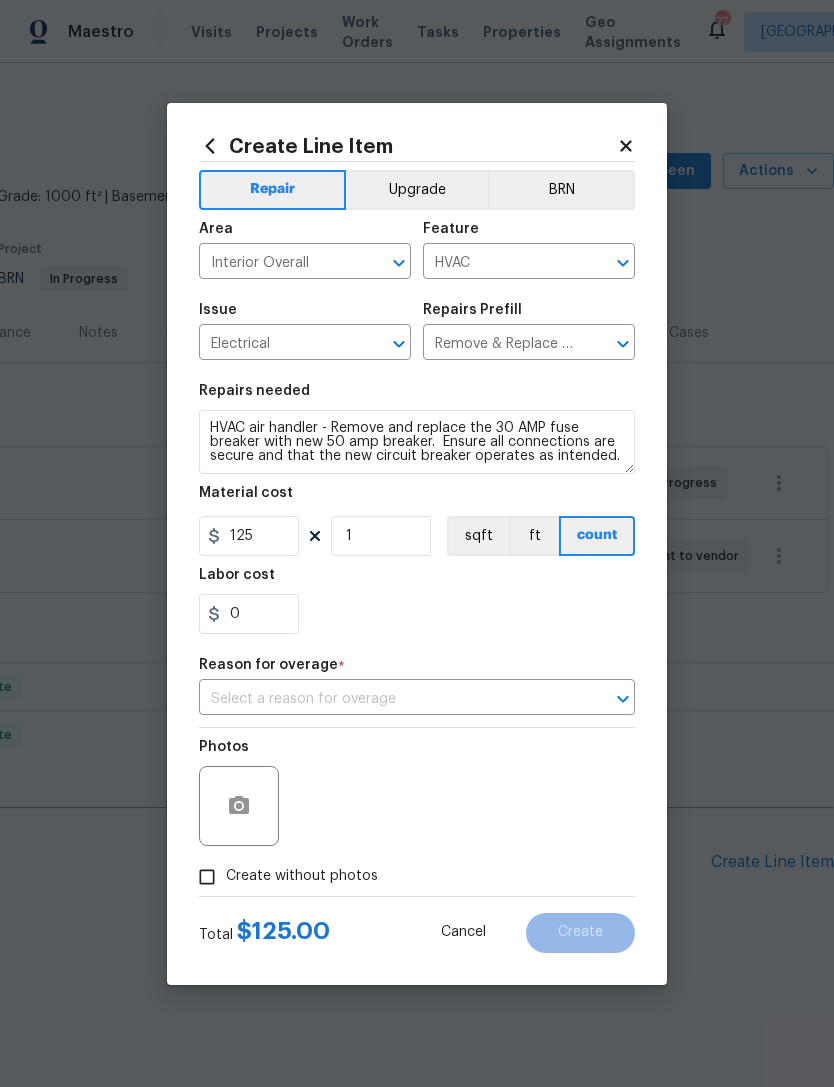click at bounding box center [389, 699] 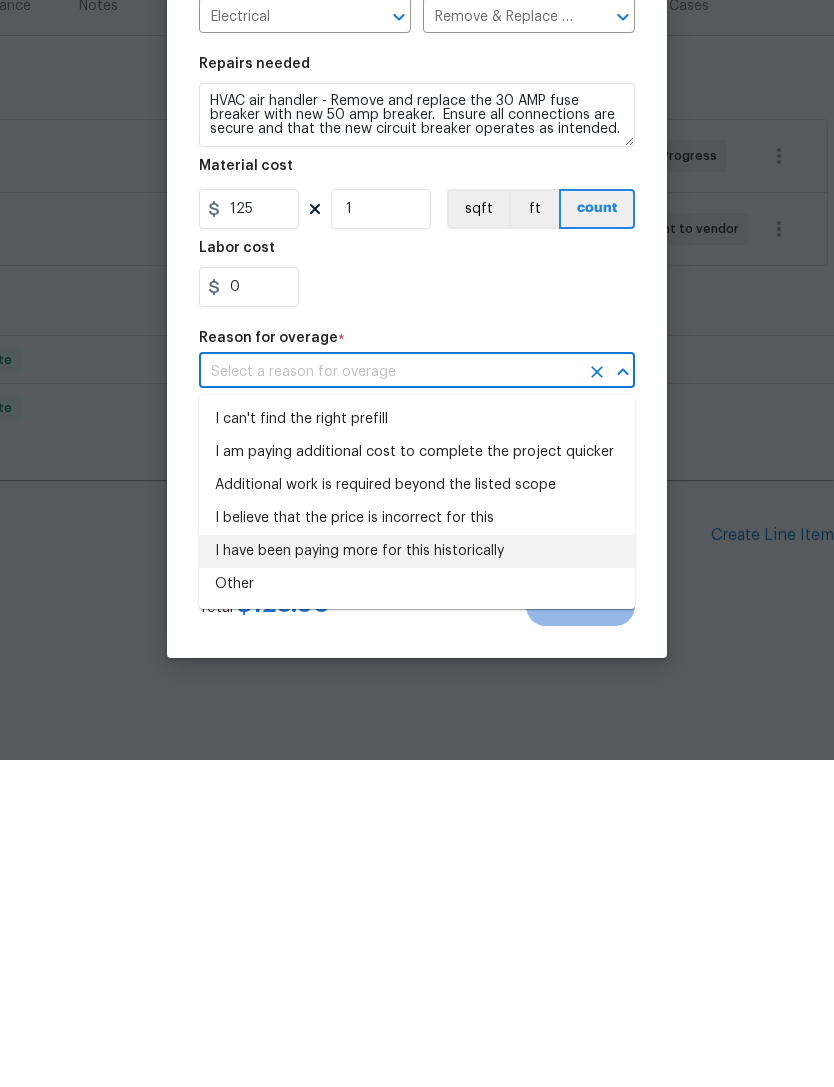 click on "I have been paying more for this historically" at bounding box center [417, 878] 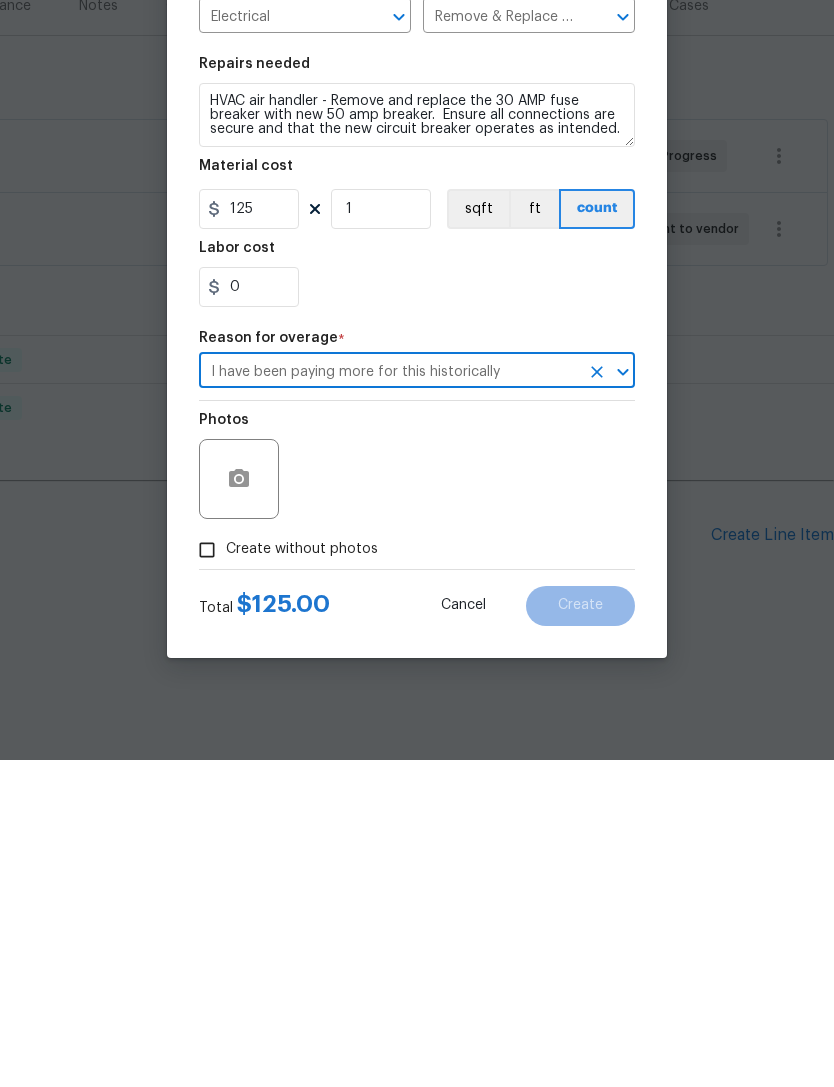 click on "Create without photos" at bounding box center (302, 876) 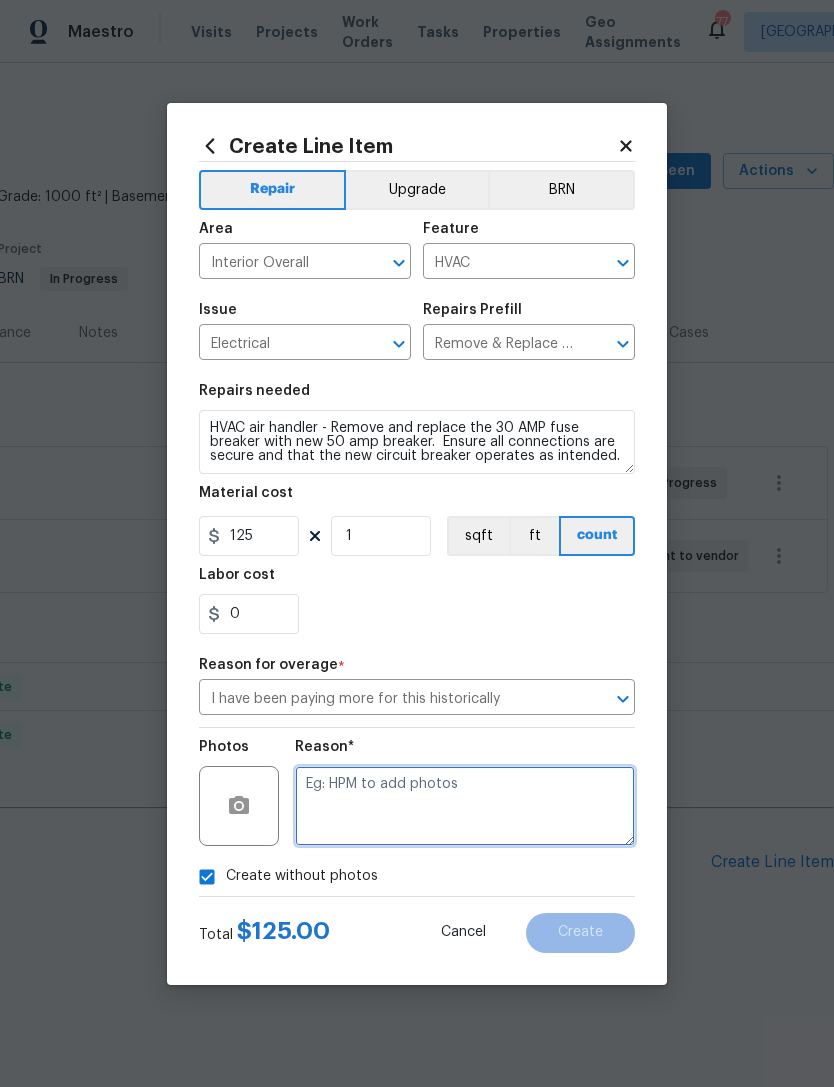 click at bounding box center (465, 806) 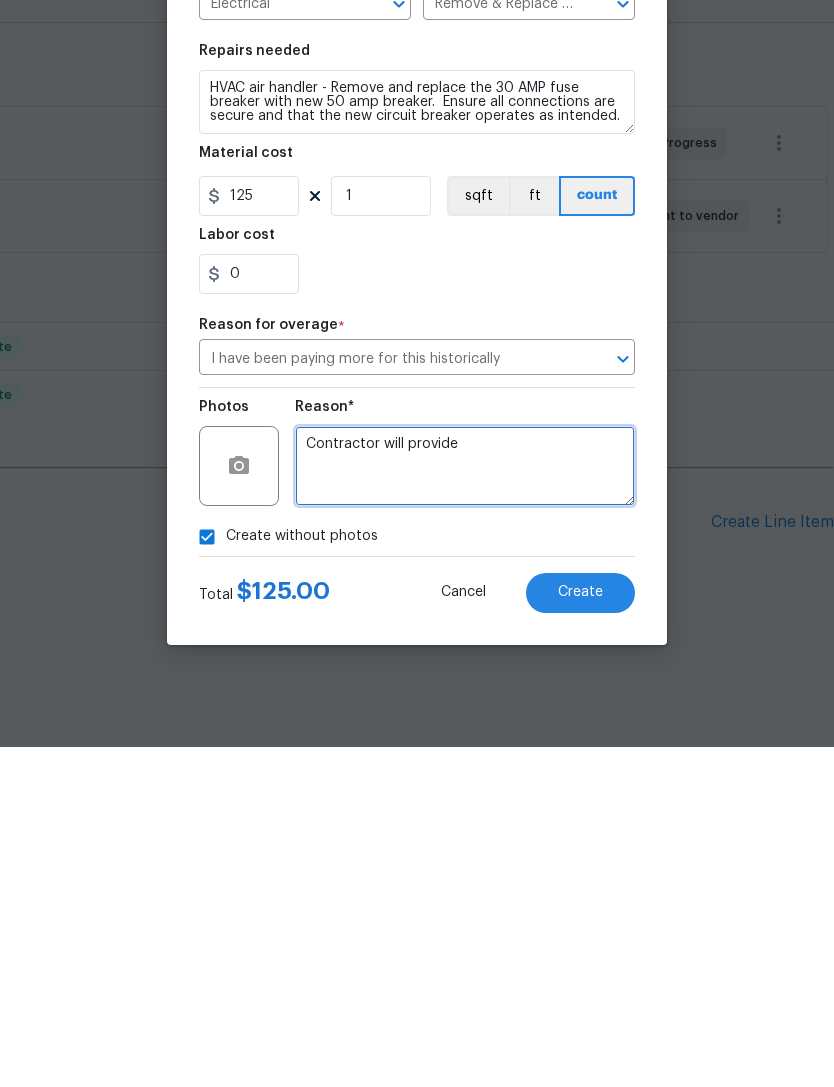 type on "Contractor will provide" 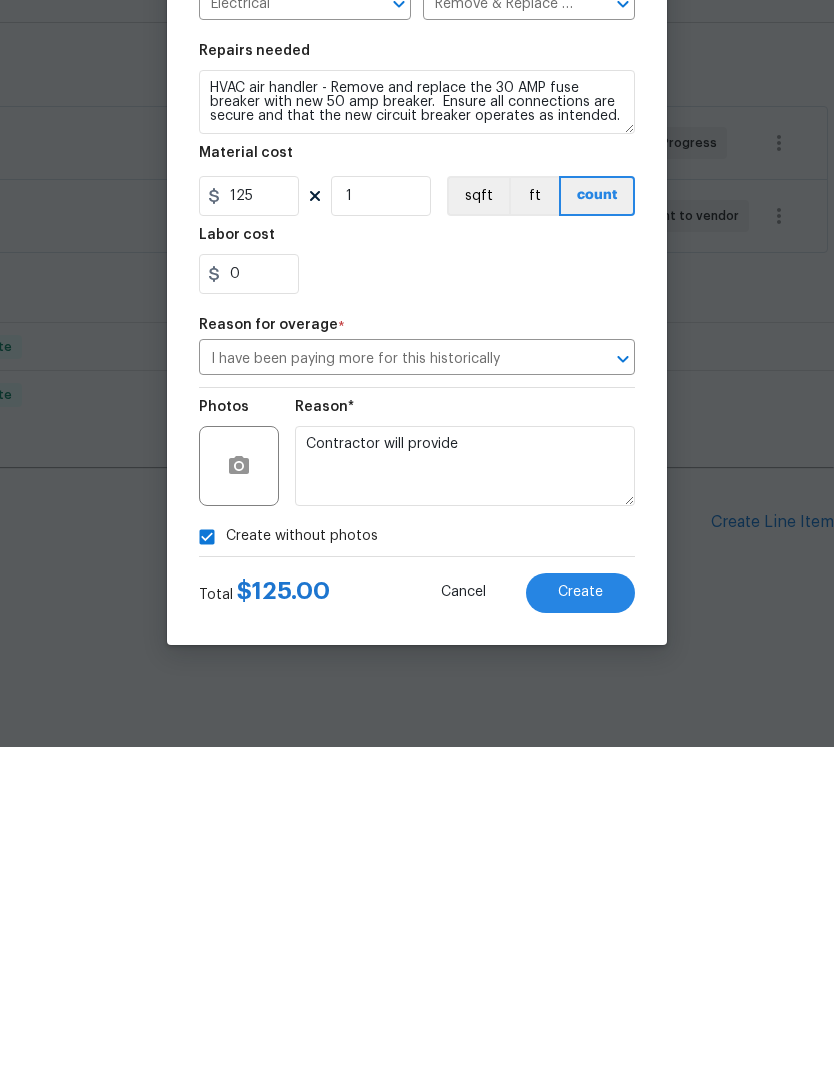 click on "Create" at bounding box center [580, 933] 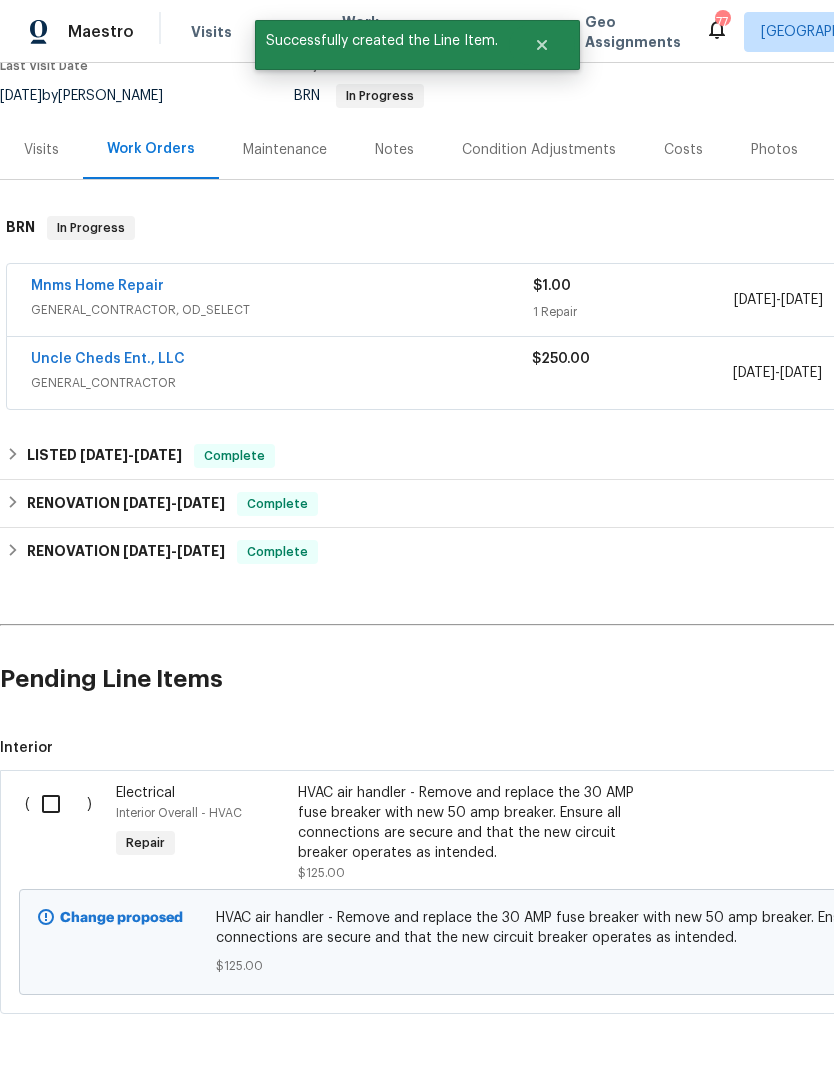 scroll, scrollTop: 182, scrollLeft: 0, axis: vertical 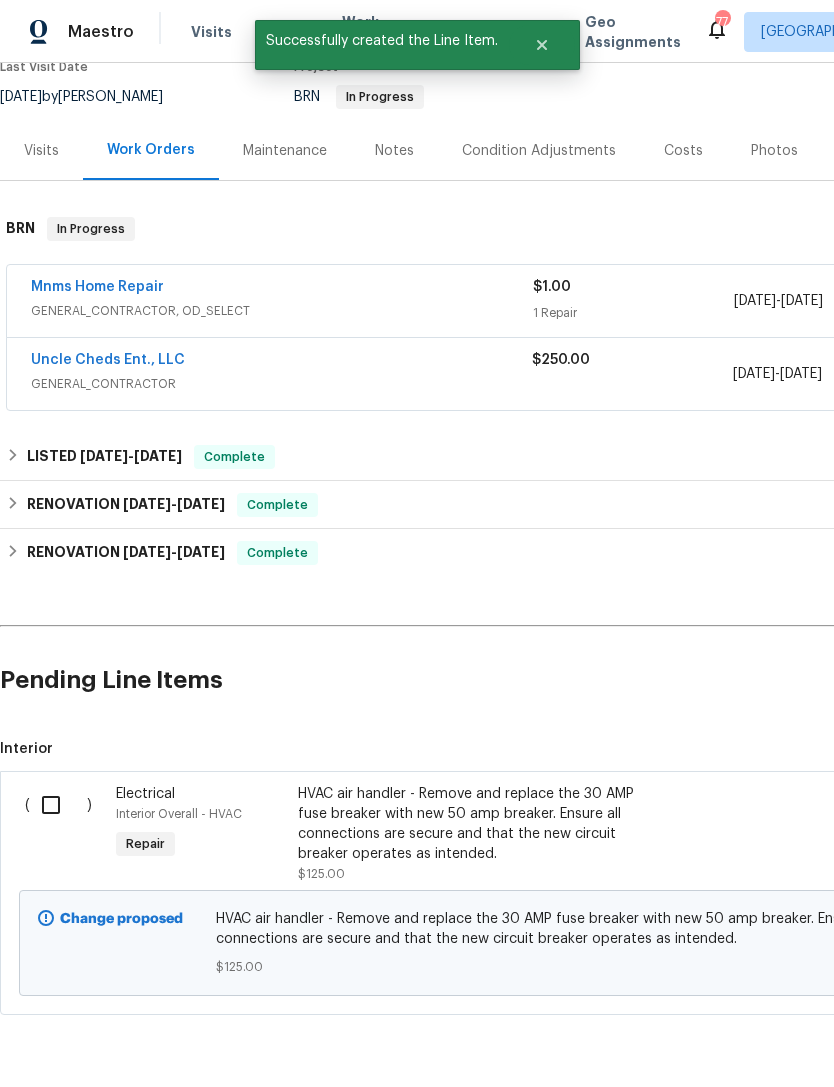 click at bounding box center [58, 805] 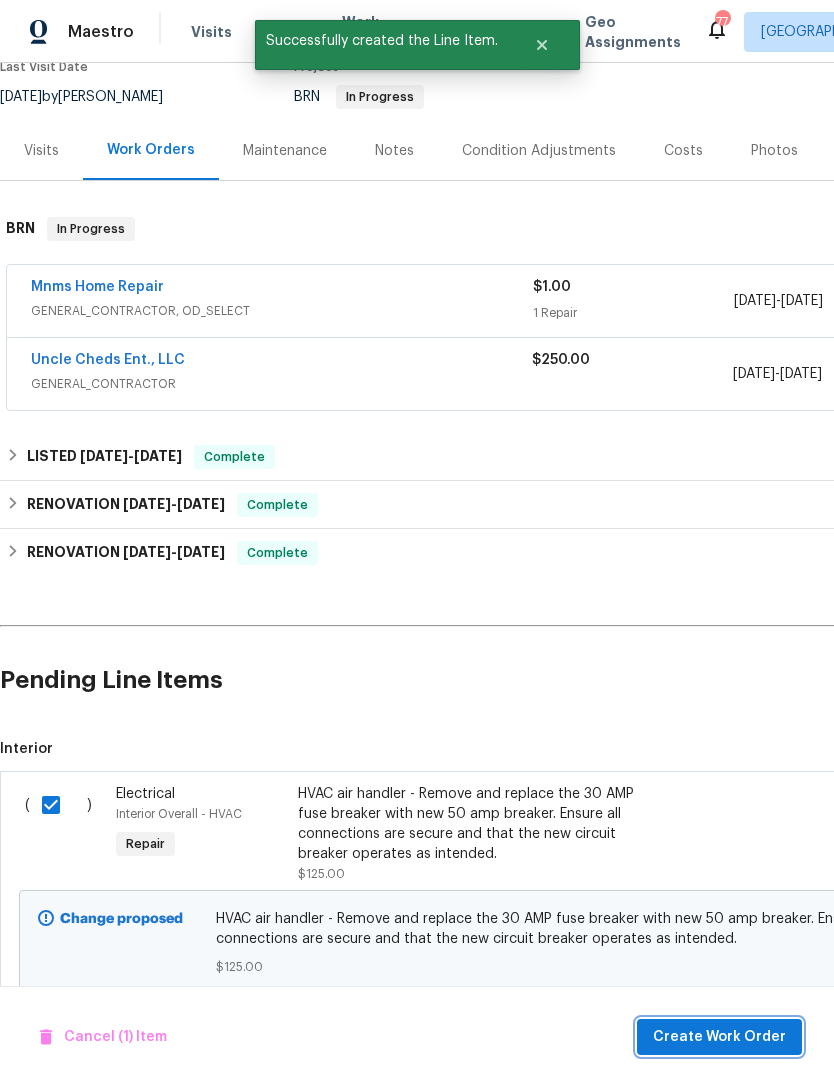 click on "Create Work Order" at bounding box center [719, 1037] 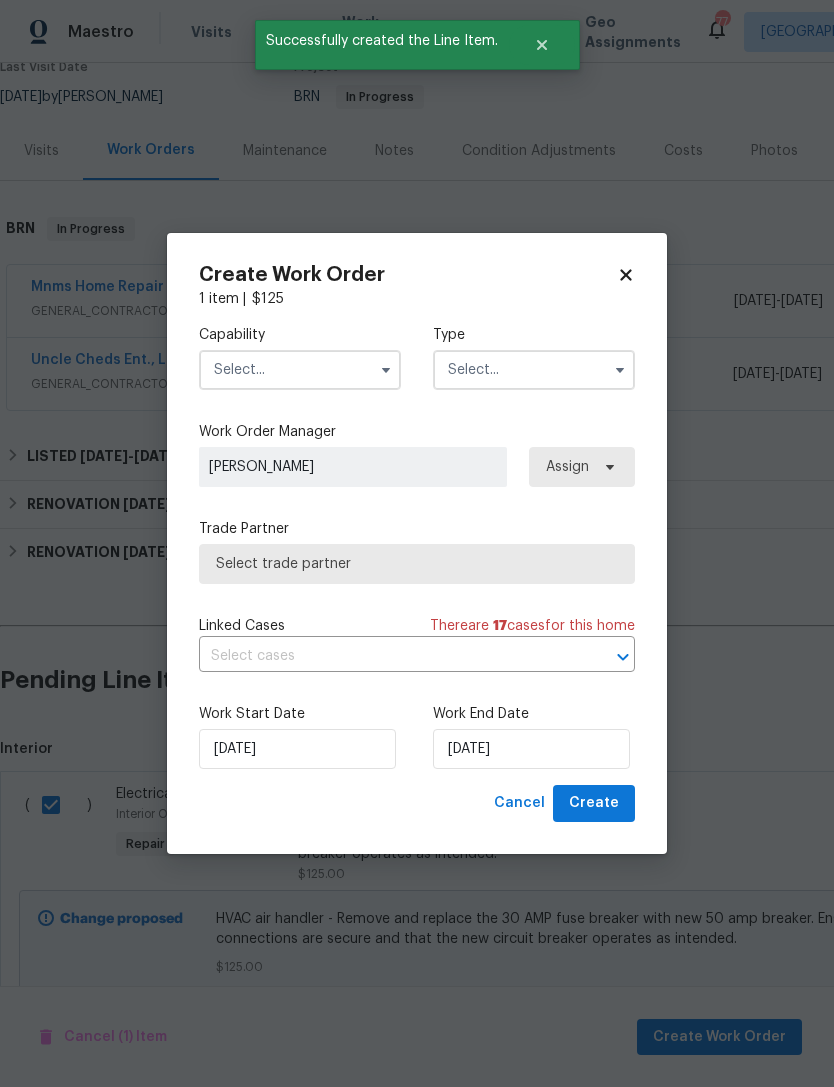 click at bounding box center (300, 370) 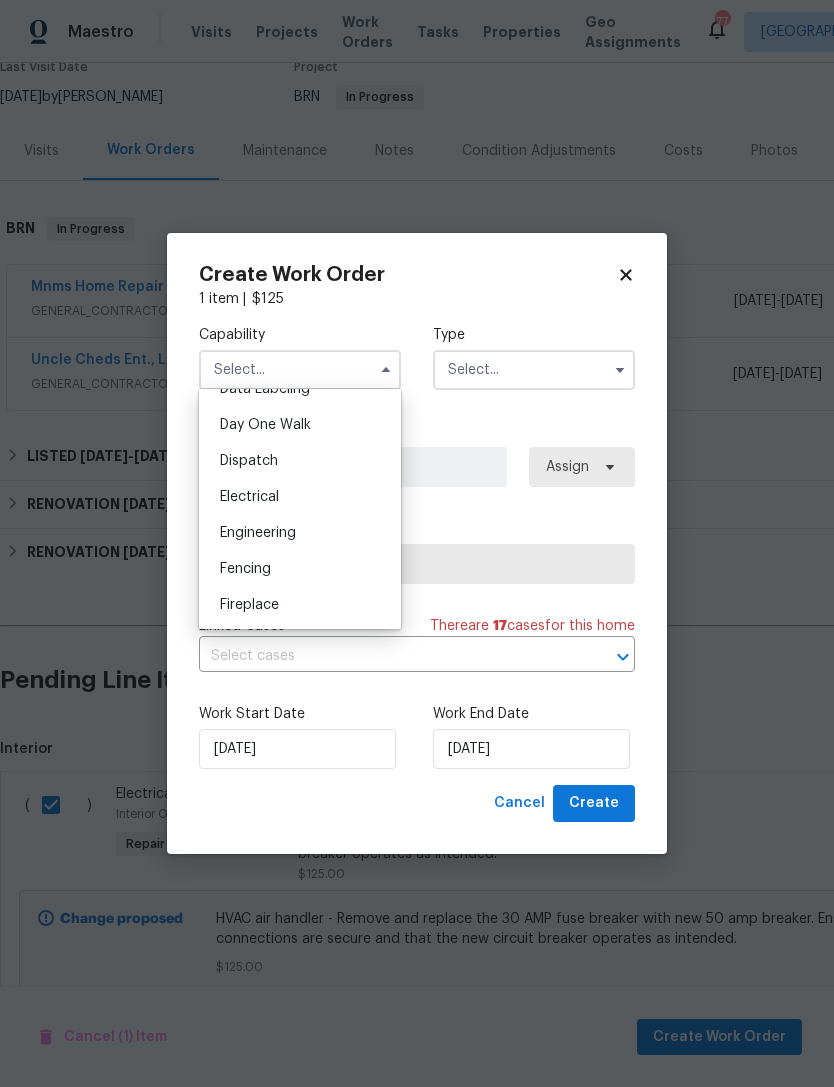 scroll, scrollTop: 542, scrollLeft: 0, axis: vertical 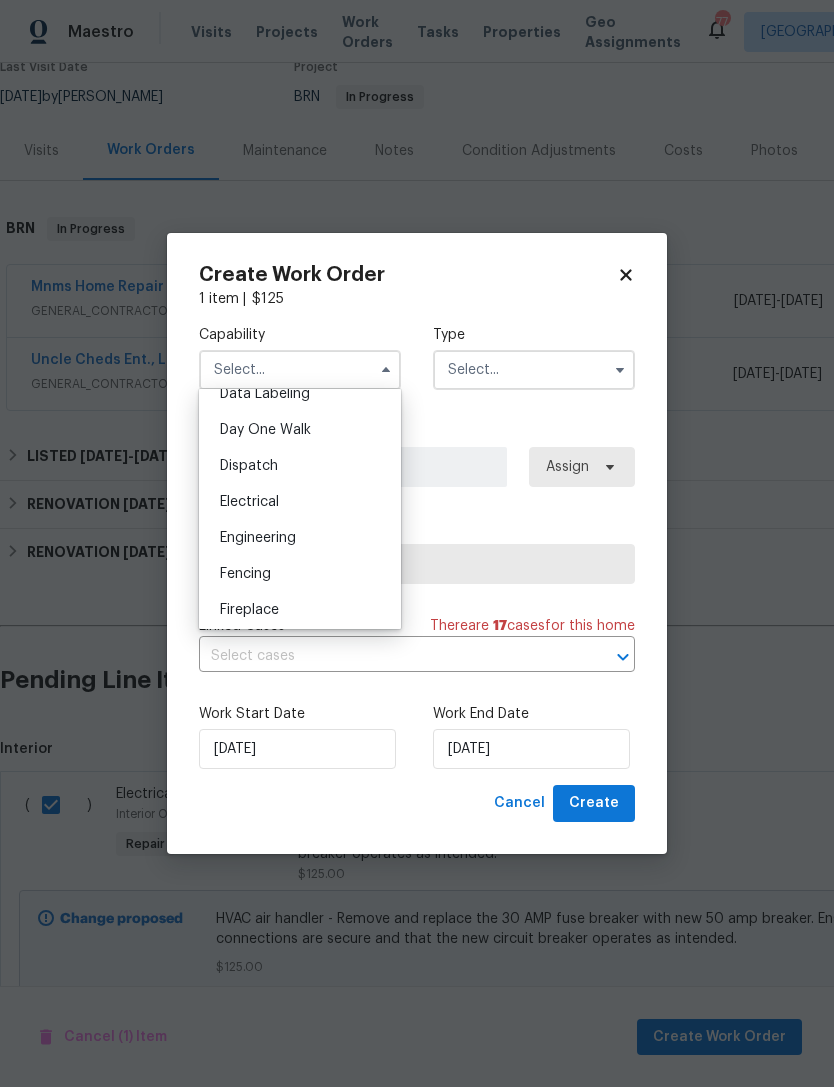 click on "Electrical" at bounding box center [300, 502] 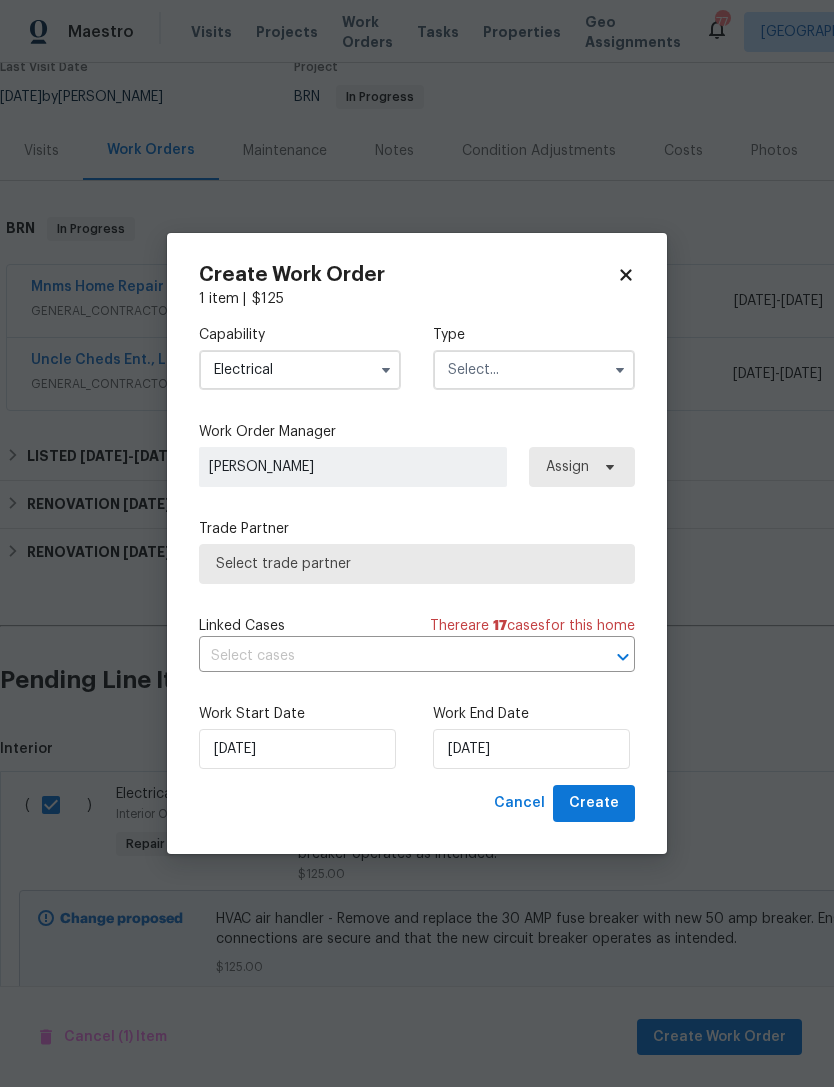 click at bounding box center [534, 370] 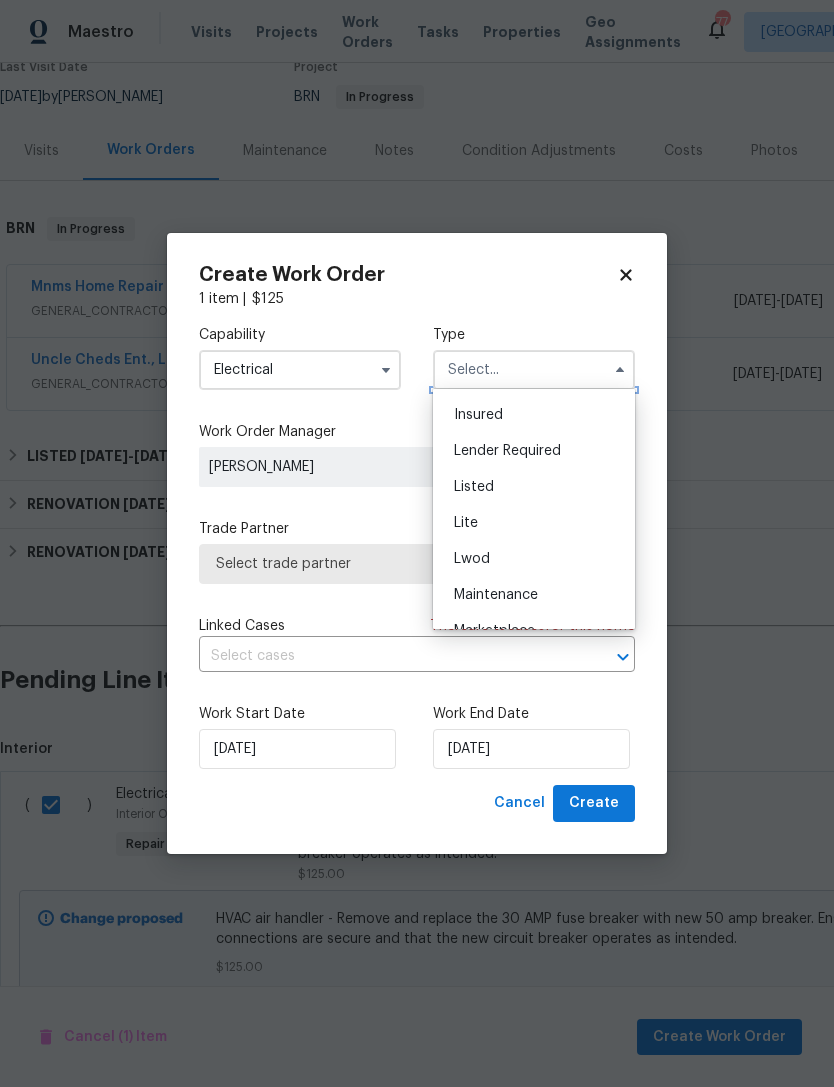 scroll, scrollTop: 140, scrollLeft: 0, axis: vertical 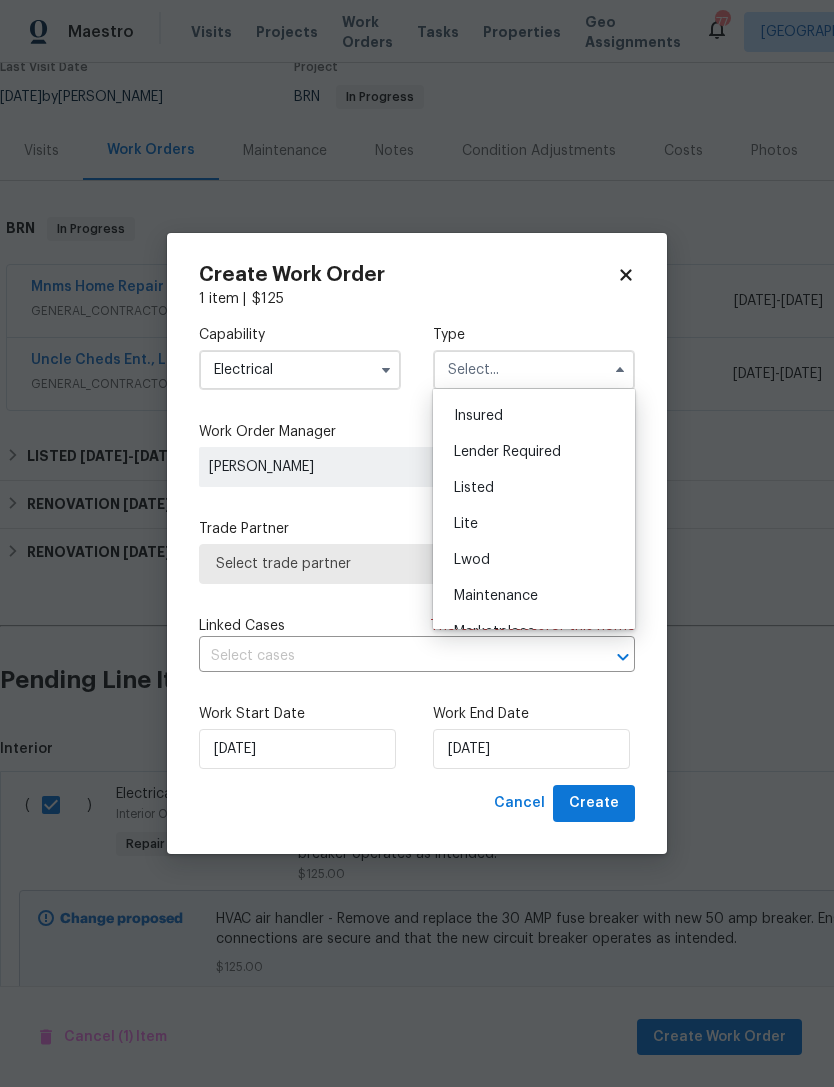 click on "Listed" at bounding box center (534, 488) 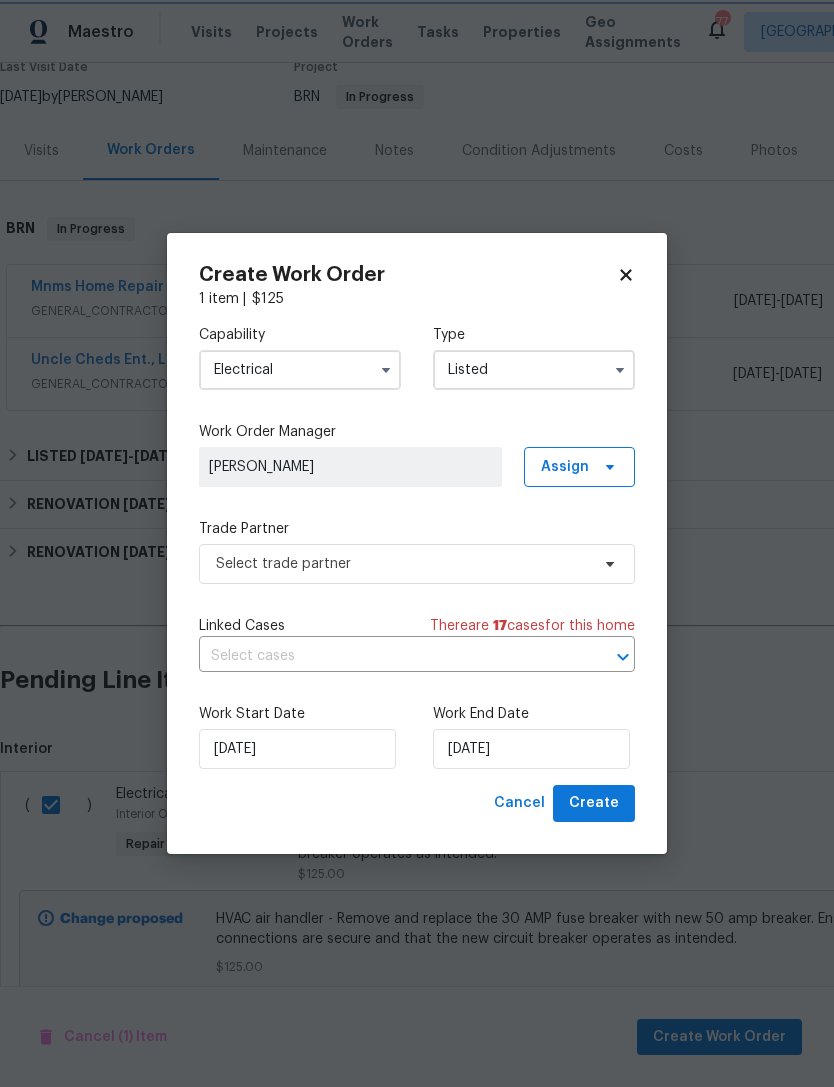 scroll, scrollTop: 0, scrollLeft: 0, axis: both 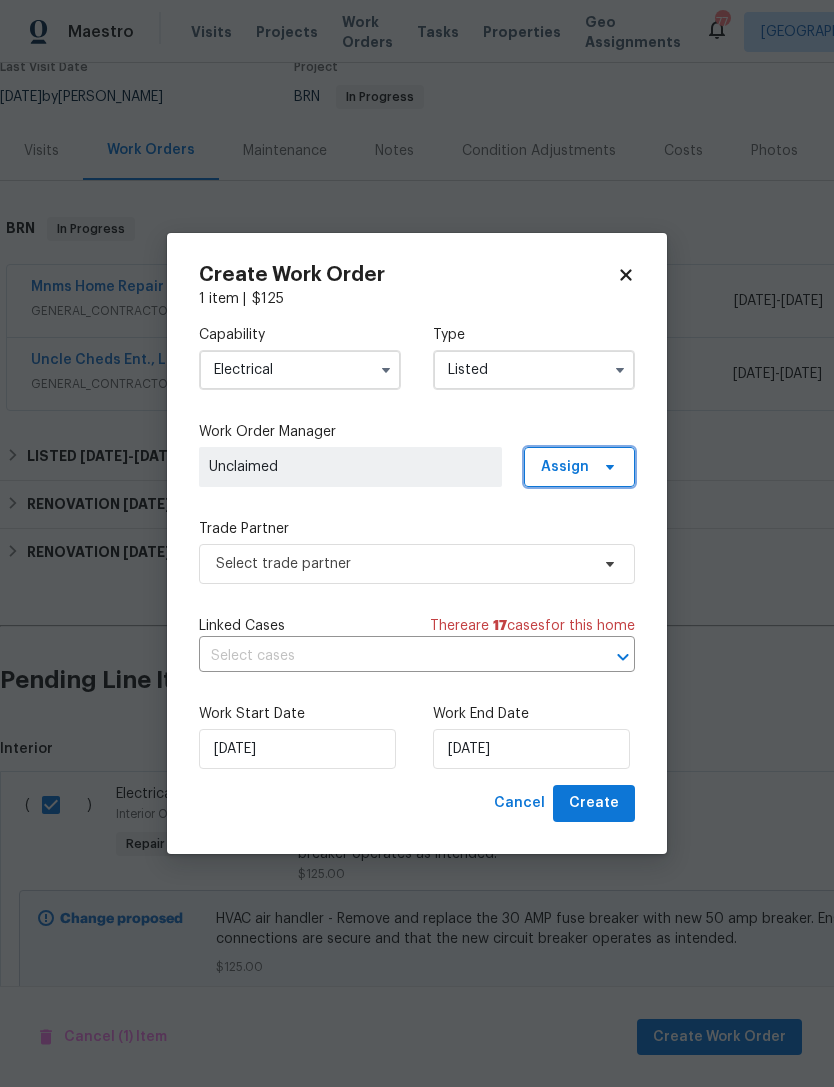 click on "Assign" at bounding box center [565, 467] 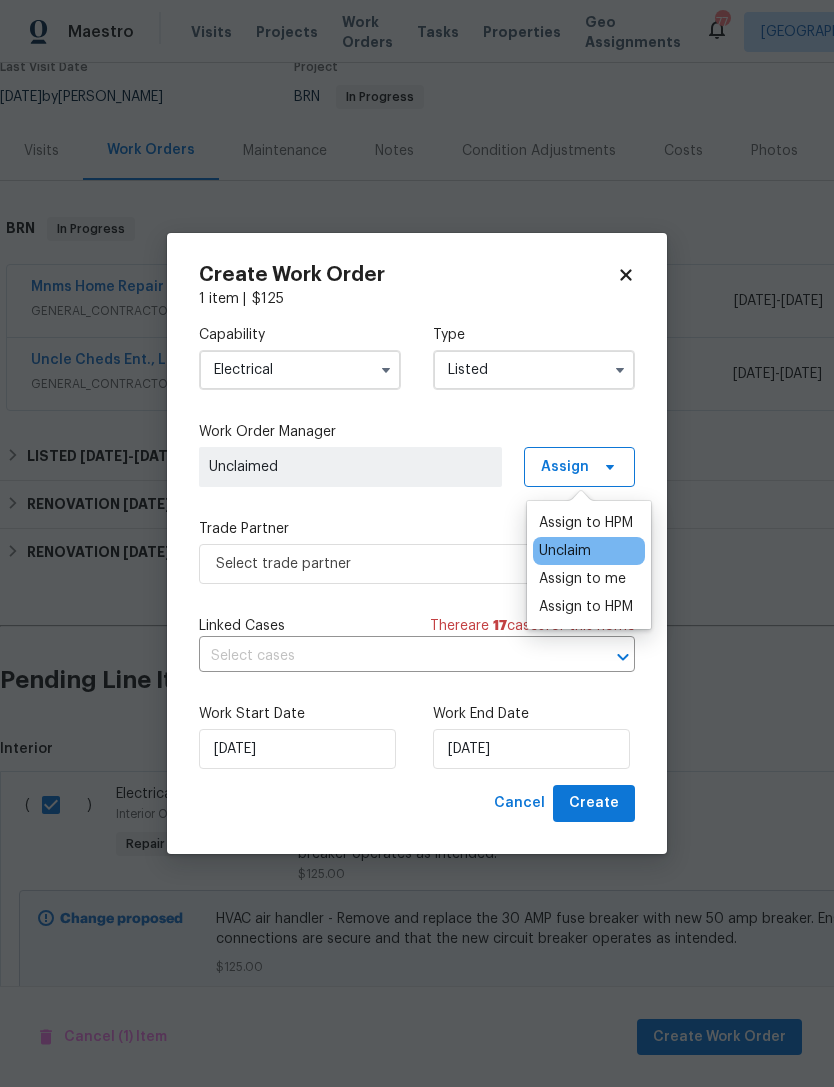 click on "Assign to me" at bounding box center (582, 579) 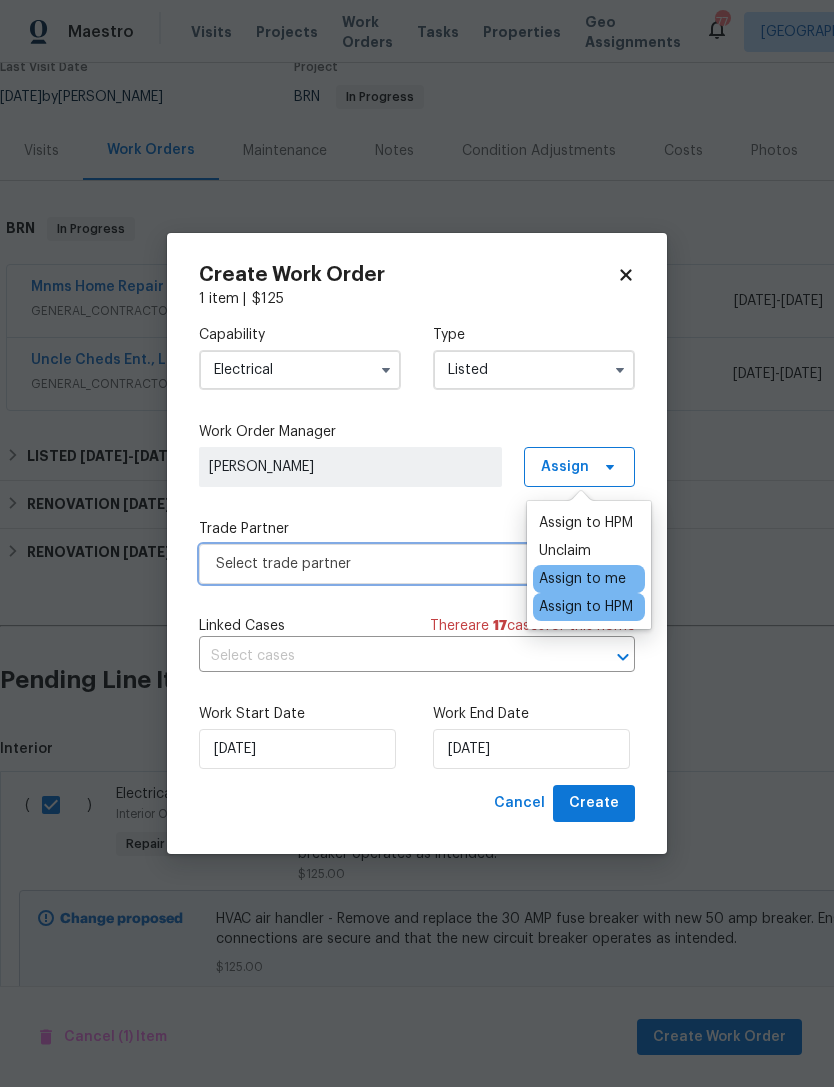 click on "Select trade partner" at bounding box center (402, 564) 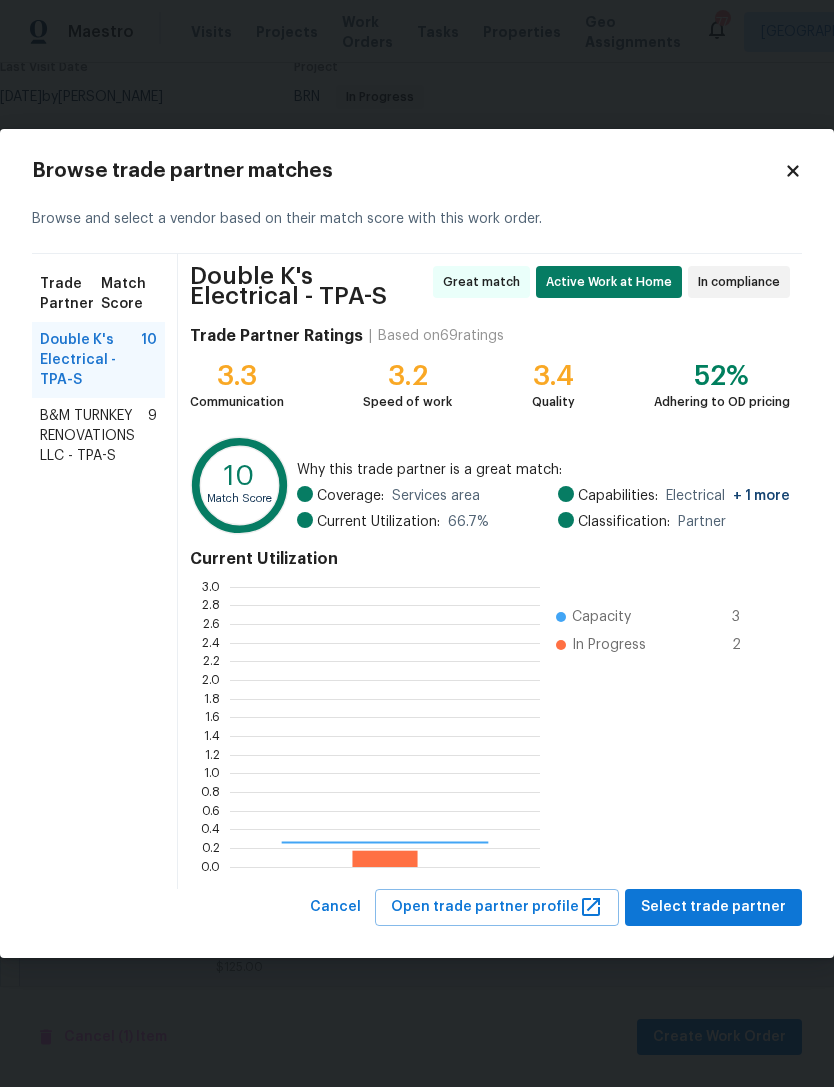 scroll, scrollTop: 2, scrollLeft: 2, axis: both 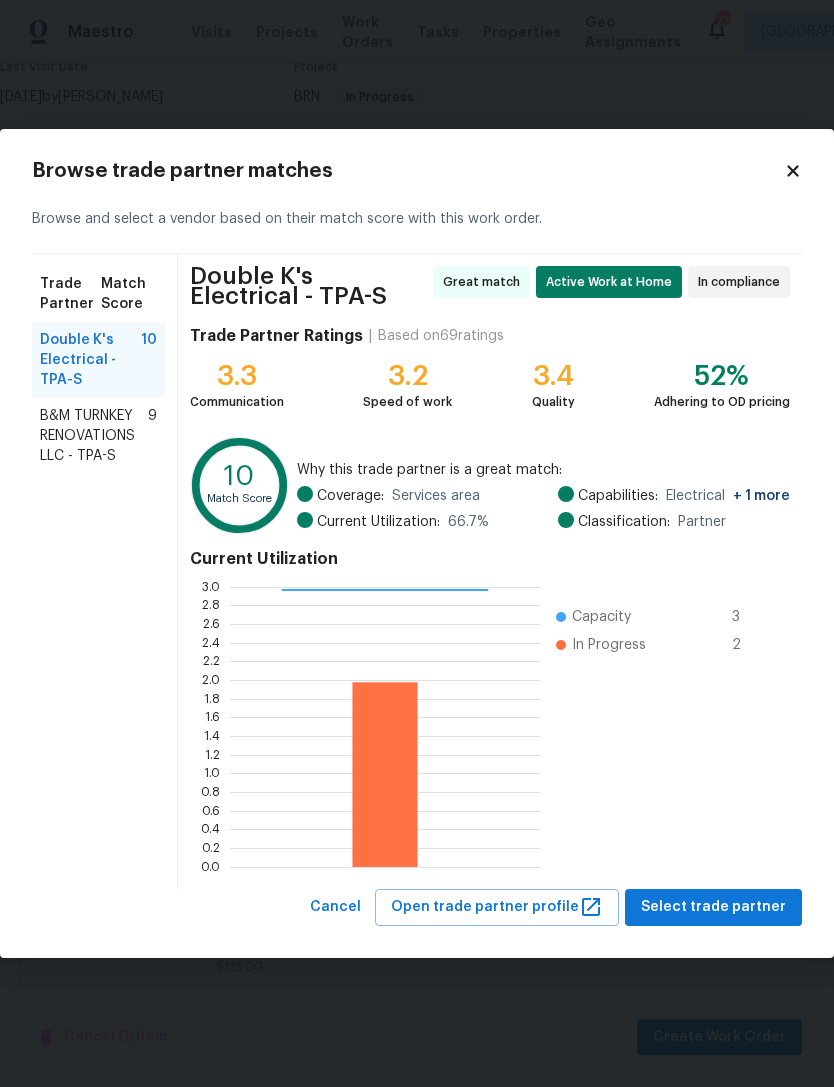 click on "Select trade partner" at bounding box center [713, 907] 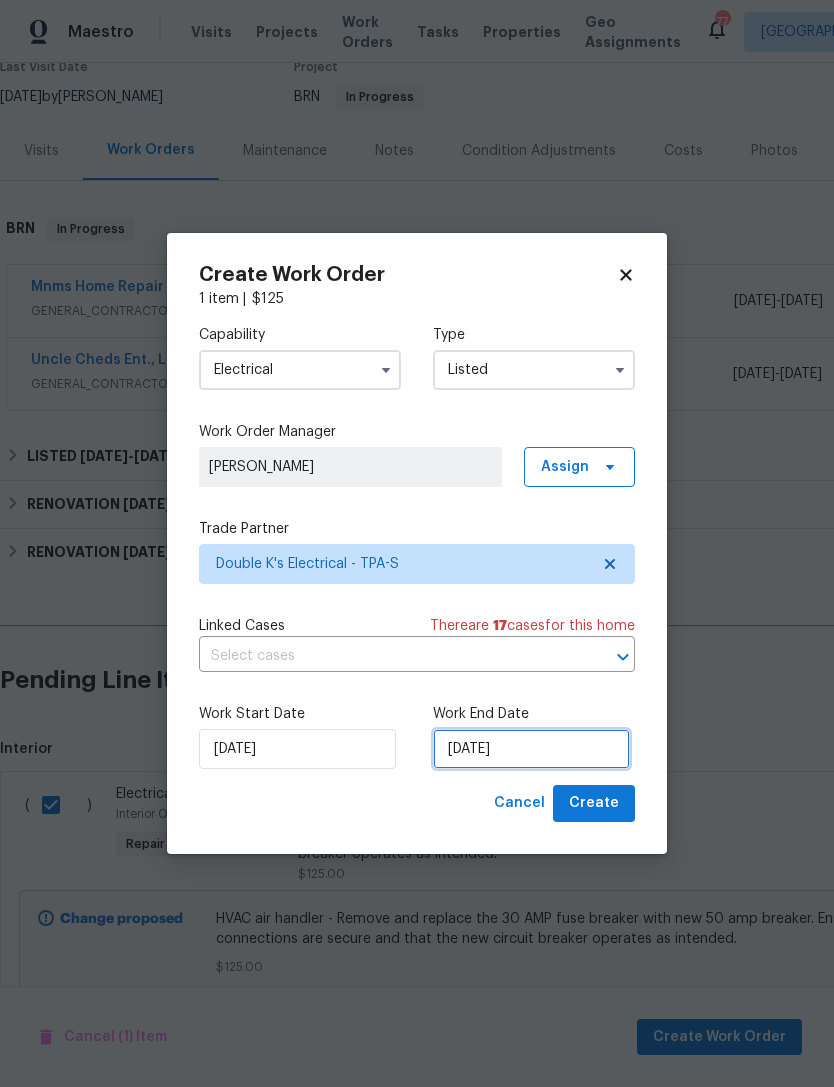 click on "7/21/2025" at bounding box center (531, 749) 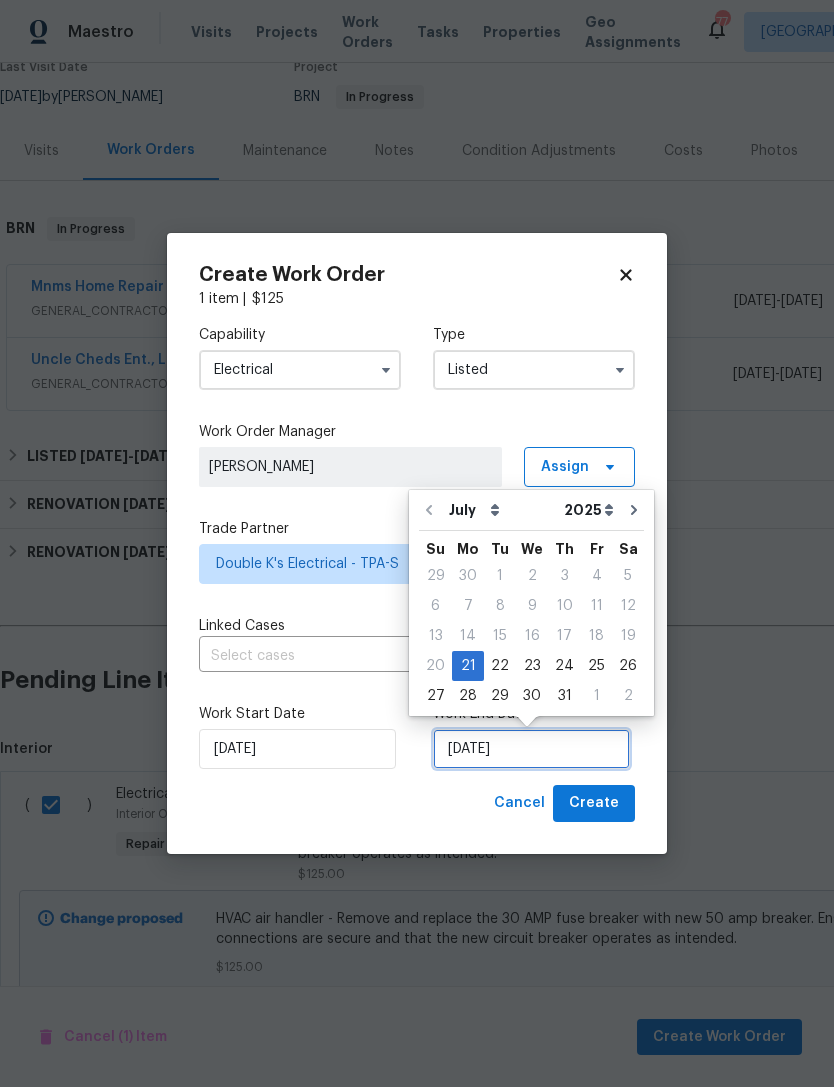 scroll, scrollTop: 37, scrollLeft: 0, axis: vertical 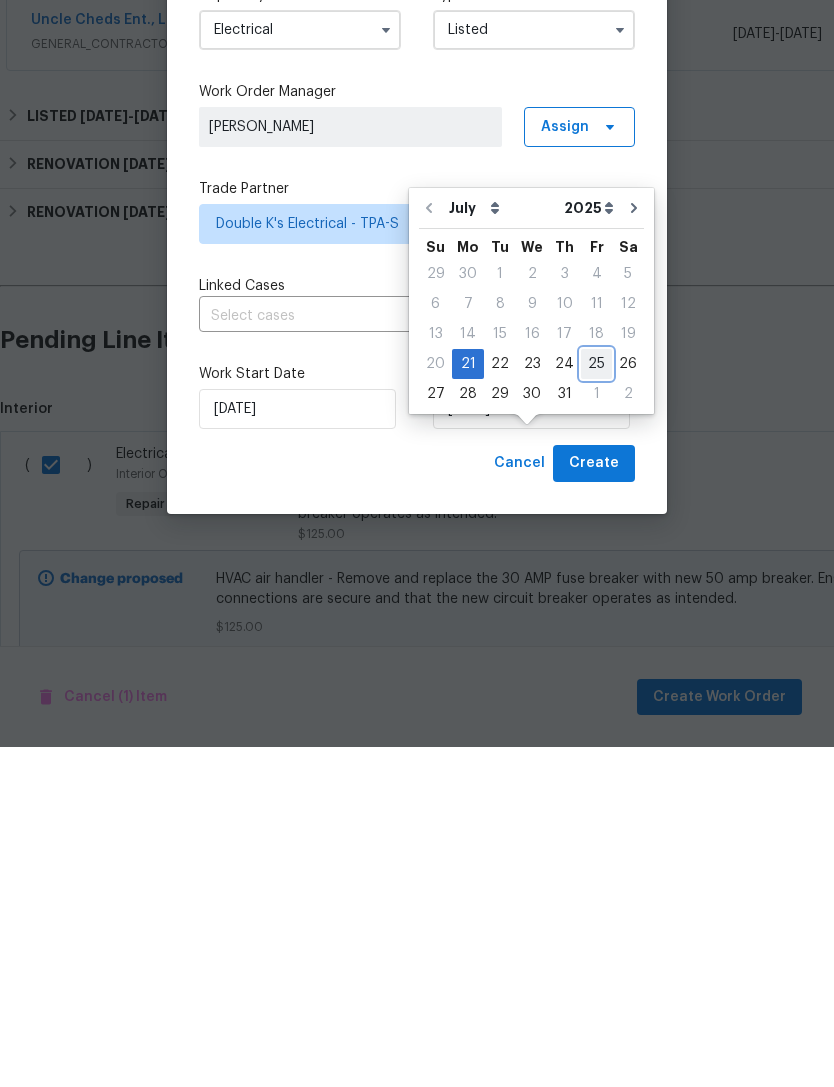 click on "25" at bounding box center (596, 704) 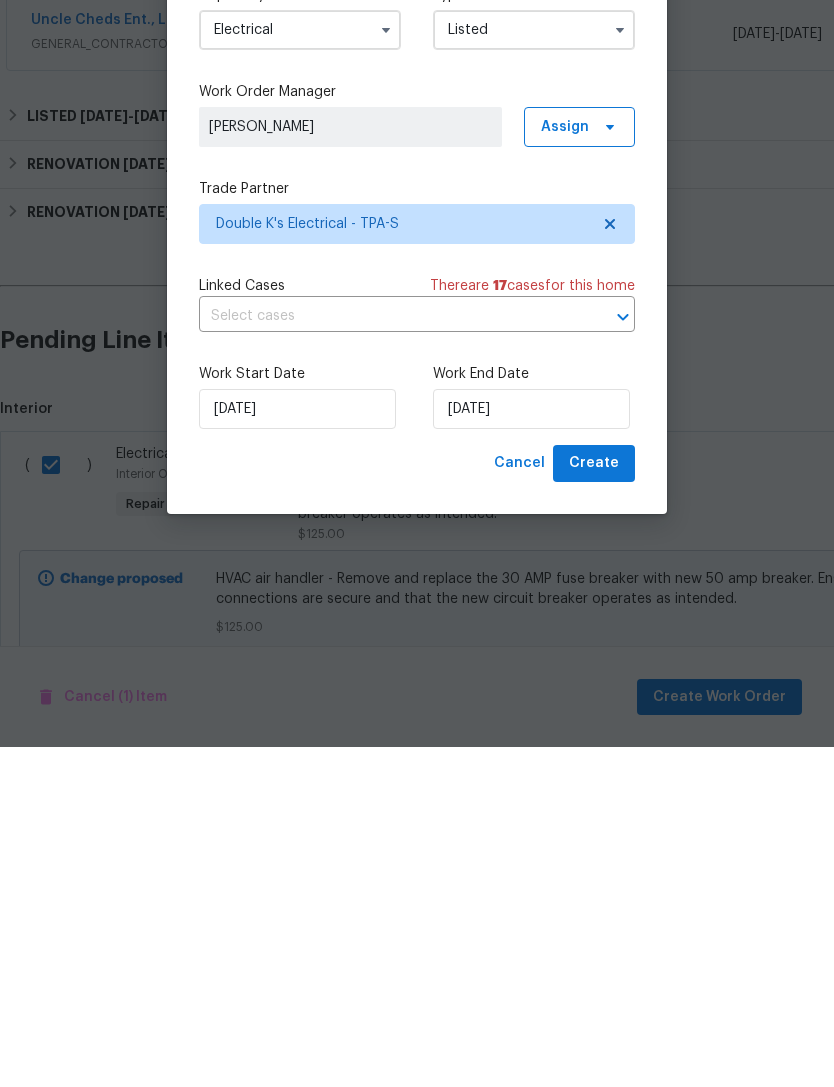scroll, scrollTop: 64, scrollLeft: 0, axis: vertical 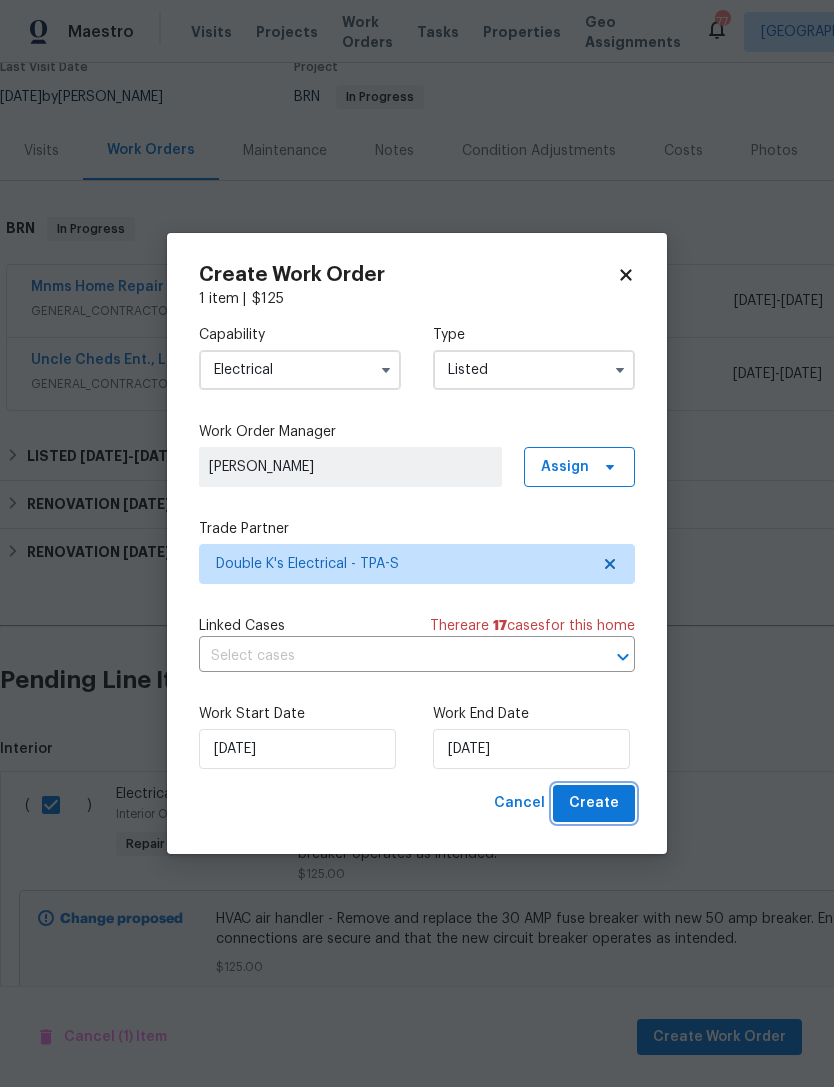 click on "Create" at bounding box center (594, 803) 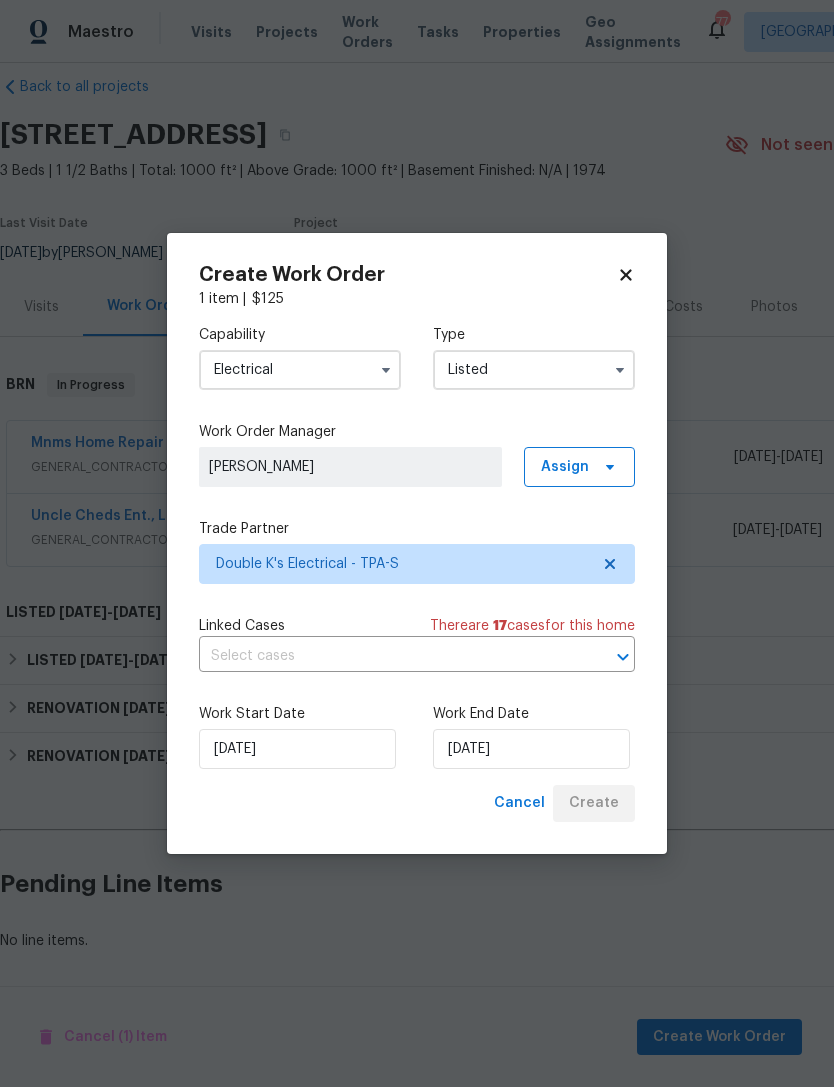 scroll, scrollTop: 25, scrollLeft: 0, axis: vertical 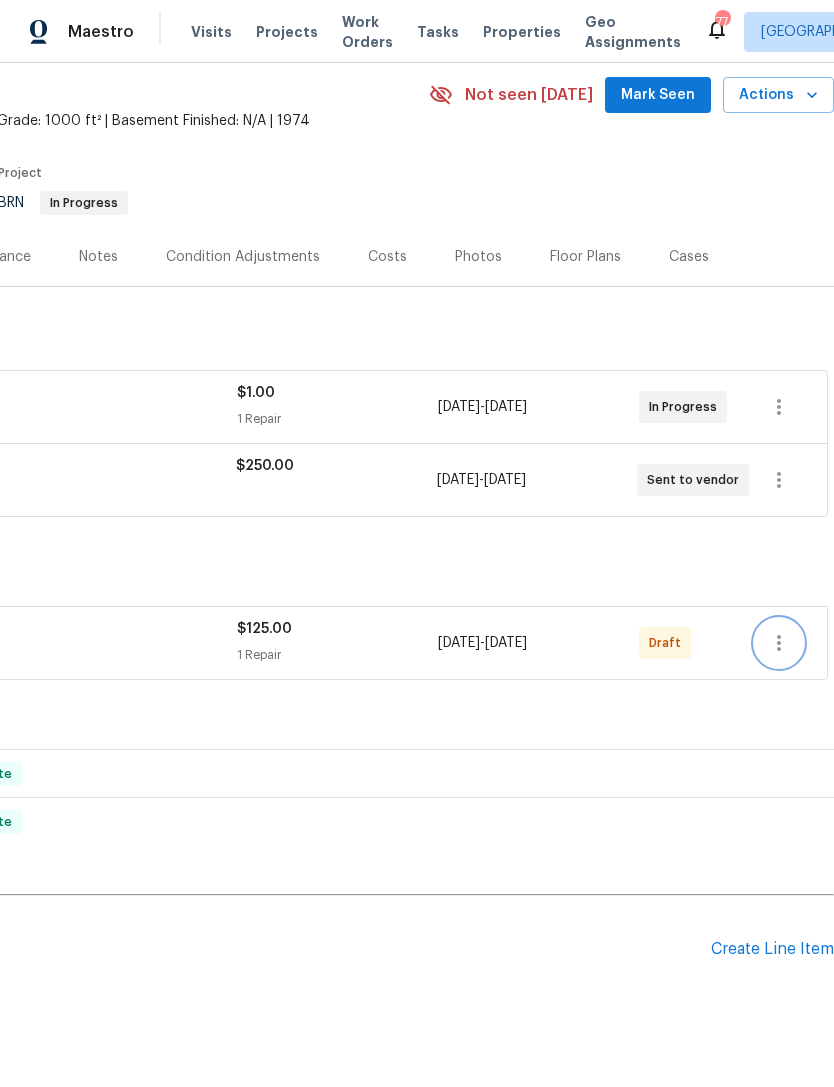 click 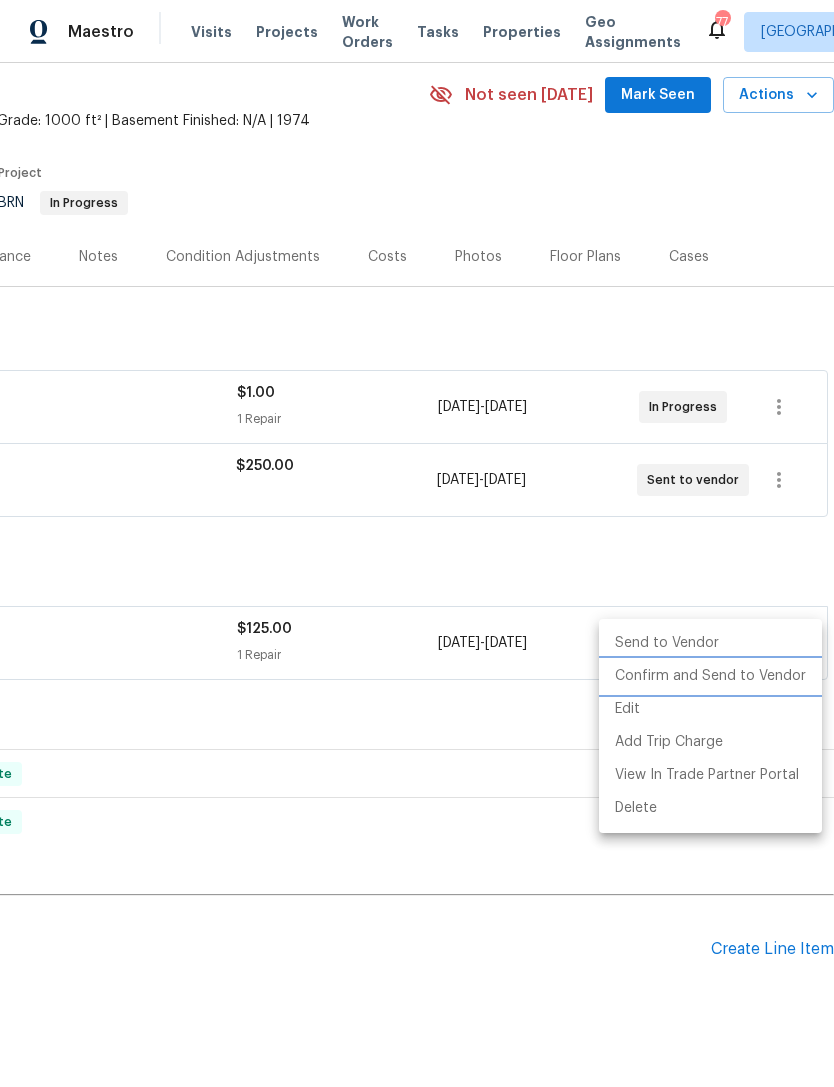 click on "Confirm and Send to Vendor" at bounding box center [710, 676] 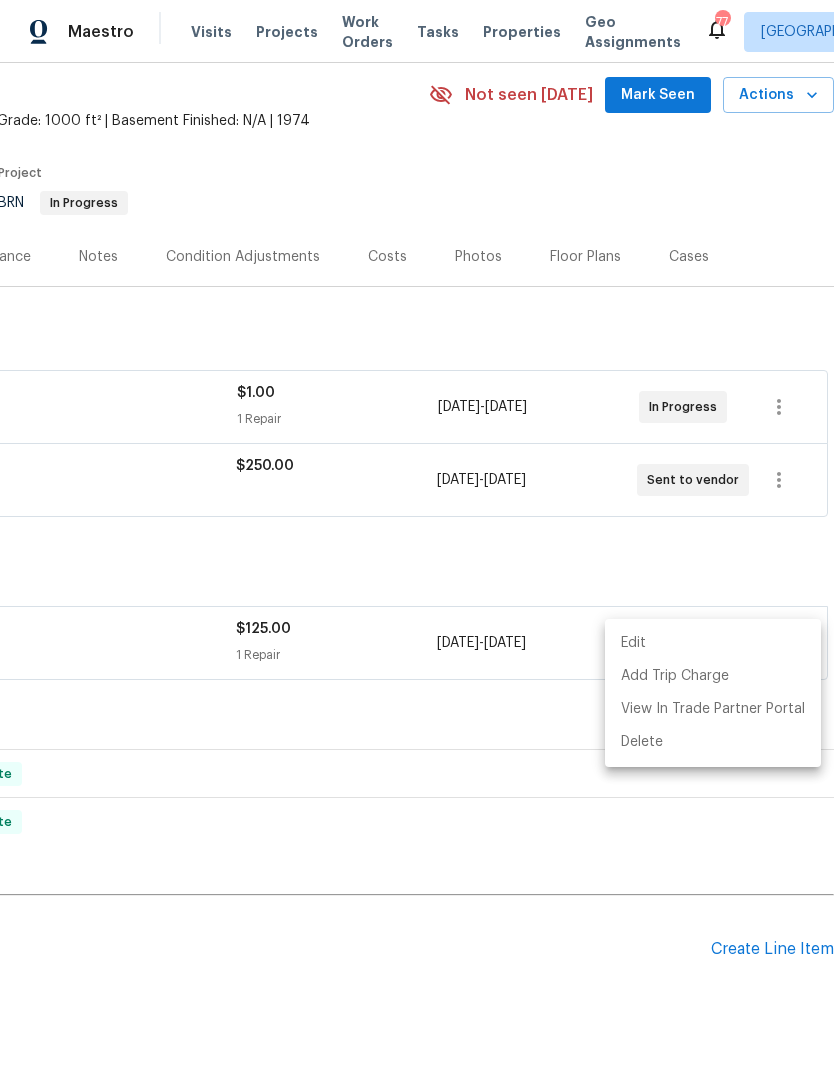 click at bounding box center (417, 543) 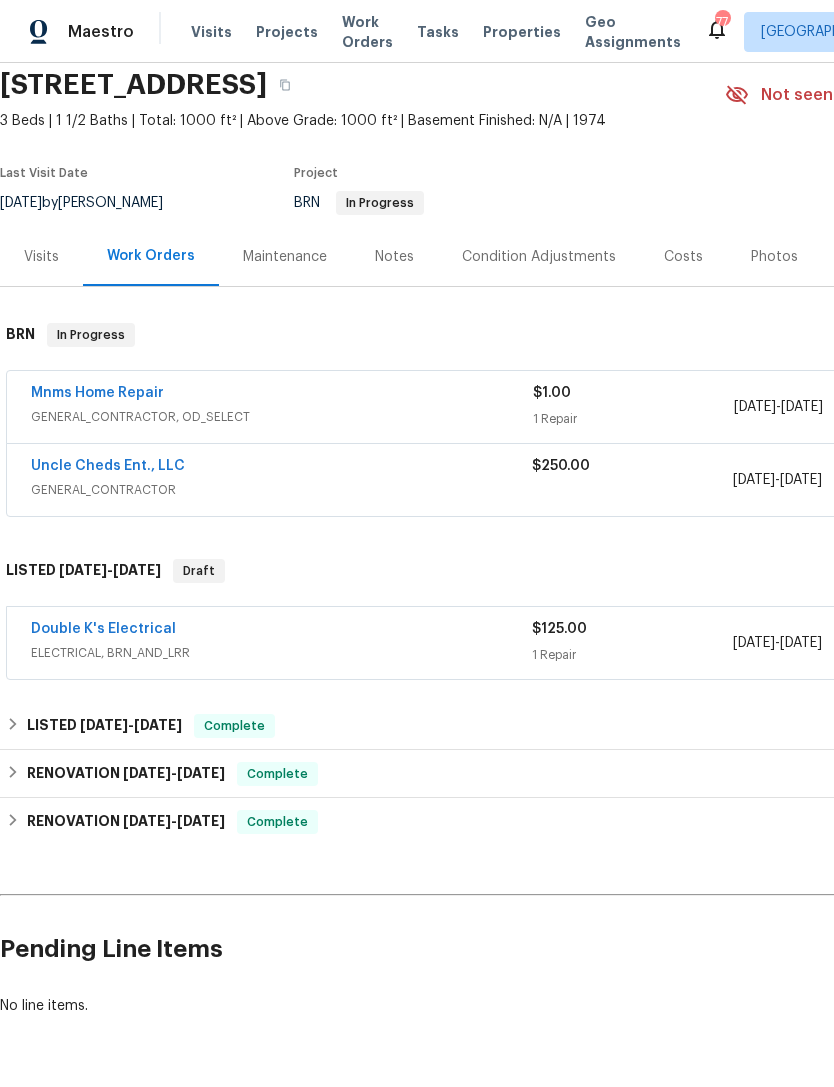 scroll, scrollTop: 76, scrollLeft: 0, axis: vertical 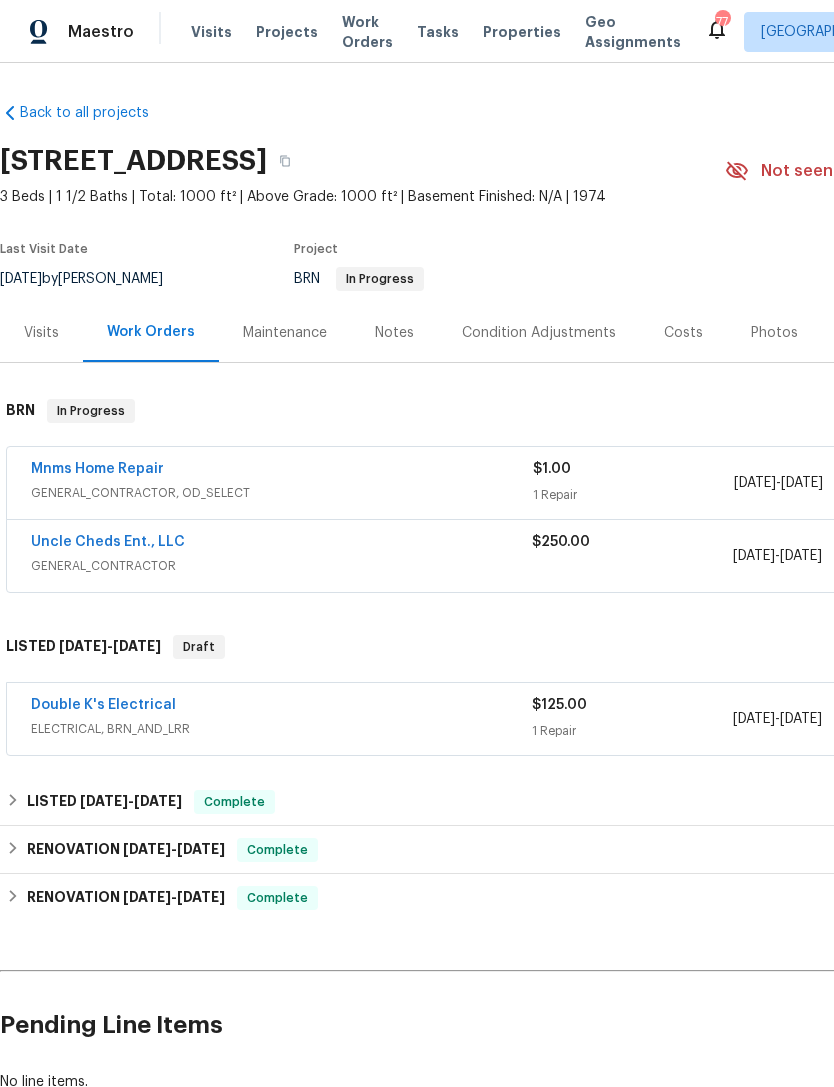 click on "Projects" at bounding box center (287, 32) 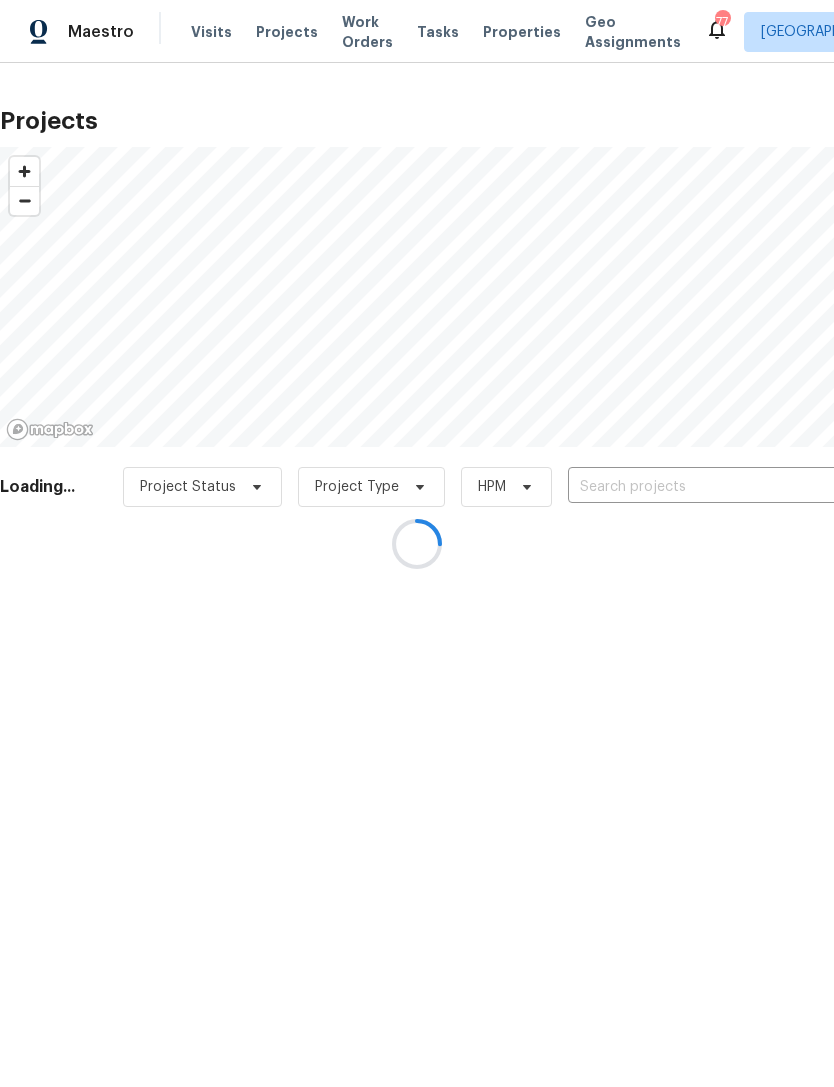 click at bounding box center [417, 543] 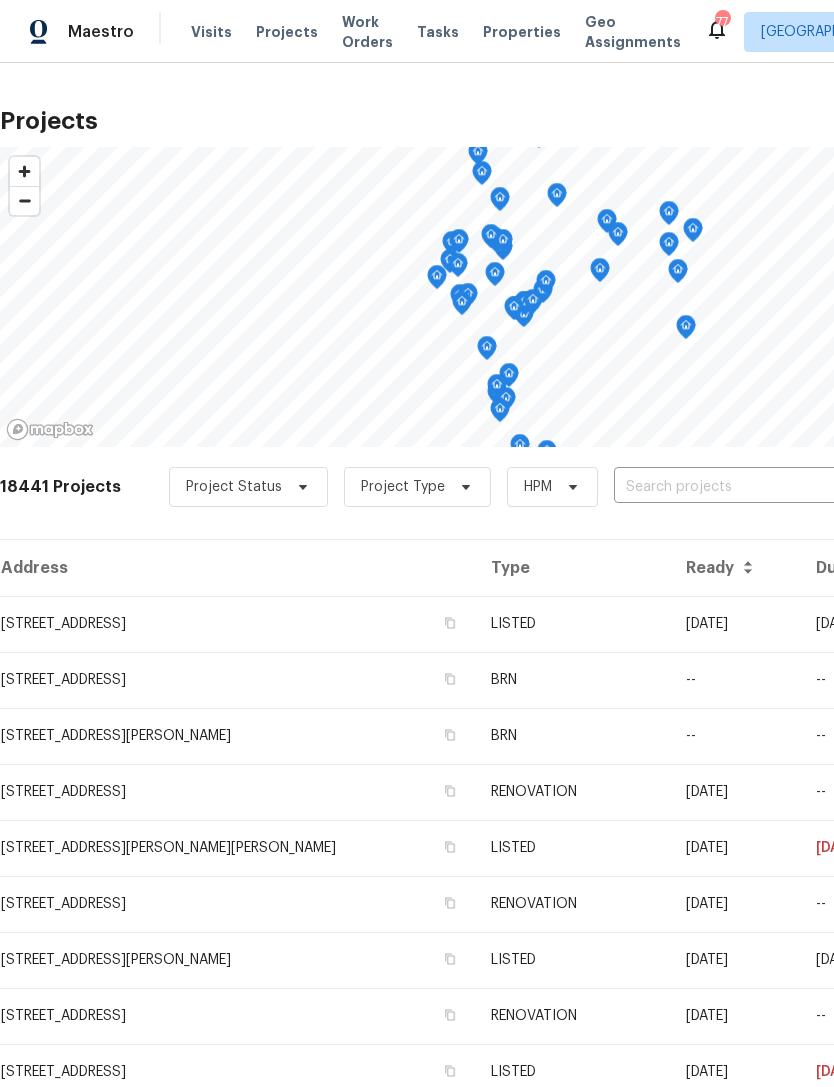 click at bounding box center [728, 487] 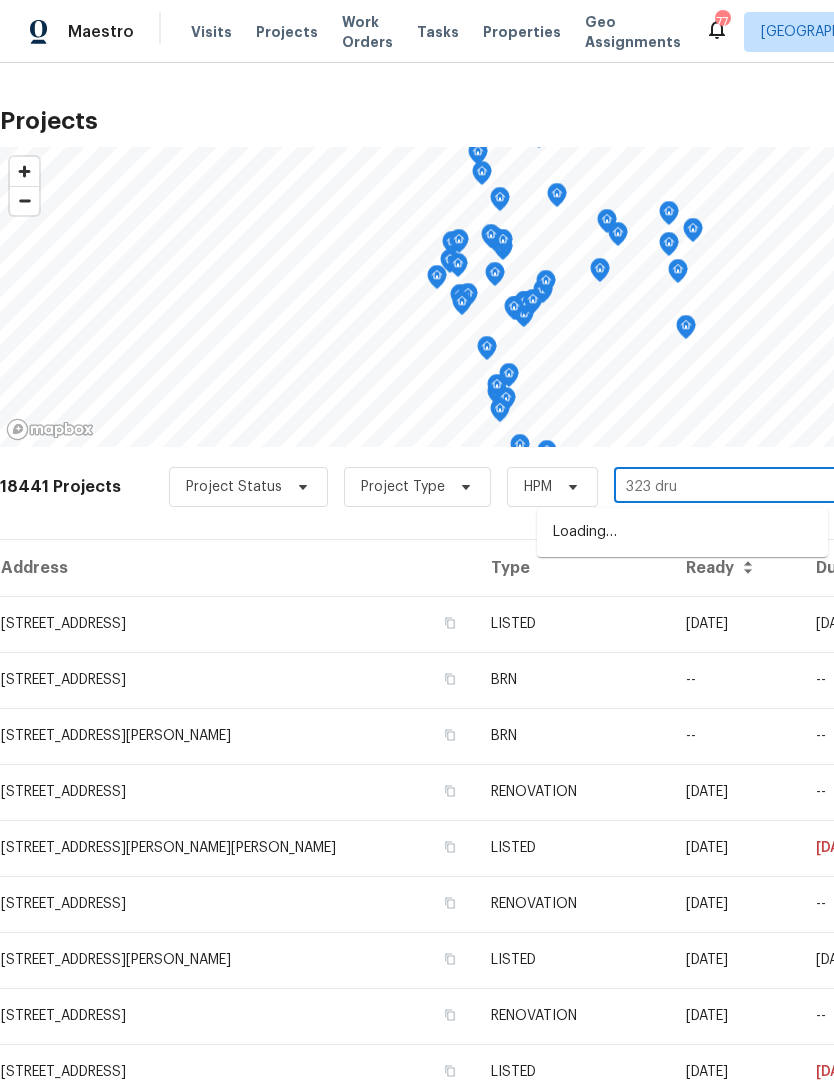 type on "323 drum" 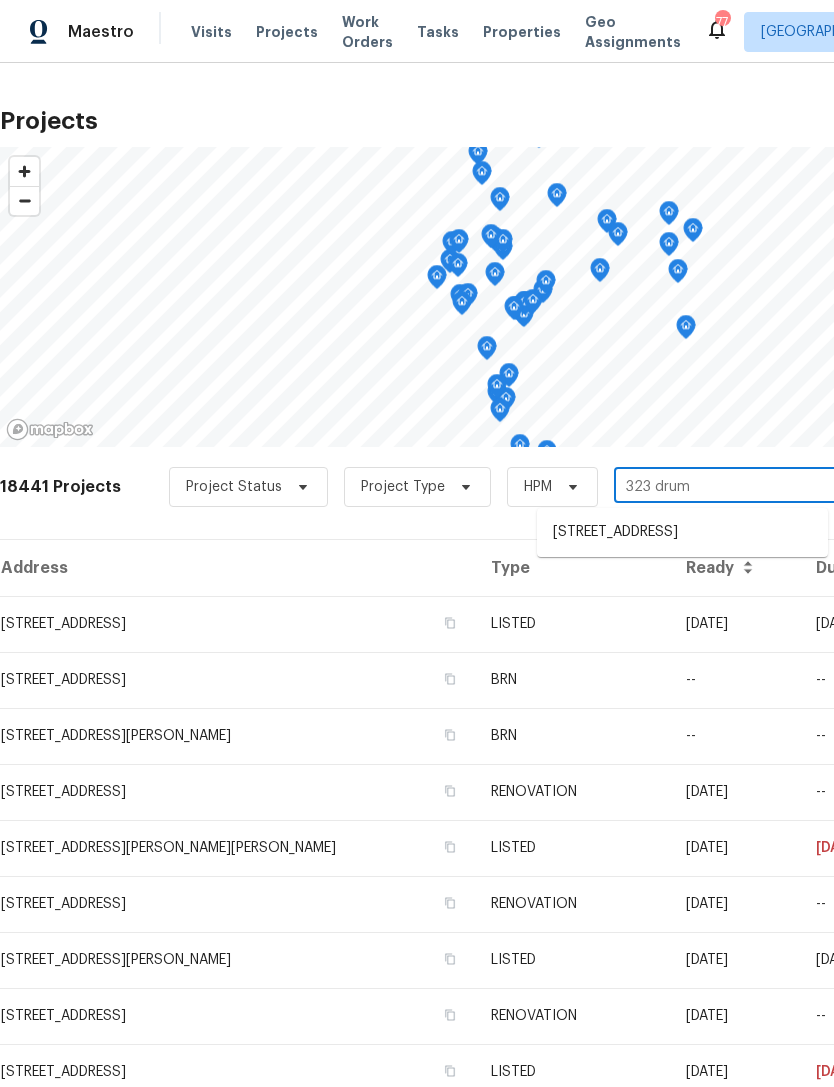 click on "[STREET_ADDRESS]" at bounding box center [682, 532] 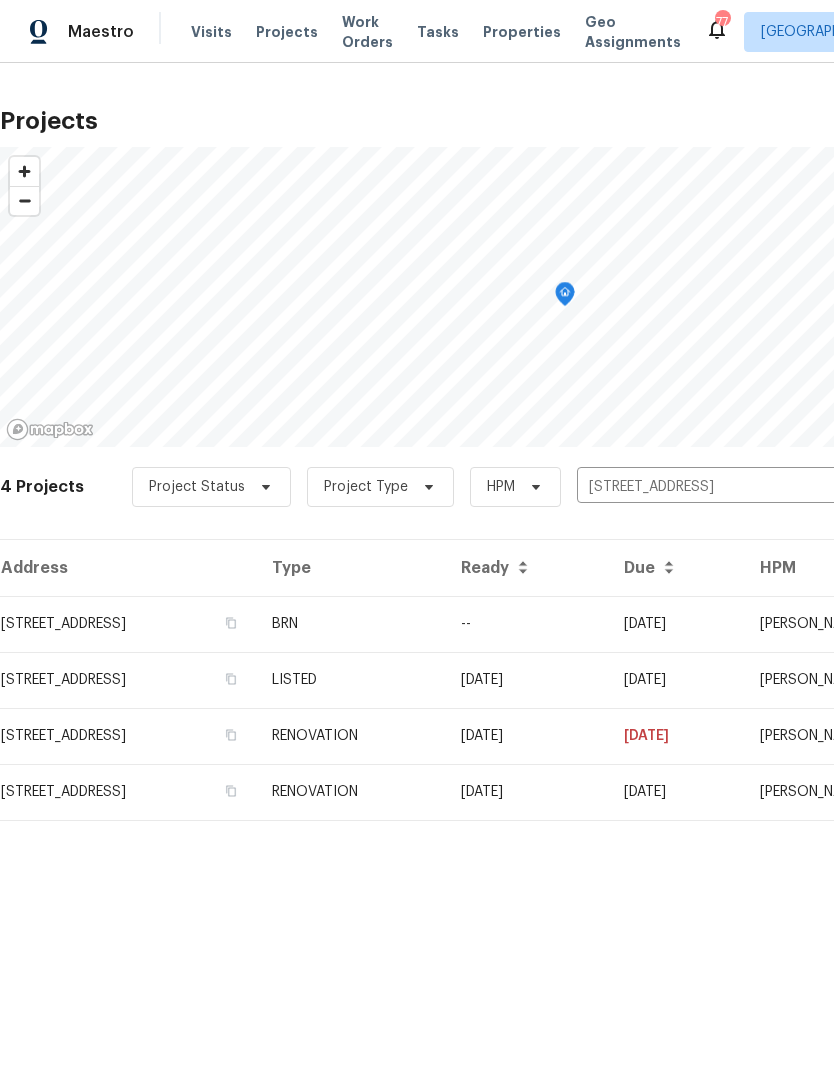 click on "[DATE]" at bounding box center (676, 624) 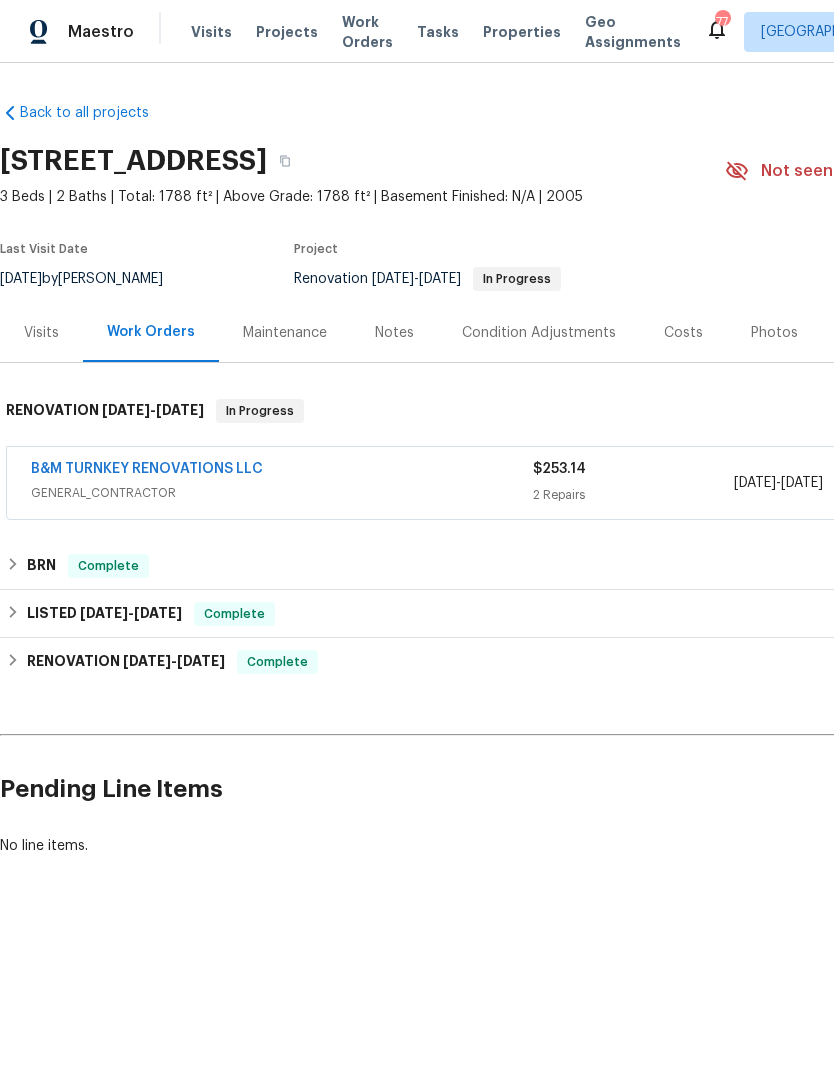 scroll, scrollTop: 0, scrollLeft: 0, axis: both 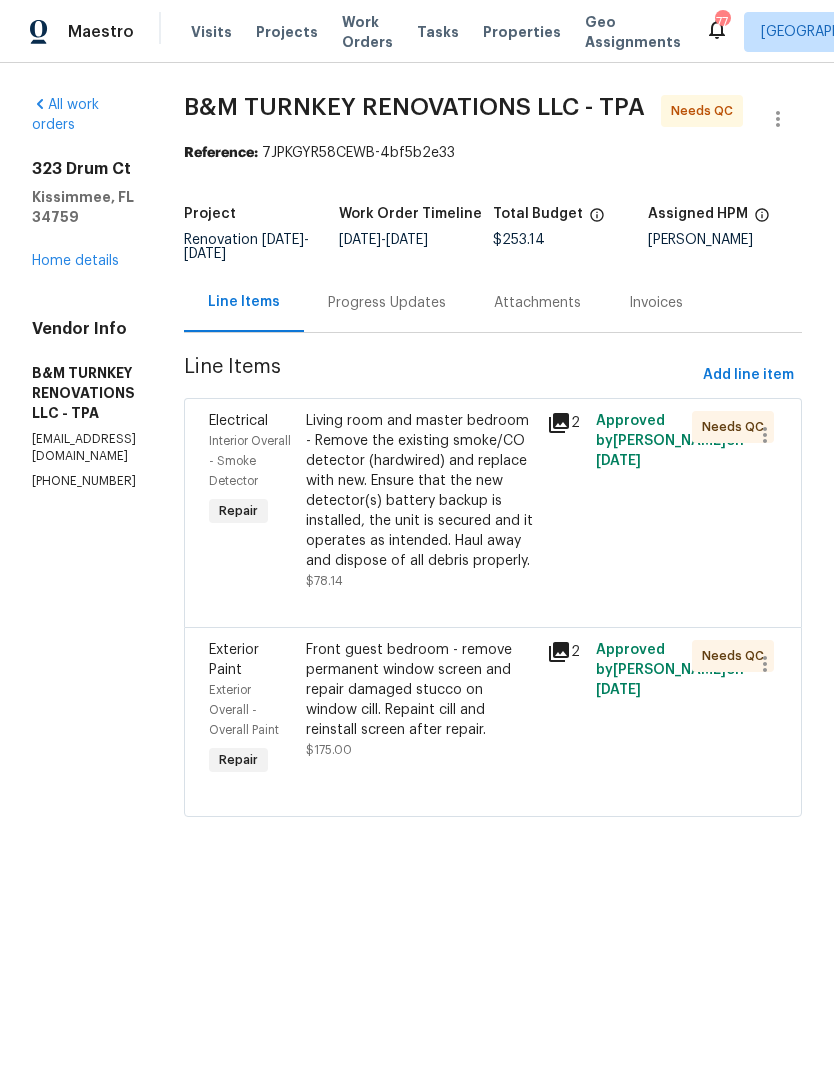 click on "Front guest bedroom - remove permanent window screen and repair damaged stucco on window cill. Repaint cill and reinstall screen after repair." at bounding box center (421, 690) 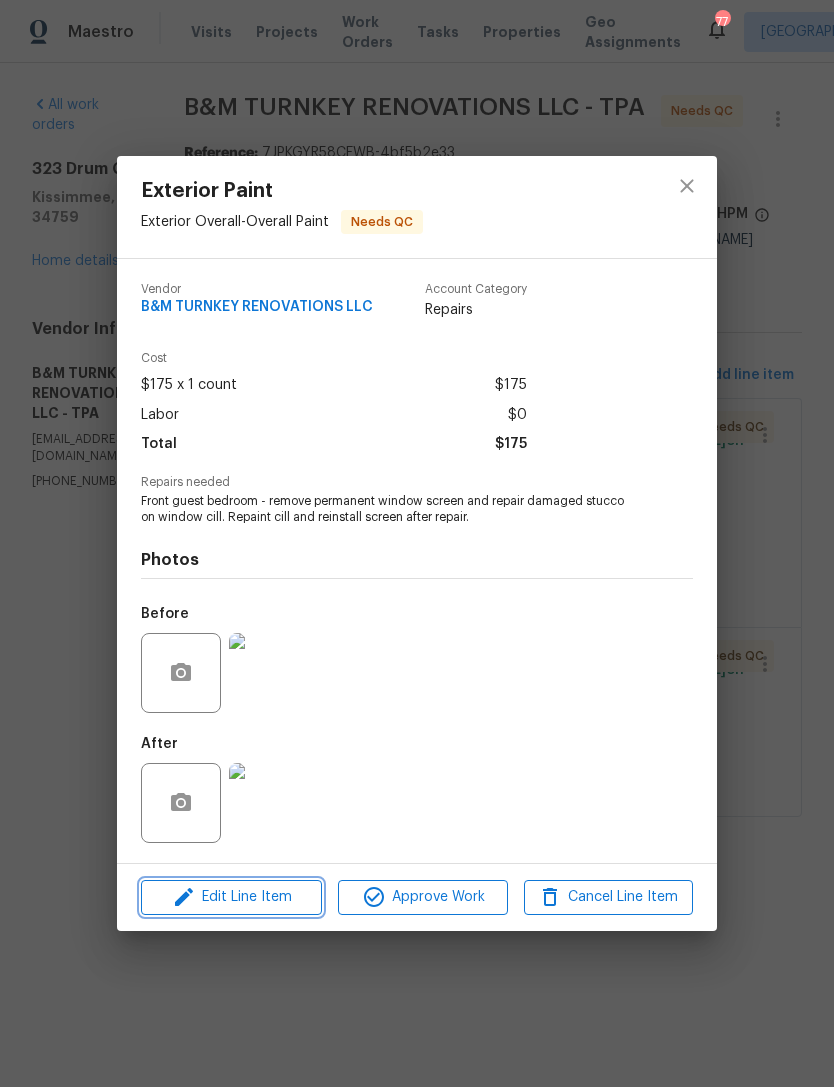 click on "Edit Line Item" at bounding box center (231, 897) 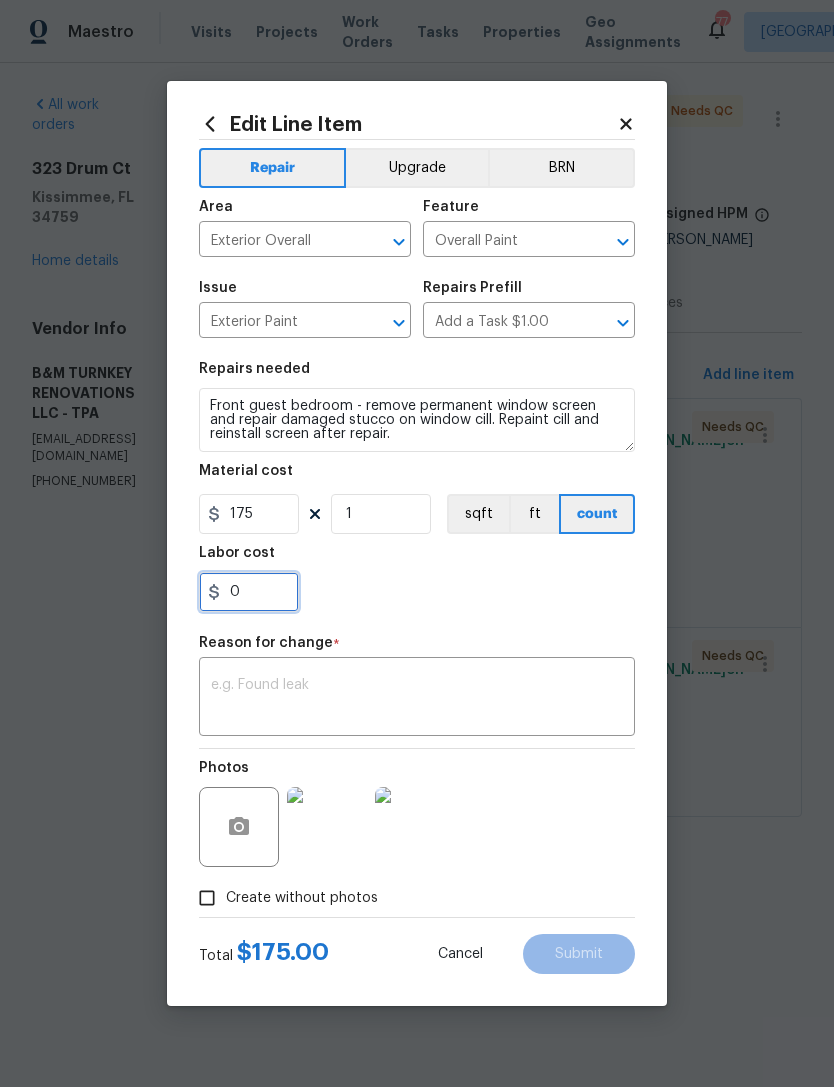 click on "0" at bounding box center (249, 592) 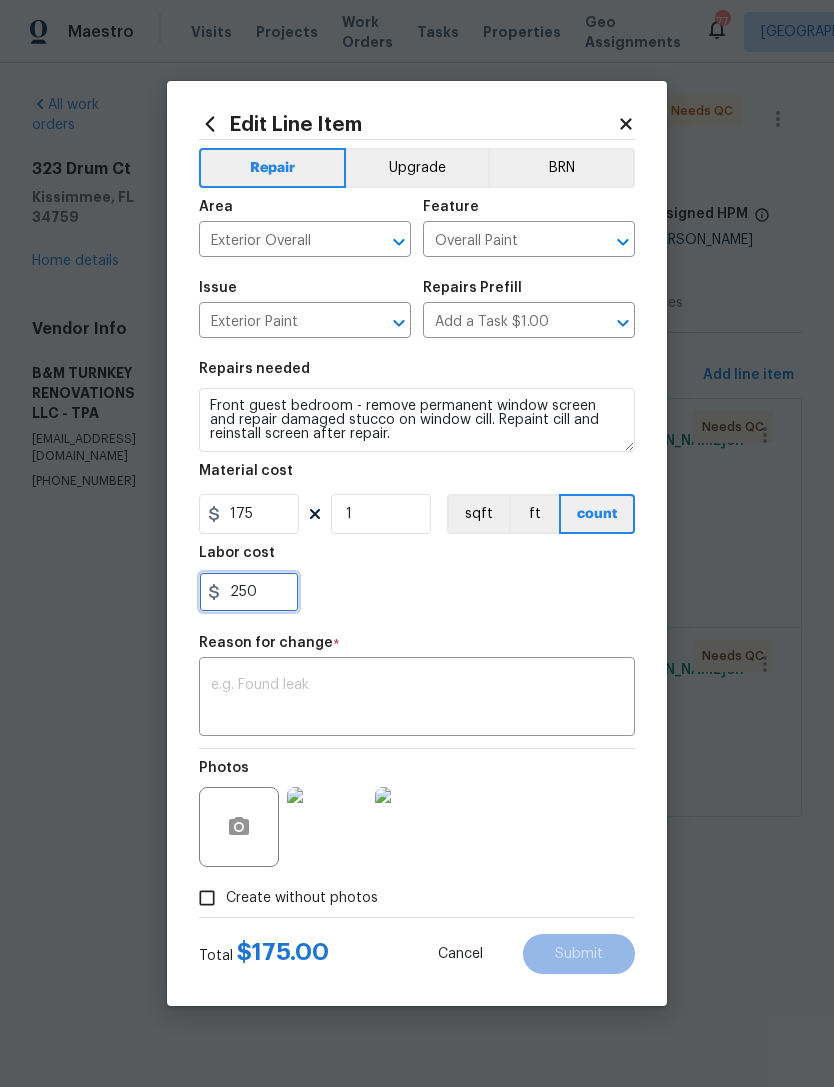 type on "250" 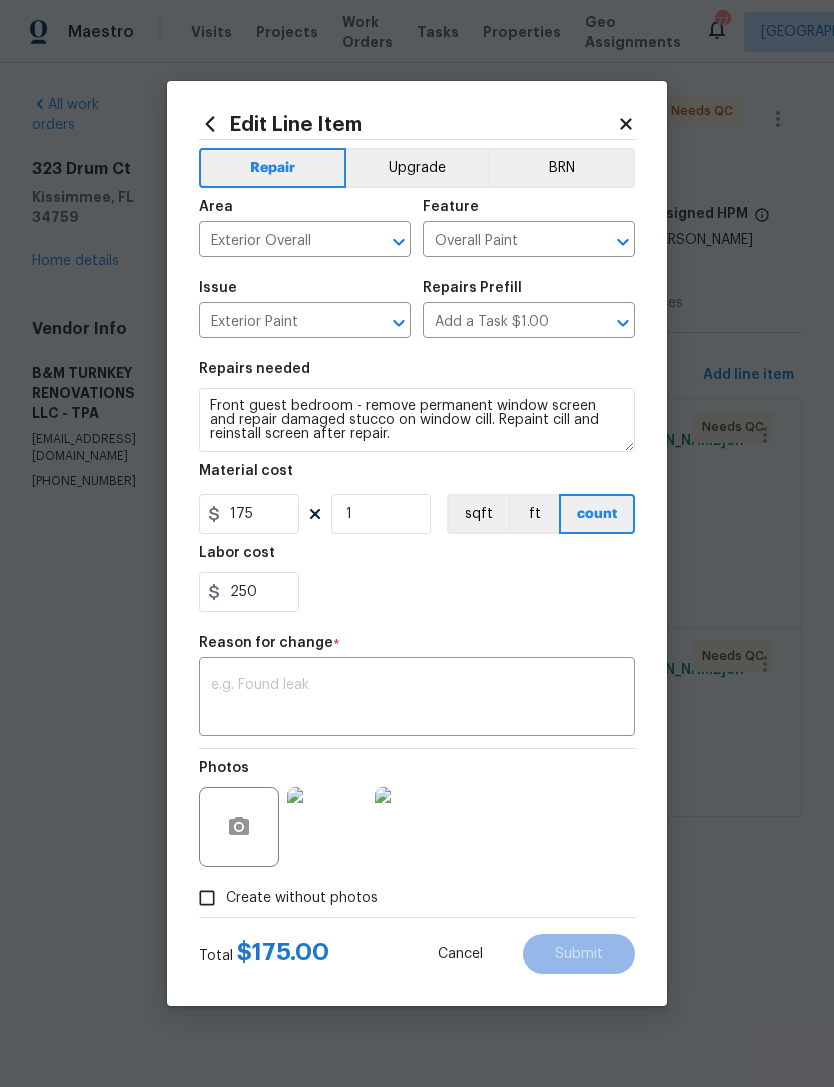 click at bounding box center (417, 699) 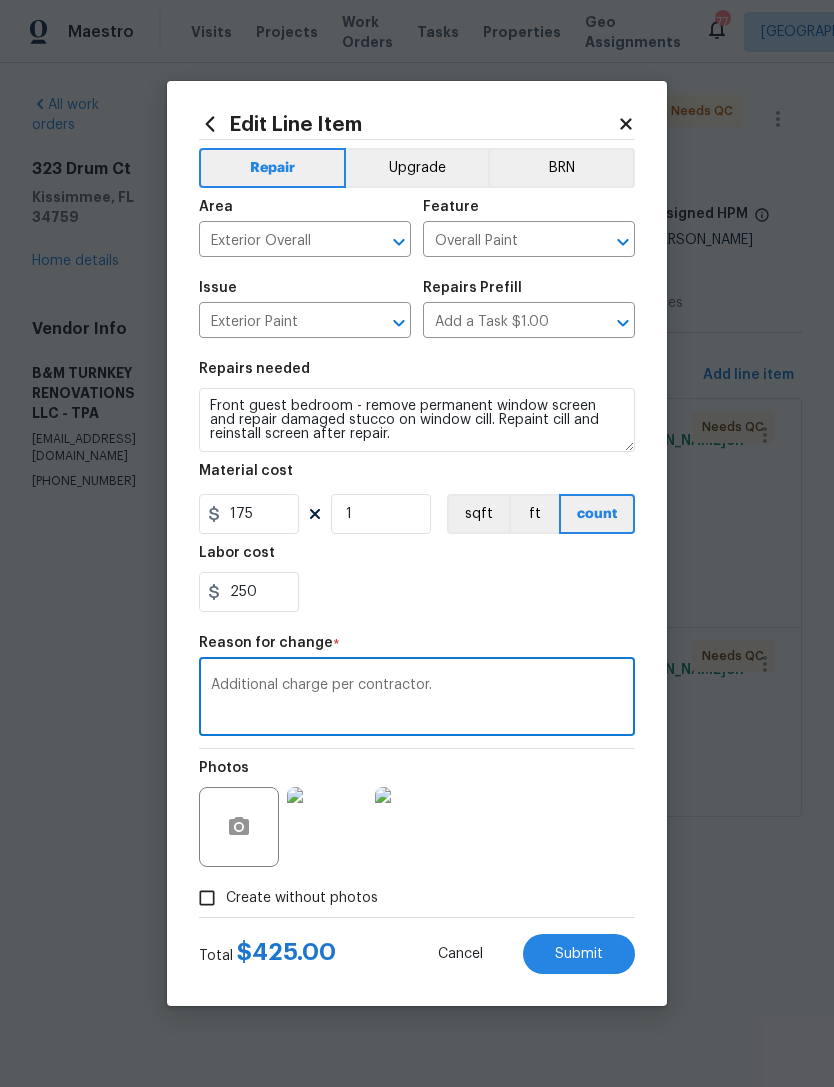 type on "Additional charge per contractor." 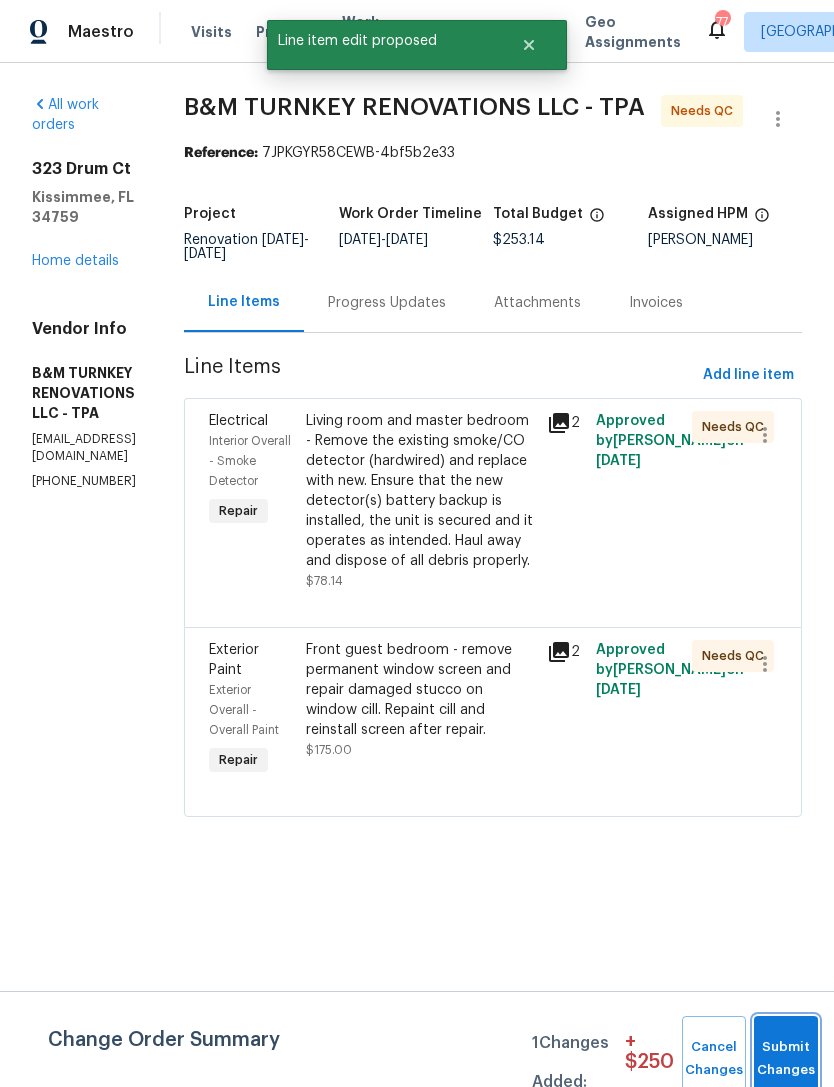 click on "Submit Changes" at bounding box center (786, 1059) 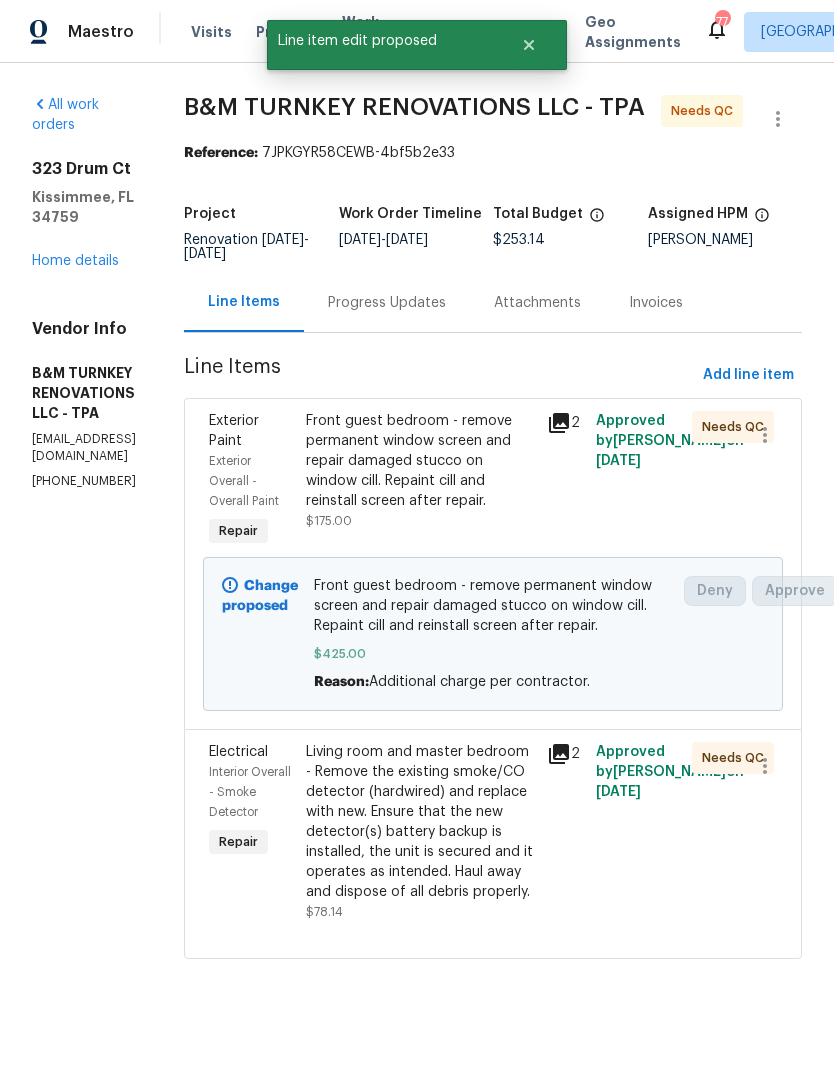 click on "Front guest bedroom - remove permanent window screen and repair damaged stucco on window cill. Repaint cill and reinstall screen after repair." at bounding box center (421, 461) 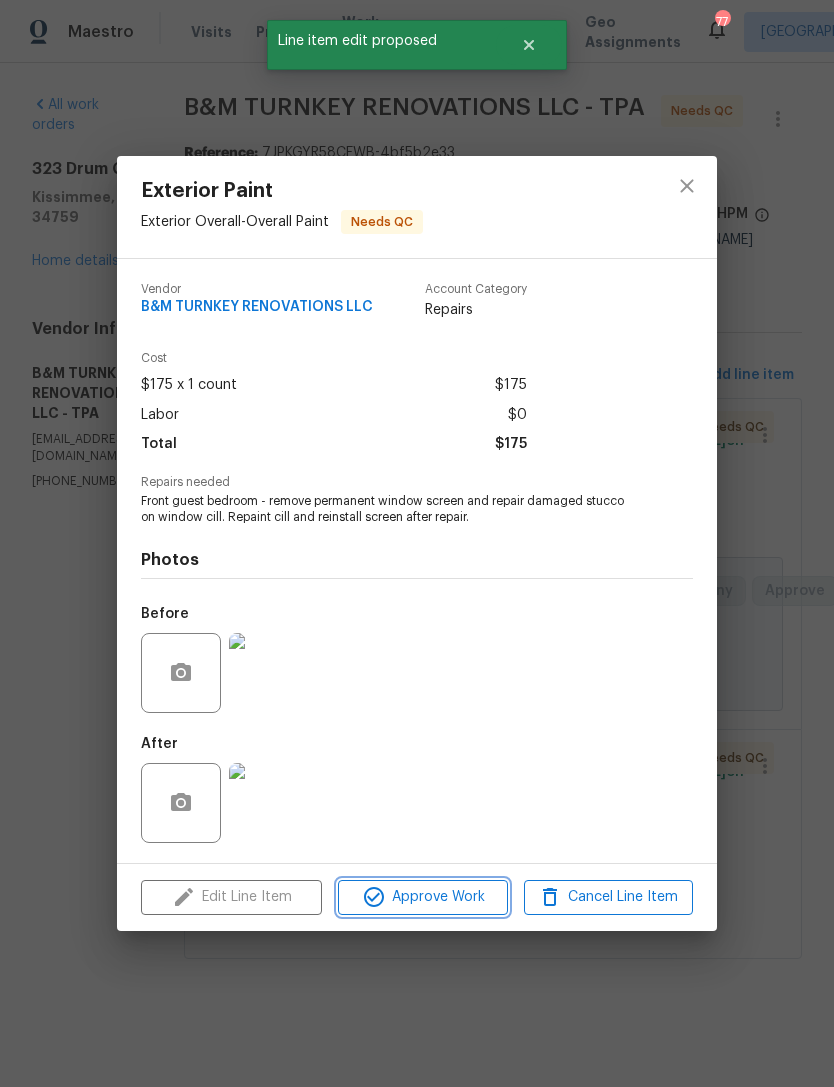 click on "Approve Work" at bounding box center [422, 897] 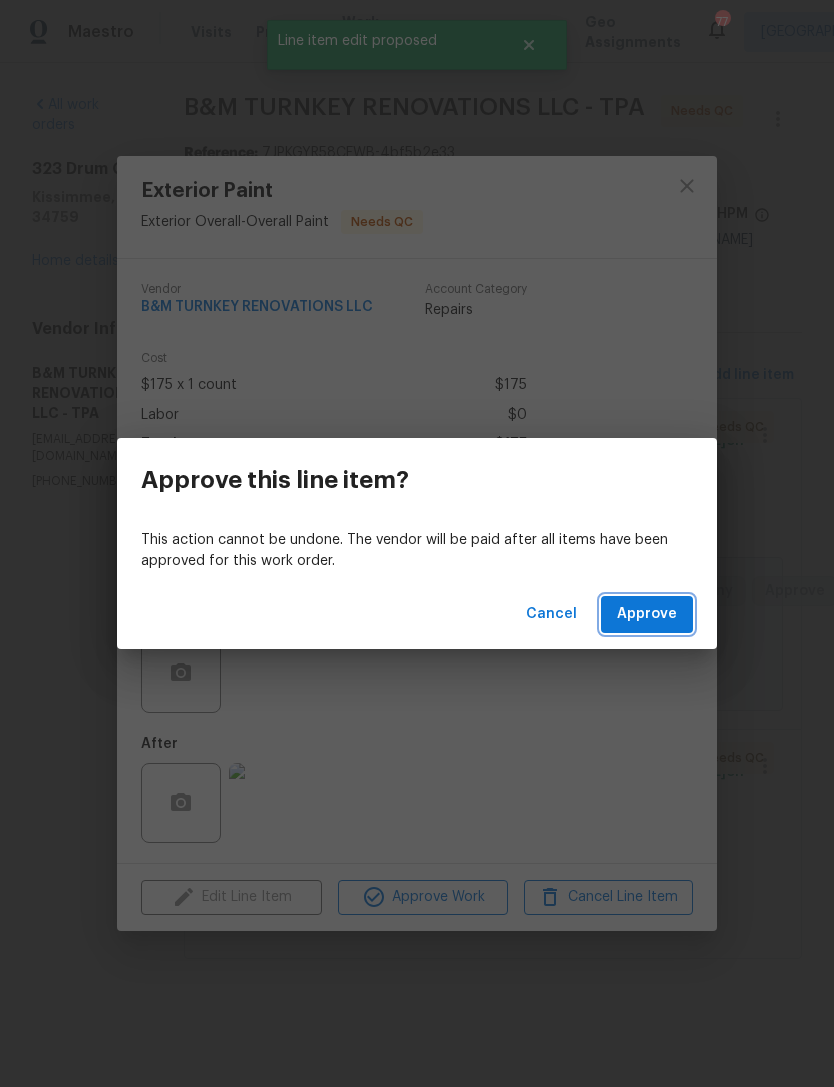 click on "Approve" at bounding box center (647, 614) 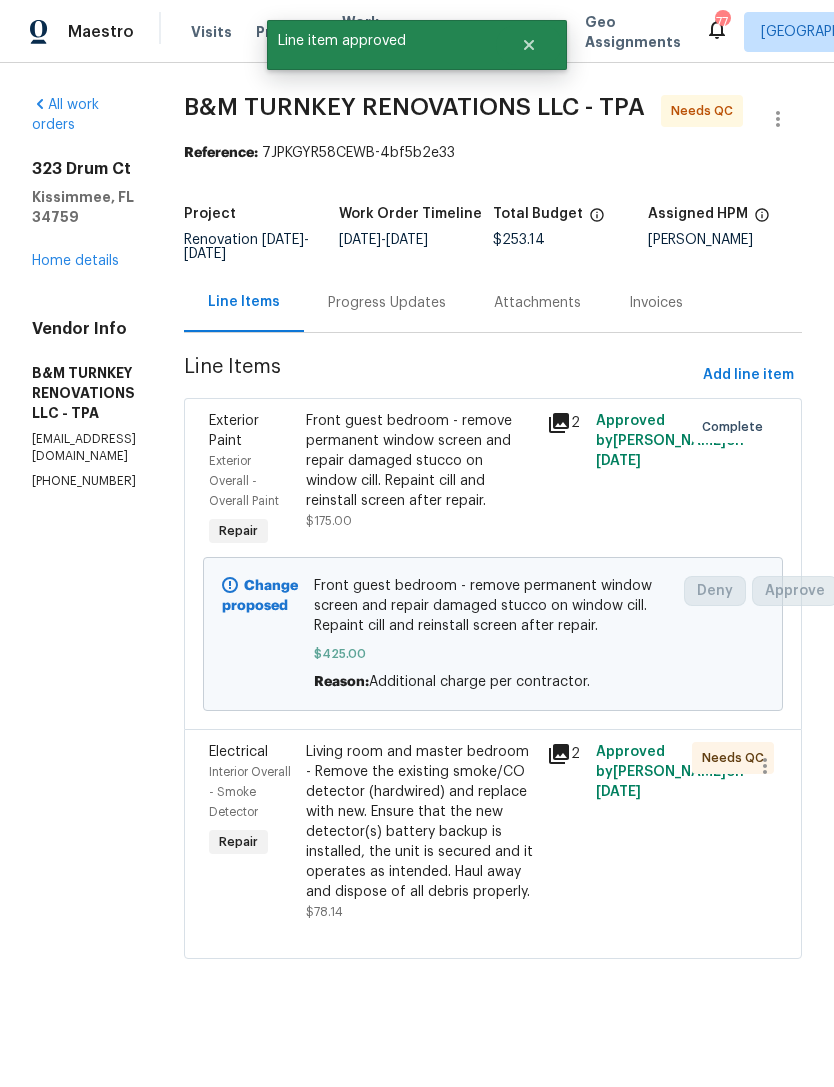 click on "Living room and master bedroom - Remove the existing smoke/CO detector (hardwired) and replace with new. Ensure that the new detector(s) battery backup is installed, the unit is secured and it operates as intended. Haul away and dispose of all debris properly." at bounding box center [421, 822] 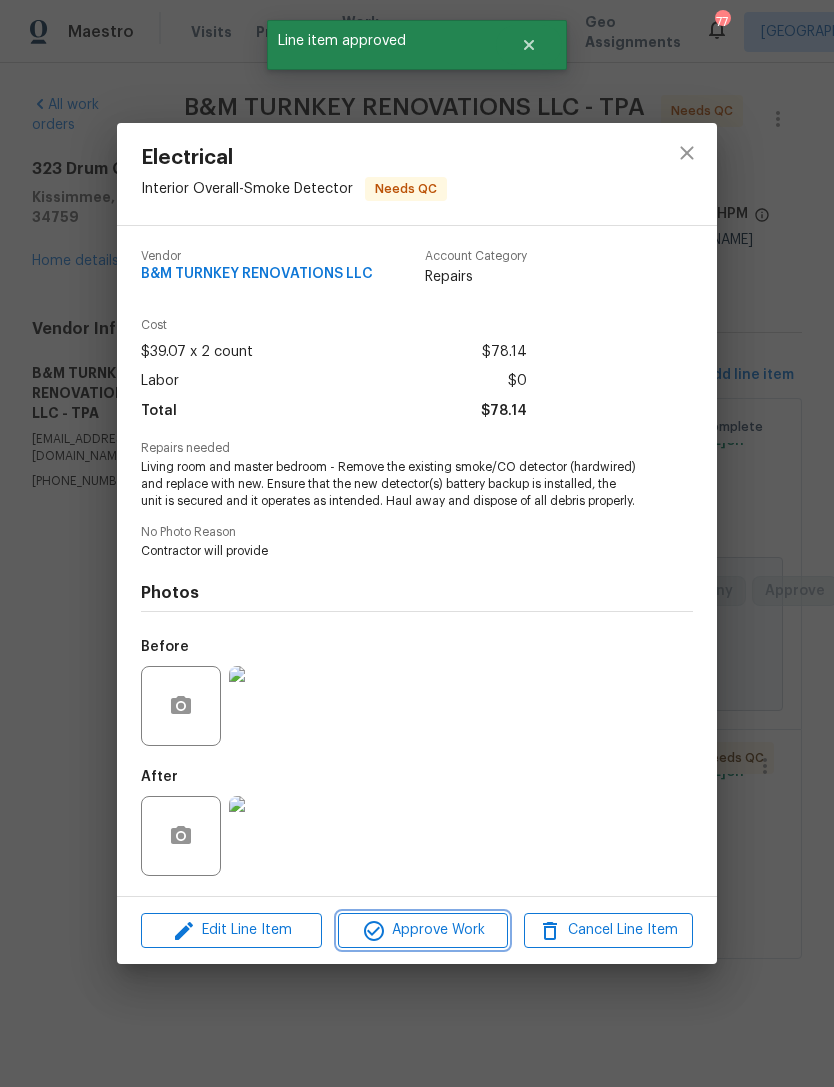 click on "Approve Work" at bounding box center (422, 930) 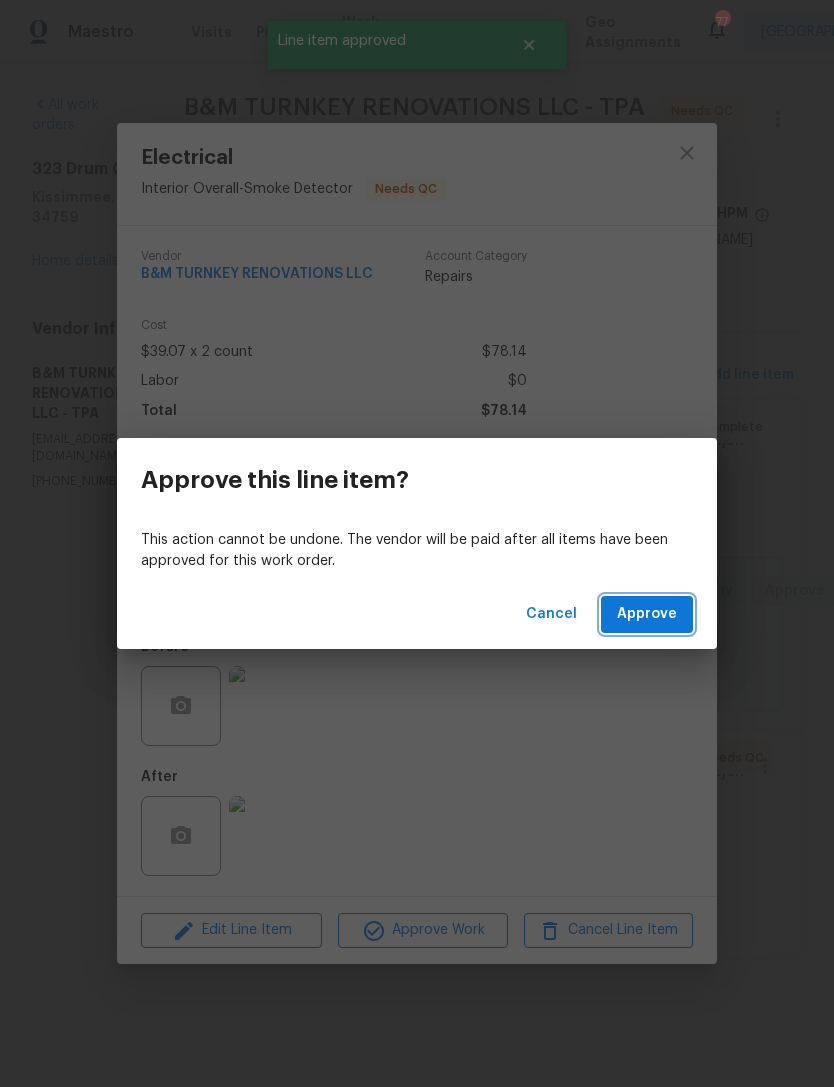 click on "Approve" at bounding box center [647, 614] 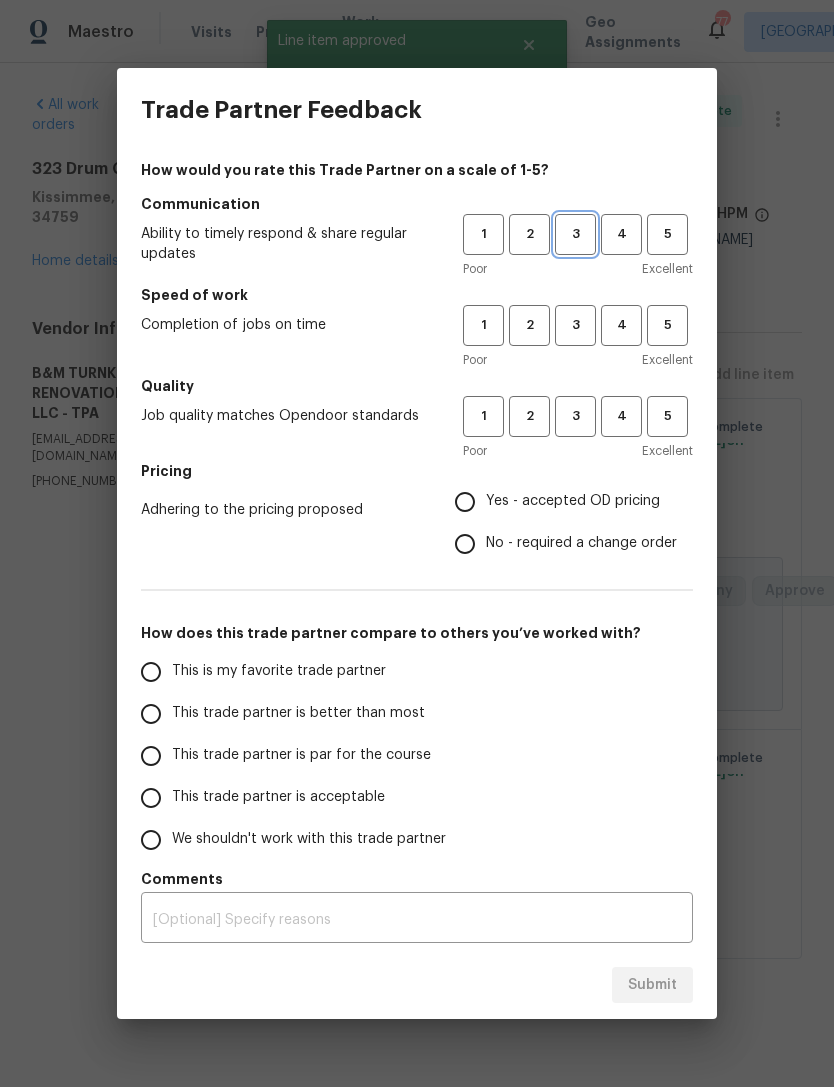 click on "3" at bounding box center (575, 234) 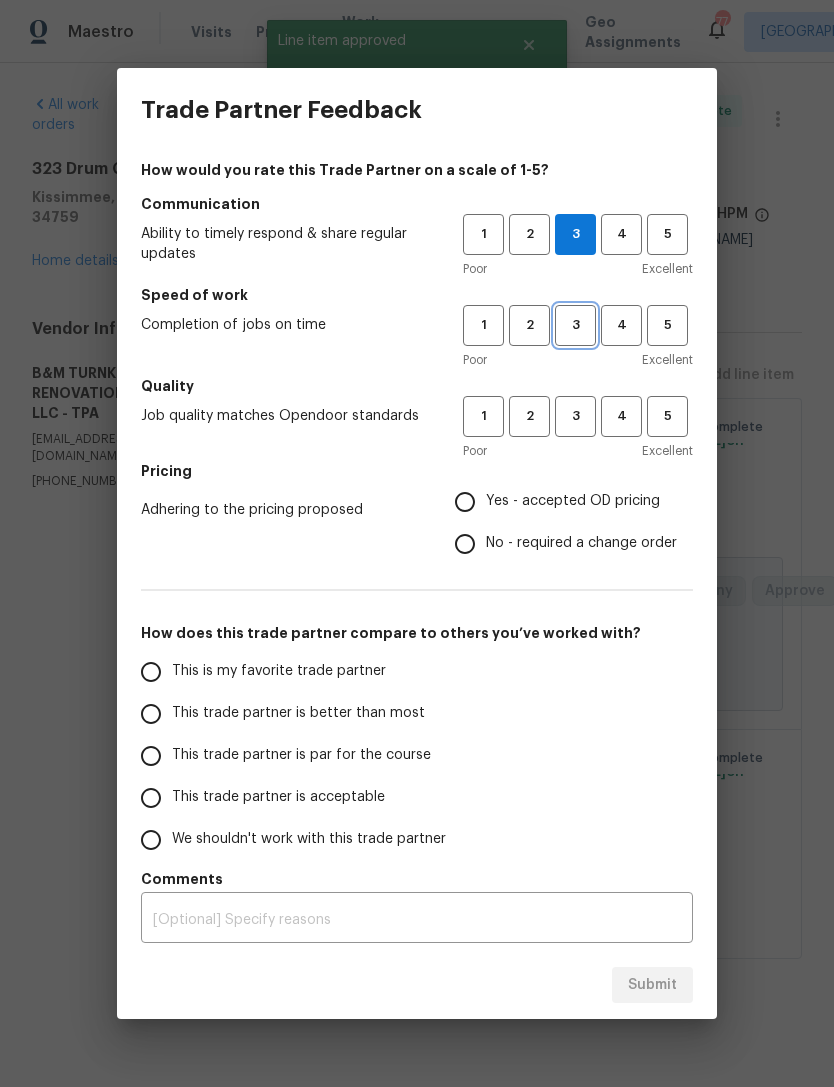 click on "3" at bounding box center (575, 325) 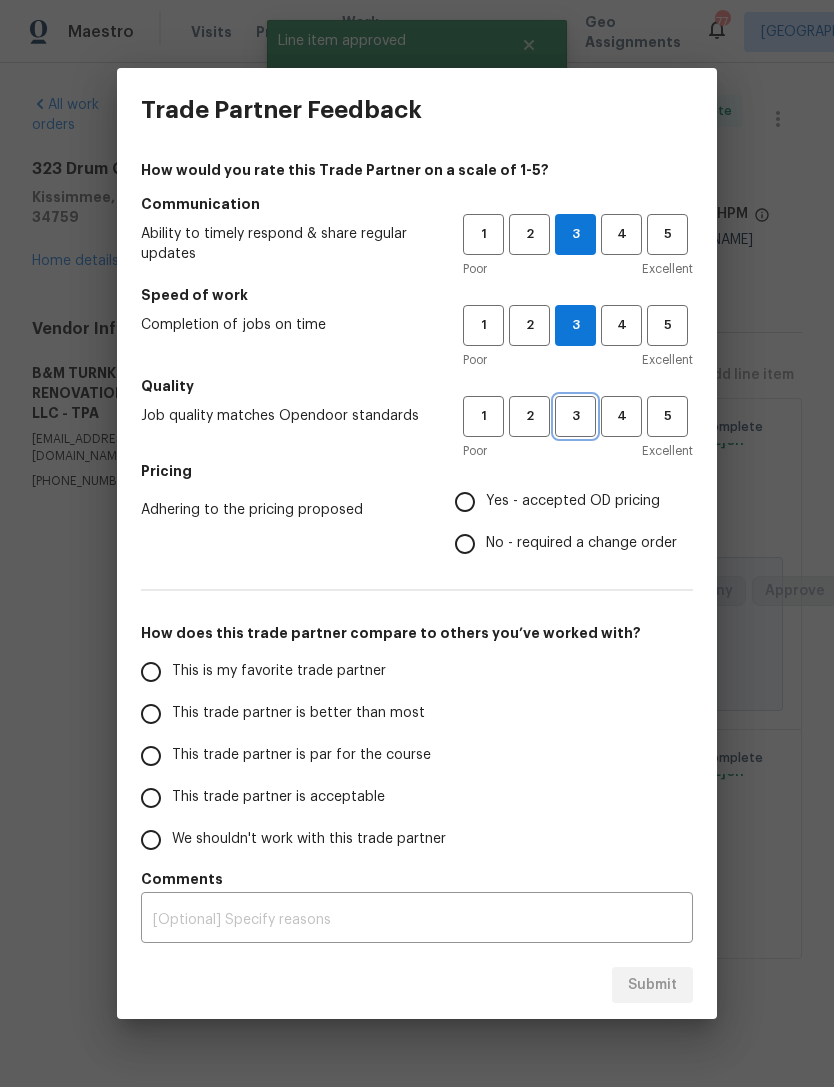 click on "3" at bounding box center (575, 416) 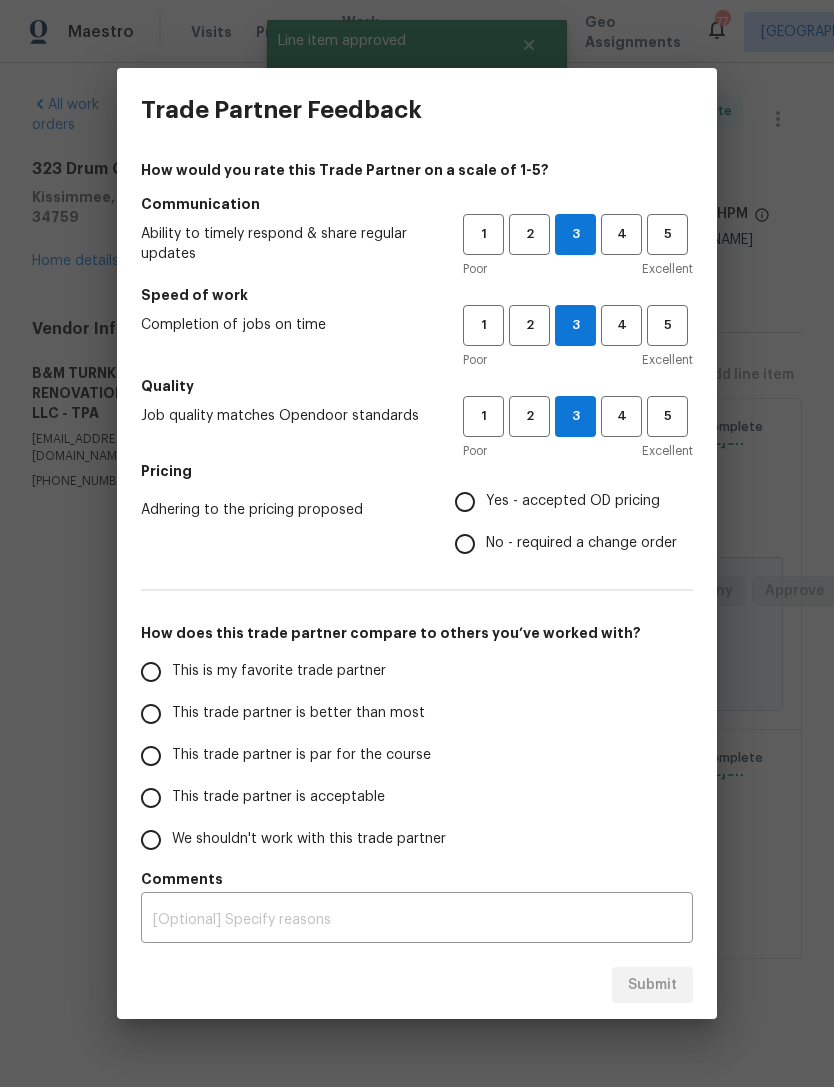 click on "Yes - accepted OD pricing" at bounding box center [560, 502] 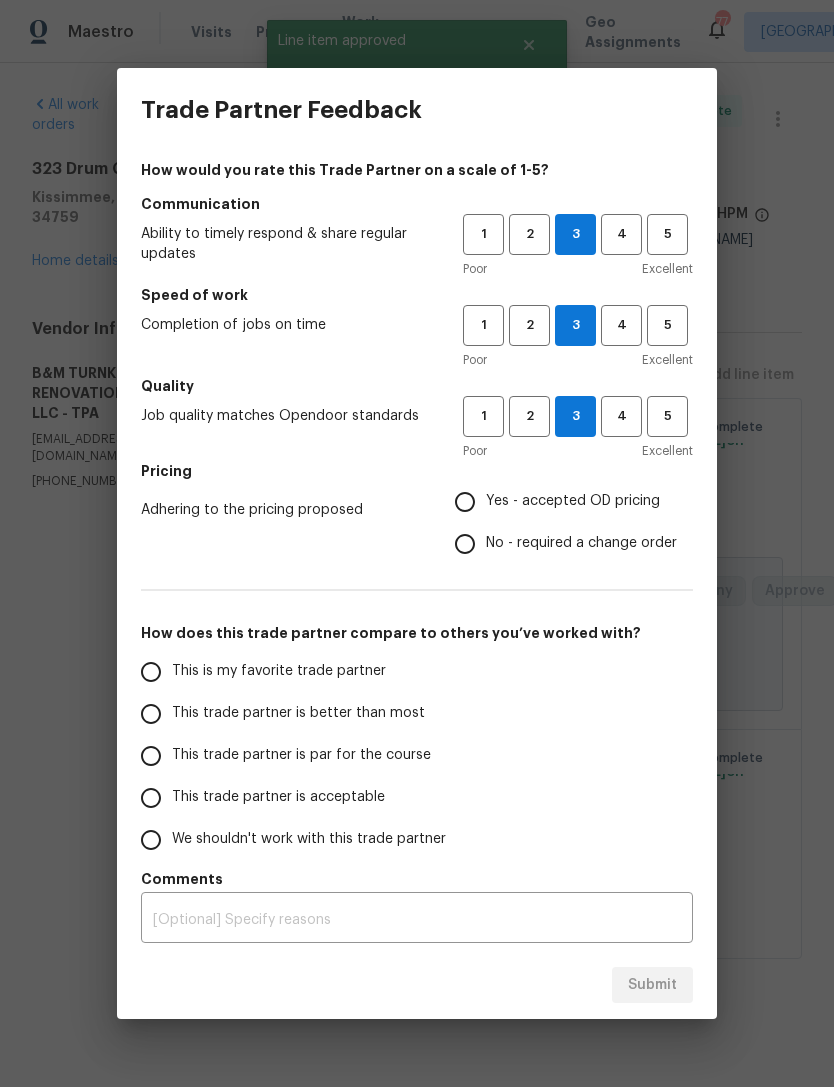 click on "Yes - accepted OD pricing" at bounding box center (465, 502) 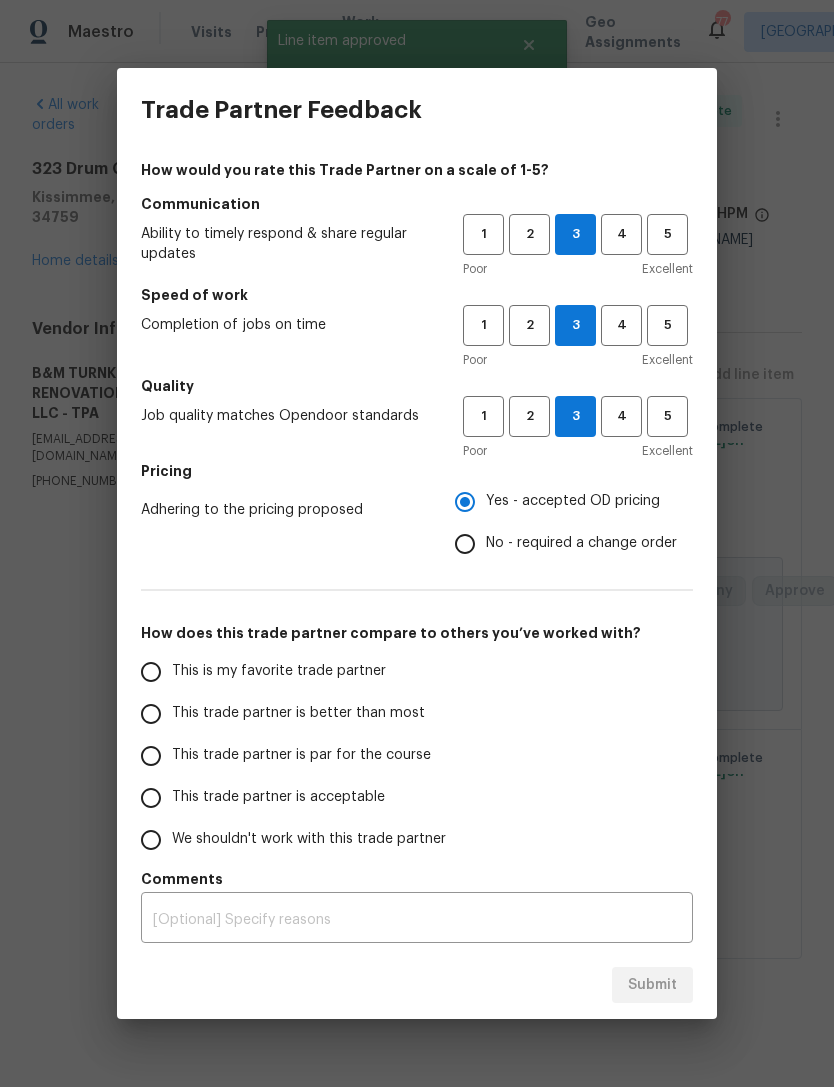 click on "This trade partner is better than most" at bounding box center (298, 713) 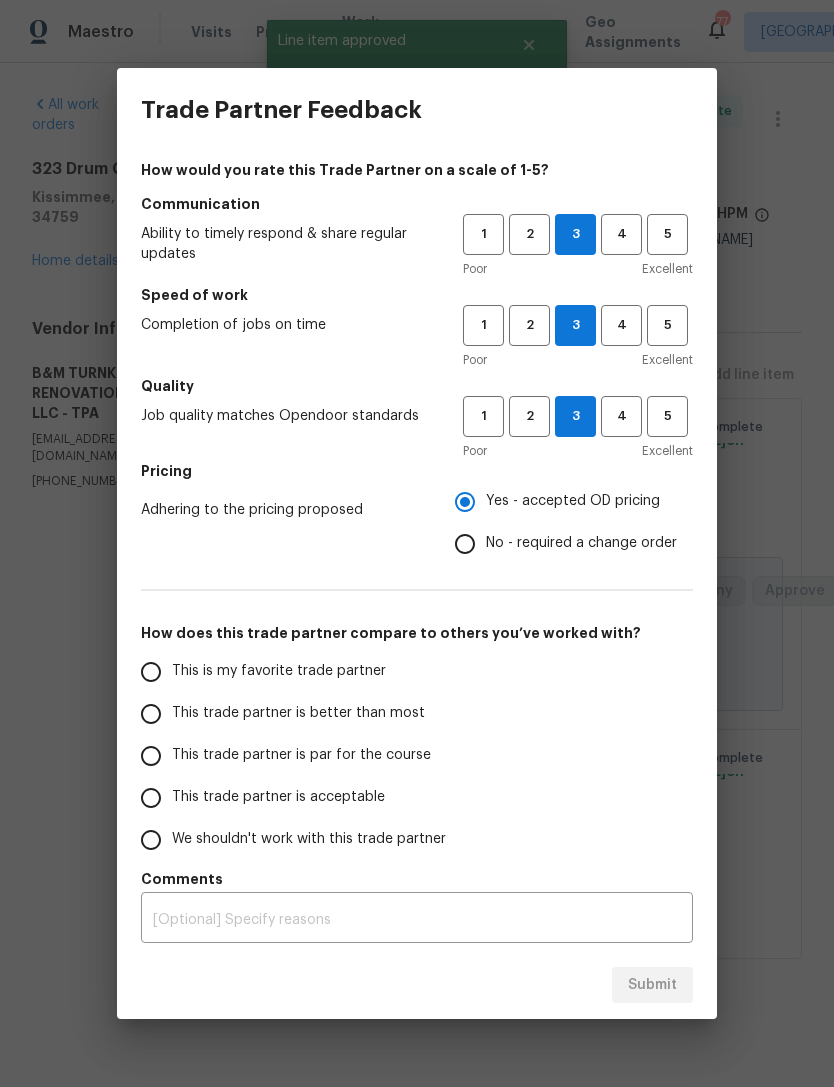 click on "This trade partner is better than most" at bounding box center (151, 714) 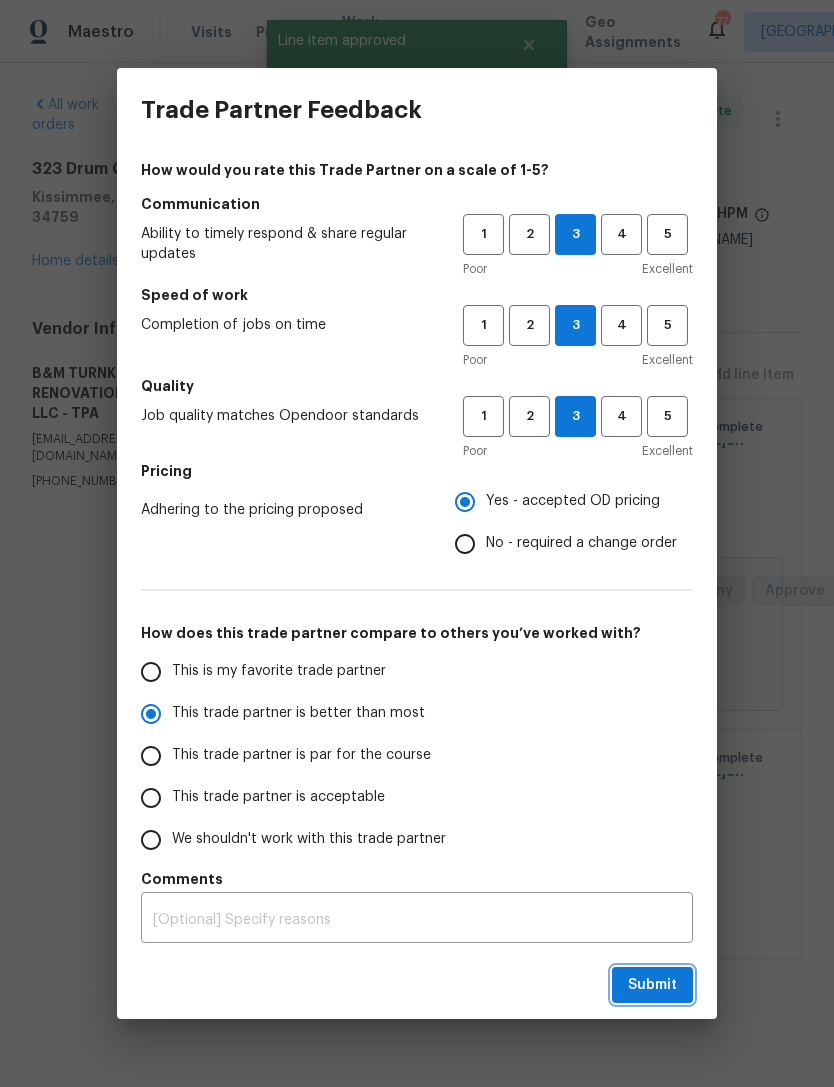 click on "Submit" at bounding box center [652, 985] 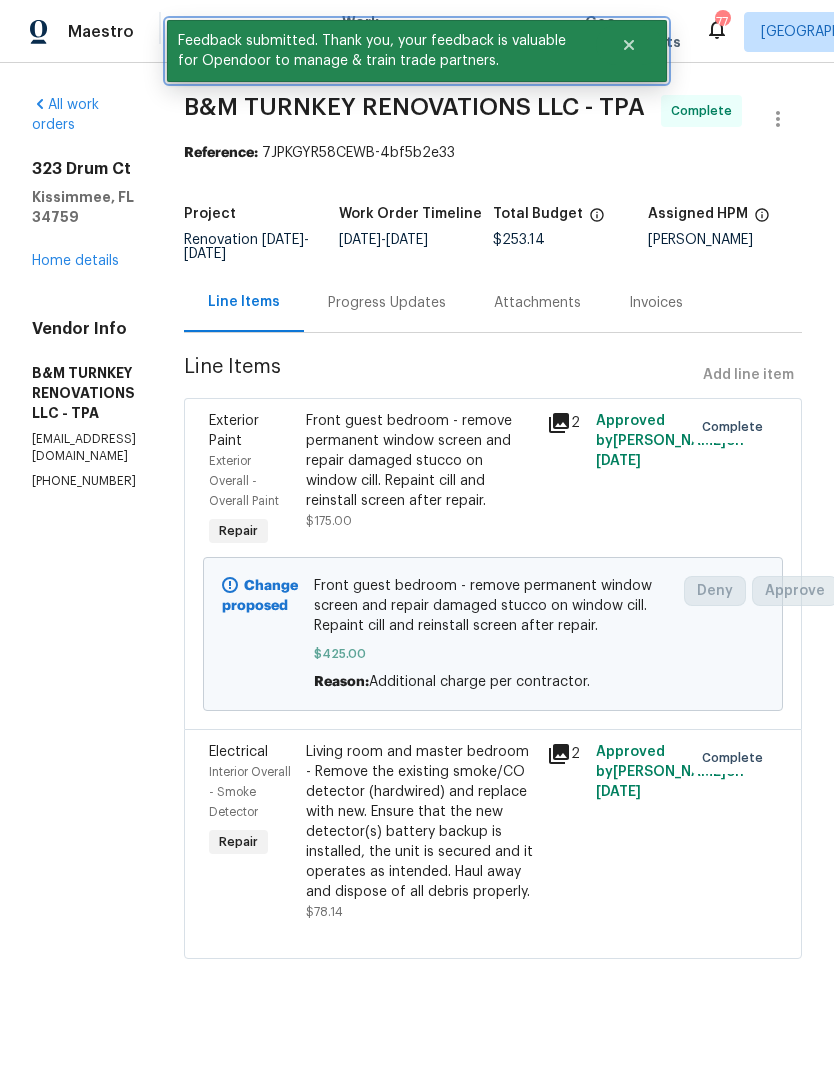 click at bounding box center [629, 45] 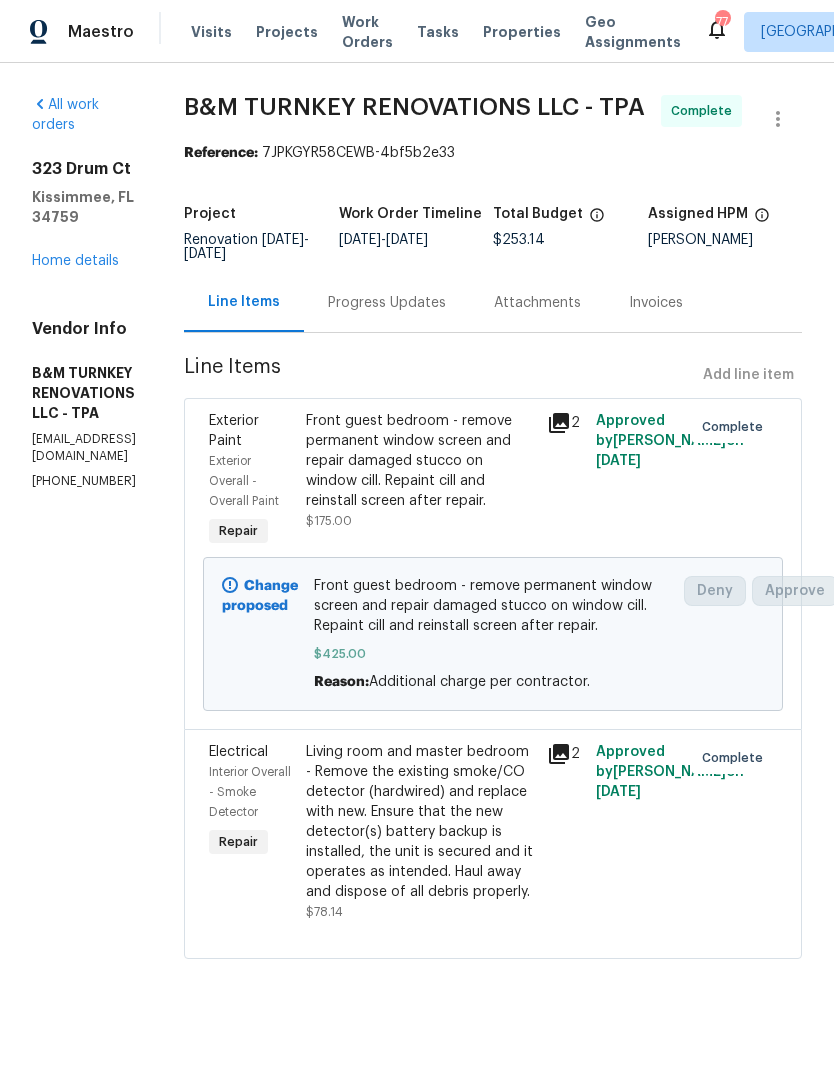 click on "Projects" at bounding box center [287, 32] 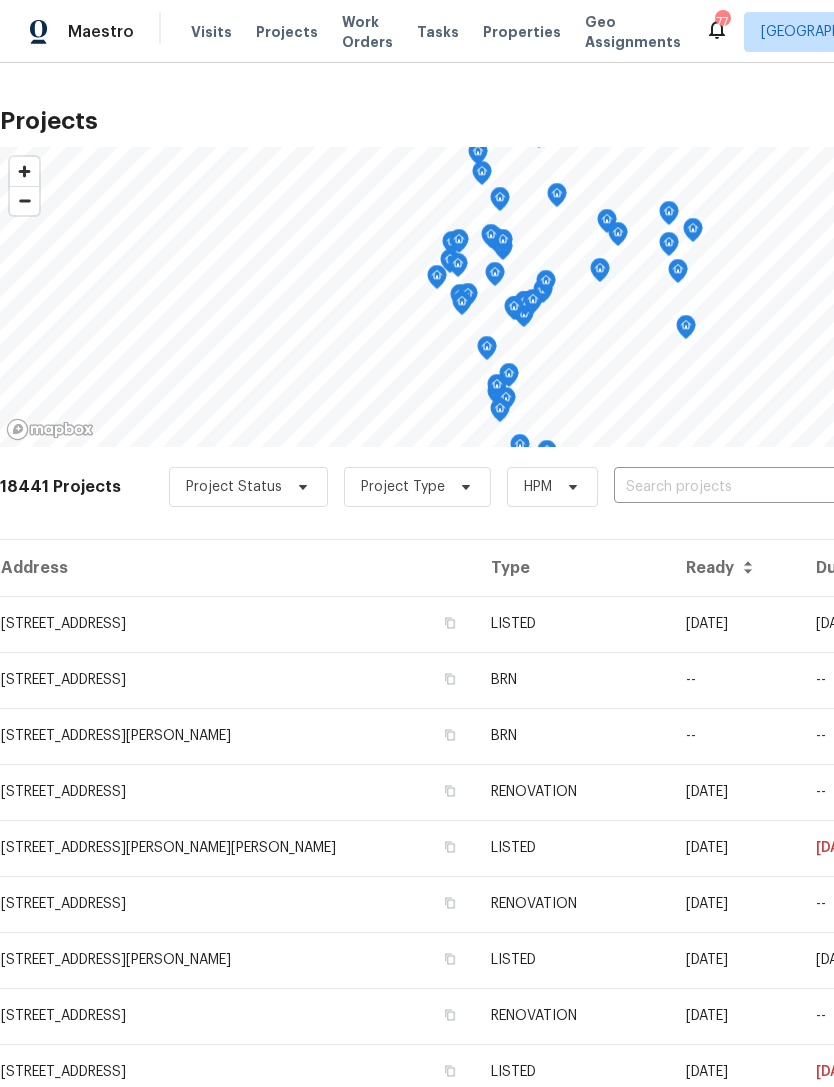 click at bounding box center [728, 487] 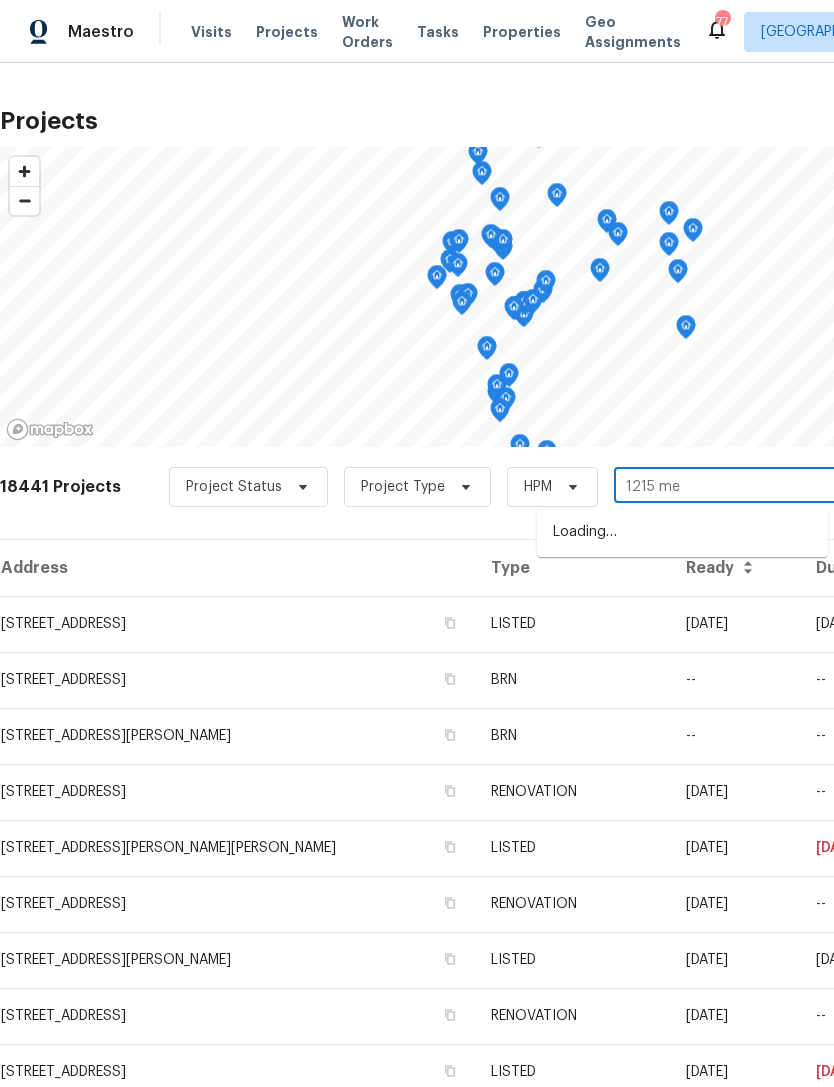 type on "1215 mer" 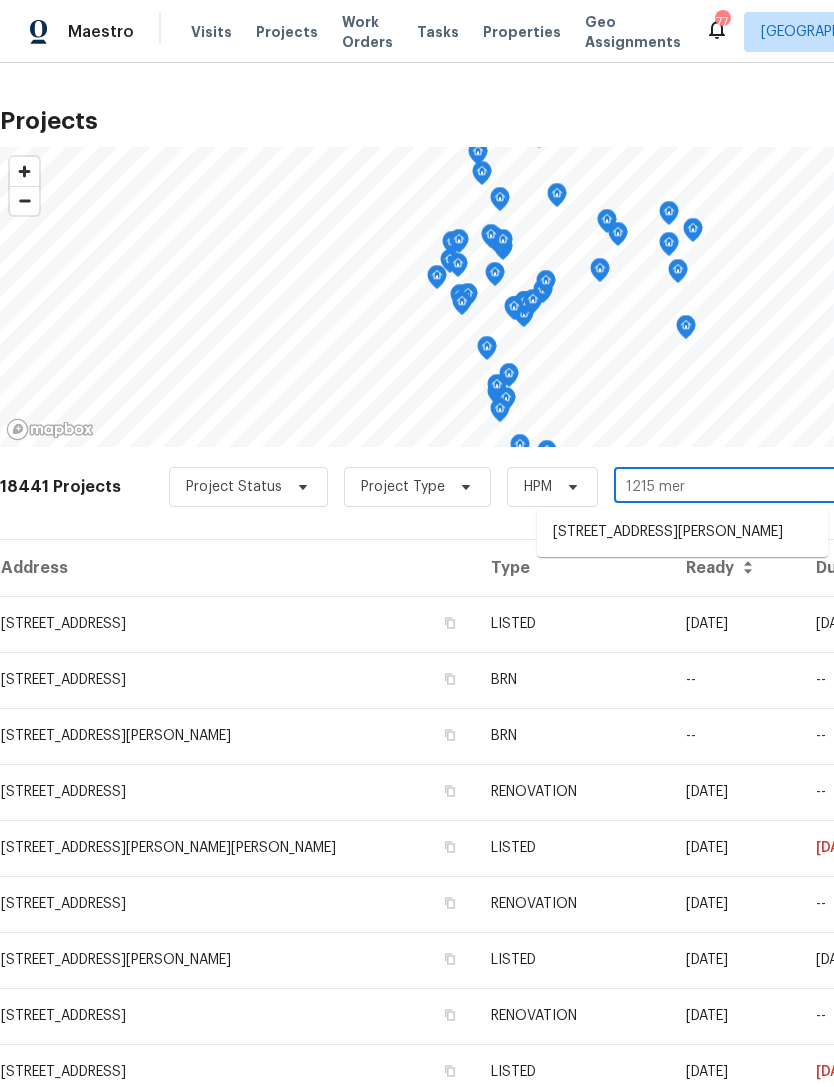click on "[STREET_ADDRESS][PERSON_NAME]" at bounding box center [682, 532] 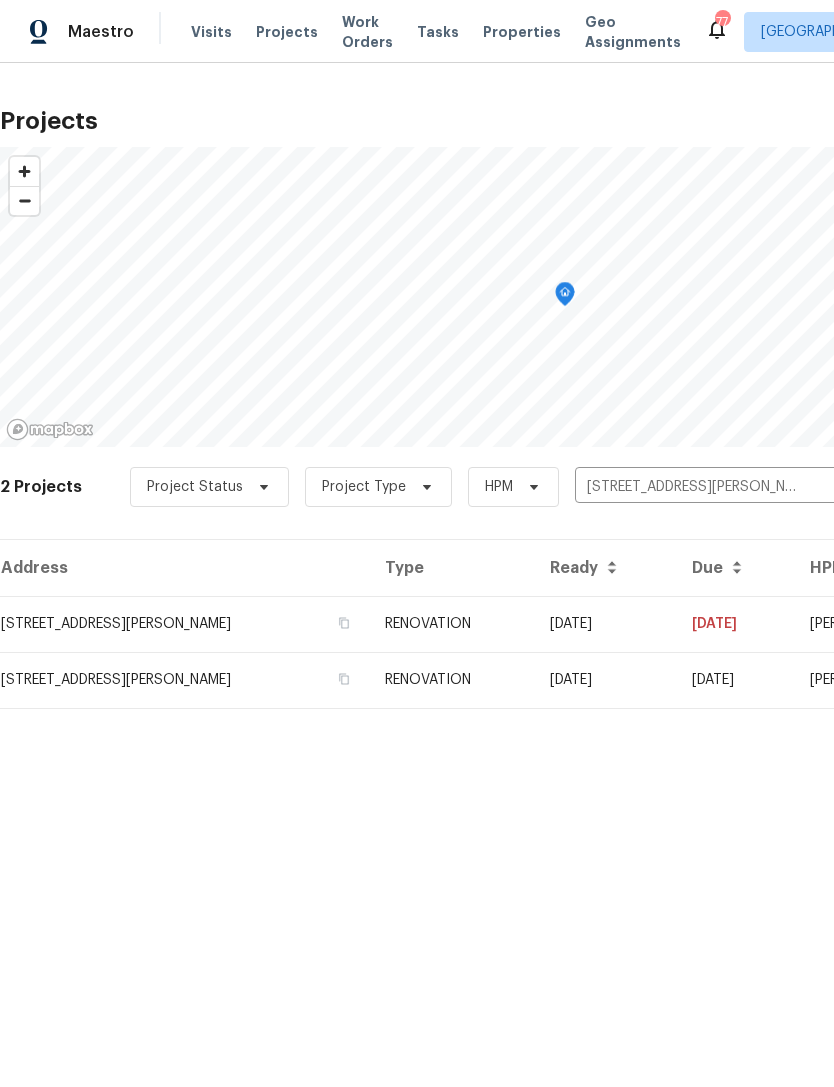 click on "06/06/25" at bounding box center (605, 624) 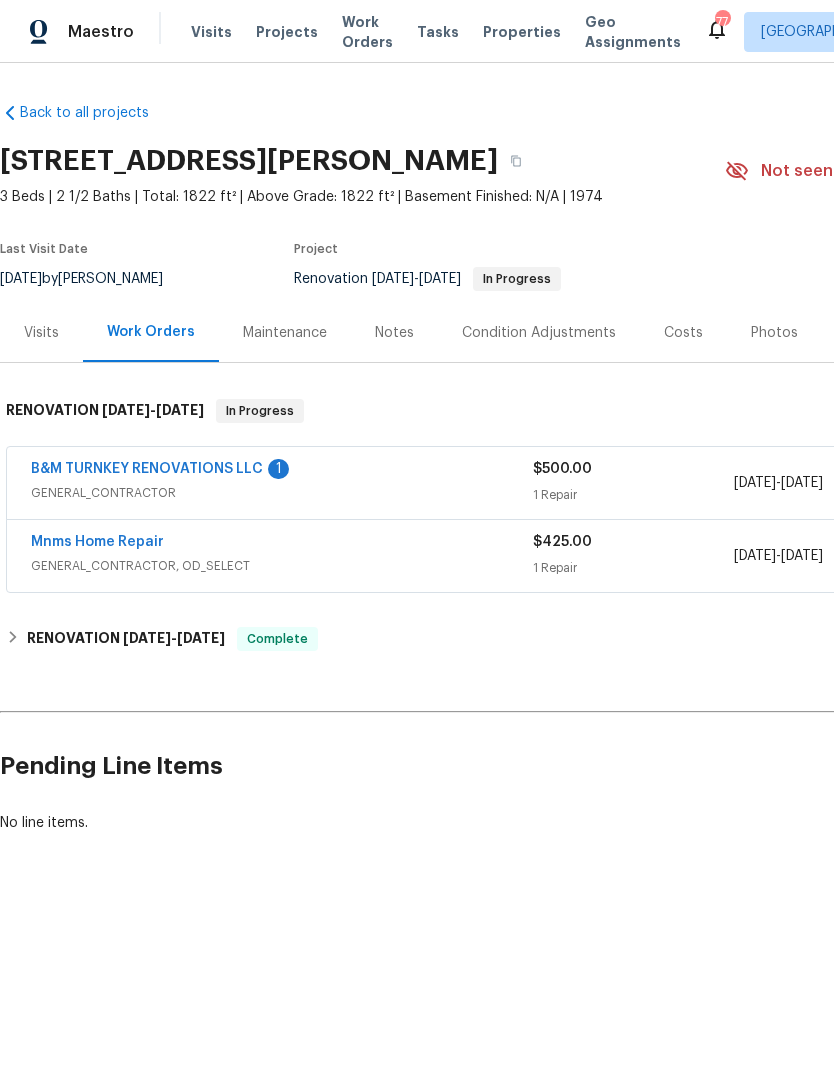 scroll, scrollTop: 0, scrollLeft: 0, axis: both 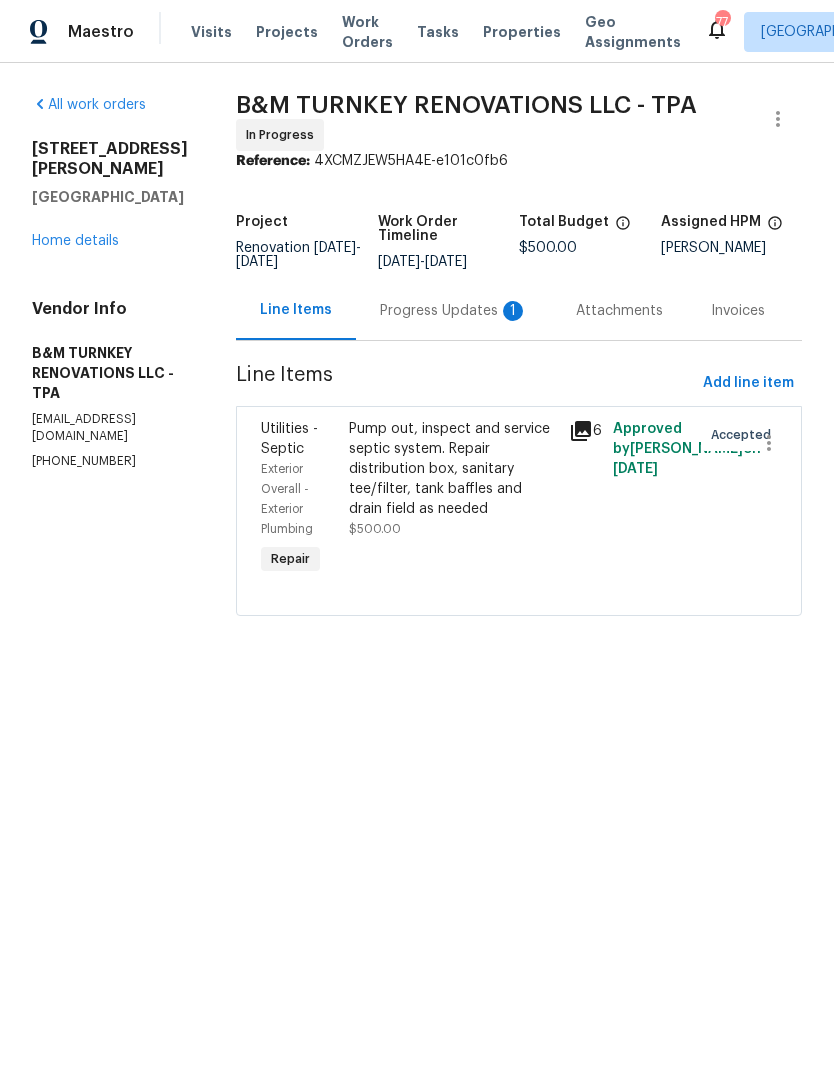 click on "Progress Updates 1" at bounding box center (454, 311) 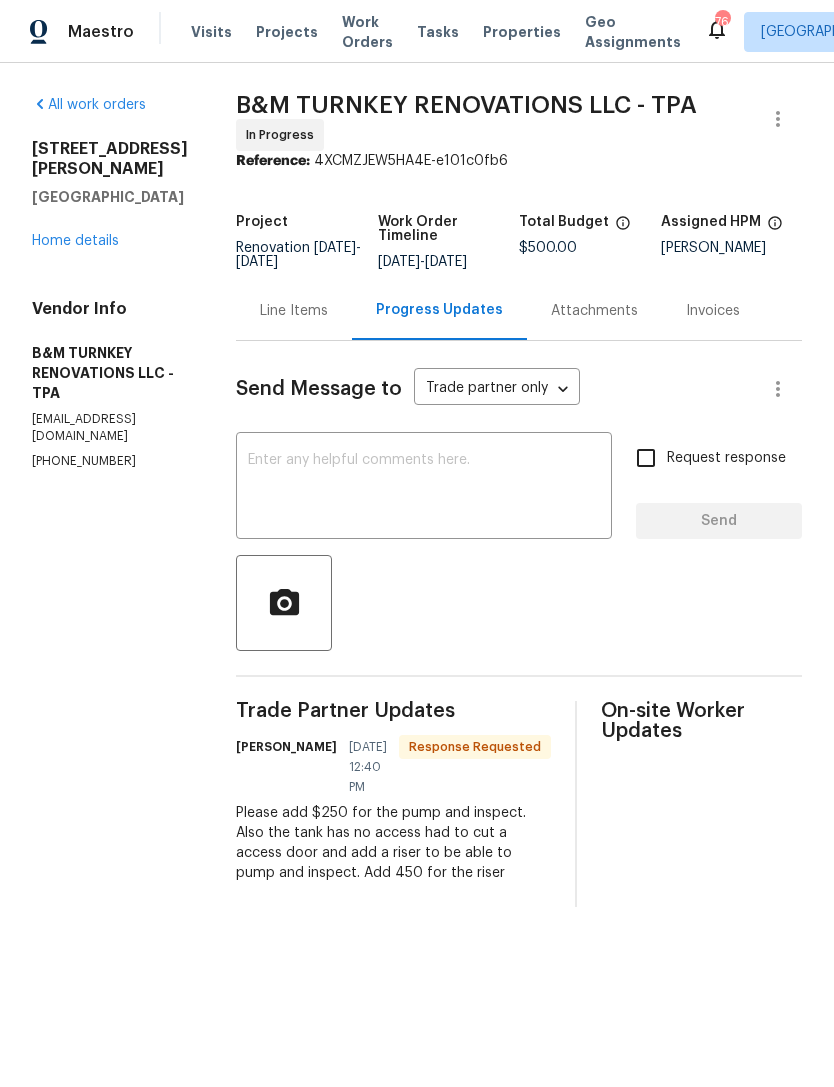 click on "Line Items" at bounding box center [294, 311] 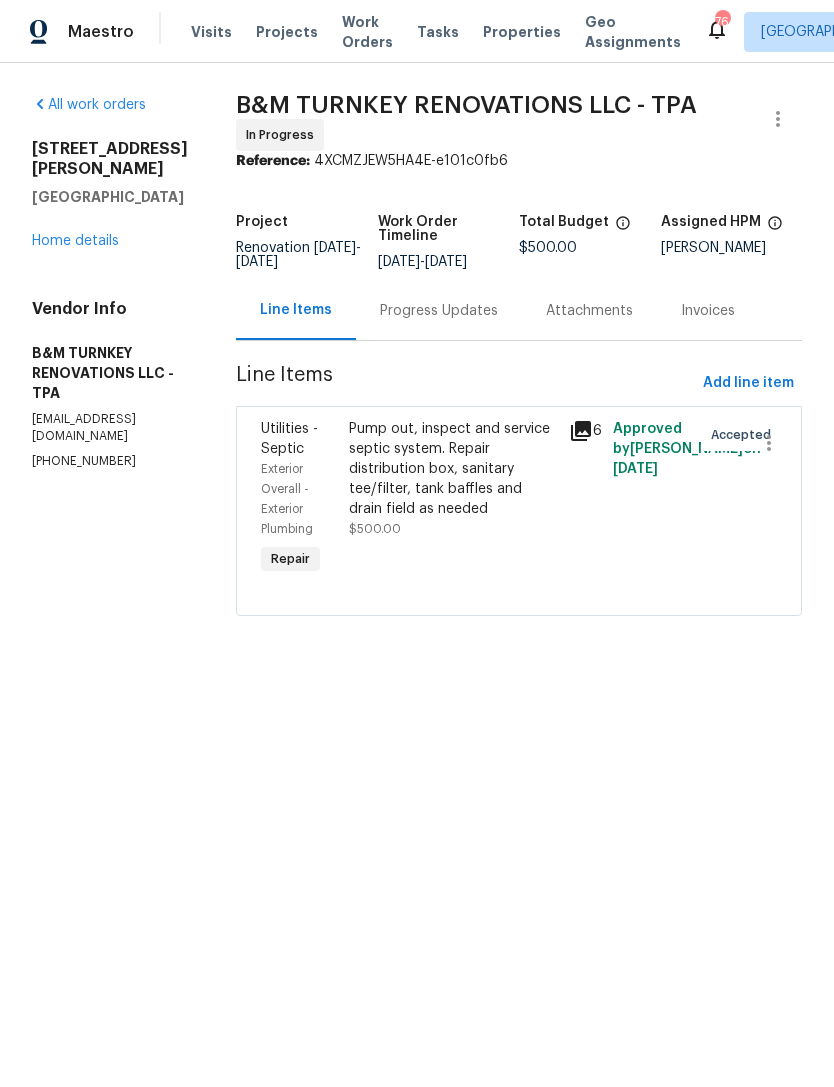 click on "Pump out, inspect and service septic system. Repair distribution box, sanitary tee/filter, tank baffles and drain field as needed" at bounding box center [453, 469] 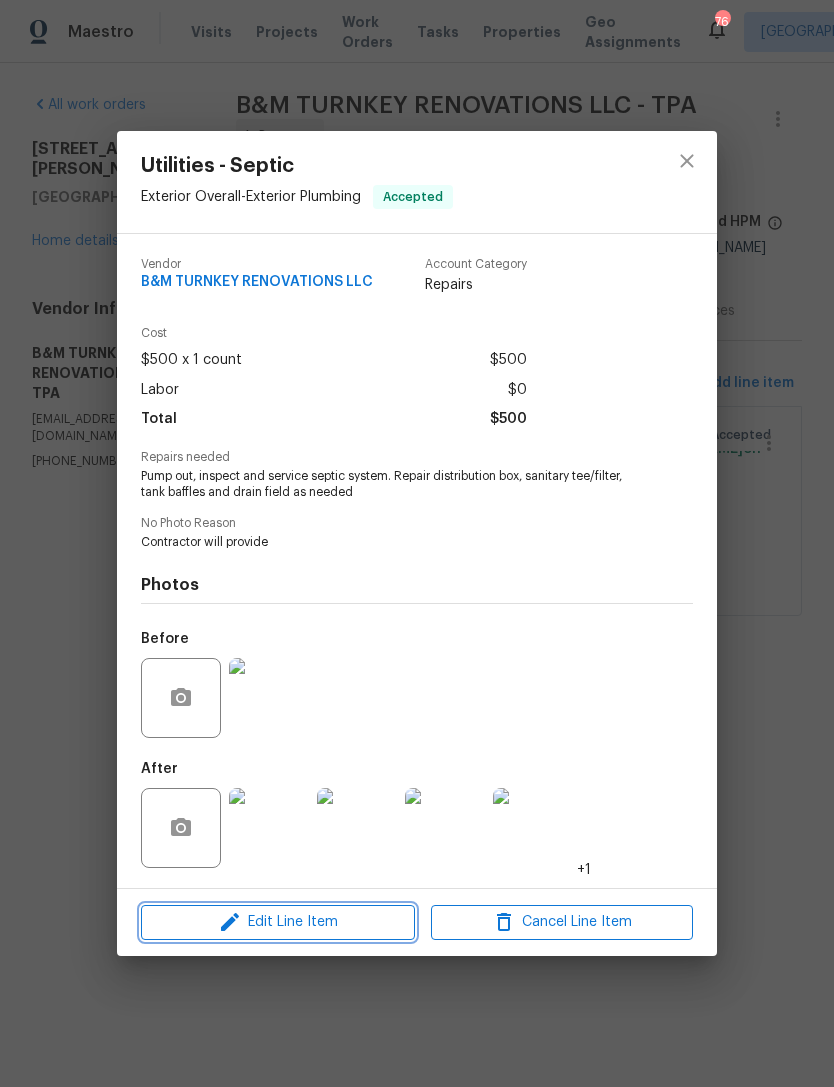 click on "Edit Line Item" at bounding box center [278, 922] 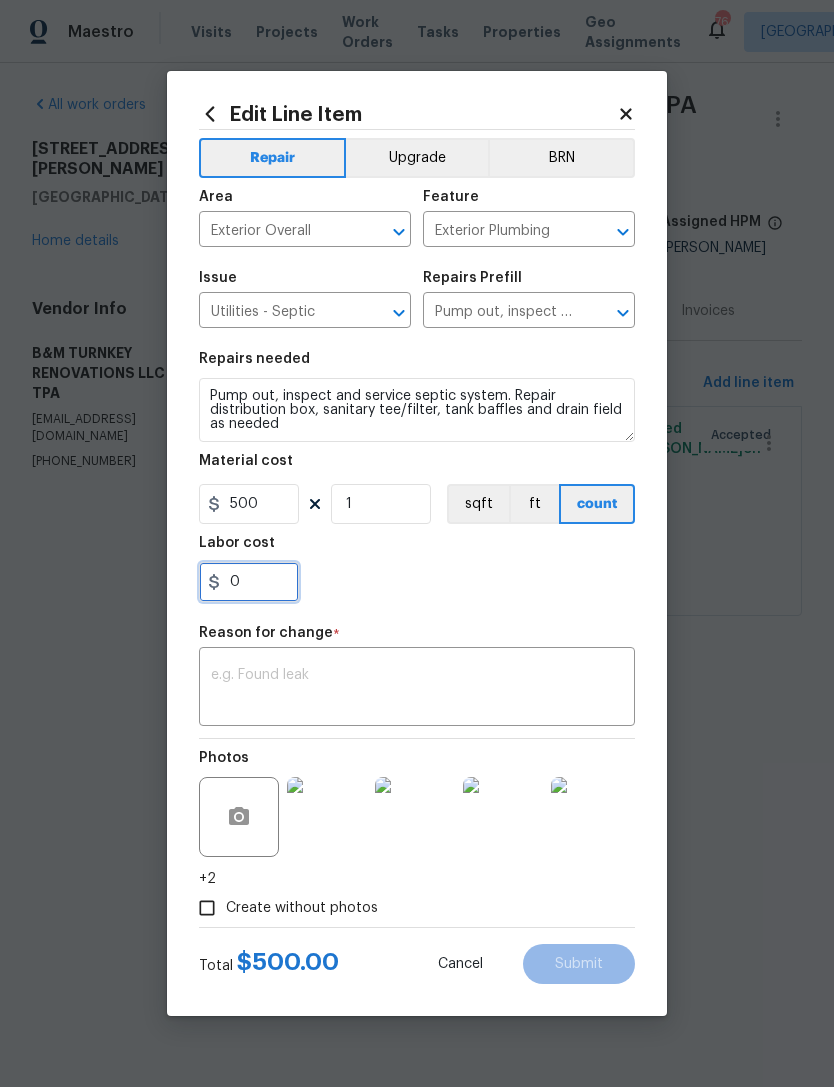 click on "0" at bounding box center (249, 582) 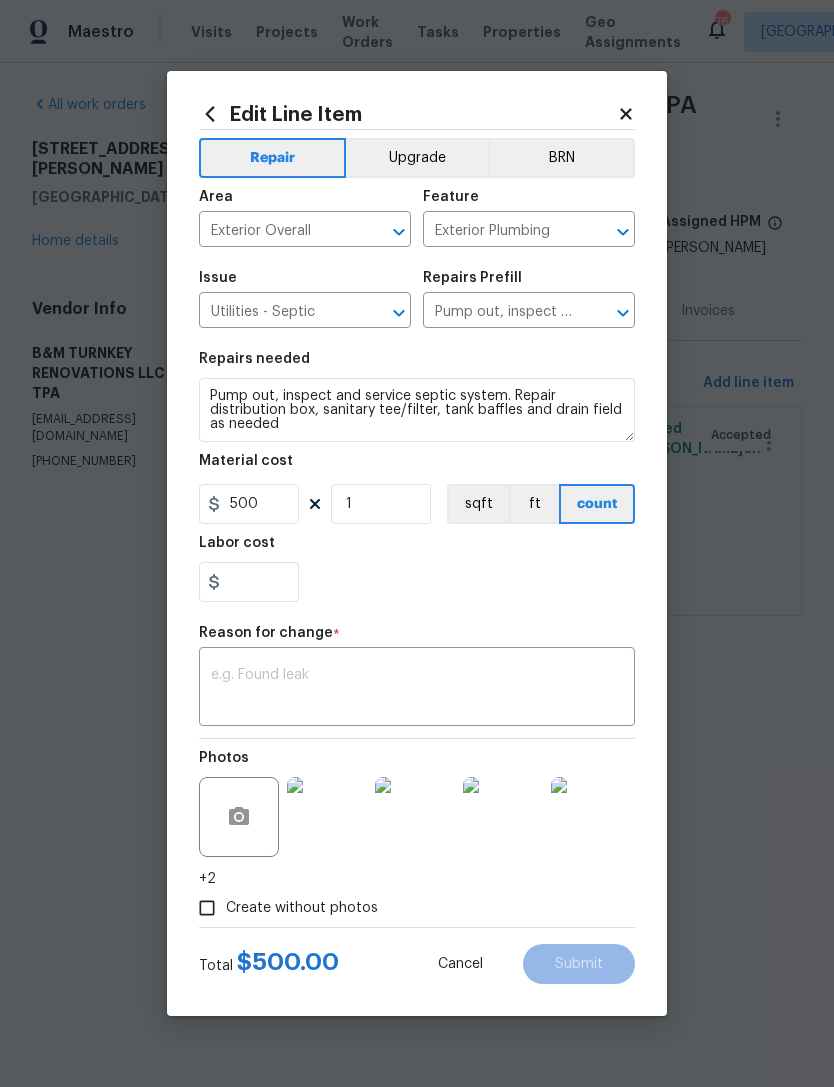 click 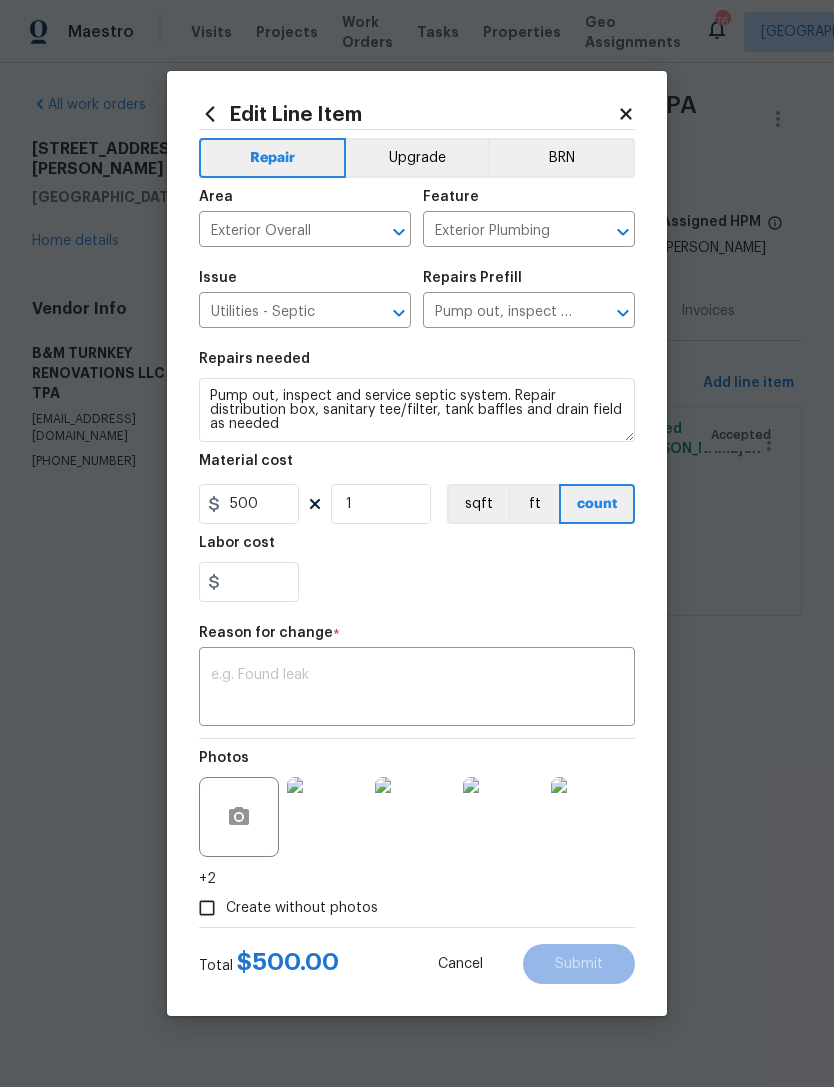 type on "0" 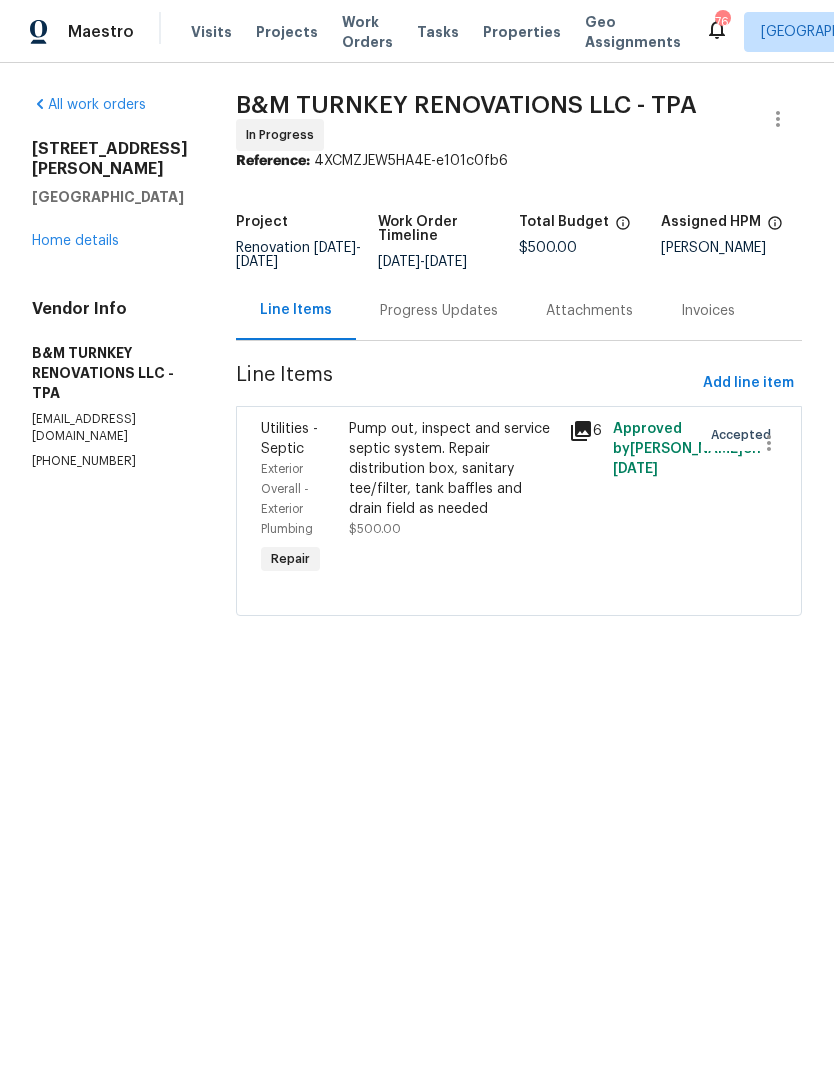 click on "Progress Updates" at bounding box center [439, 311] 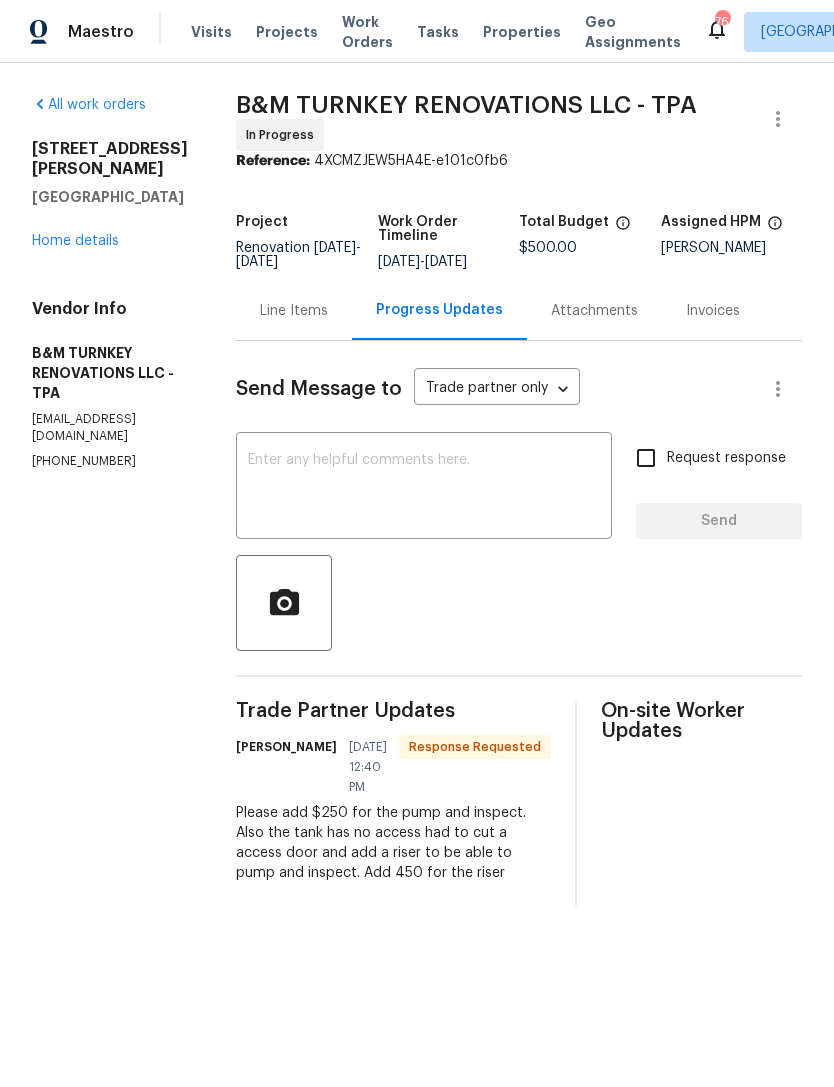 click on "Line Items" at bounding box center [294, 311] 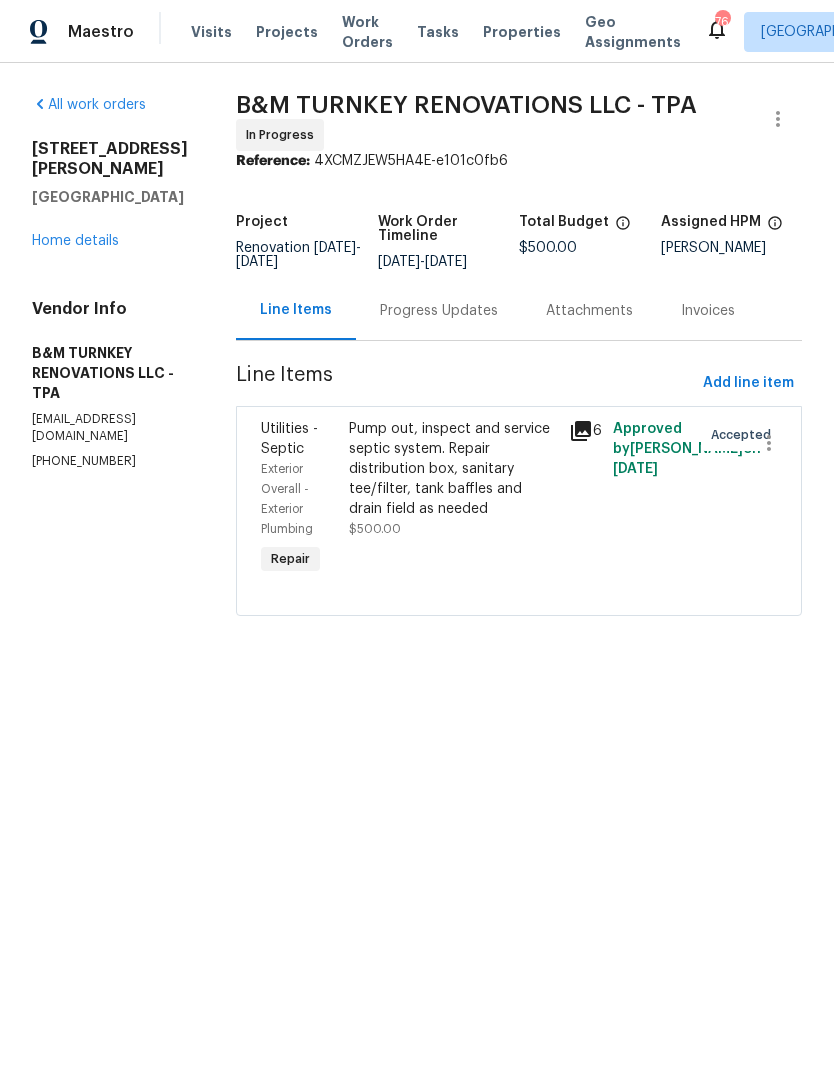 click on "Pump out, inspect and service septic system. Repair distribution box, sanitary tee/filter, tank baffles and drain field as needed" at bounding box center [453, 469] 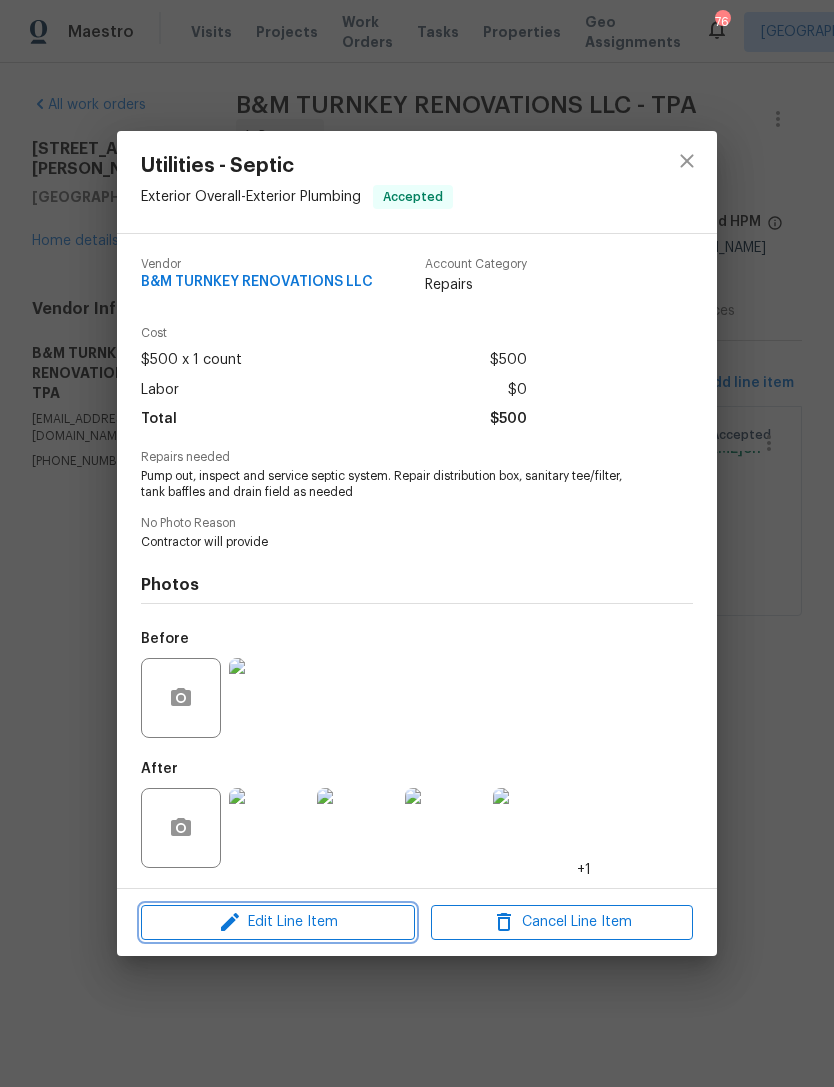 click on "Edit Line Item" at bounding box center (278, 922) 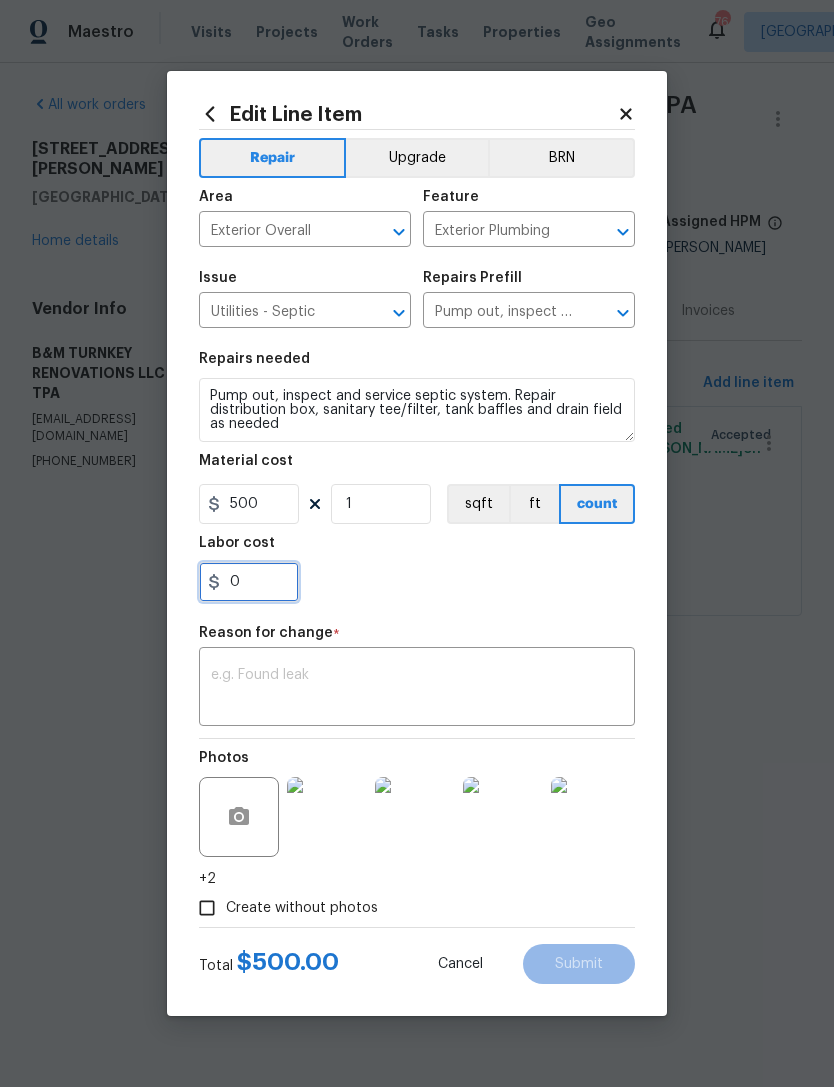 click on "0" at bounding box center [249, 582] 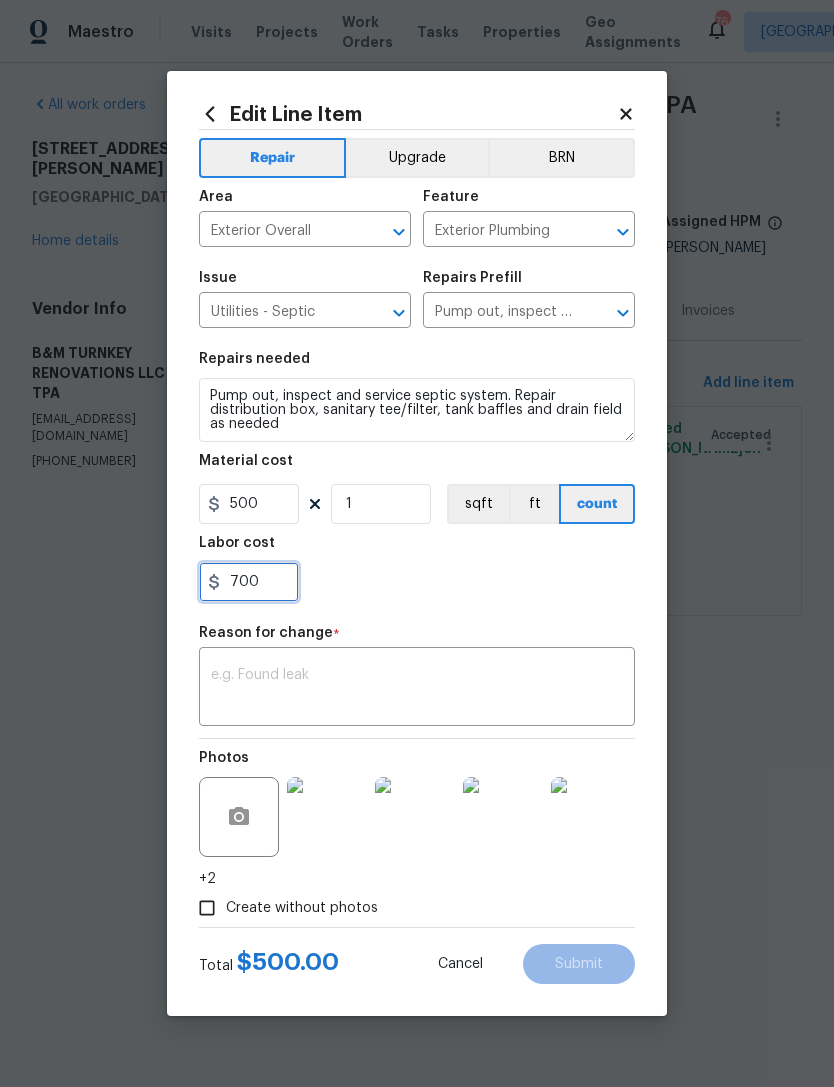 type on "700" 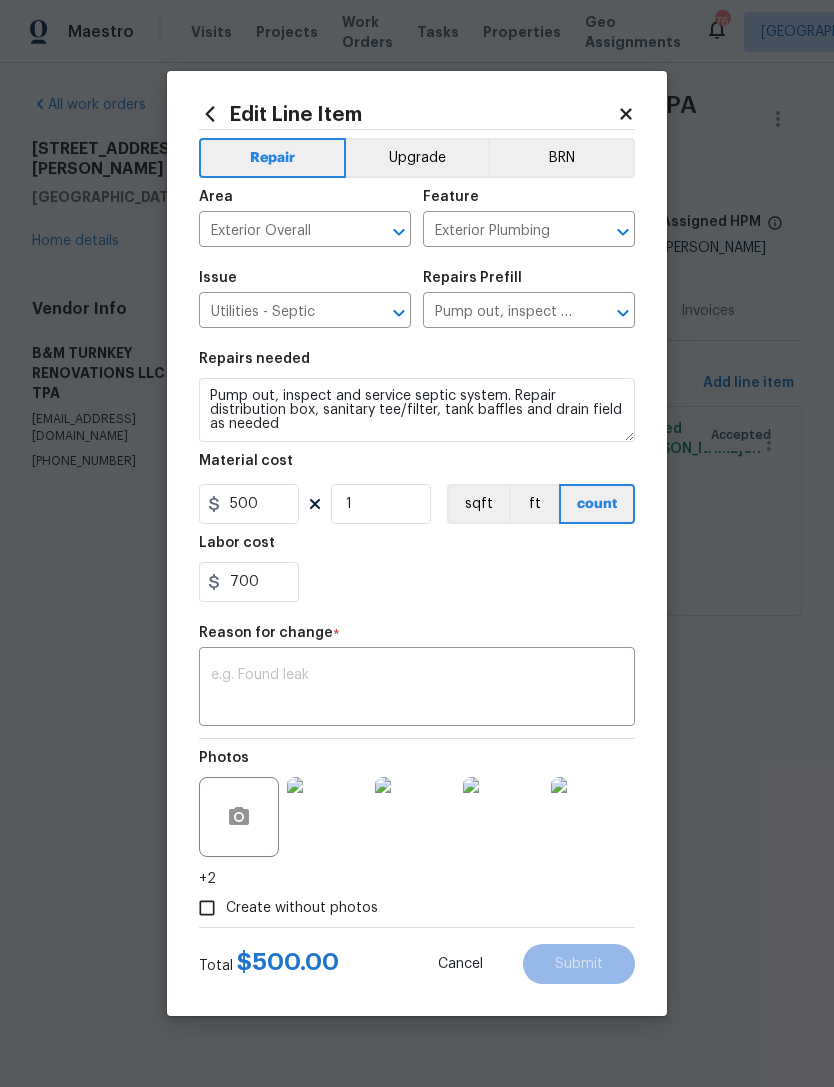 click at bounding box center (417, 689) 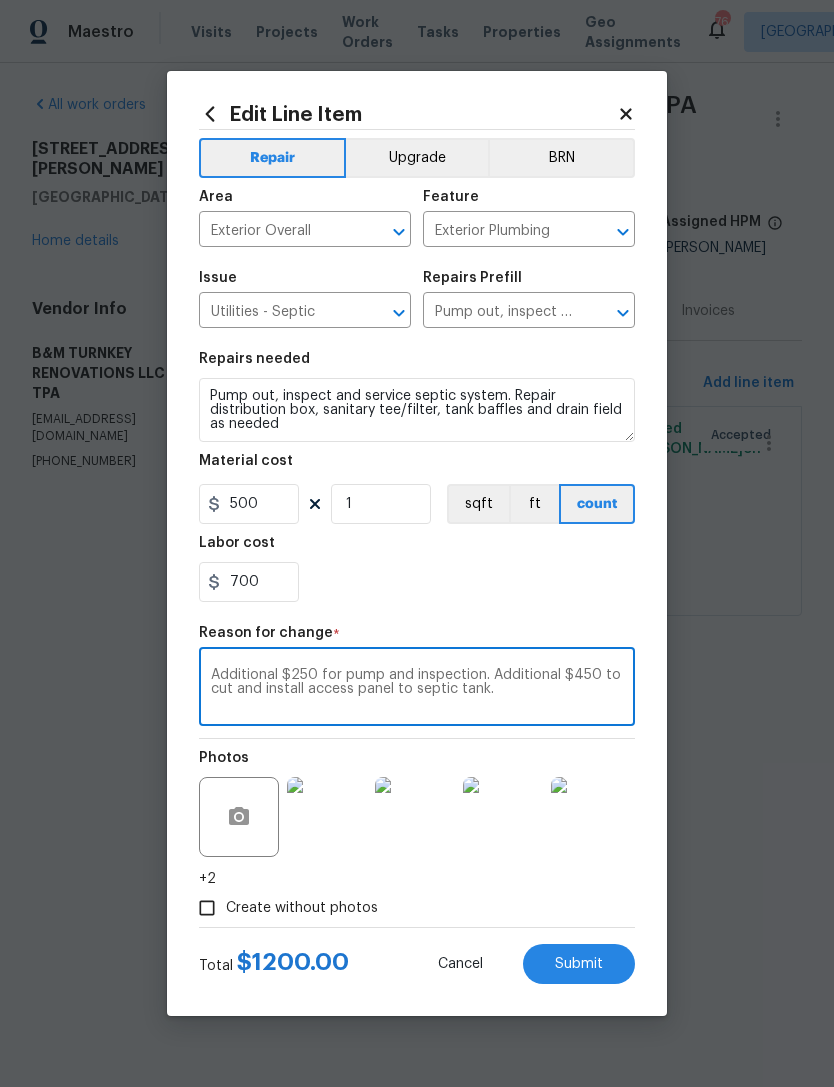 type on "Additional $250 for pump and inspection. Additional $450 to cut and install access panel to septic tank." 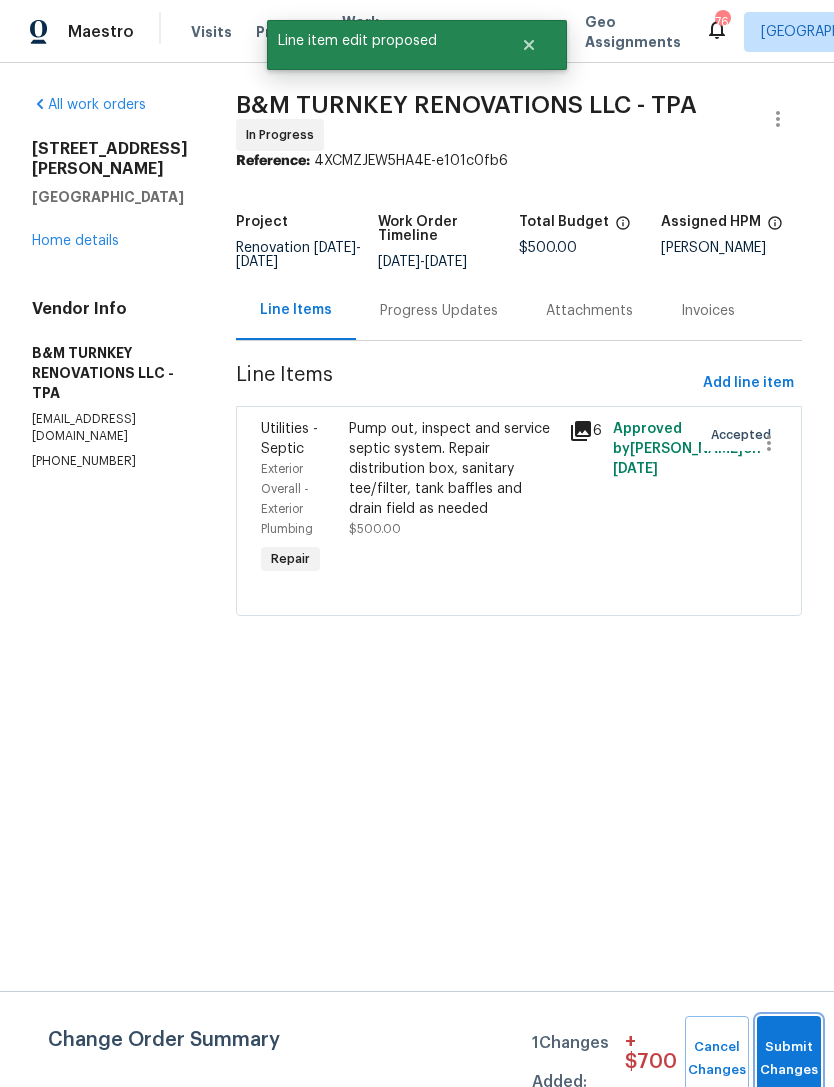 click on "Submit Changes" at bounding box center [789, 1059] 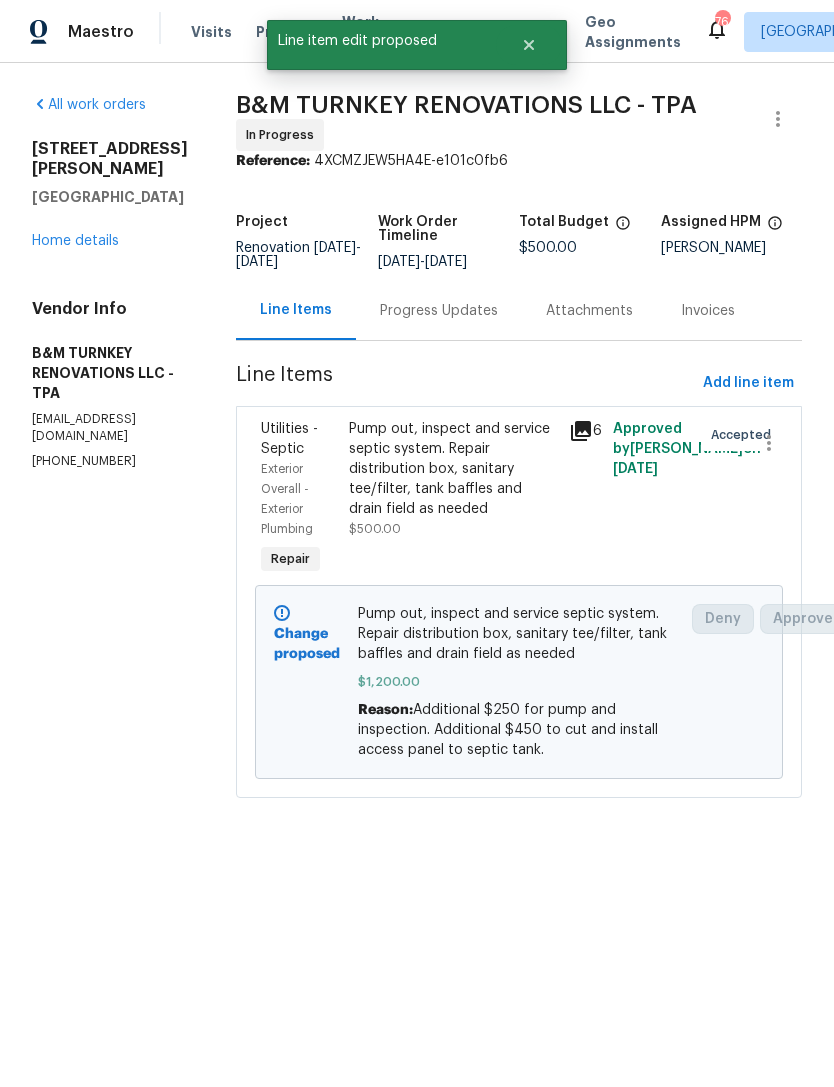 click on "Pump out, inspect and service septic system. Repair distribution box, sanitary tee/filter, tank baffles and drain field as needed" at bounding box center [453, 469] 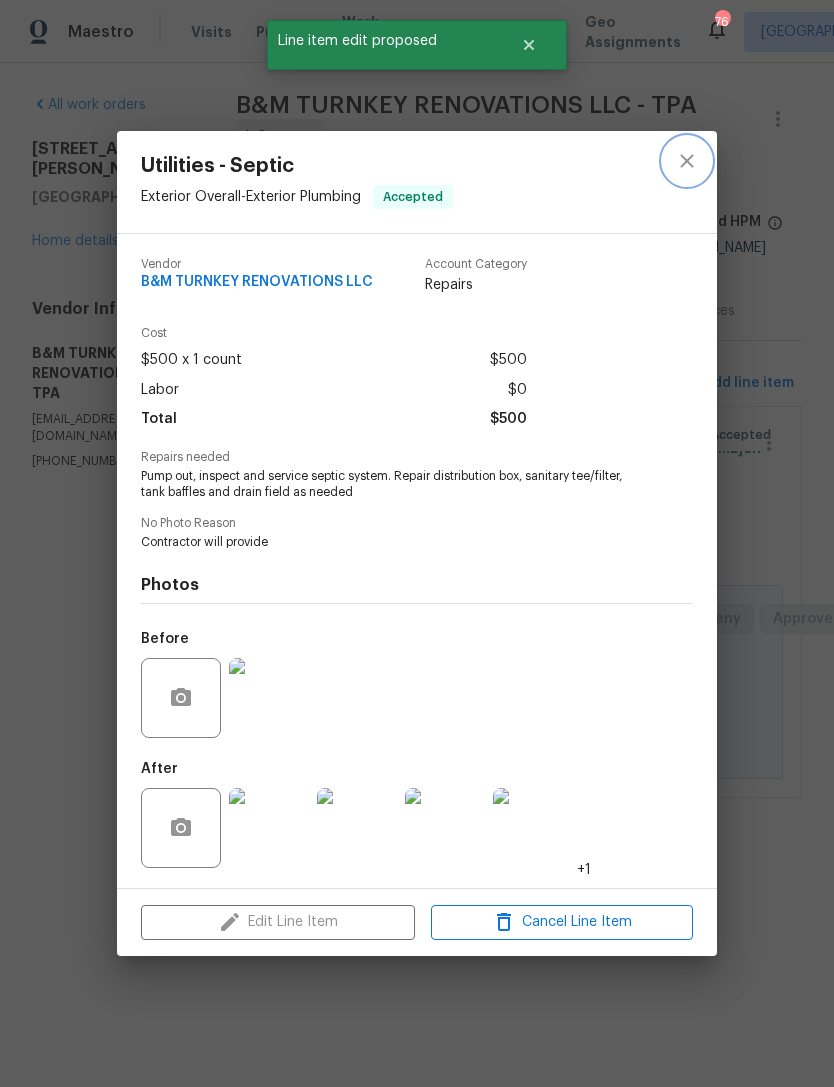 click 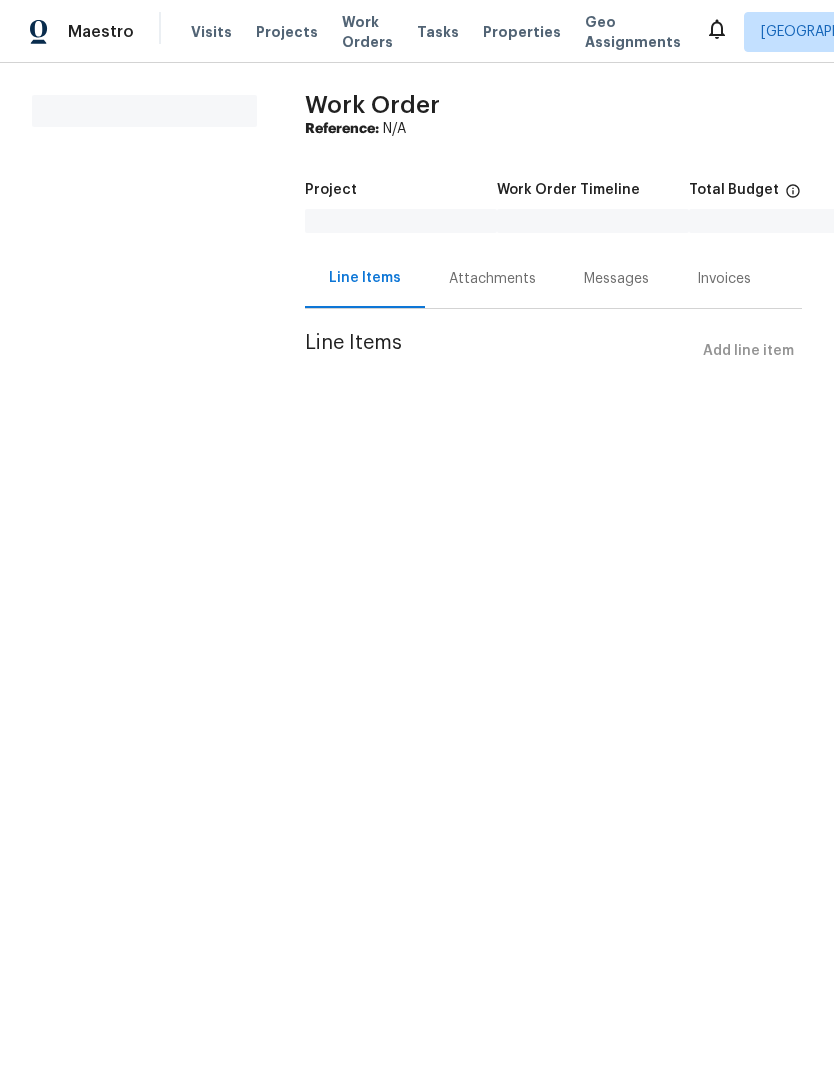 scroll, scrollTop: 0, scrollLeft: 0, axis: both 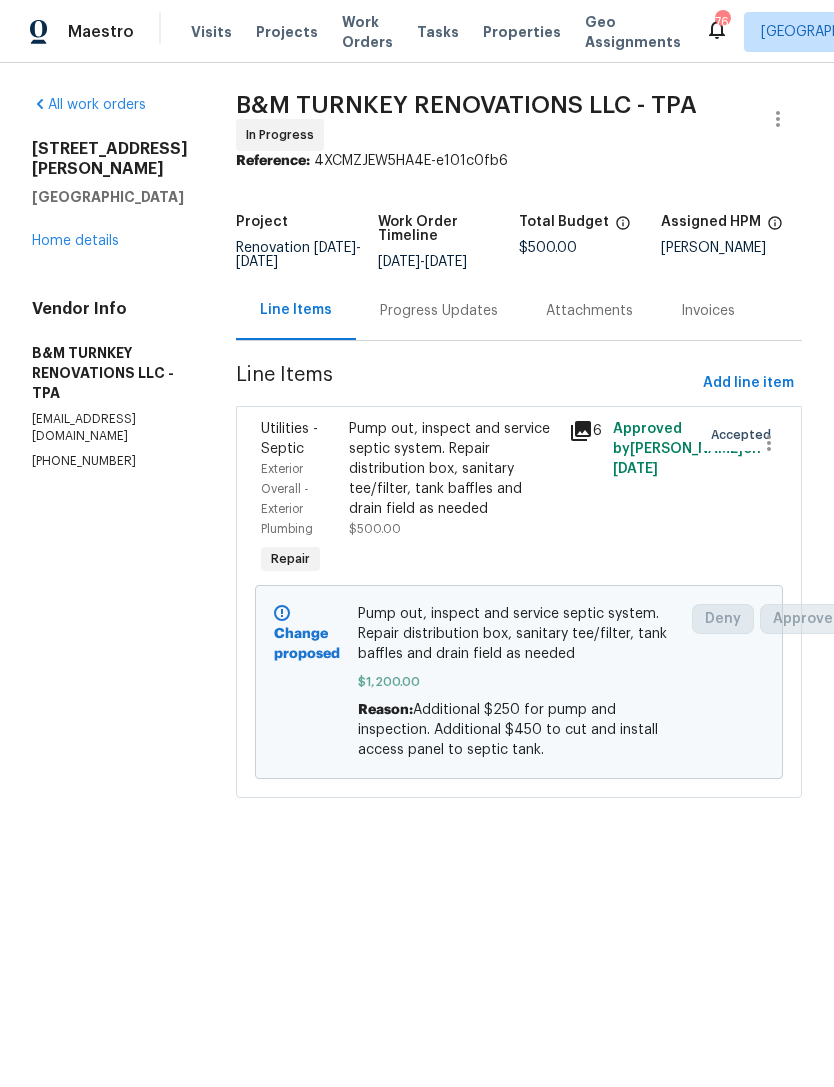 click on "Home details" at bounding box center [75, 241] 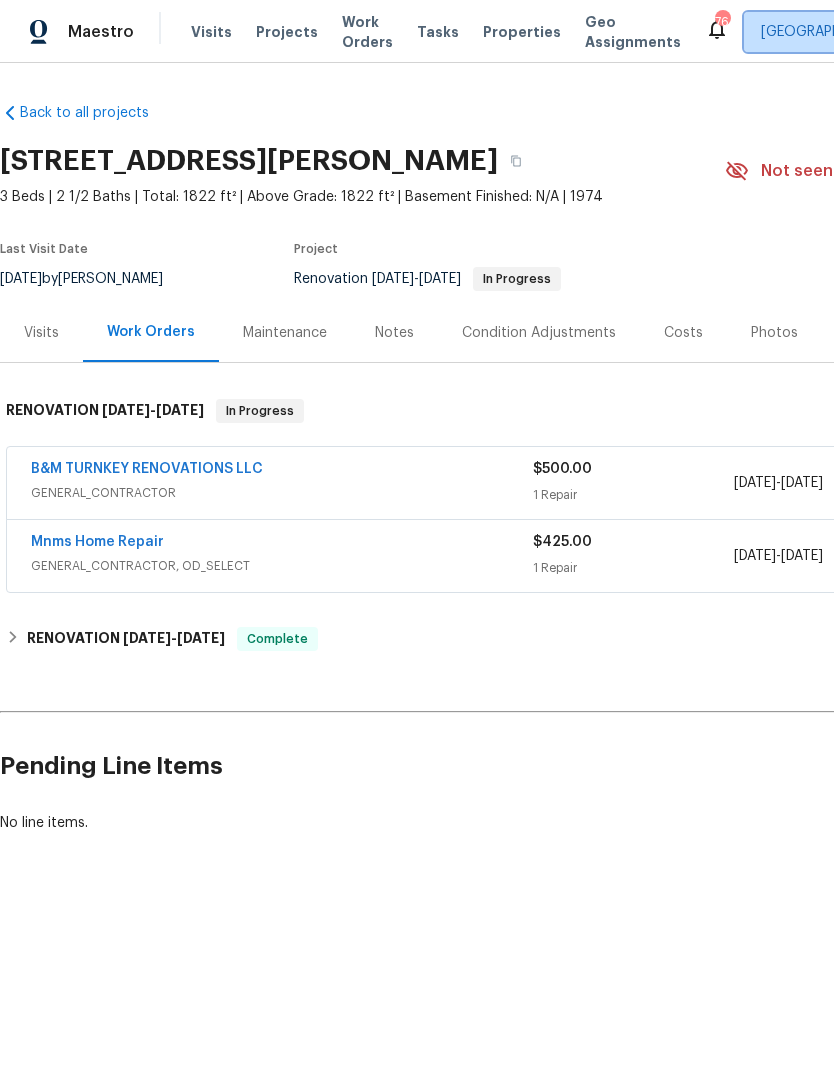 click on "[GEOGRAPHIC_DATA]" at bounding box center (830, 32) 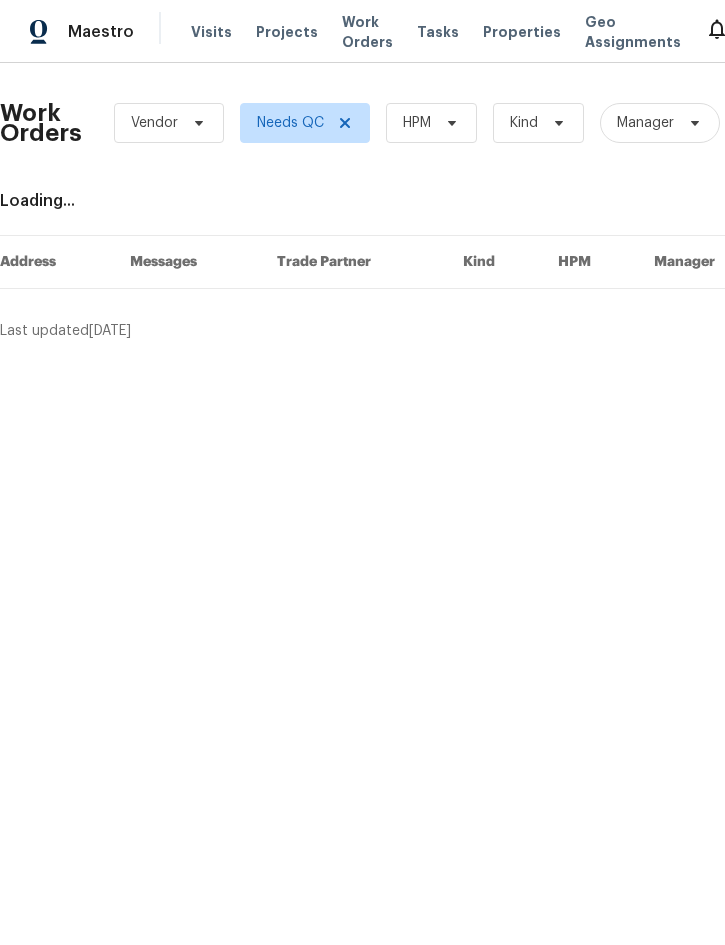 scroll, scrollTop: 0, scrollLeft: 0, axis: both 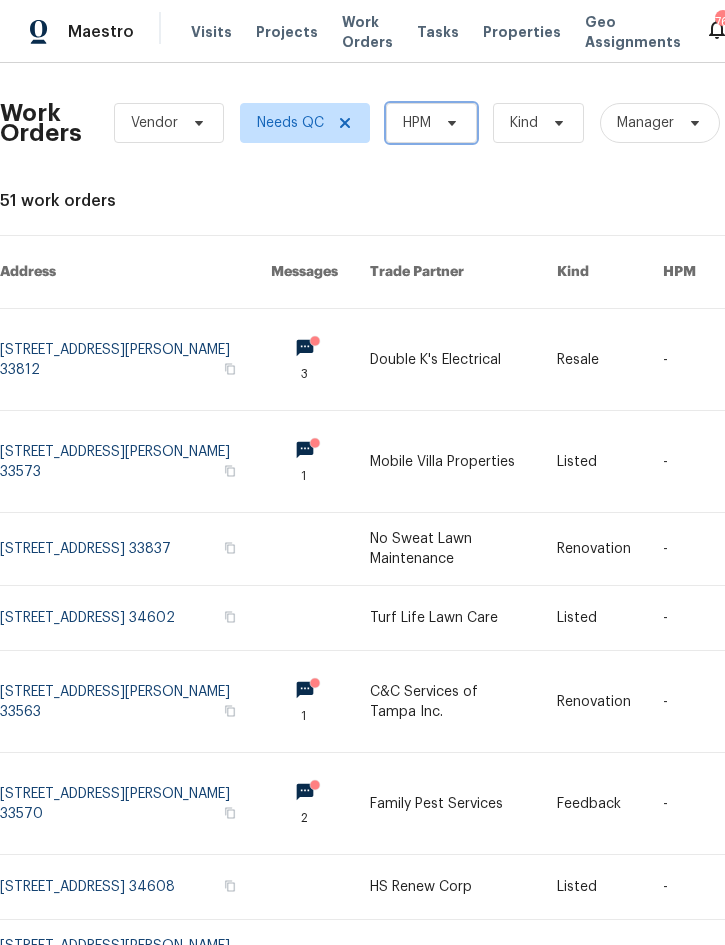 click on "HPM" at bounding box center (431, 123) 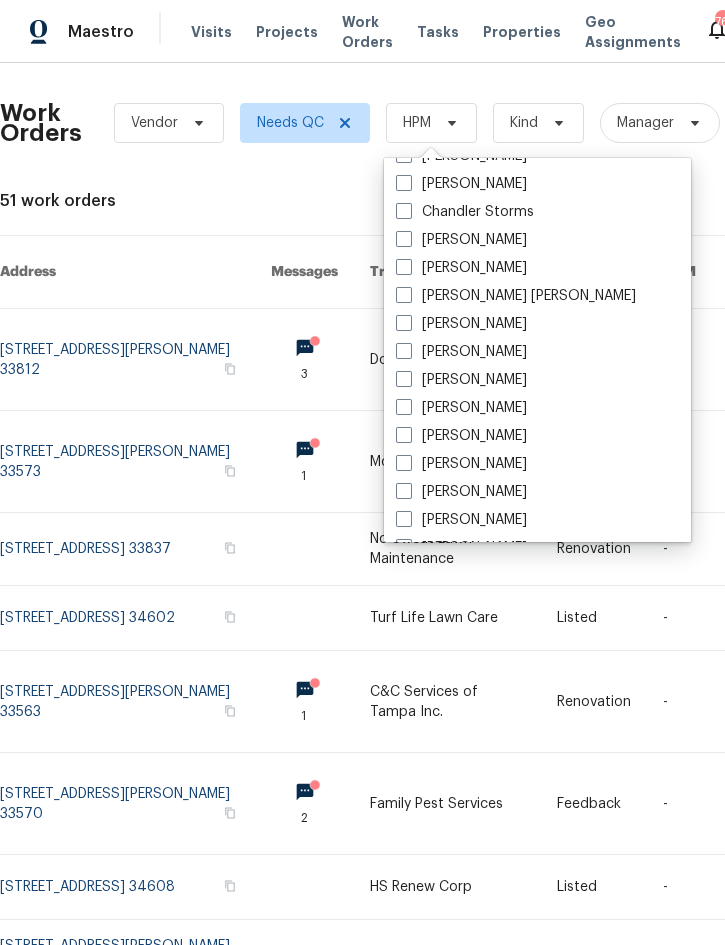 scroll, scrollTop: 168, scrollLeft: 0, axis: vertical 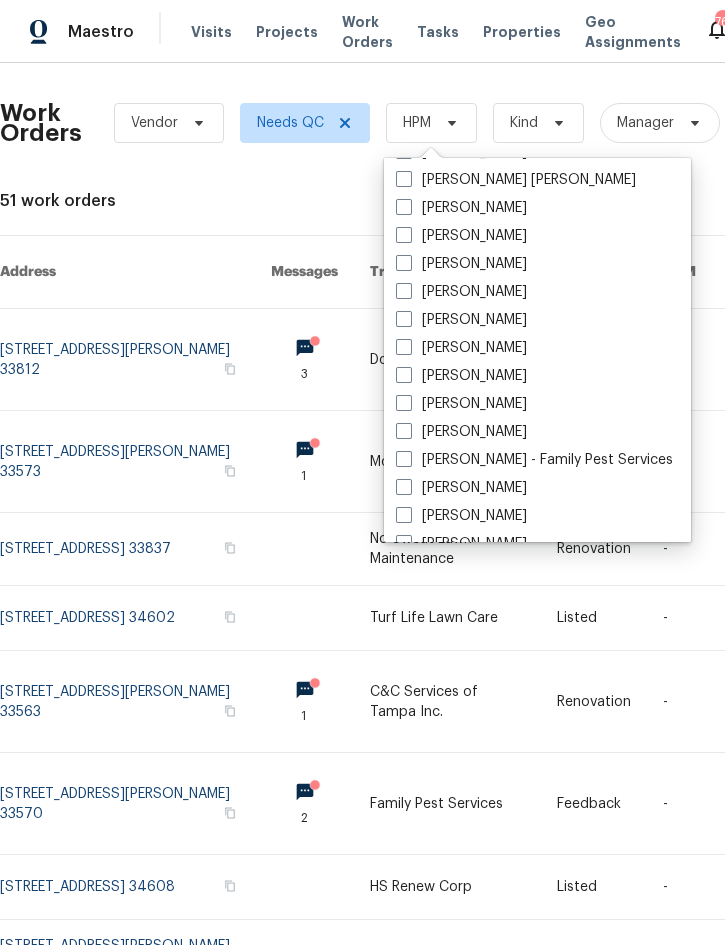 click on "[PERSON_NAME]" at bounding box center (461, 432) 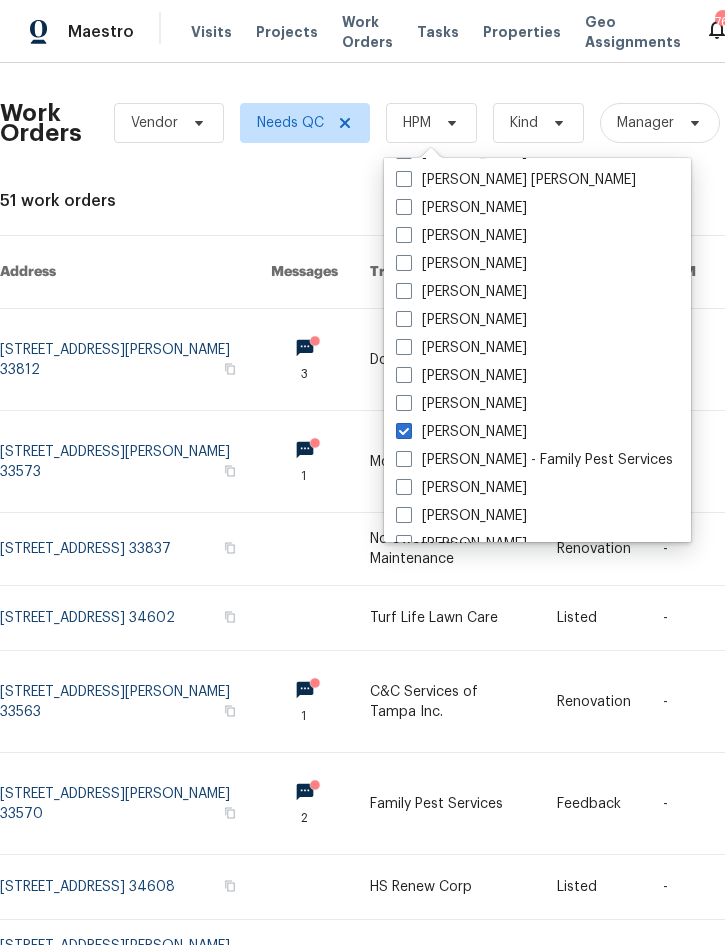 checkbox on "true" 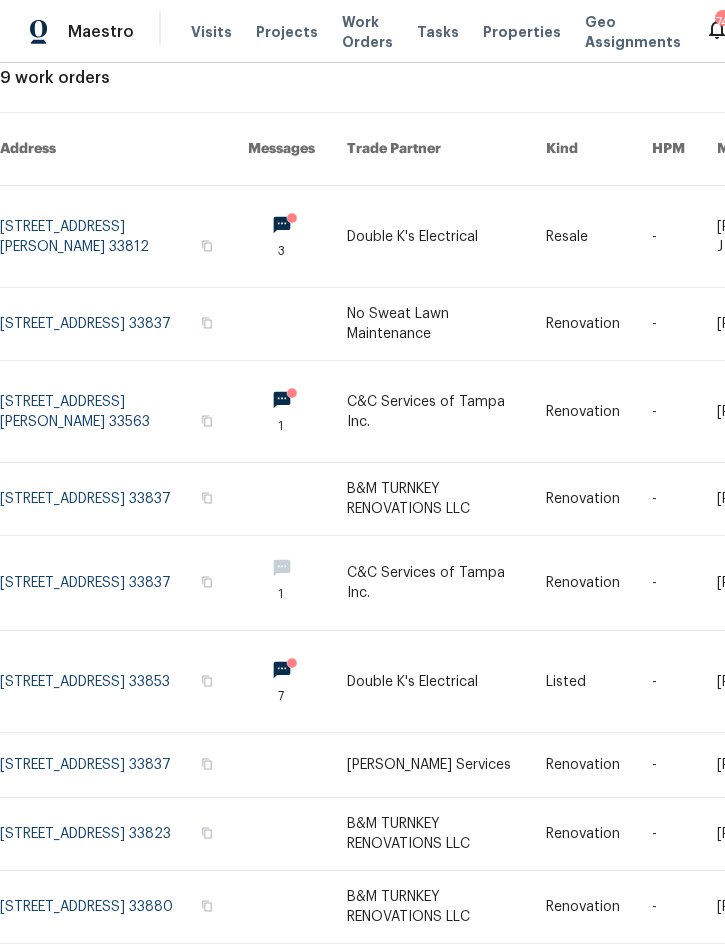 scroll, scrollTop: 122, scrollLeft: 0, axis: vertical 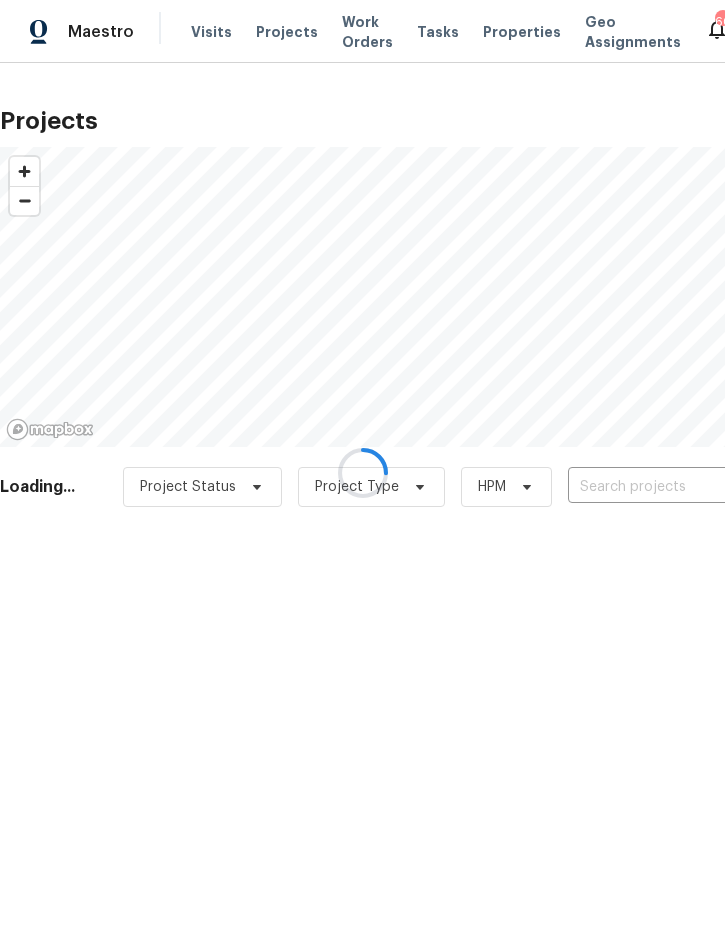 click at bounding box center [362, 472] 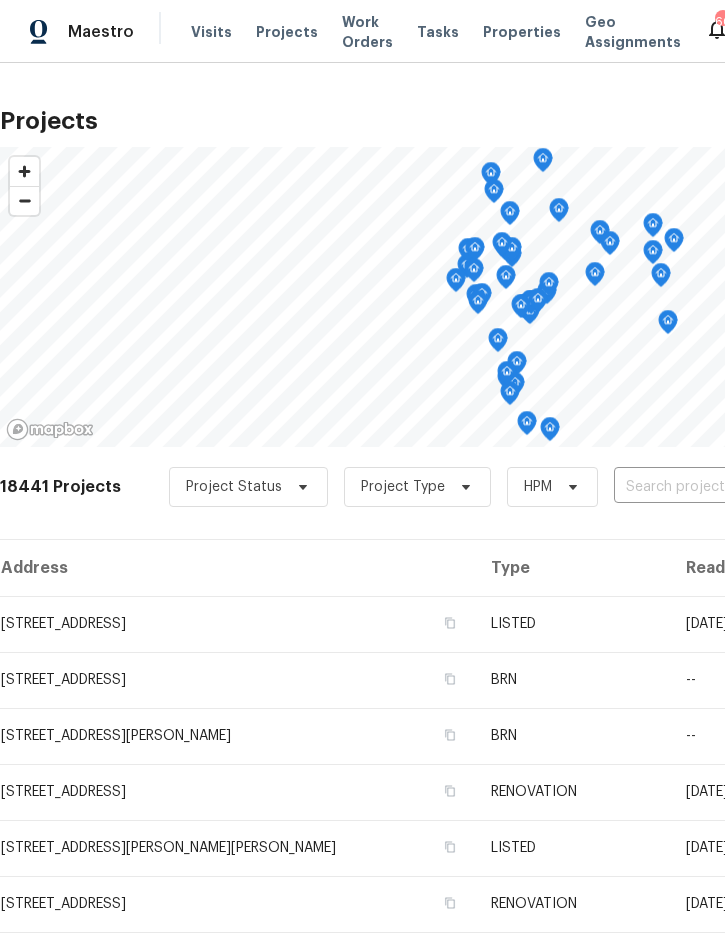 click at bounding box center (728, 487) 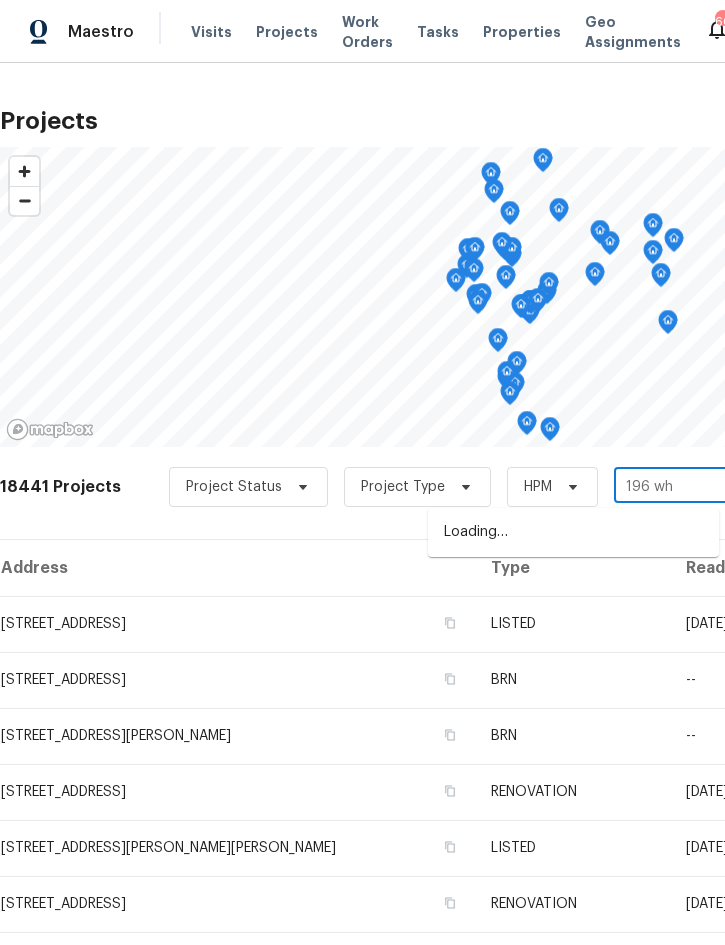 type on "196 whi" 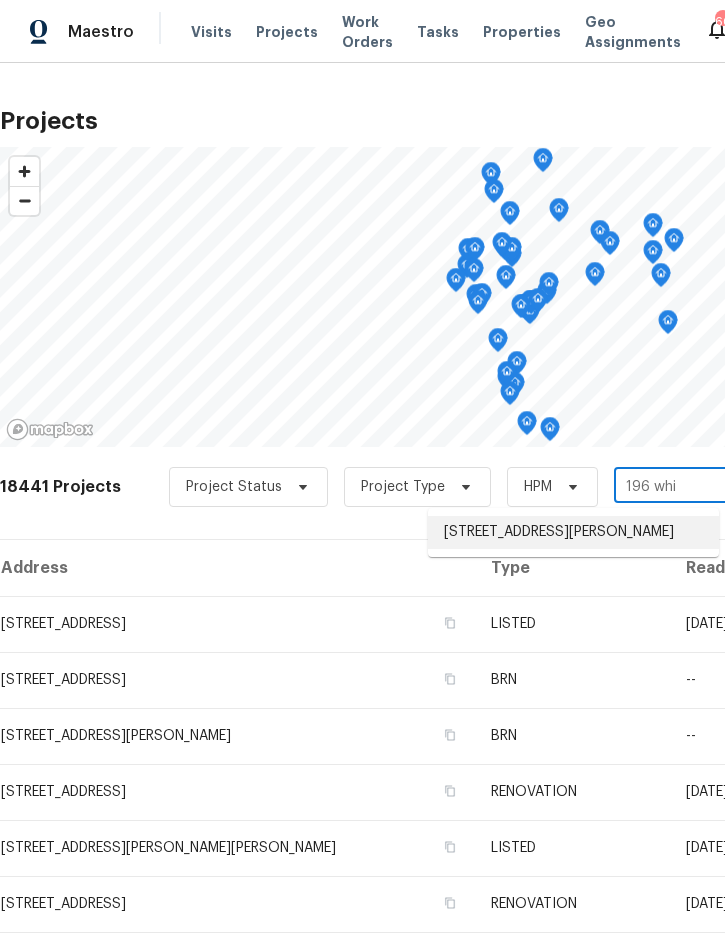 click on "196 Whispering Pines Way, Davenport, FL 33837" at bounding box center [573, 532] 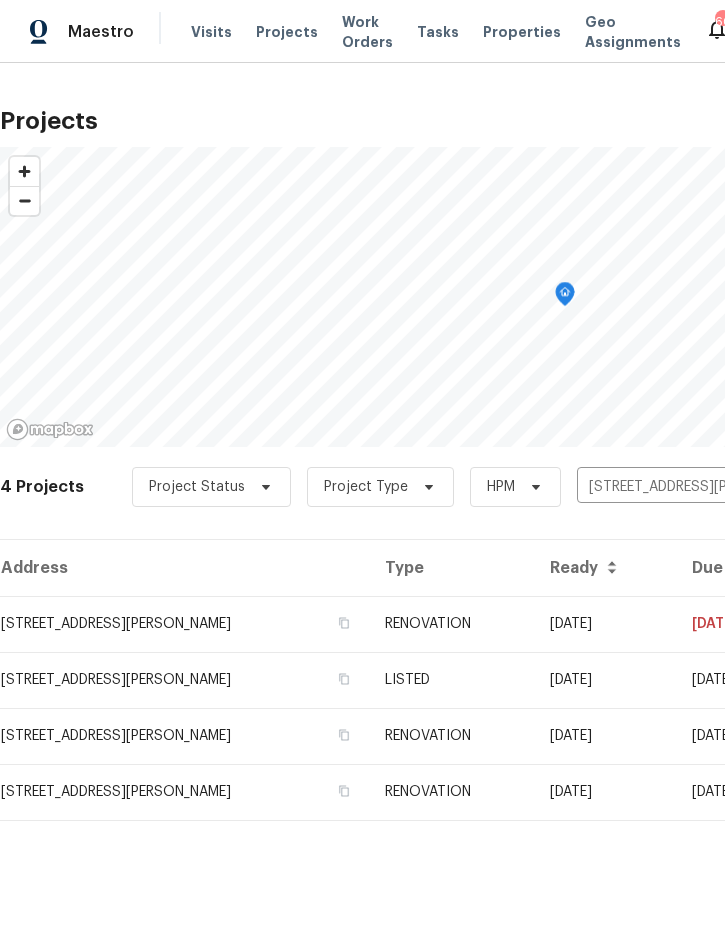 click on "RENOVATION" at bounding box center [451, 624] 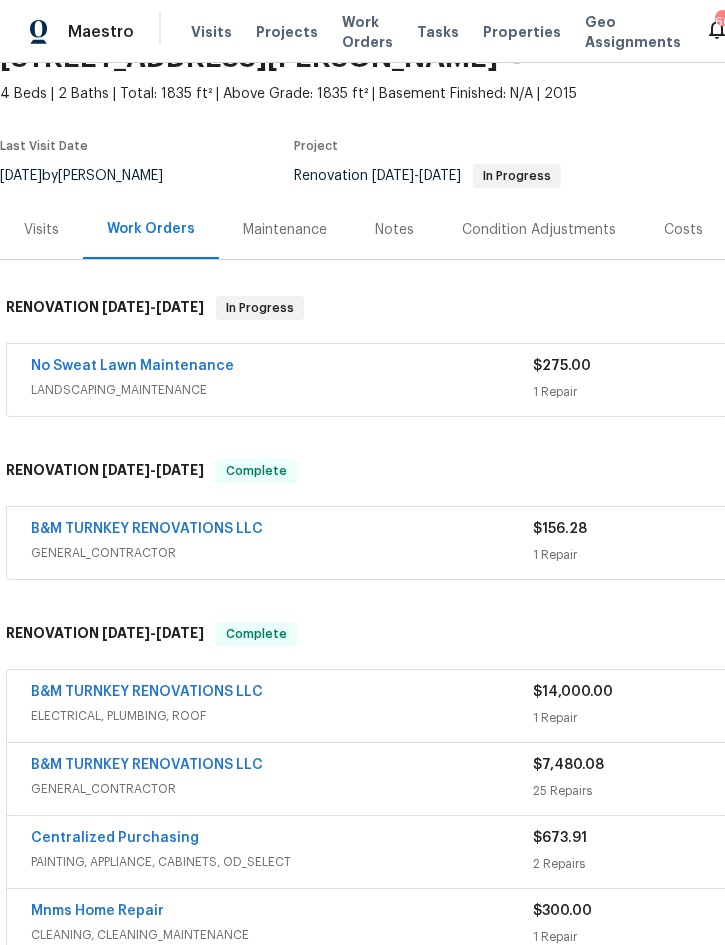 scroll, scrollTop: 103, scrollLeft: 0, axis: vertical 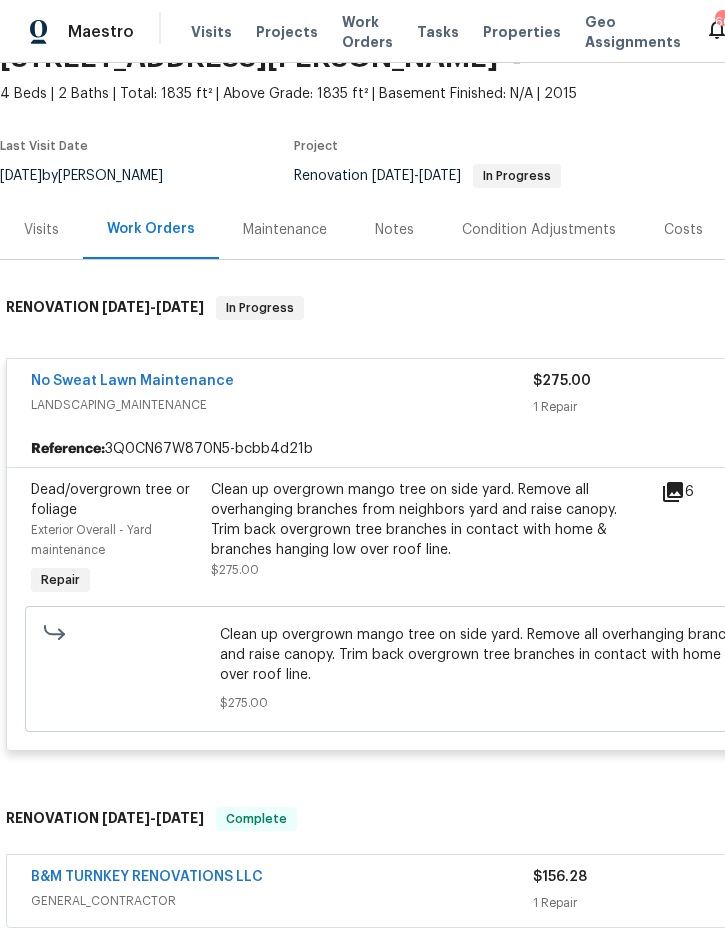 click on "Clean up overgrown mango tree on side yard. Remove all overhanging branches from neighbors yard and raise canopy. Trim back overgrown tree branches in contact with home & branches hanging low over roof line." at bounding box center (430, 520) 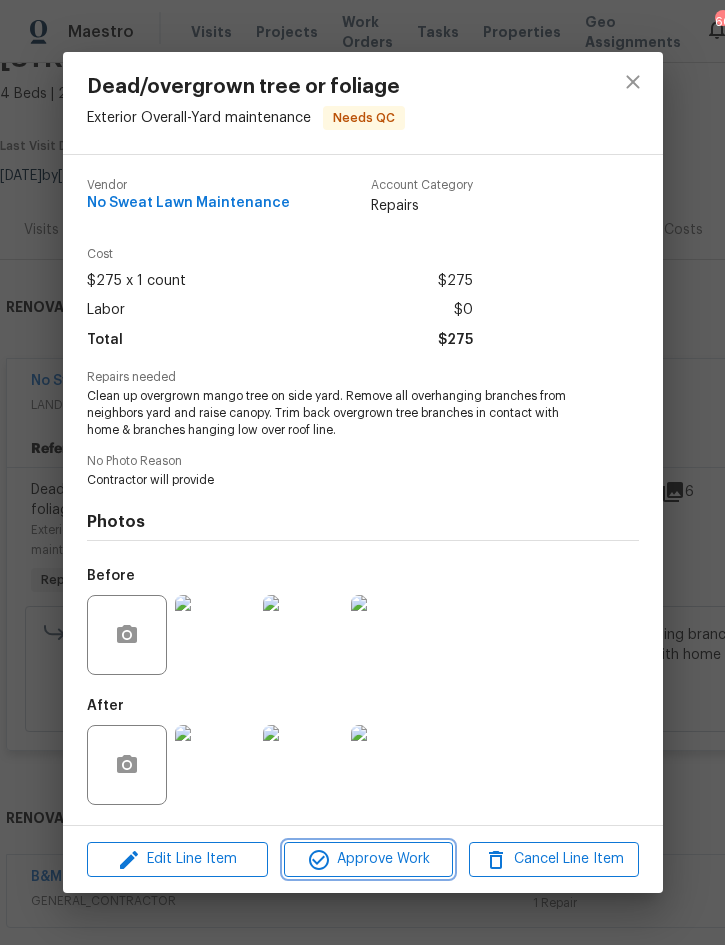 click on "Approve Work" at bounding box center [368, 859] 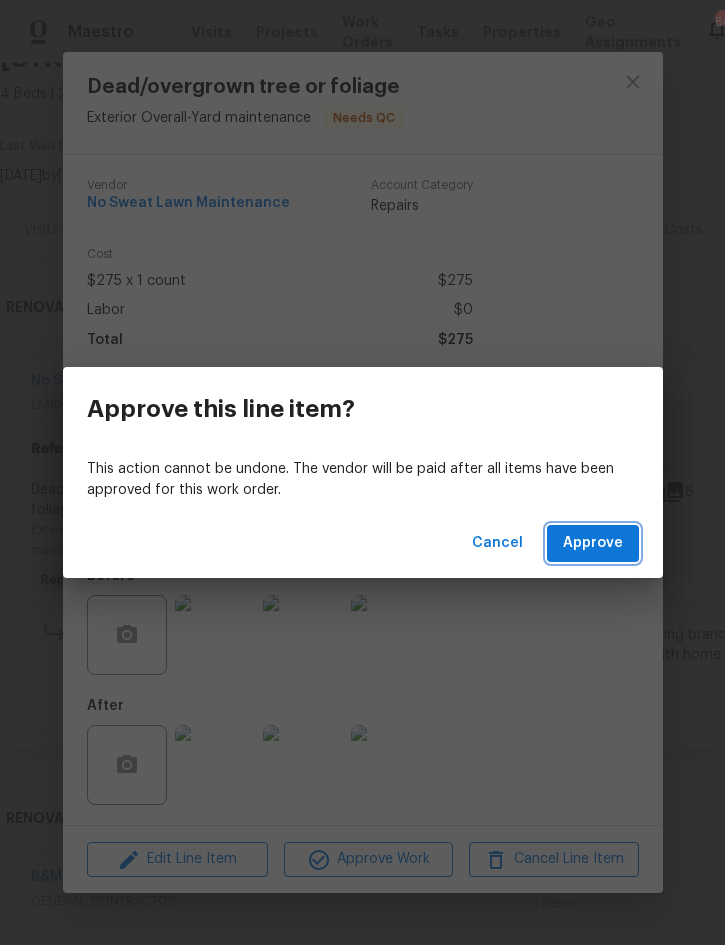 click on "Approve" at bounding box center [593, 543] 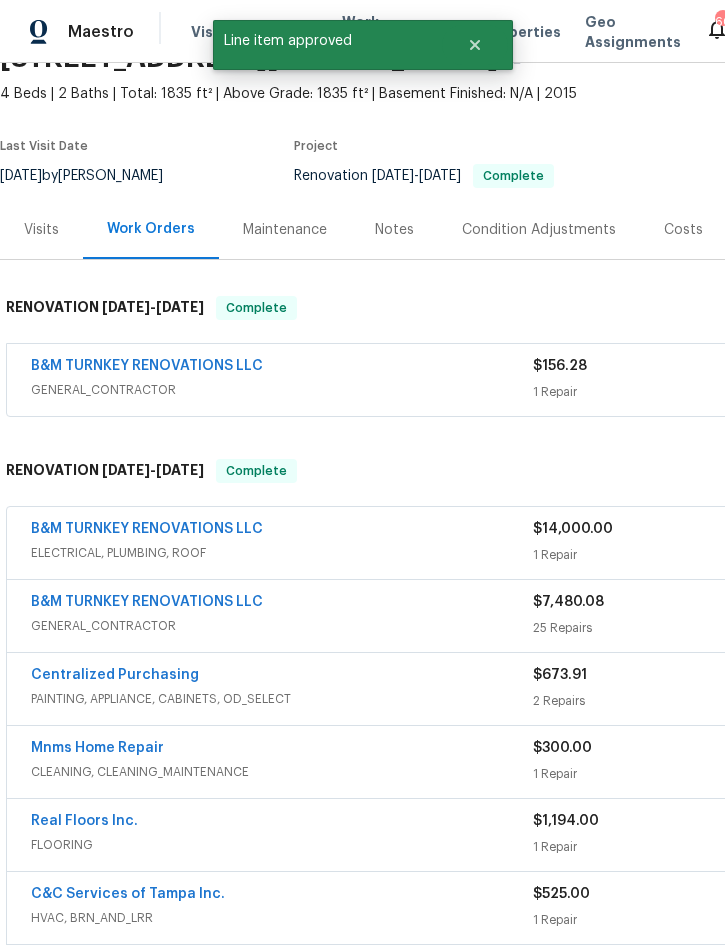 click on "GENERAL_CONTRACTOR" at bounding box center (282, 390) 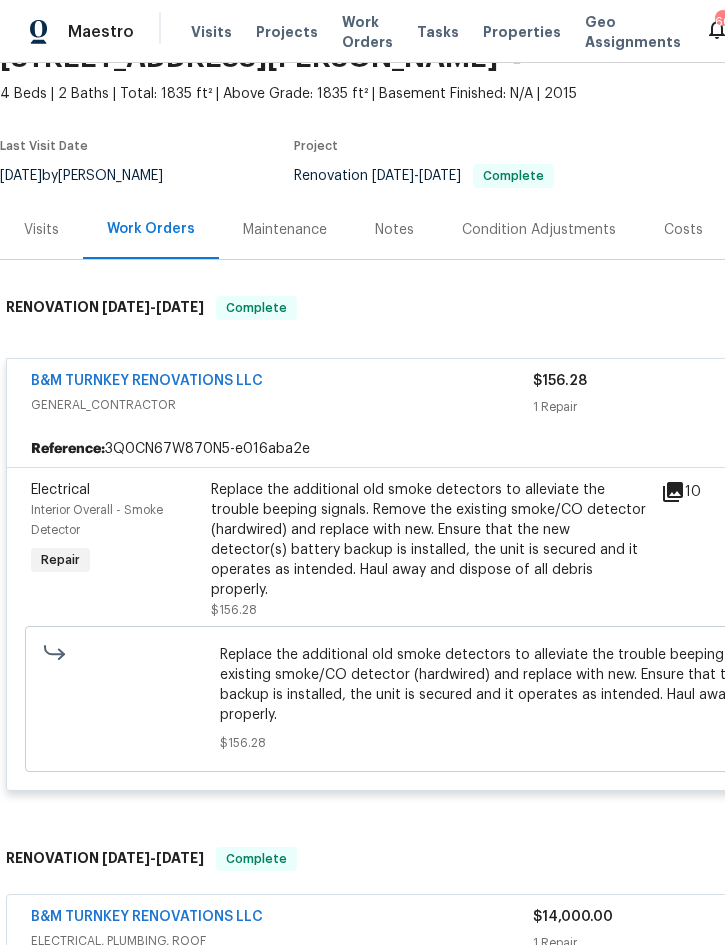 click on "Replace the additional old smoke detectors to alleviate the trouble beeping signals.  Remove the existing smoke/CO detector (hardwired) and replace with new. Ensure that the new detector(s) battery backup is installed, the unit is secured and it operates as intended. Haul away and dispose of all debris properly." at bounding box center (430, 540) 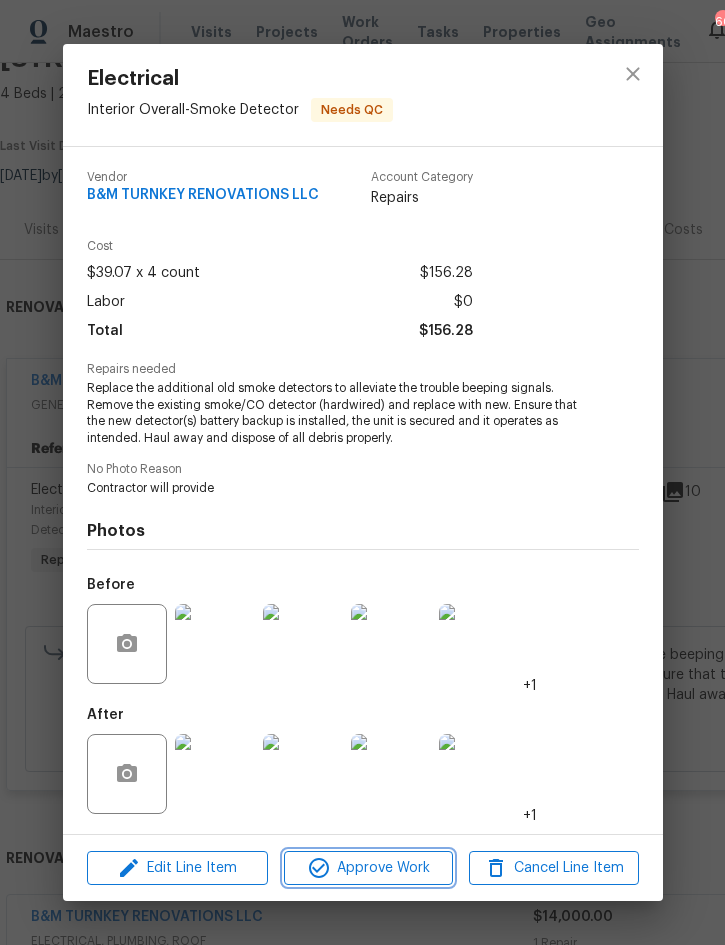 click on "Approve Work" at bounding box center (368, 868) 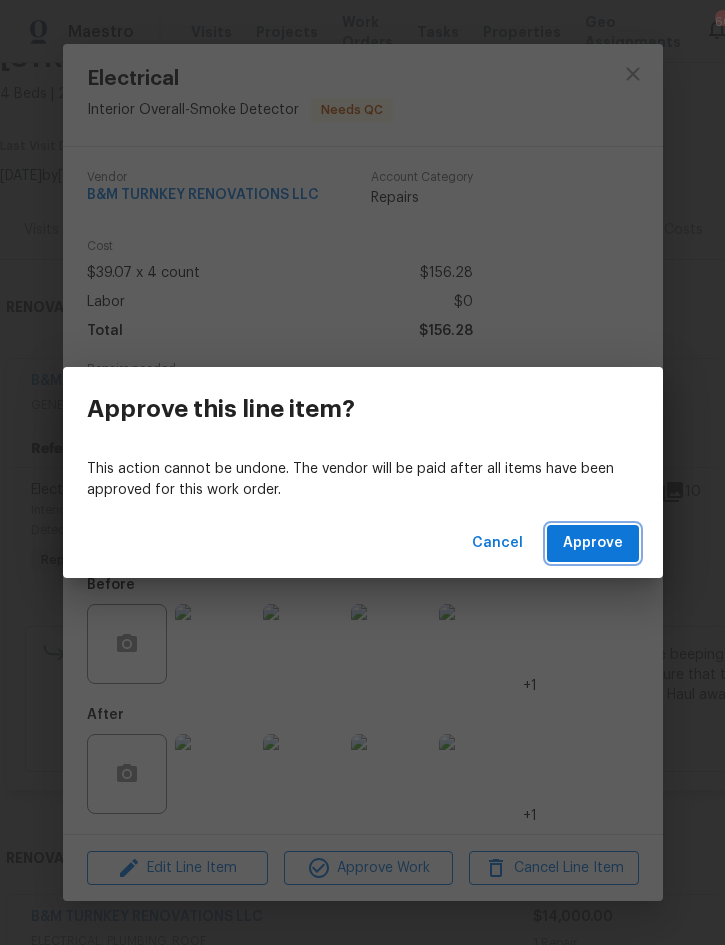 click on "Approve" at bounding box center [593, 543] 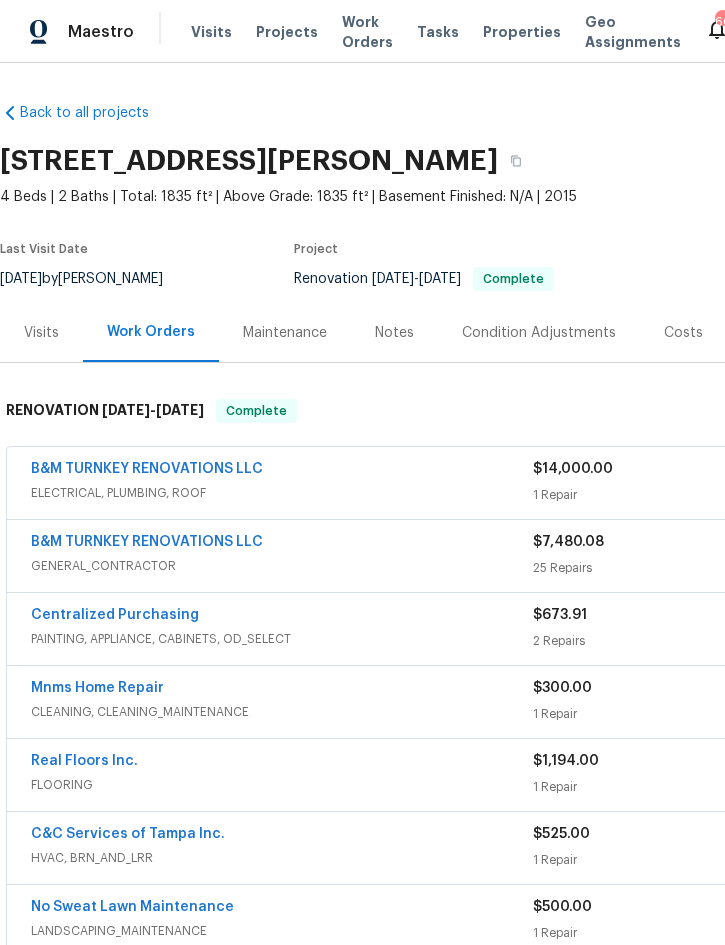 scroll, scrollTop: 0, scrollLeft: 0, axis: both 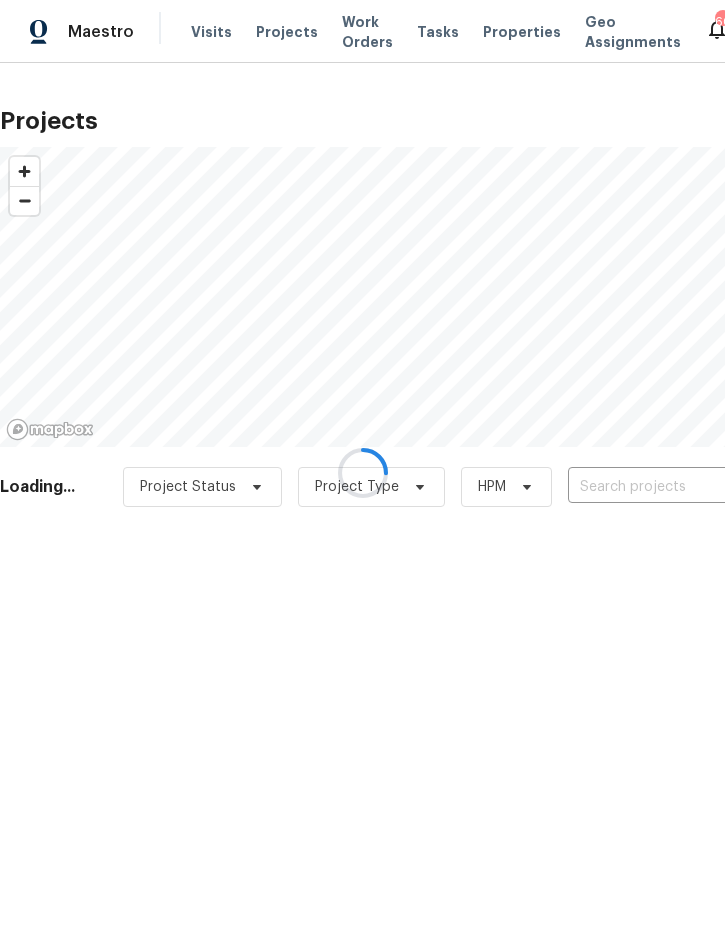 click at bounding box center (362, 472) 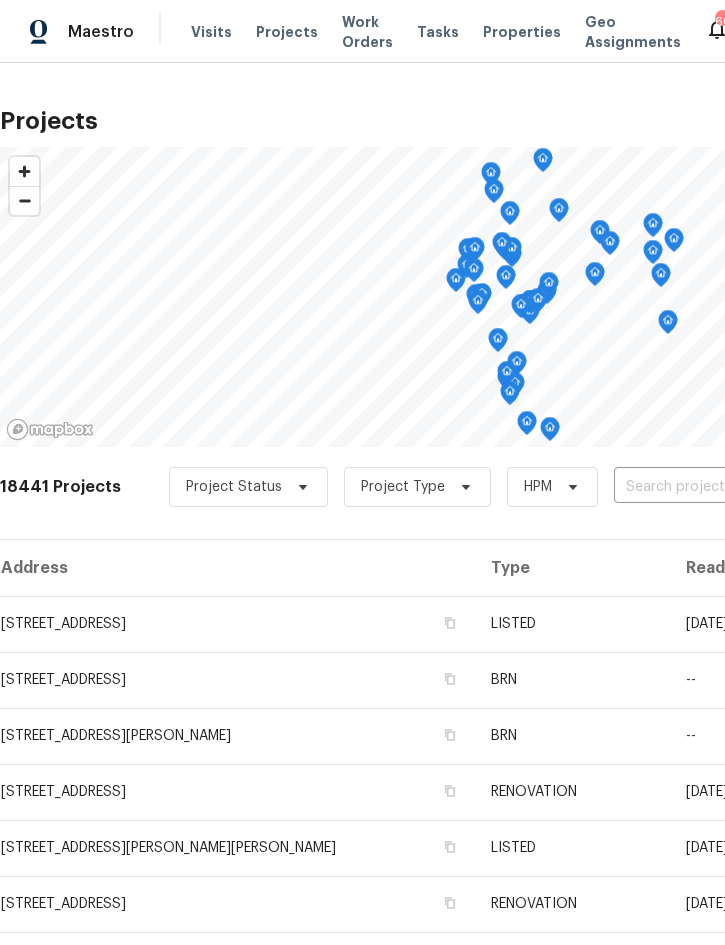 click at bounding box center (728, 487) 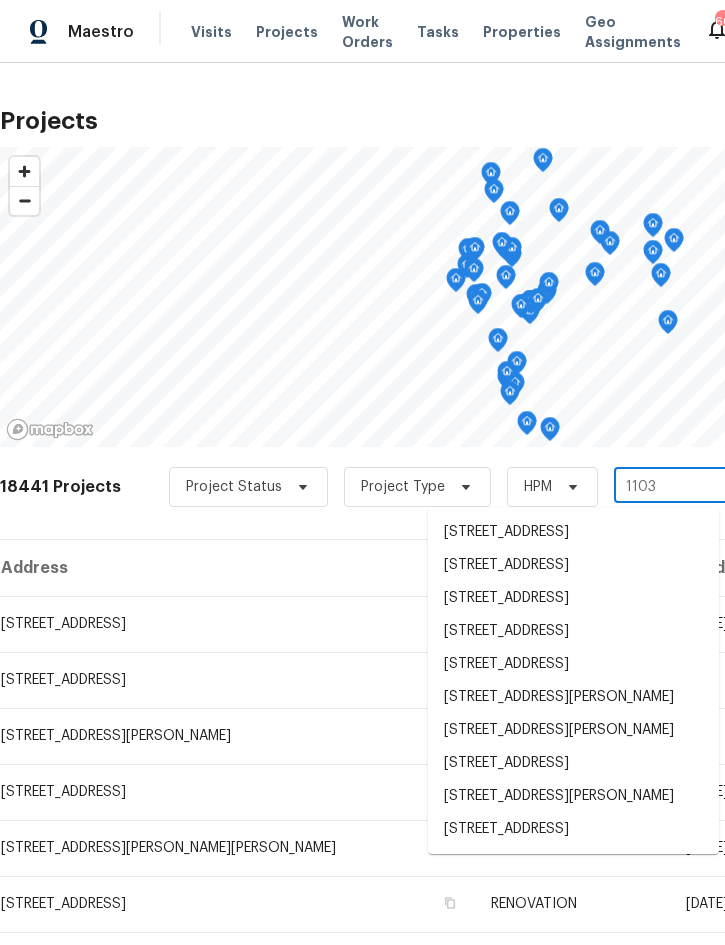 type on "1103 n" 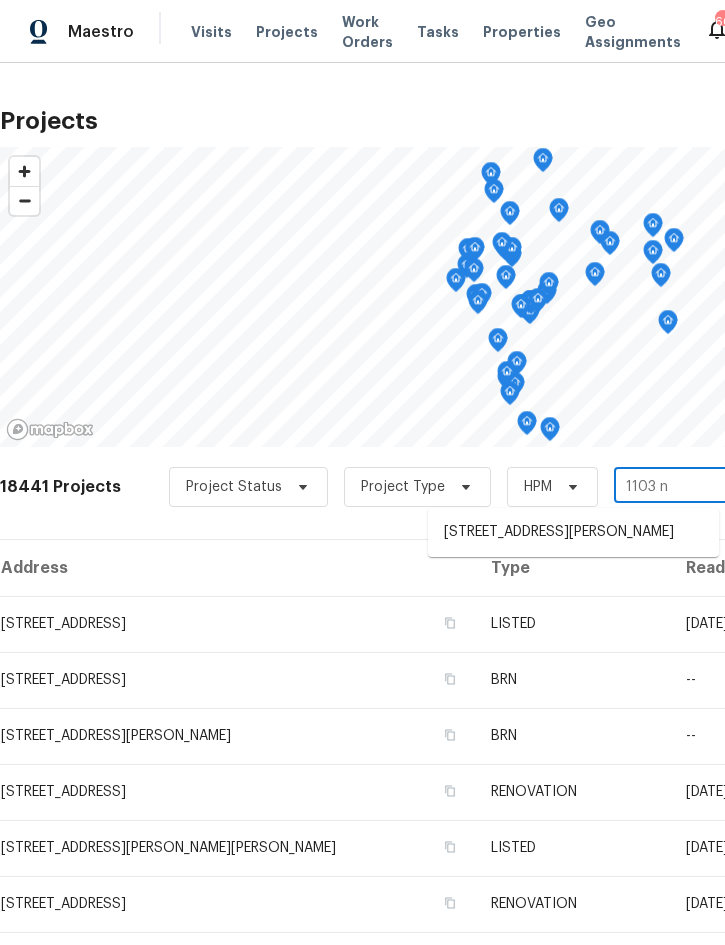 click on "1103 N Nancy Ter, Plant City, FL 33563" at bounding box center (573, 532) 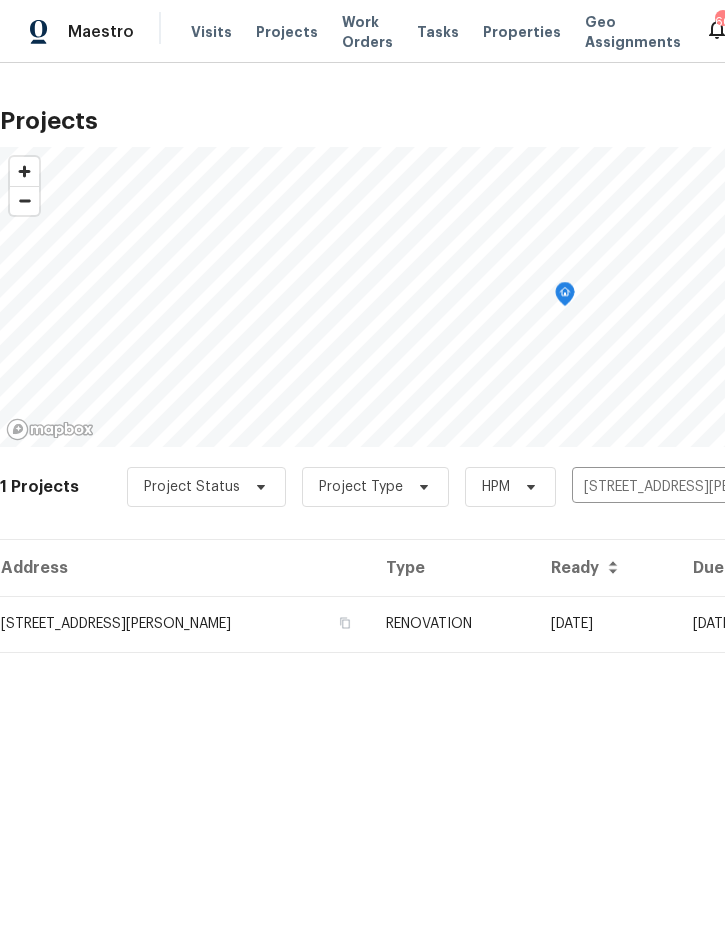 click on "[DATE]" at bounding box center (606, 624) 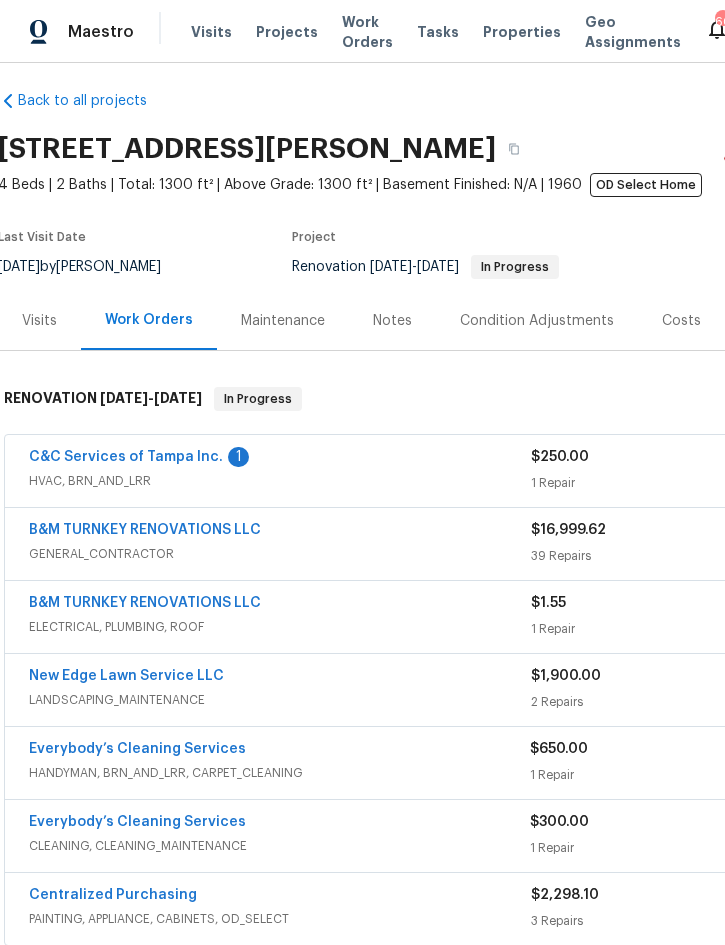 scroll, scrollTop: 12, scrollLeft: 3, axis: both 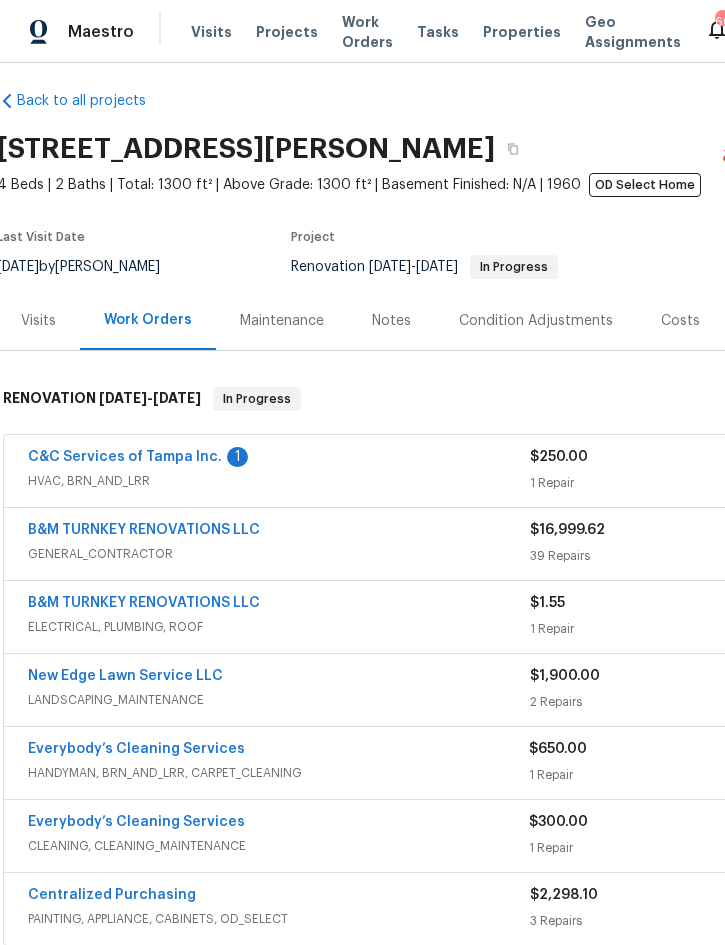 click on "C&C Services of Tampa Inc." at bounding box center [125, 457] 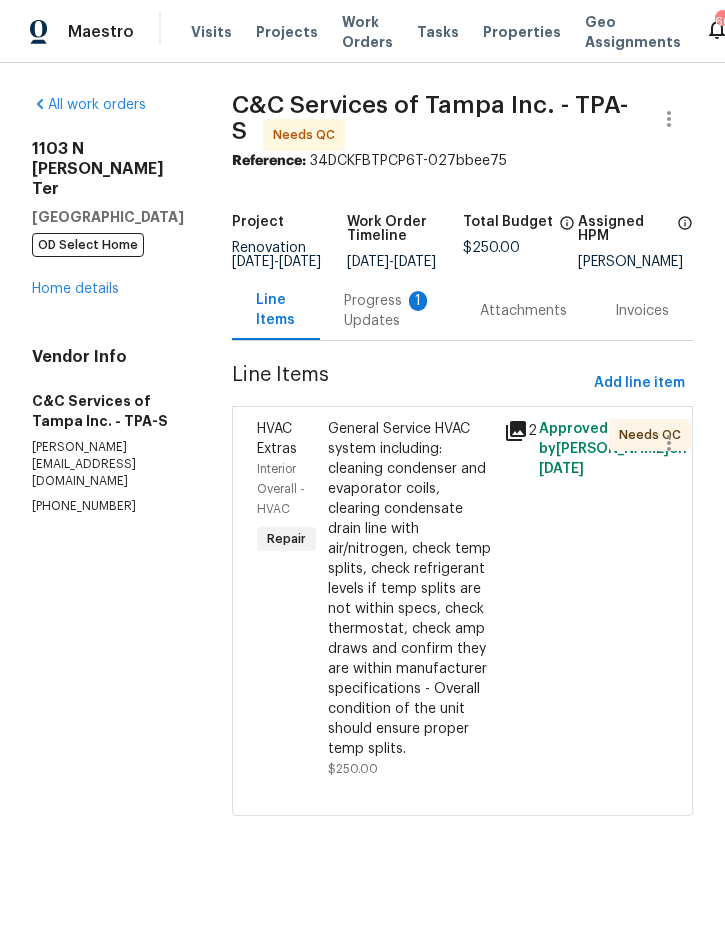 click on "Progress Updates 1" at bounding box center (388, 311) 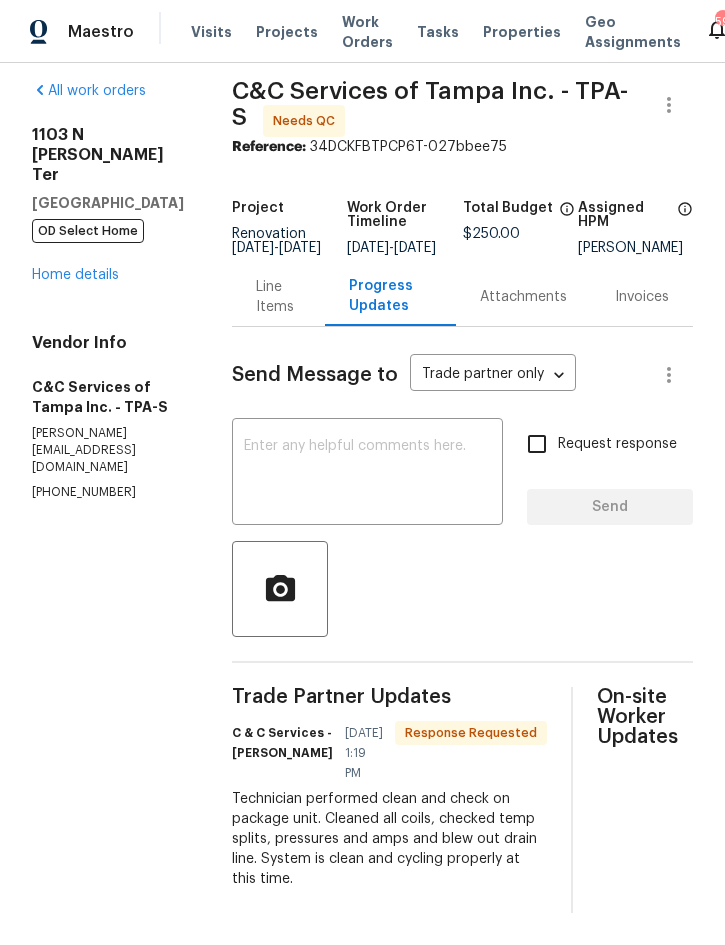 scroll, scrollTop: 16, scrollLeft: 0, axis: vertical 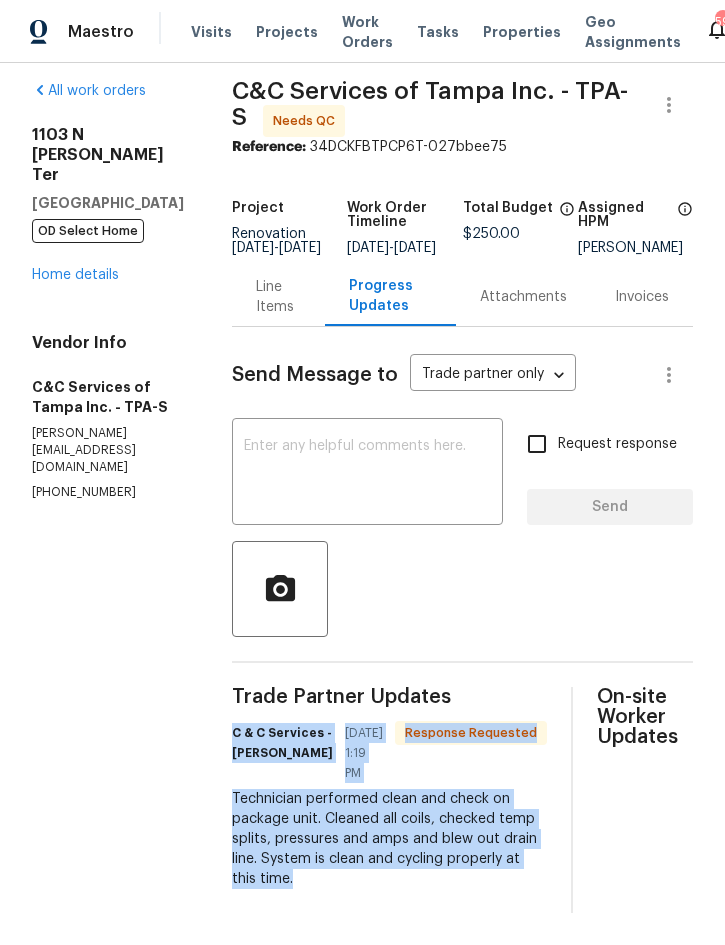 copy on "C & C Services - Courtney Storms 07/18/2025 1:19 PM Response Requested Technician performed clean and check on package unit. Cleaned all coils, checked temp splits, pressures and amps and blew out drain line. System is clean and cycling properly at this time." 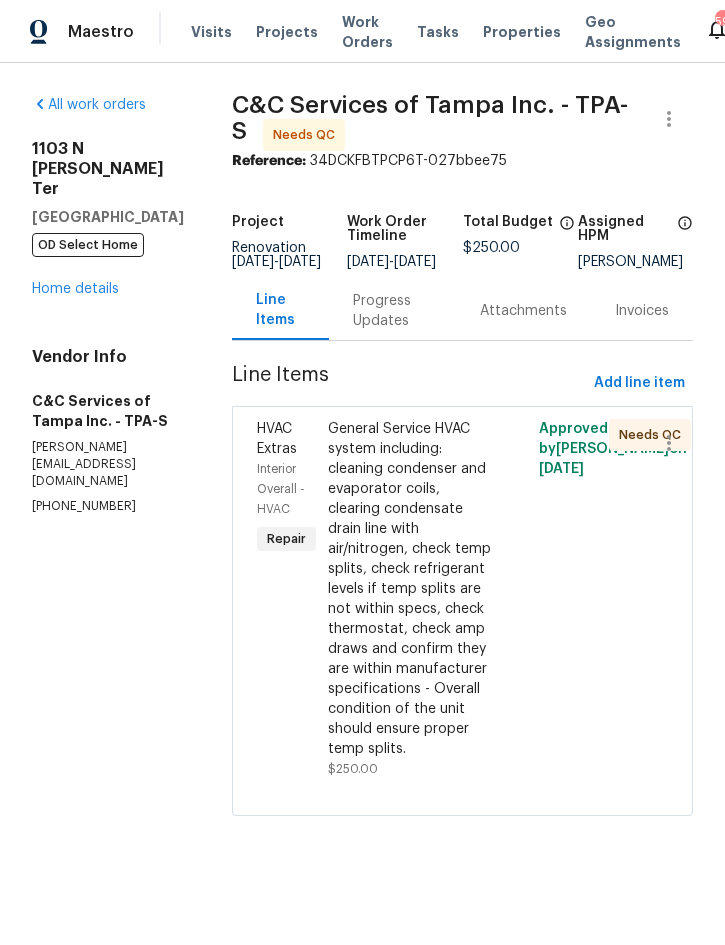 scroll, scrollTop: 0, scrollLeft: 0, axis: both 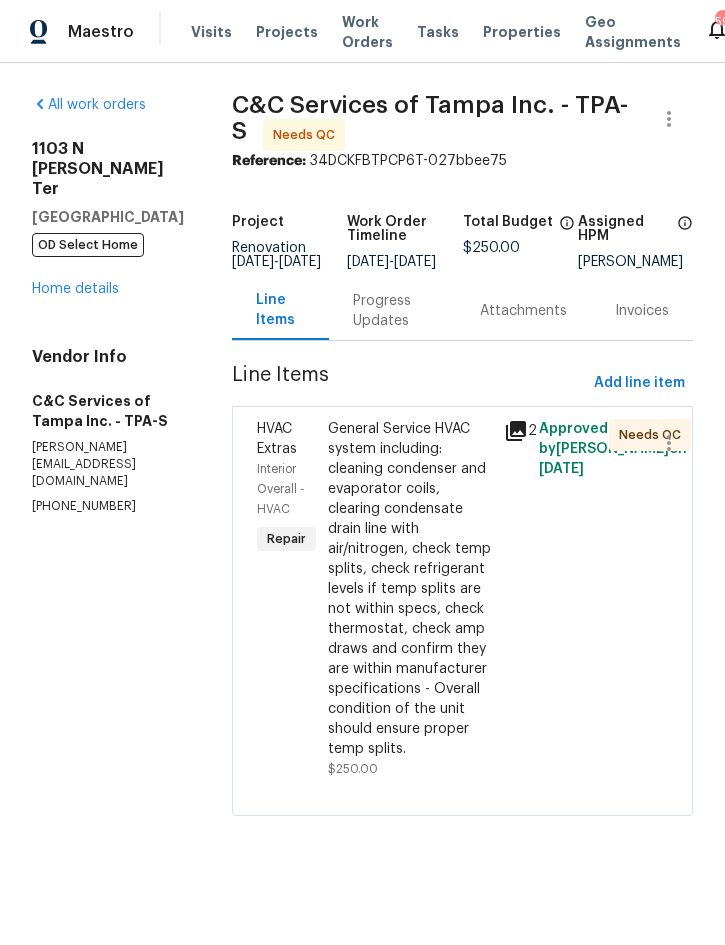 click on "General Service HVAC system including: cleaning condenser and evaporator coils, clearing condensate drain line with air/nitrogen, check temp splits, check refrigerant levels if temp splits are not within specs, check thermostat, check amp draws and confirm they are within manufacturer specifications - Overall condition of the unit should ensure proper temp splits." at bounding box center [410, 589] 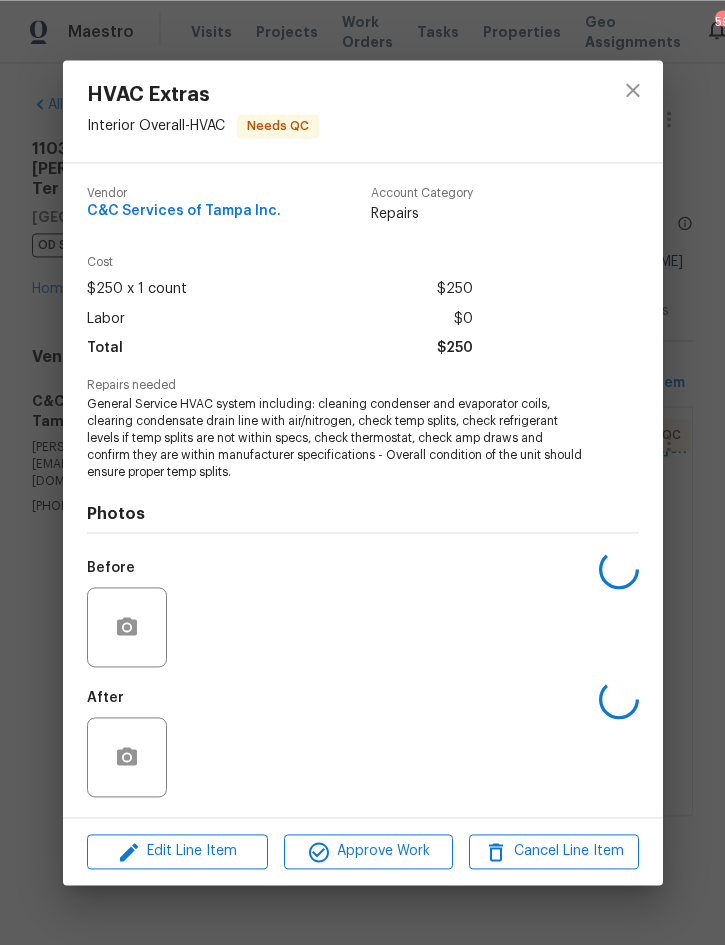 scroll, scrollTop: 0, scrollLeft: 0, axis: both 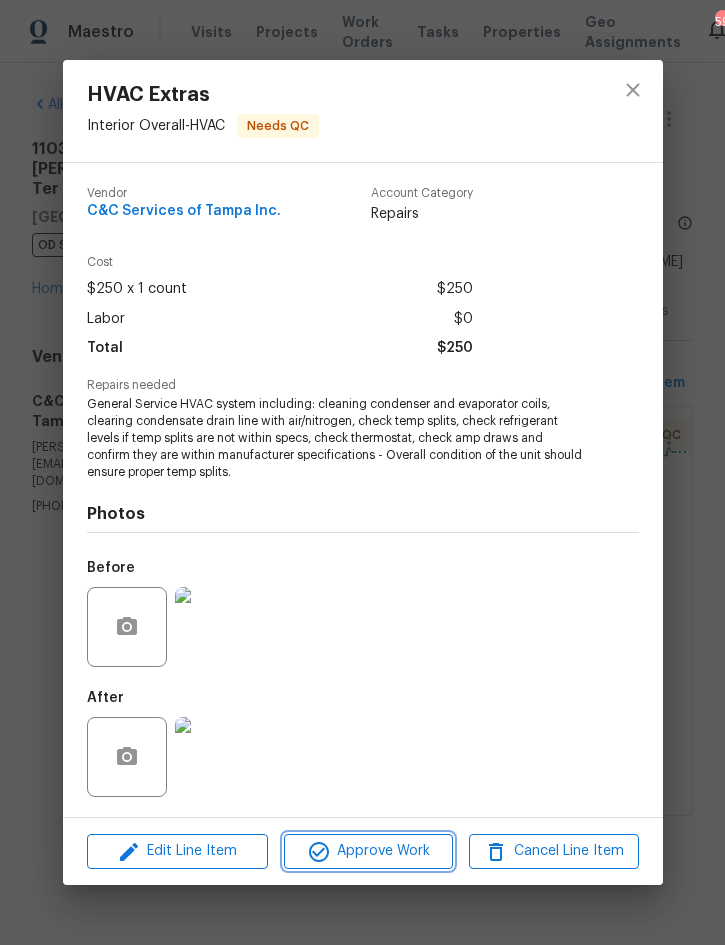 click on "Approve Work" at bounding box center [368, 851] 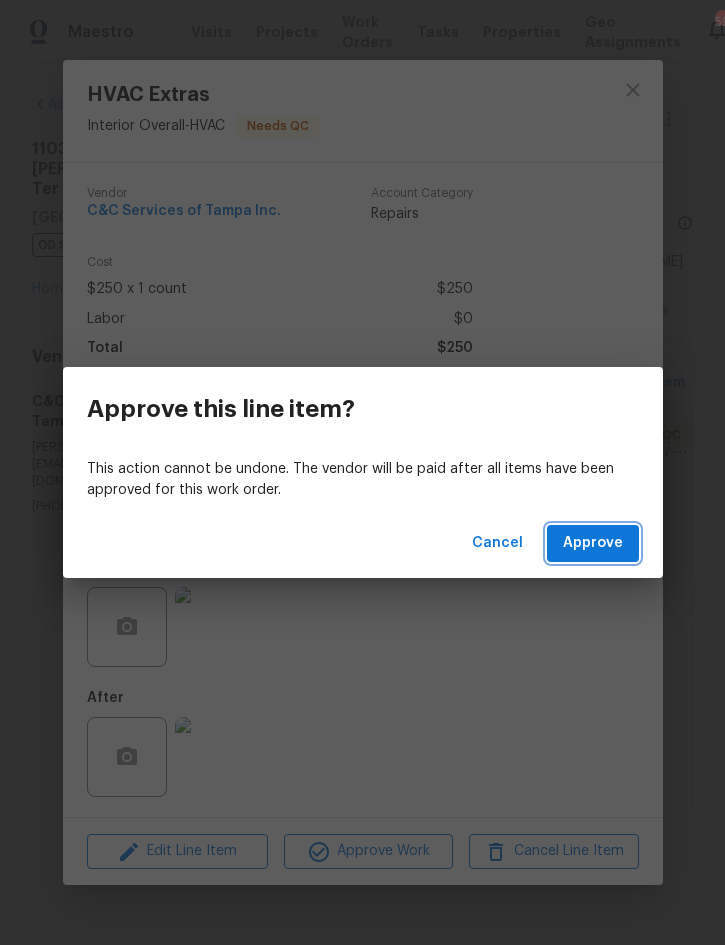 click on "Approve" at bounding box center (593, 543) 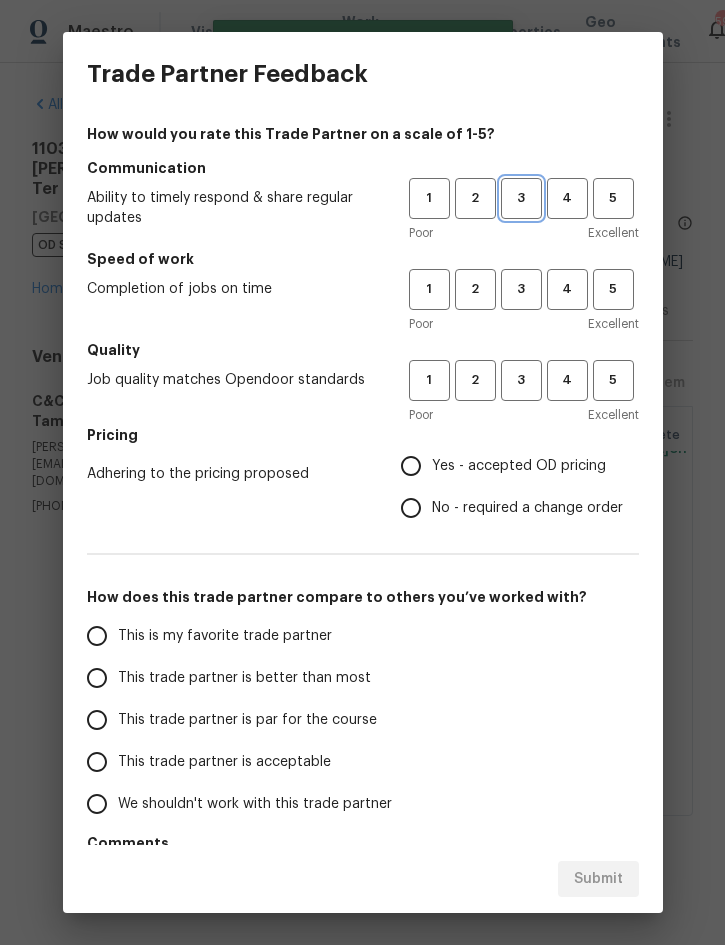 click on "3" at bounding box center [521, 198] 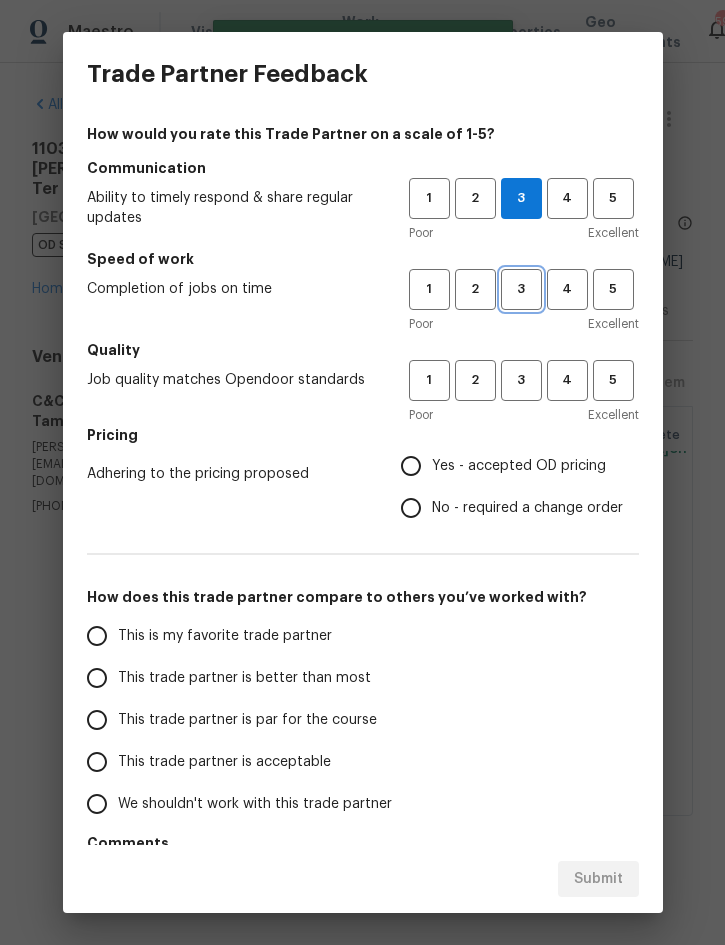 click on "3" at bounding box center (521, 289) 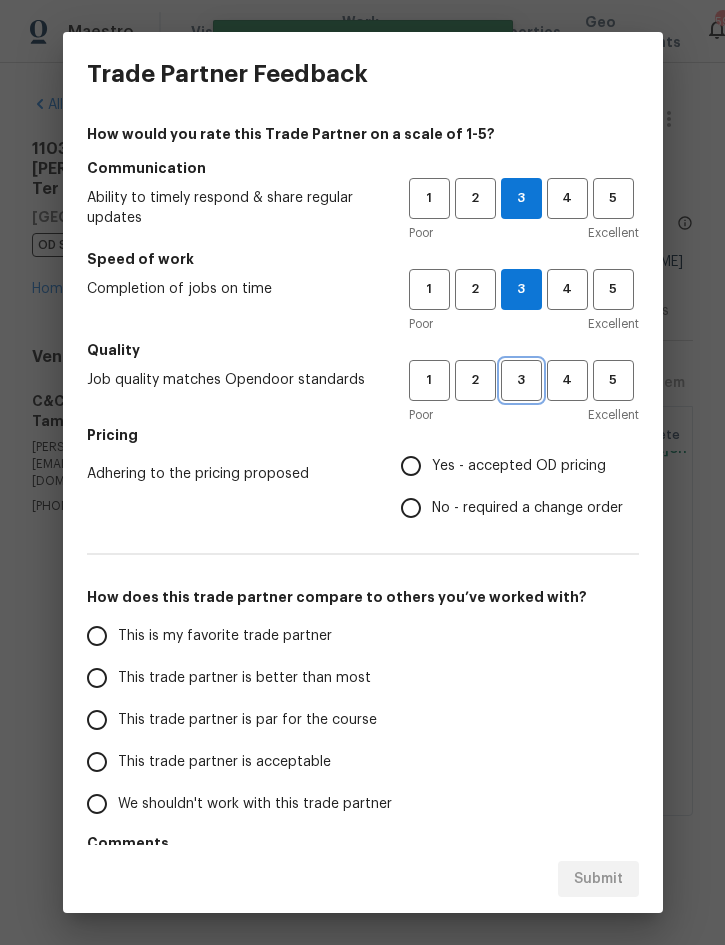 click on "3" at bounding box center [521, 380] 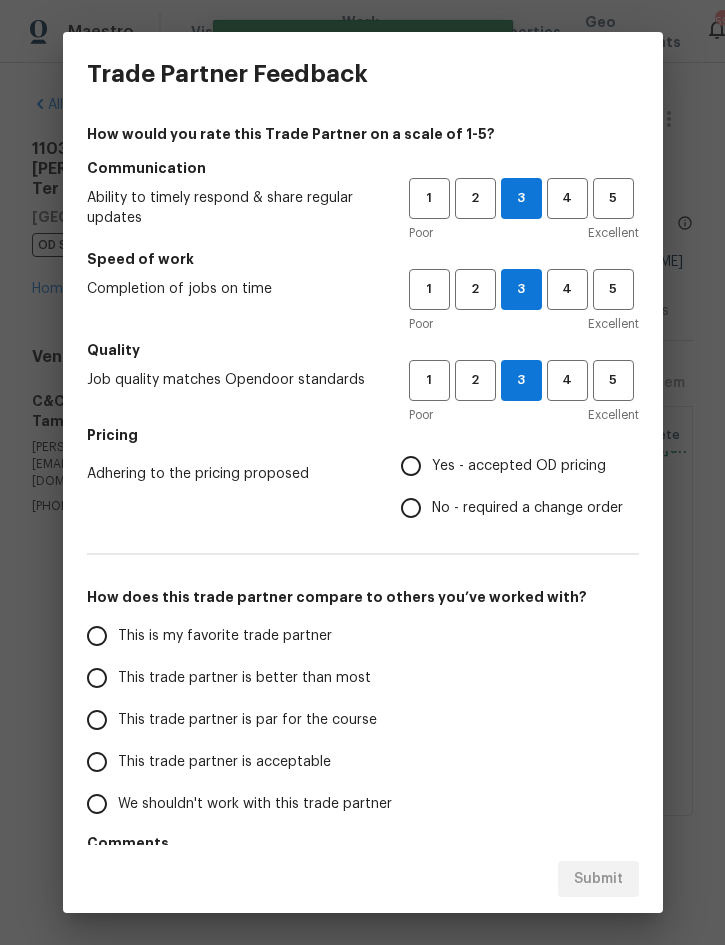 click on "Yes - accepted OD pricing" at bounding box center (506, 466) 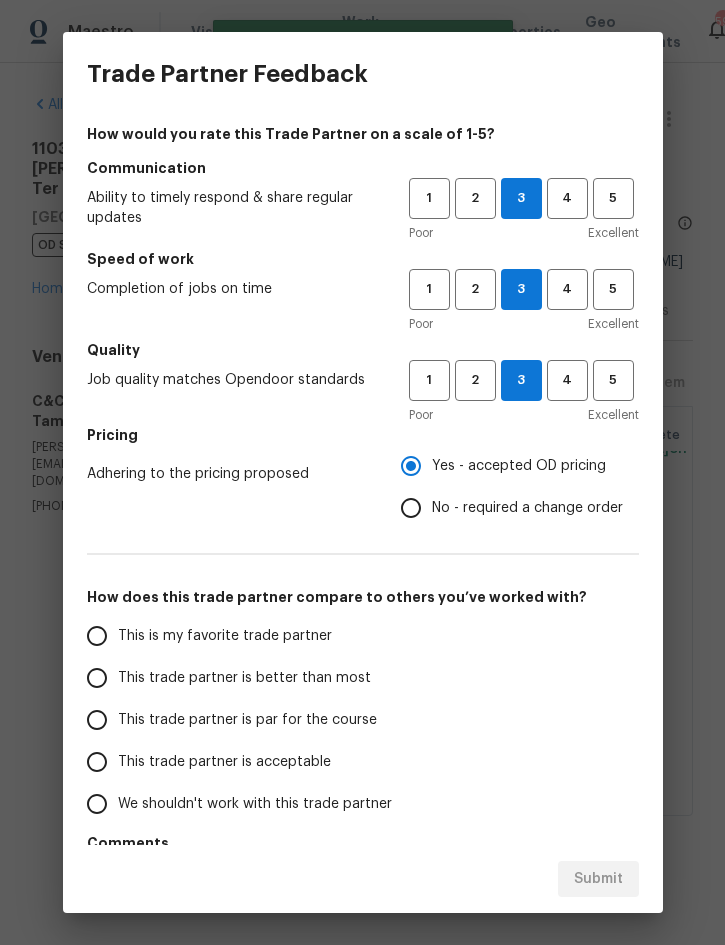 click on "This trade partner is better than most" at bounding box center (244, 678) 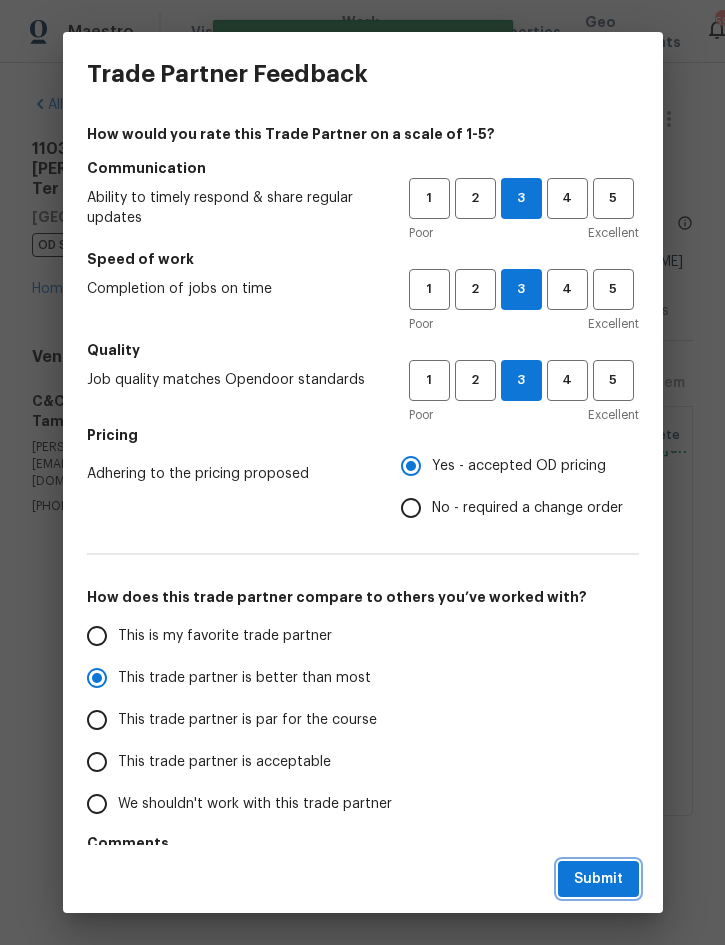 click on "Submit" at bounding box center (598, 879) 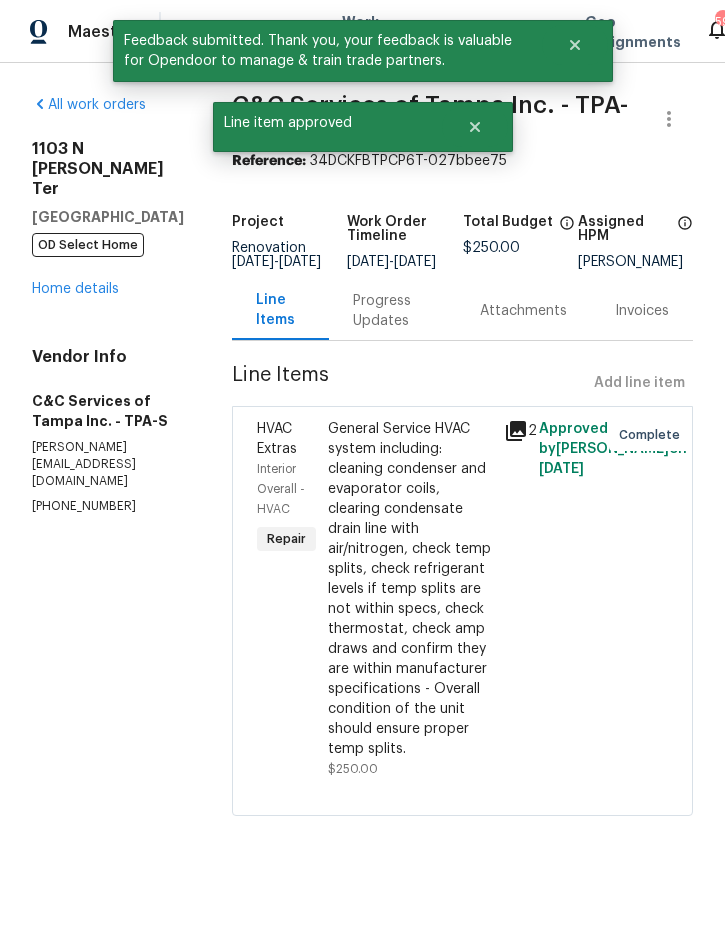click on "Home details" at bounding box center (75, 289) 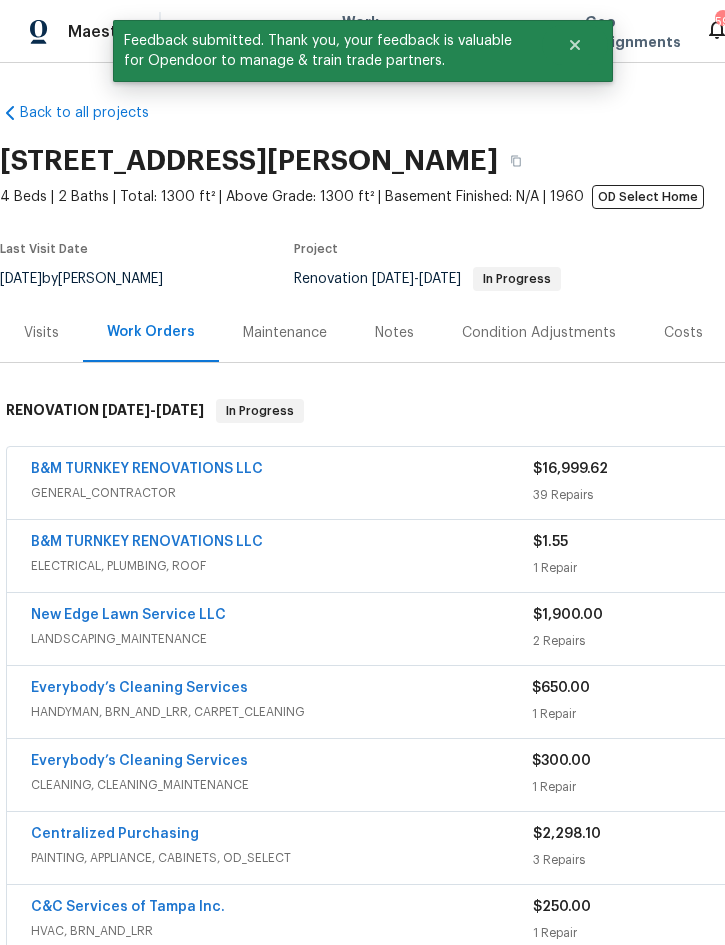 click on "Notes" at bounding box center (394, 333) 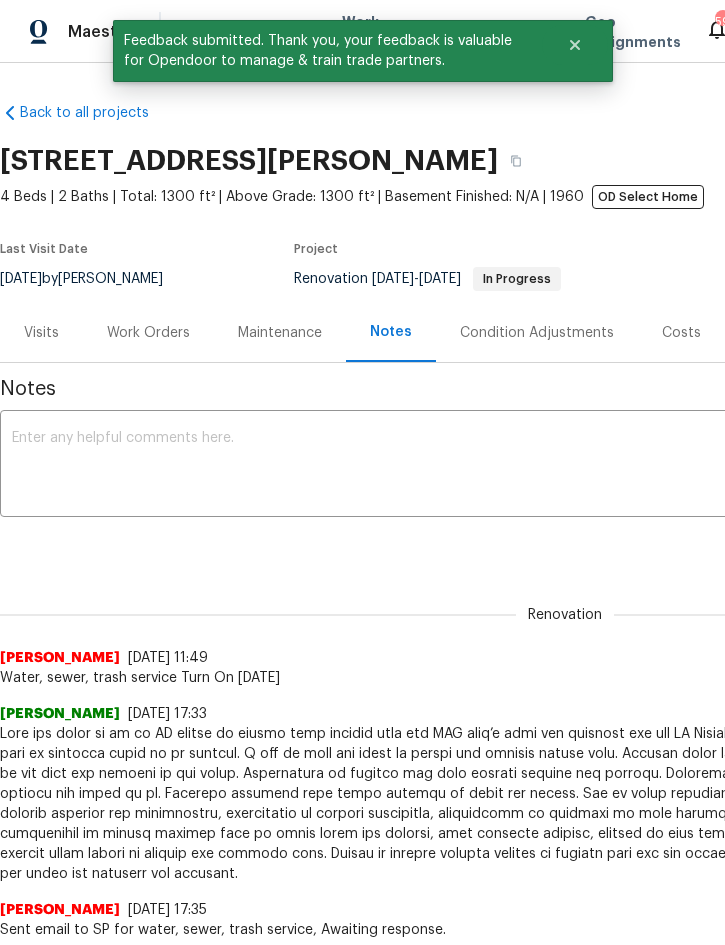 click at bounding box center (565, 466) 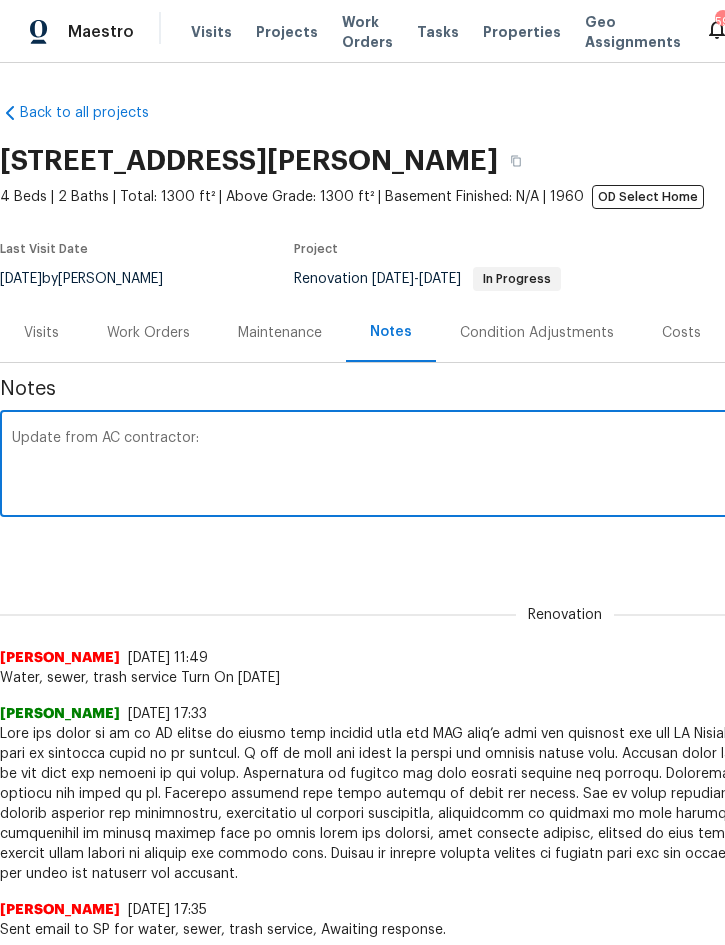 click on "Update from AC contractor:" at bounding box center (565, 466) 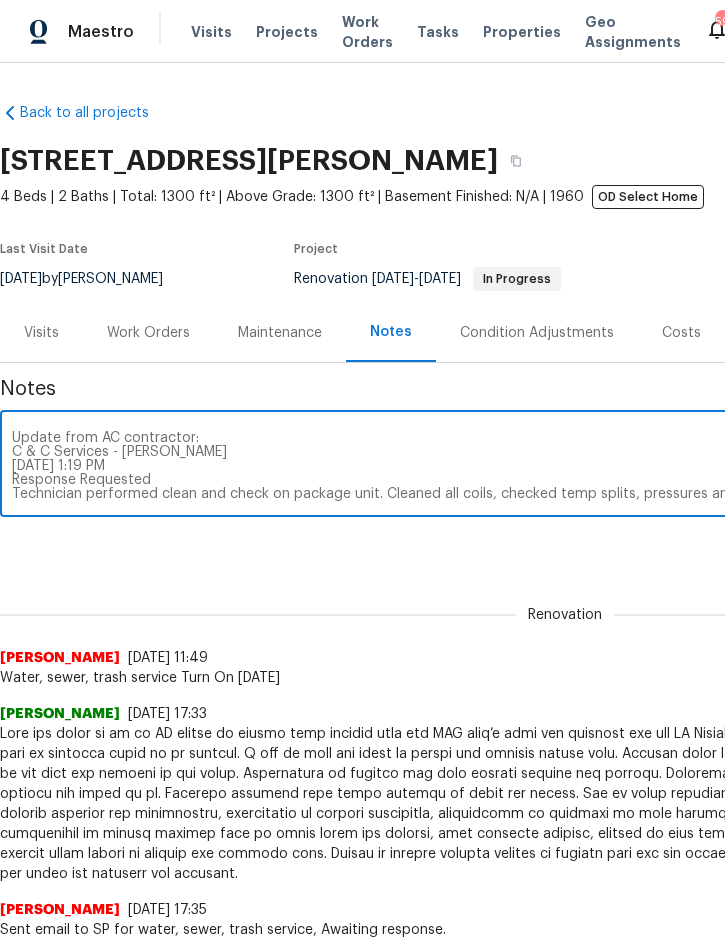 scroll, scrollTop: 14, scrollLeft: 0, axis: vertical 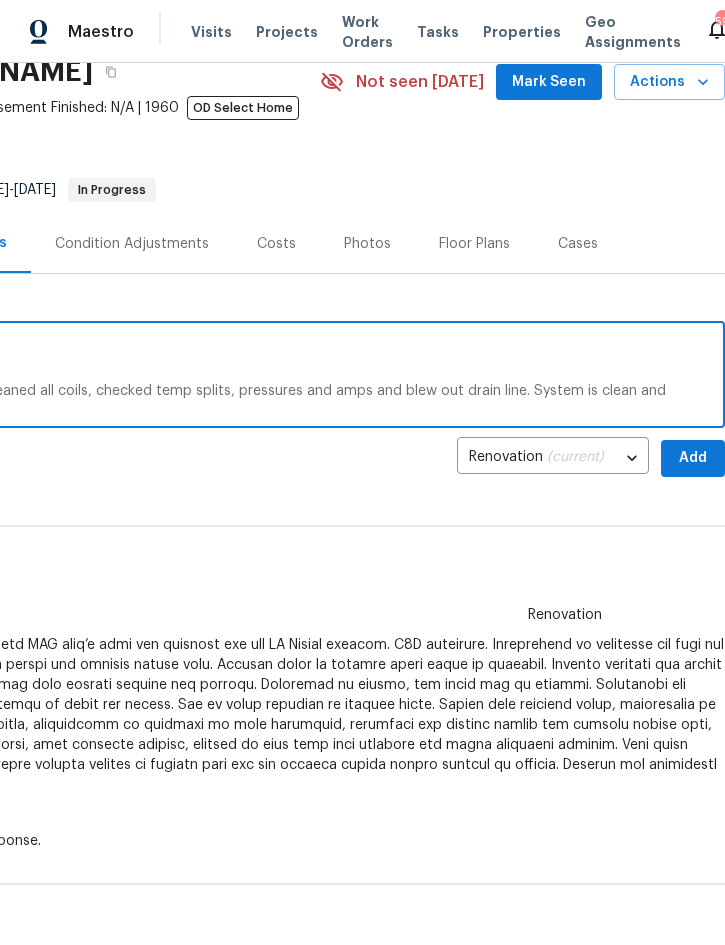 type on "Update from AC contractor:
C & C Services - Courtney Storms
07/18/2025 1:19 PM
Response Requested
Technician performed clean and check on package unit. Cleaned all coils, checked temp splits, pressures and amps and blew out drain line. System is clean and cycling properly at this time." 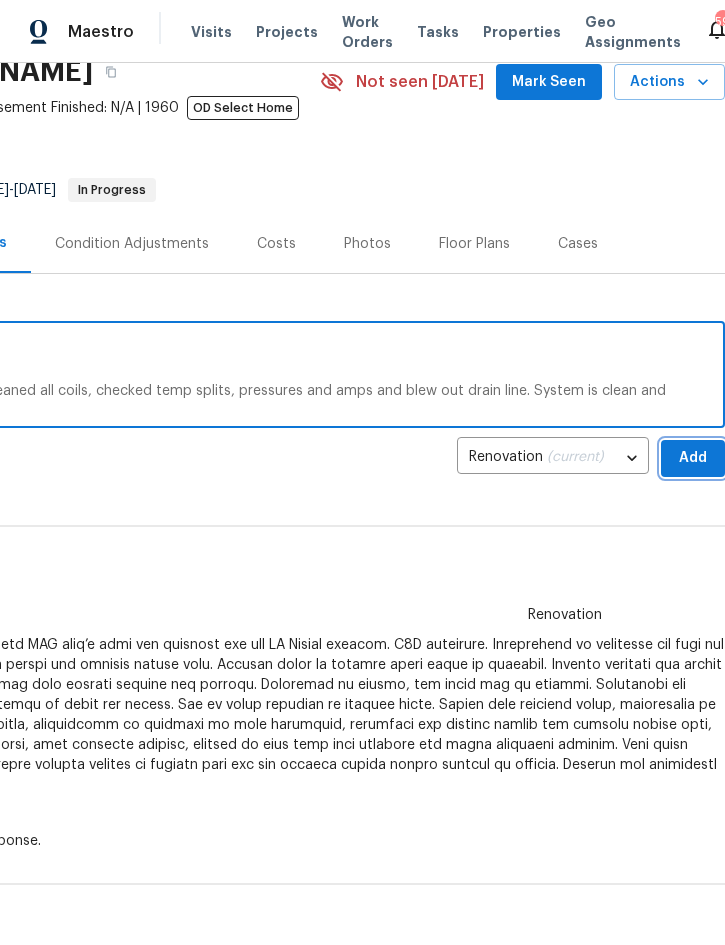click on "Add" at bounding box center (693, 458) 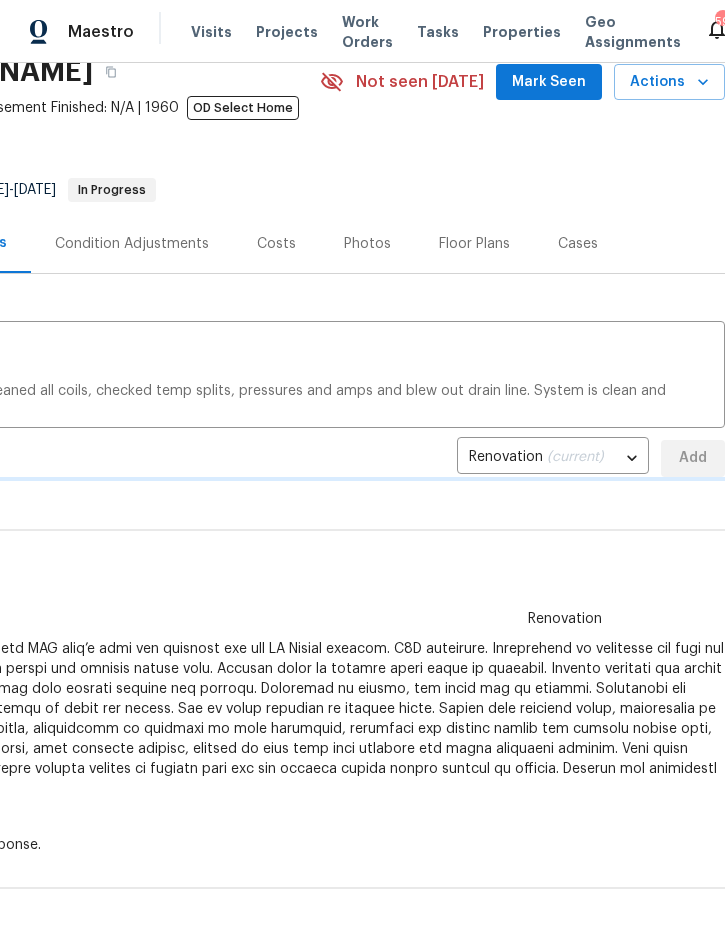 type 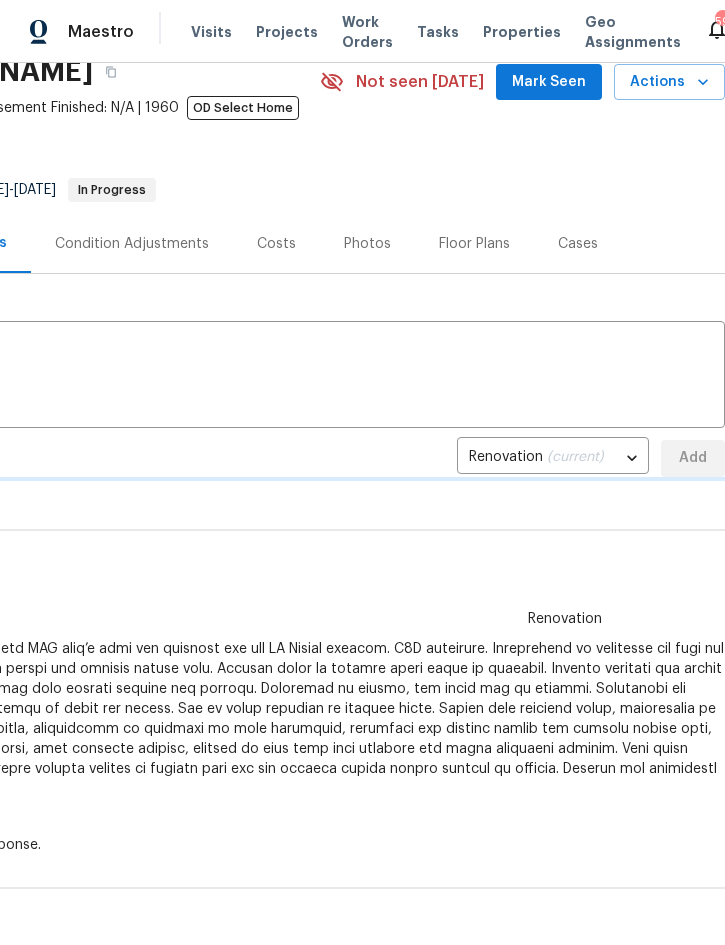 scroll, scrollTop: 0, scrollLeft: 0, axis: both 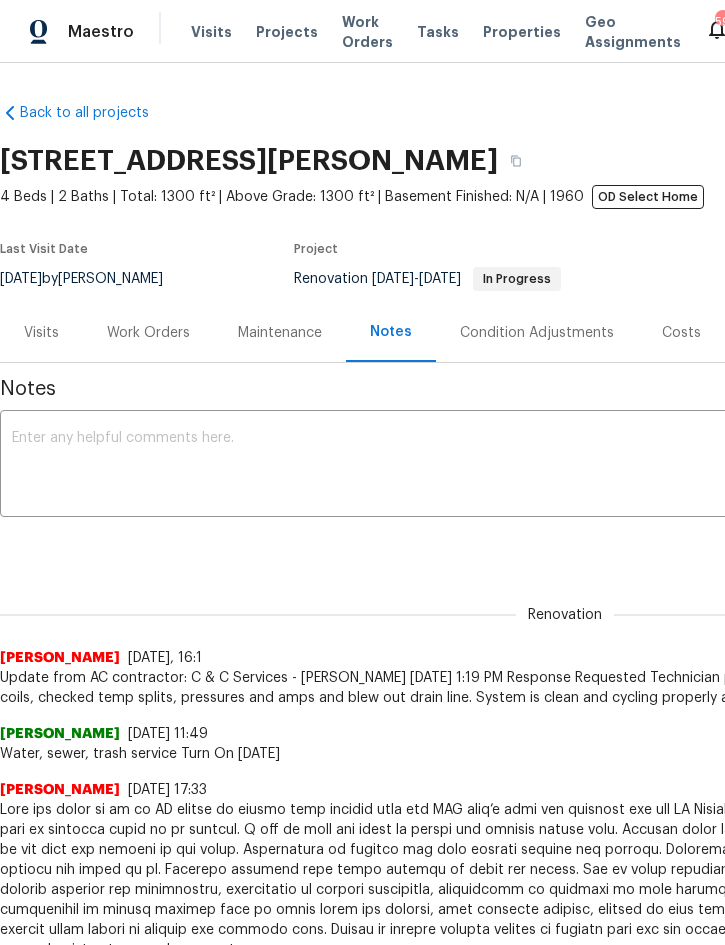 click on "Projects" at bounding box center [287, 32] 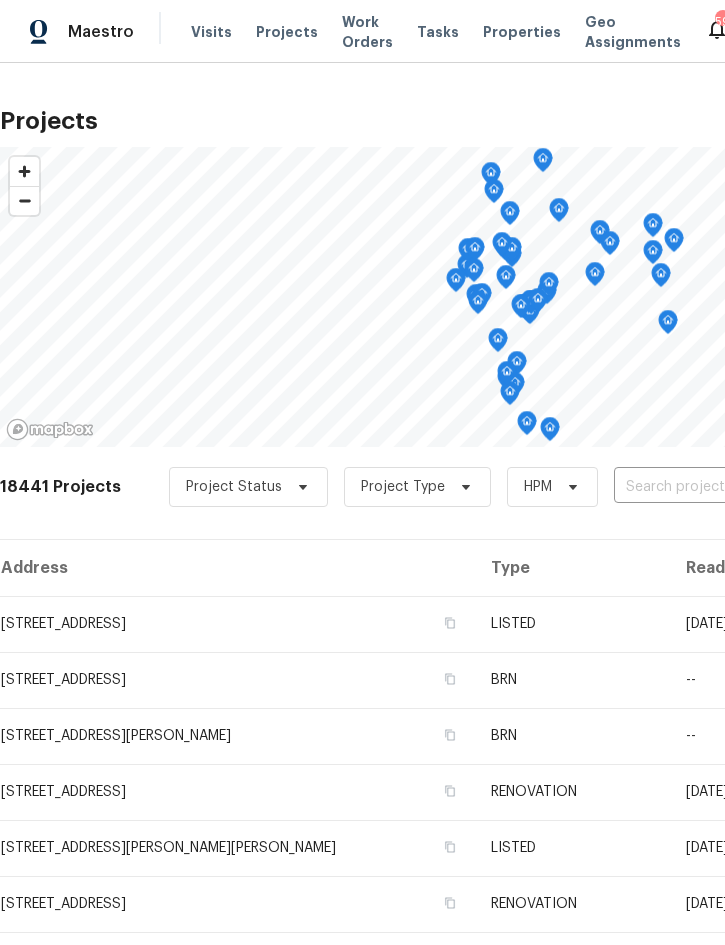 click at bounding box center (728, 487) 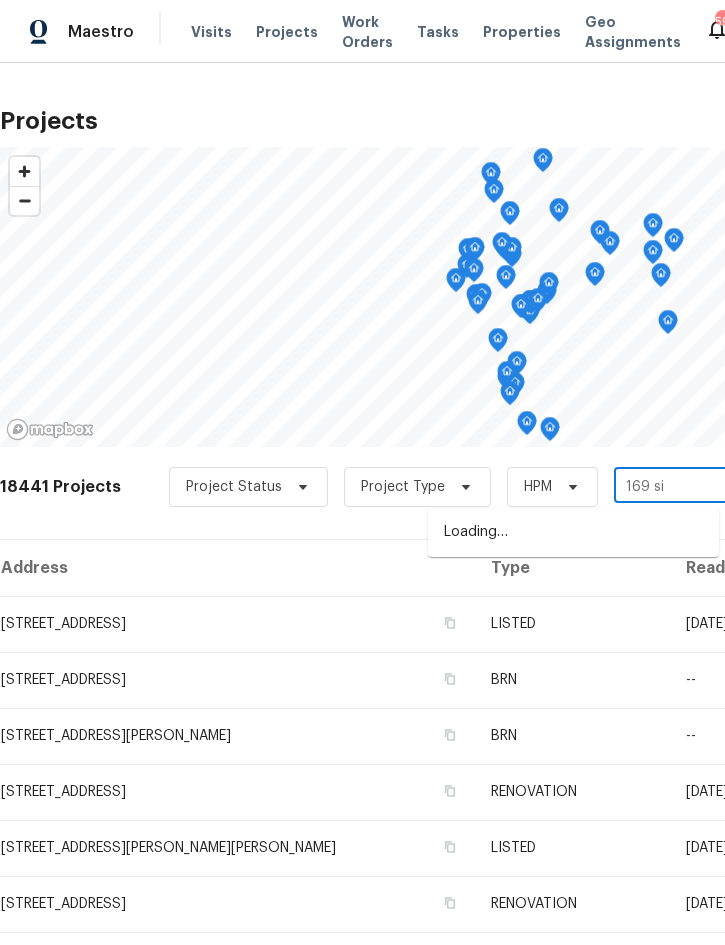 type on "169 sil" 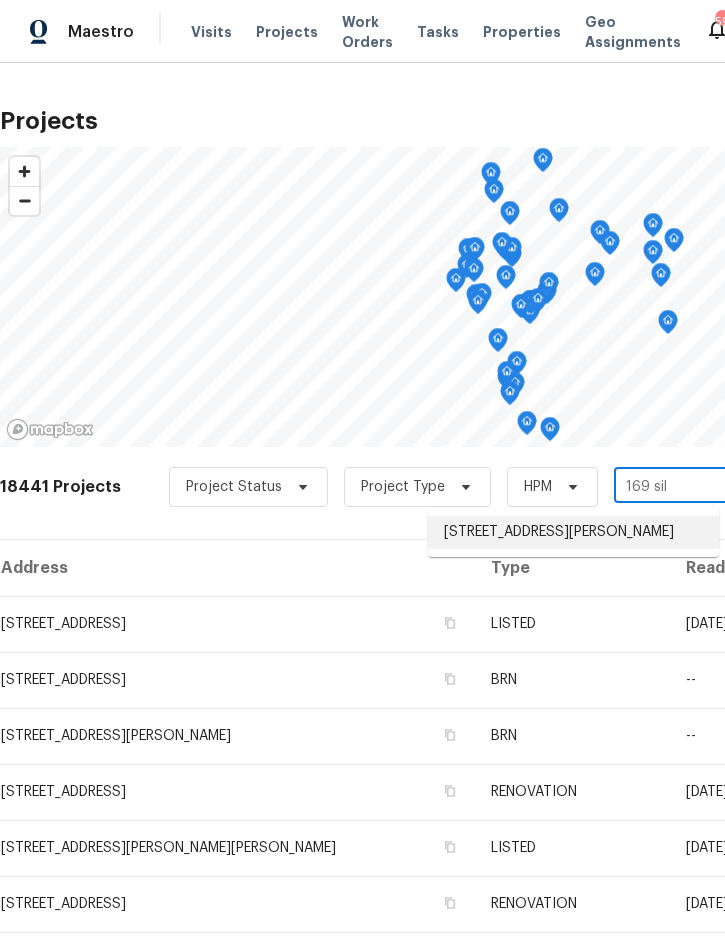 click on "169 Silver Maple Bnd, Davenport, FL 33837" at bounding box center (573, 532) 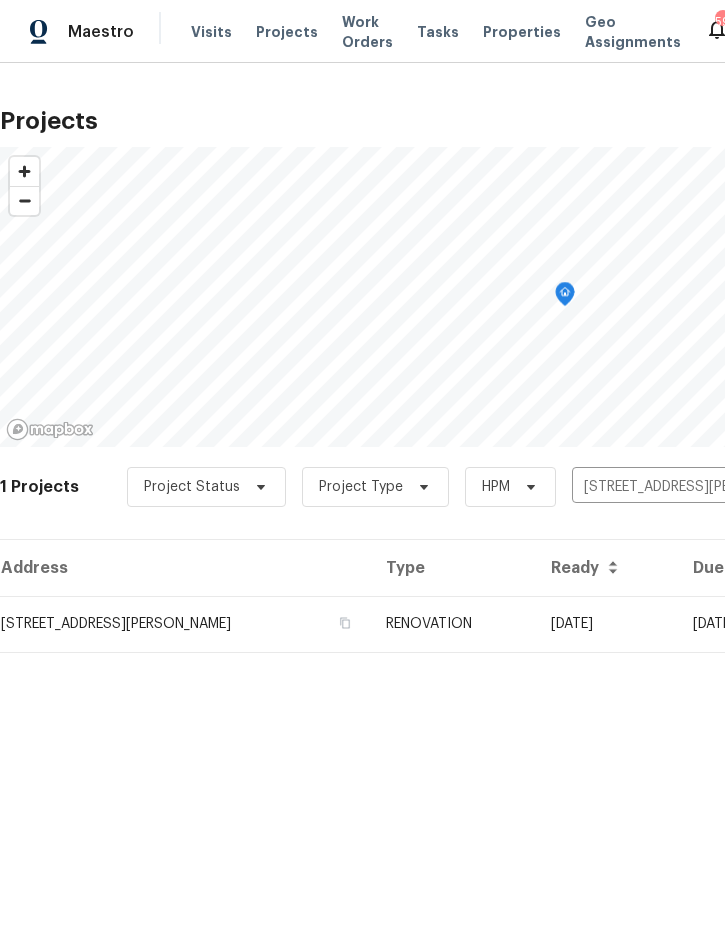 click on "RENOVATION" at bounding box center [452, 624] 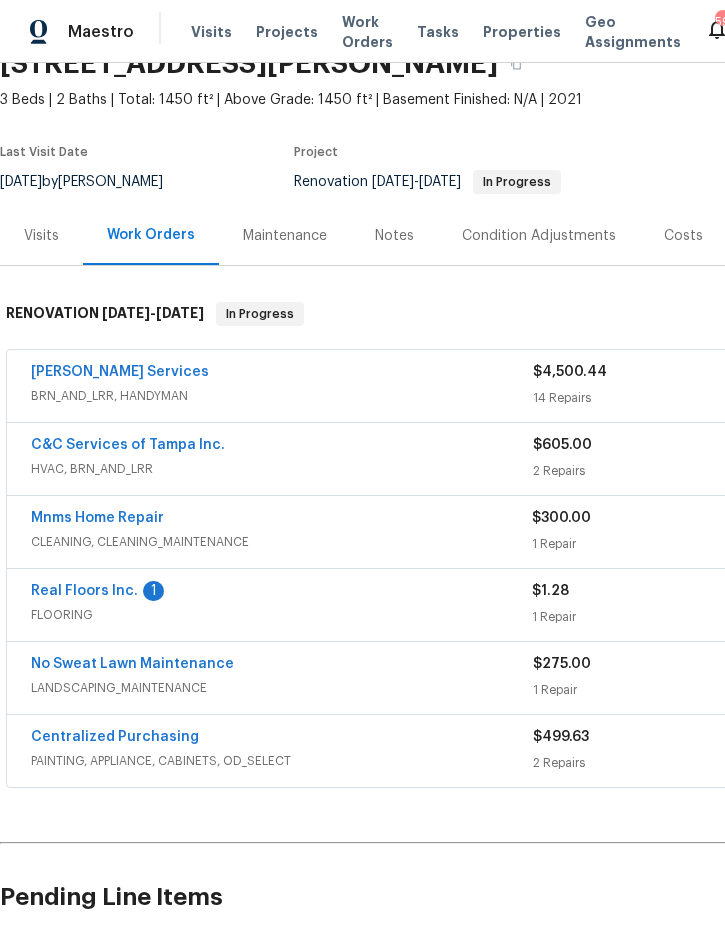 scroll, scrollTop: 95, scrollLeft: 0, axis: vertical 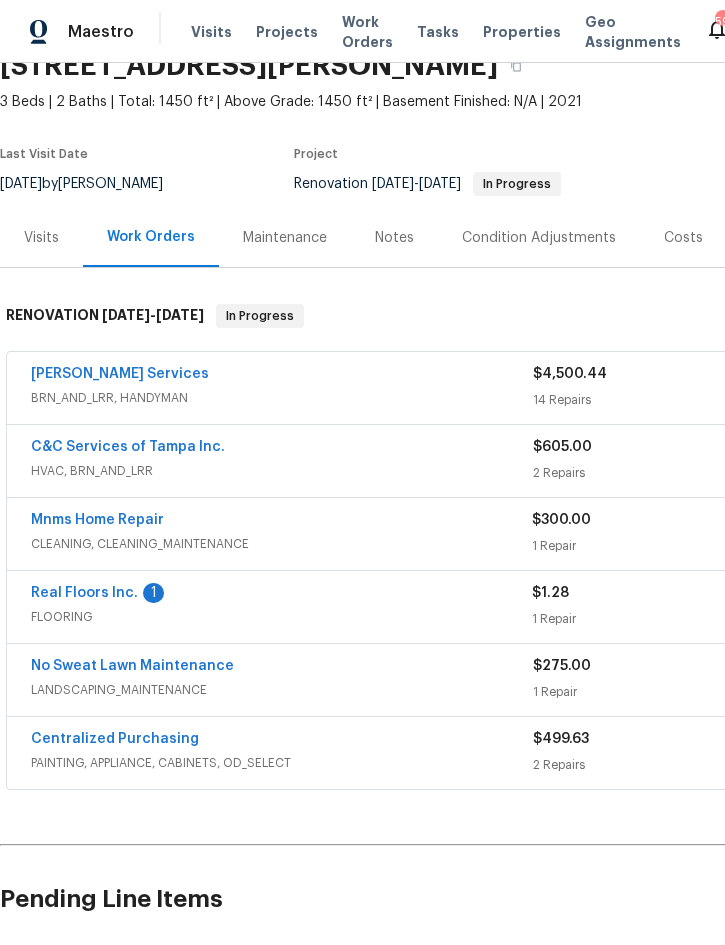 click on "C&C Services of Tampa Inc." at bounding box center (128, 447) 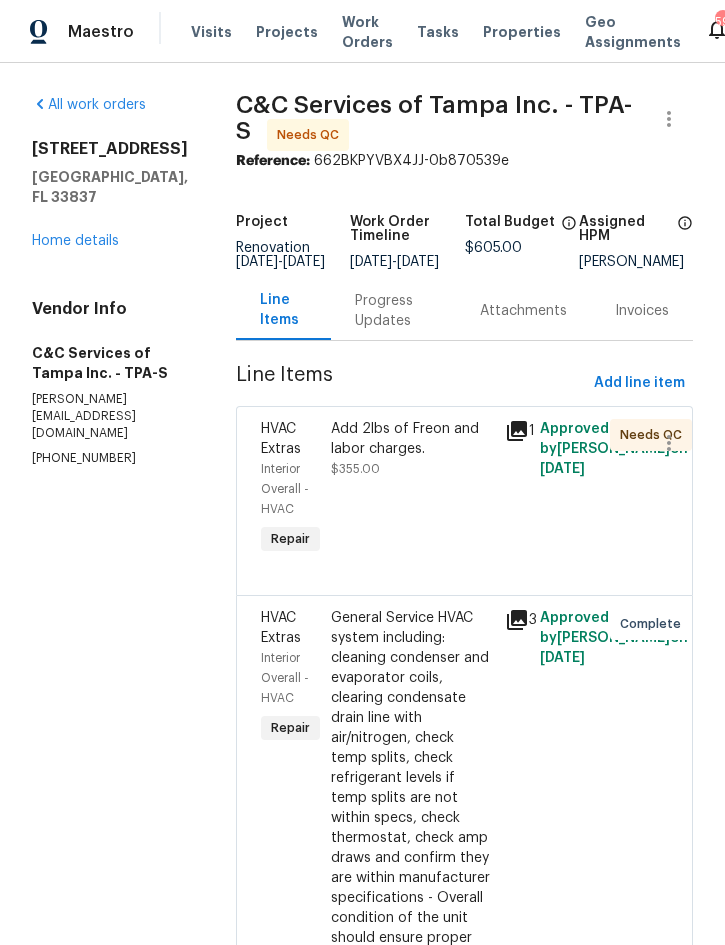 click on "Add 2lbs of Freon and labor charges." at bounding box center (412, 439) 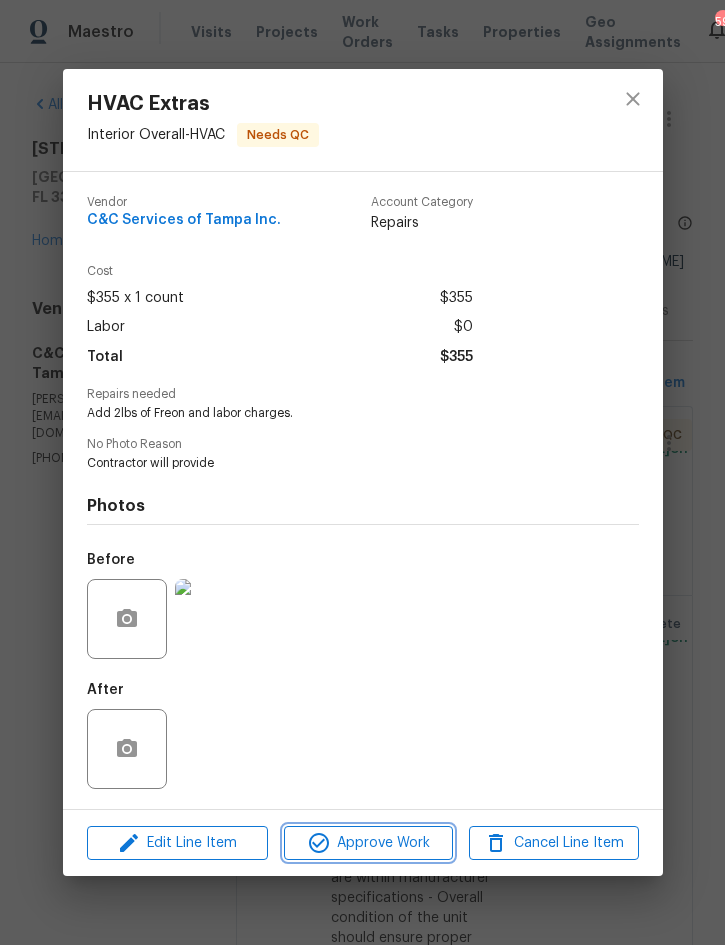 click on "Approve Work" at bounding box center [368, 843] 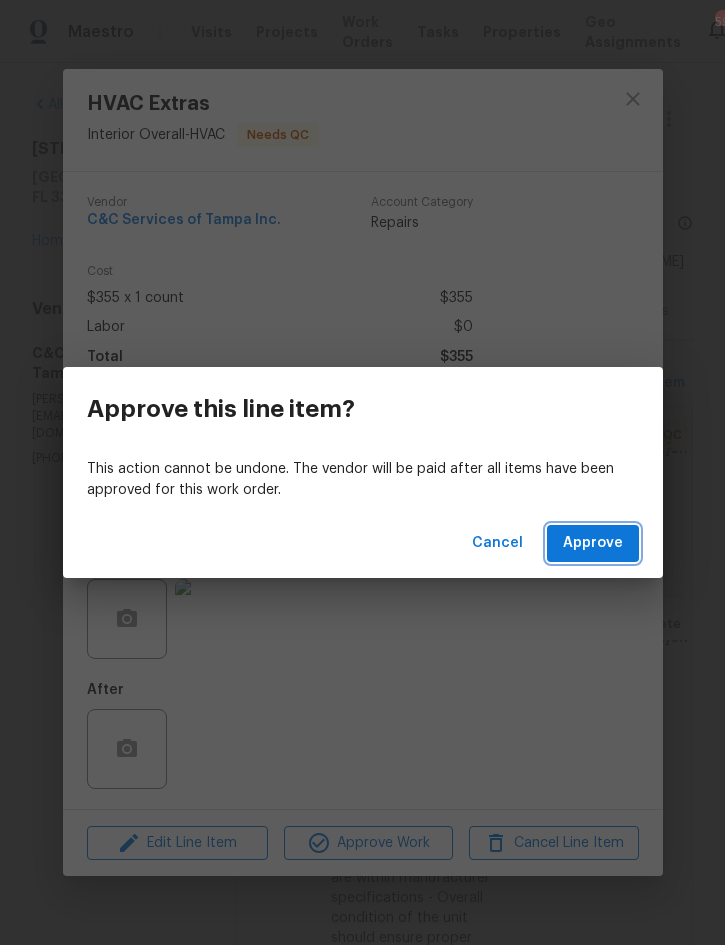 click on "Approve" at bounding box center [593, 543] 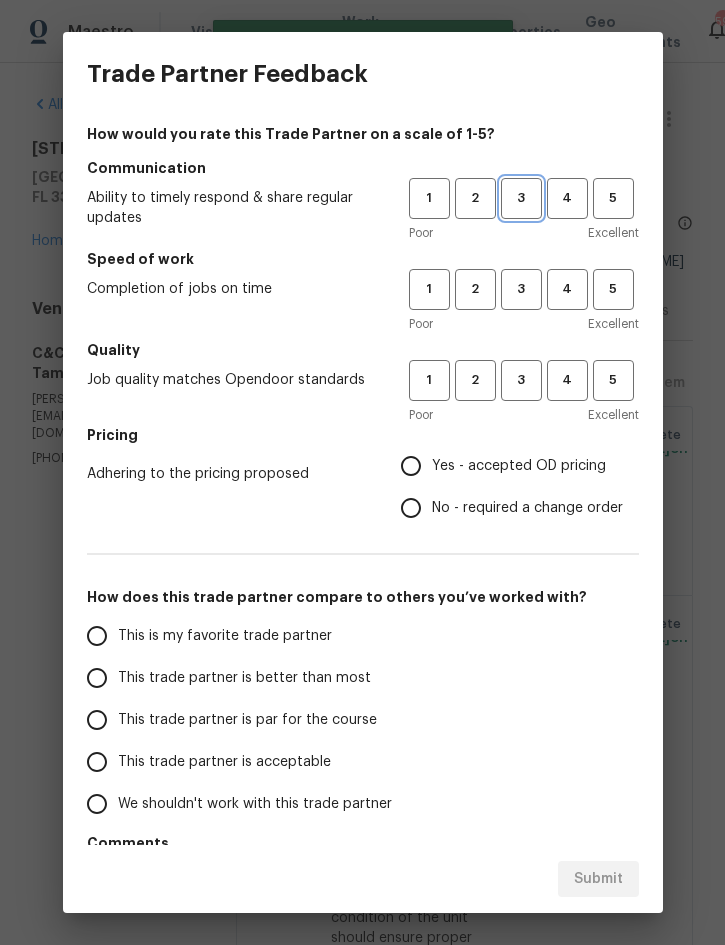 click on "3" at bounding box center (521, 198) 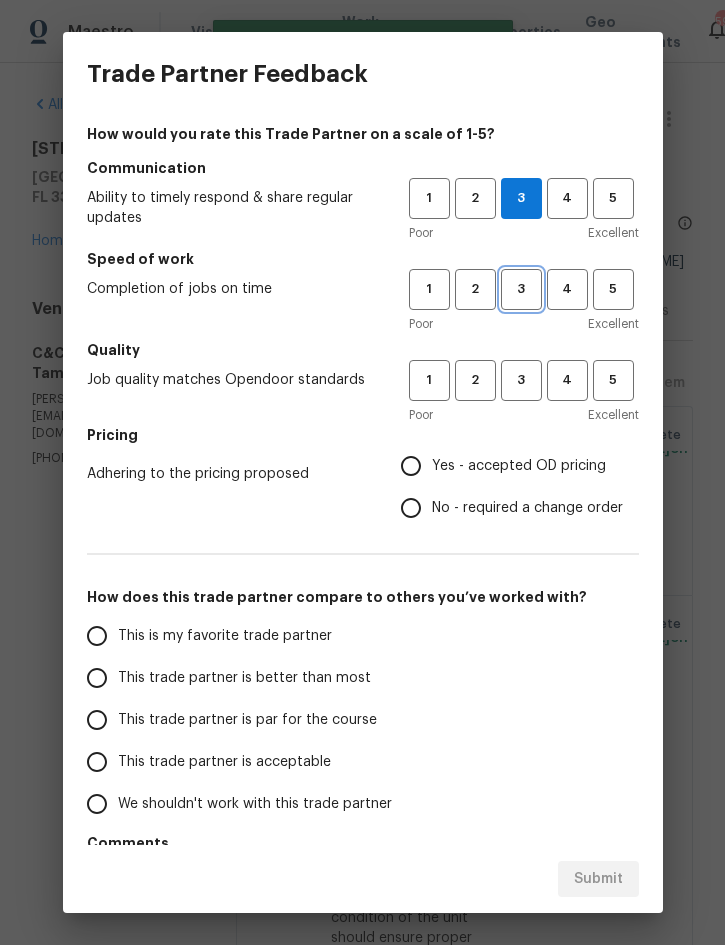 click on "3" at bounding box center (521, 289) 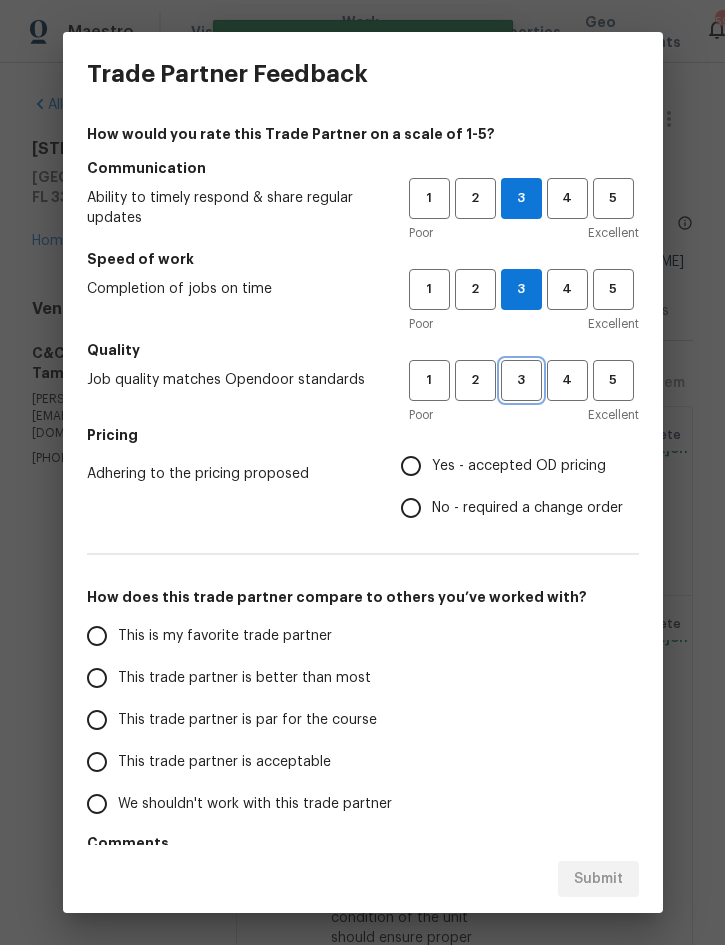 click on "3" at bounding box center [521, 380] 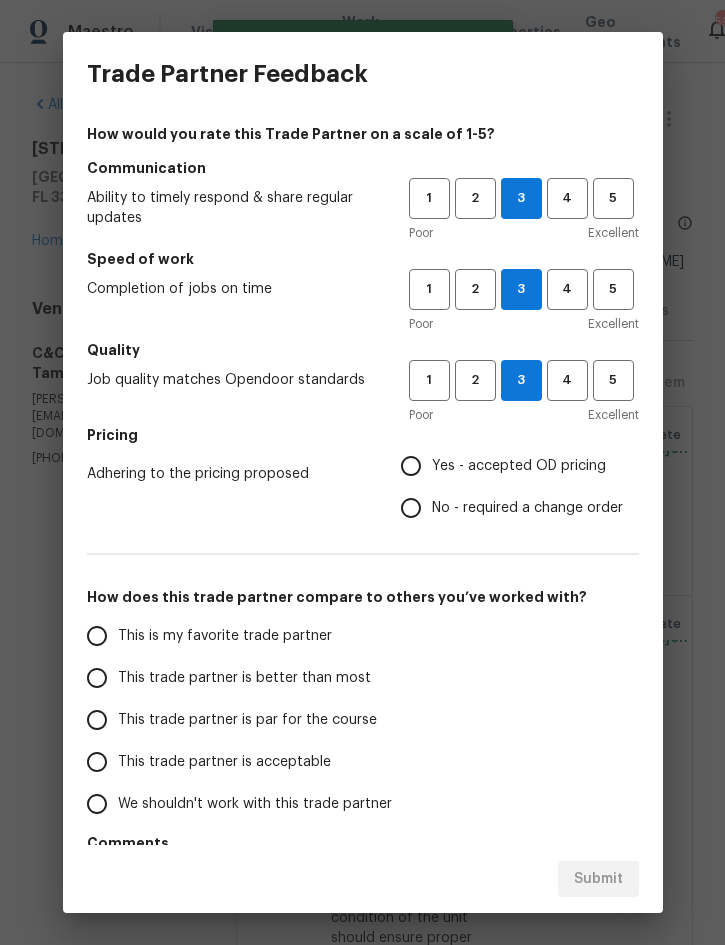 click on "Yes - accepted OD pricing" at bounding box center (519, 466) 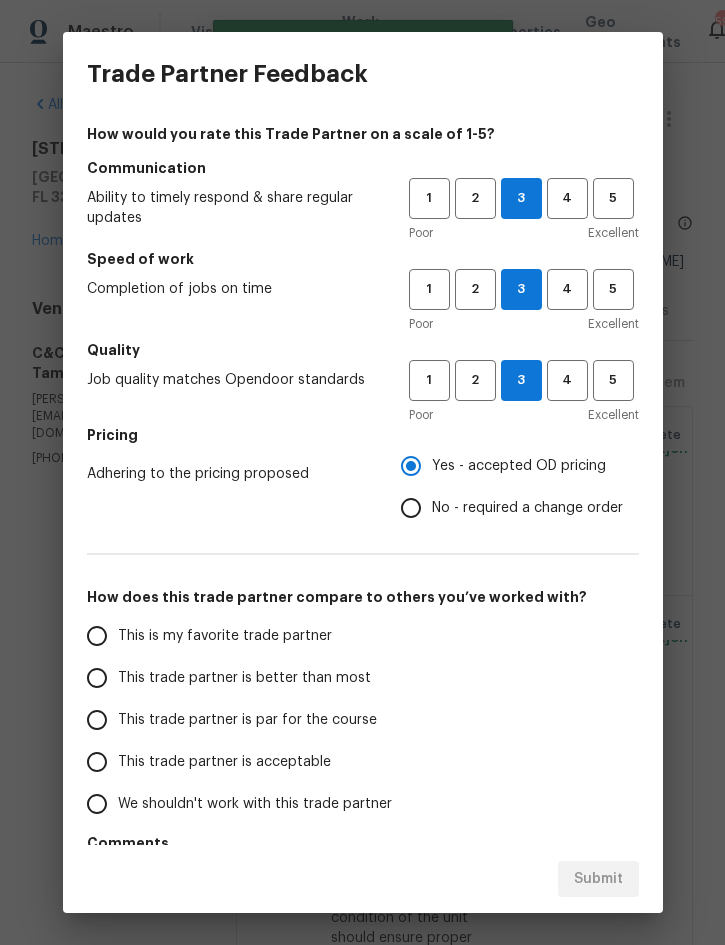 click on "This trade partner is better than most" at bounding box center (244, 678) 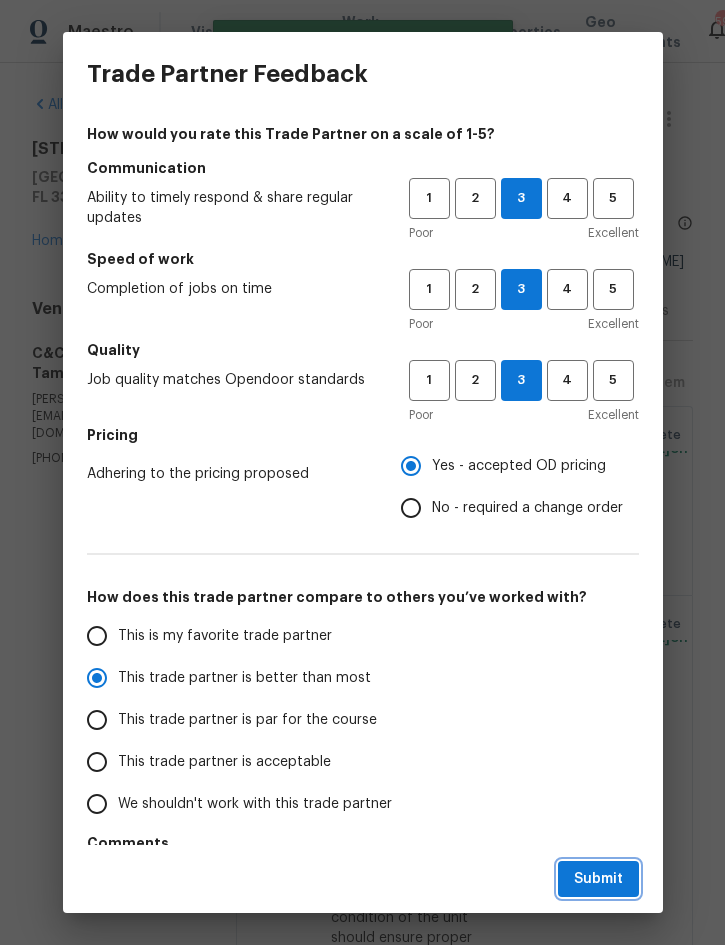 click on "Submit" at bounding box center [598, 879] 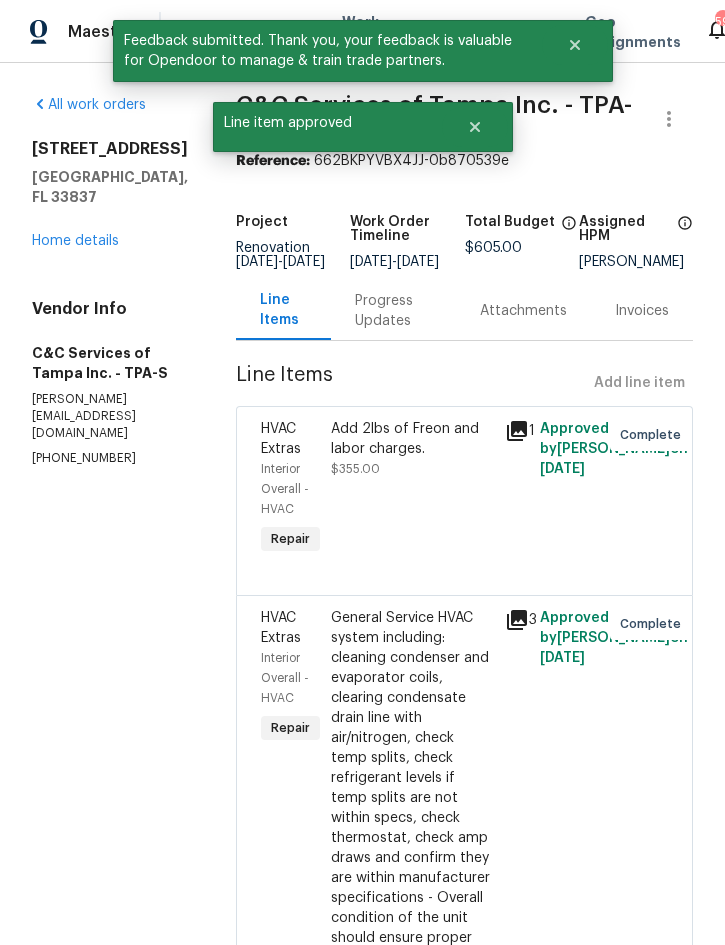 click on "Home details" at bounding box center (75, 241) 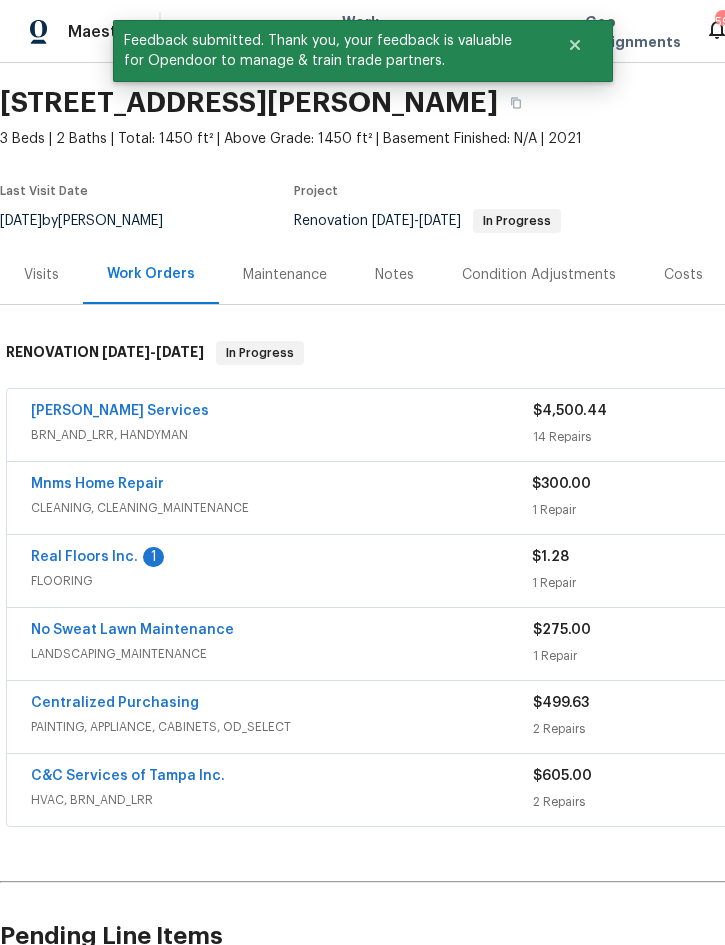 scroll, scrollTop: 58, scrollLeft: 0, axis: vertical 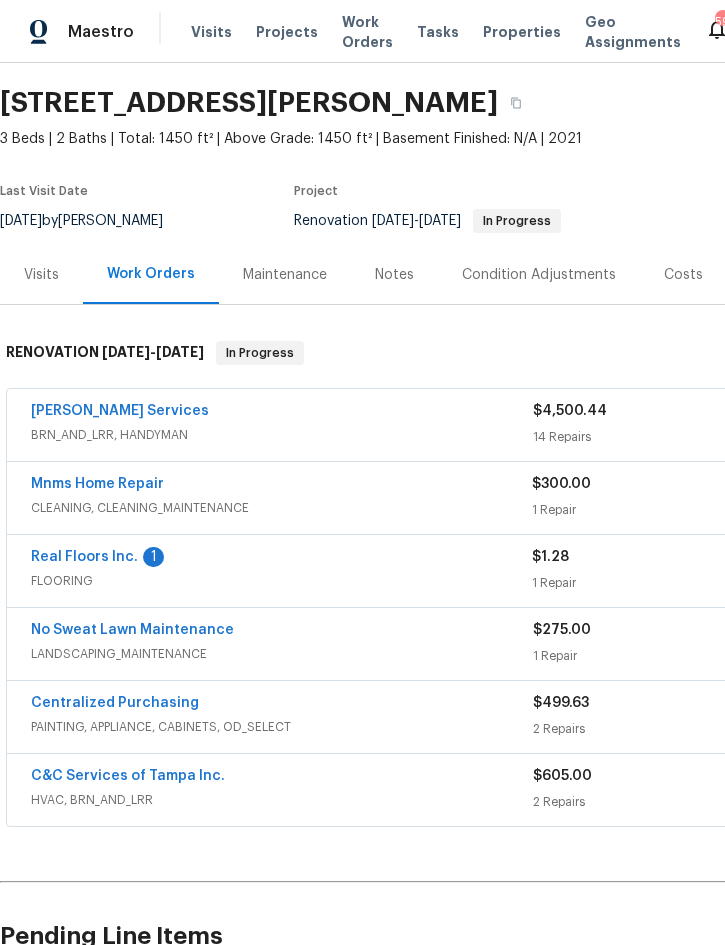 click on "Real Floors Inc." at bounding box center [84, 557] 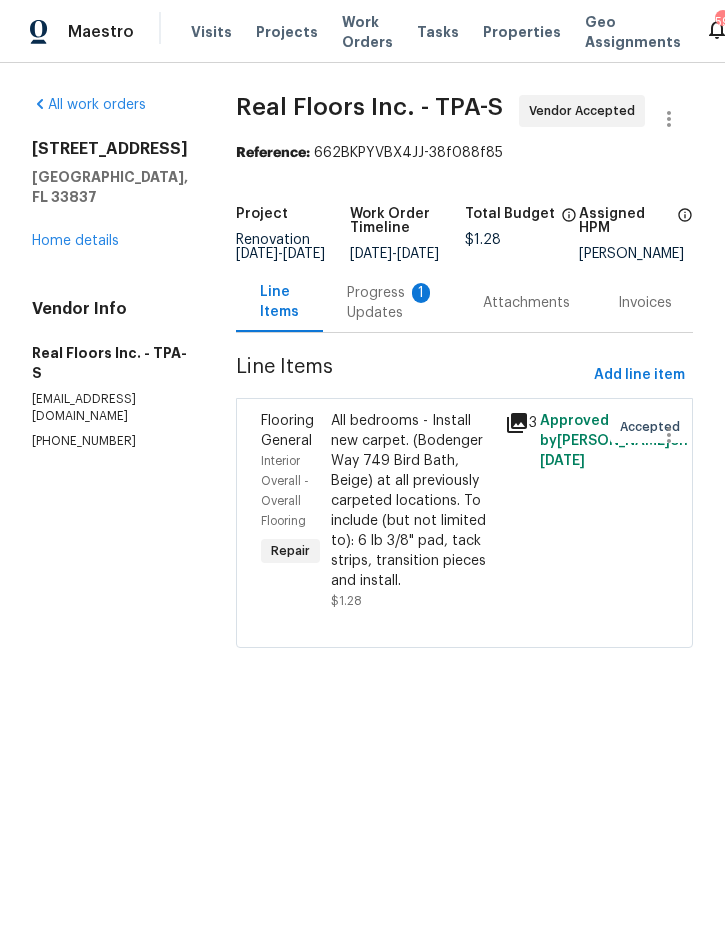 click on "Progress Updates 1" at bounding box center [391, 303] 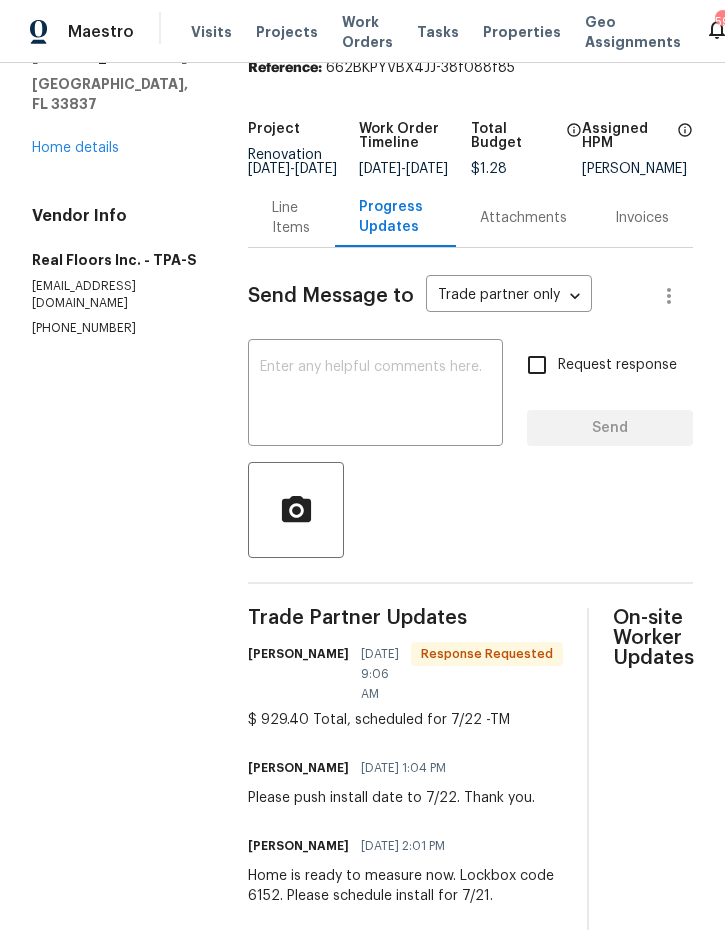 scroll, scrollTop: 92, scrollLeft: 0, axis: vertical 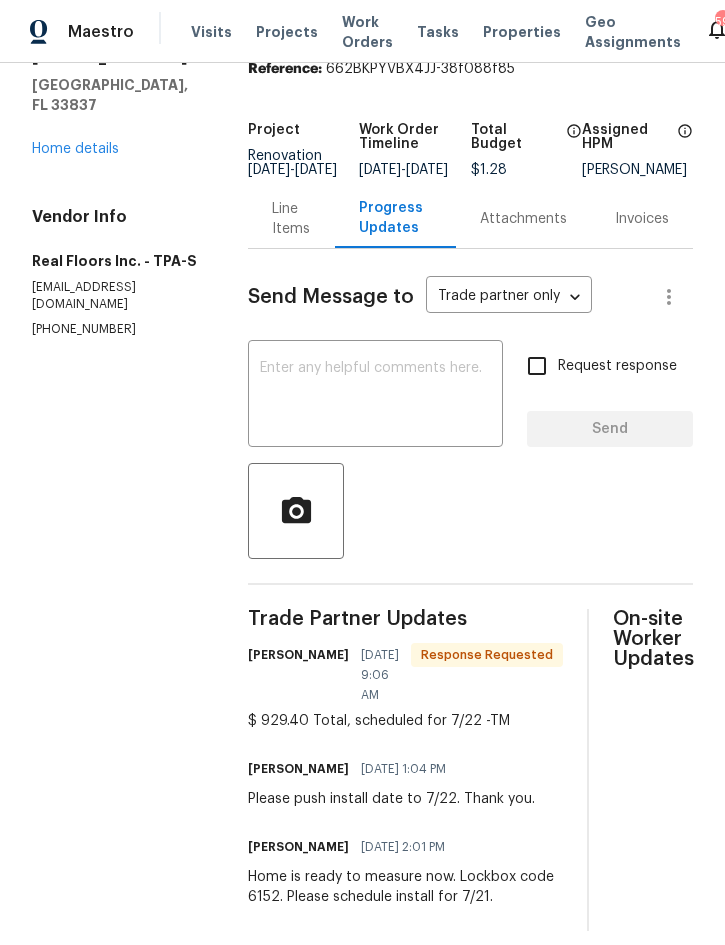 click on "Line Items" at bounding box center (291, 219) 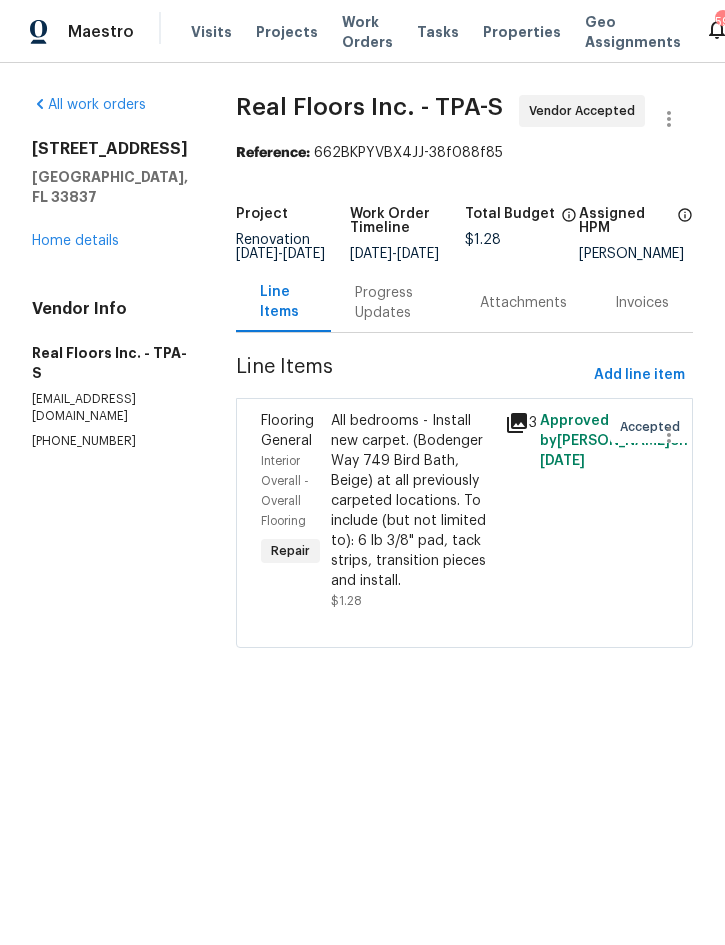 click on "All bedrooms - Install new carpet. (Bodenger Way 749 Bird Bath, Beige) at all previously carpeted locations. To include (but not limited to): 6 lb 3/8" pad, tack strips, transition pieces and install." at bounding box center (412, 501) 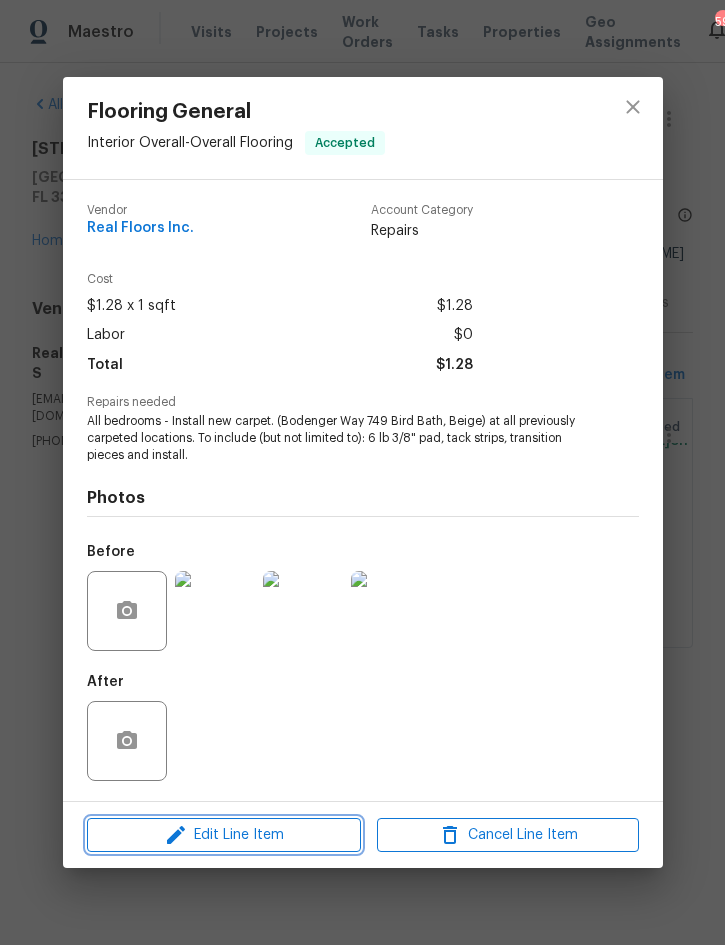 click on "Edit Line Item" at bounding box center (224, 835) 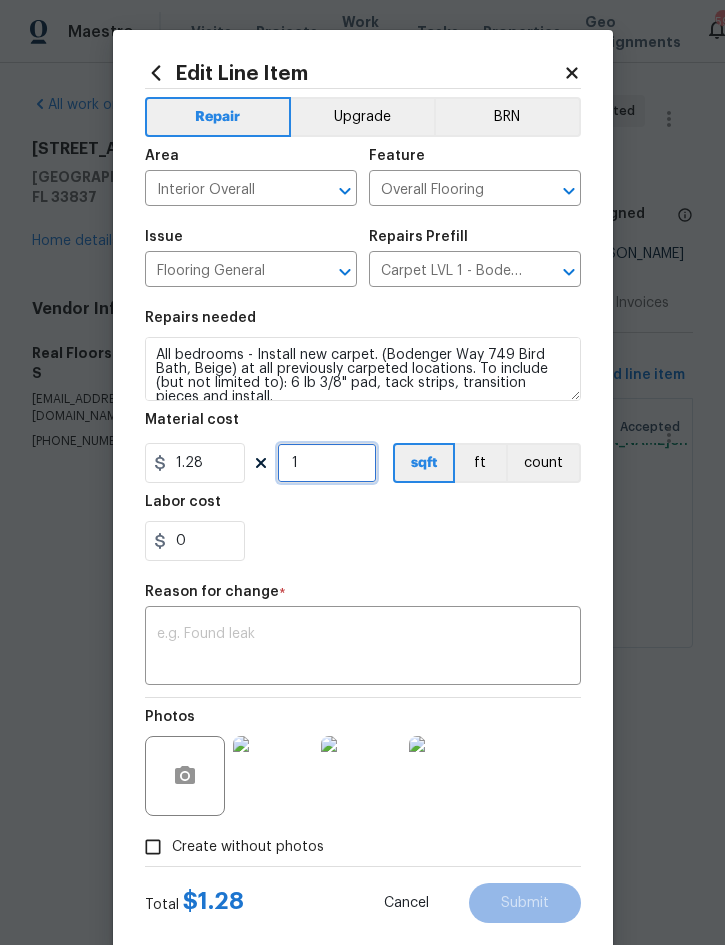 click on "1" at bounding box center (327, 463) 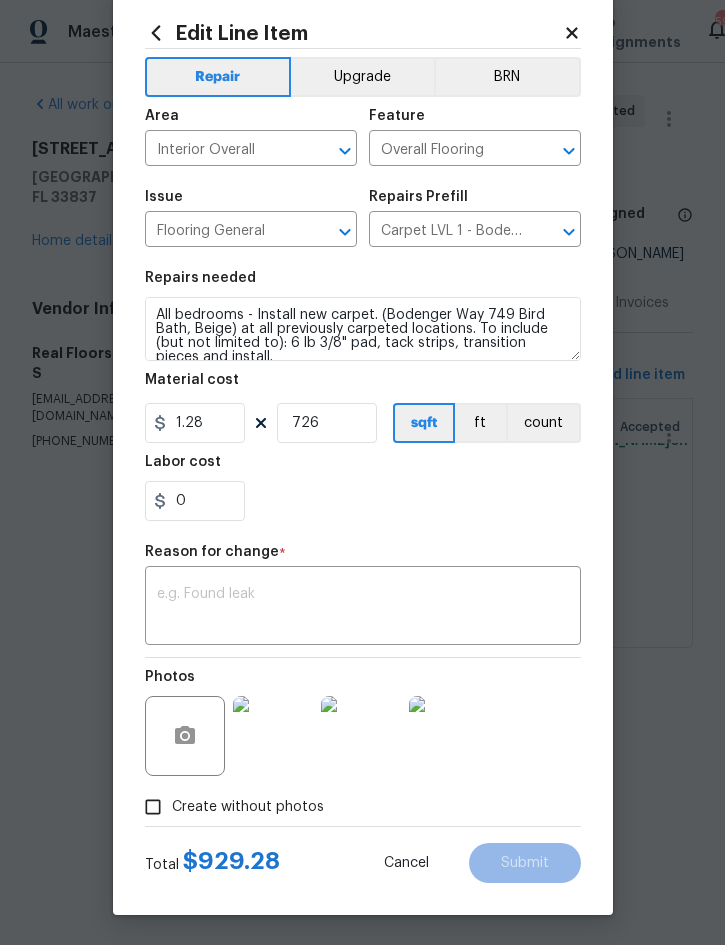 scroll, scrollTop: 44, scrollLeft: 0, axis: vertical 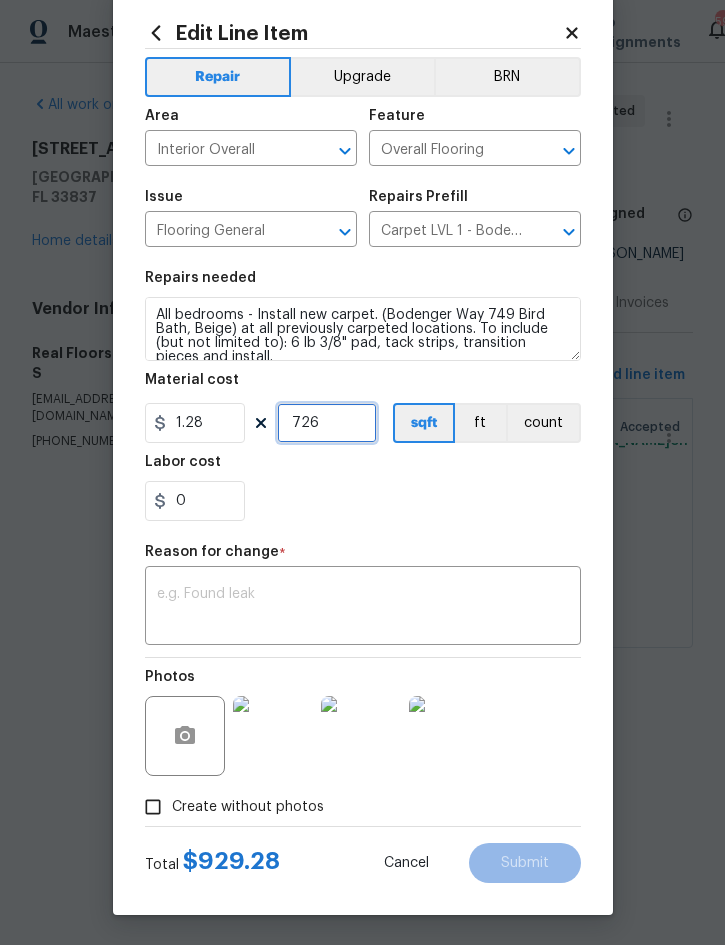 type on "726" 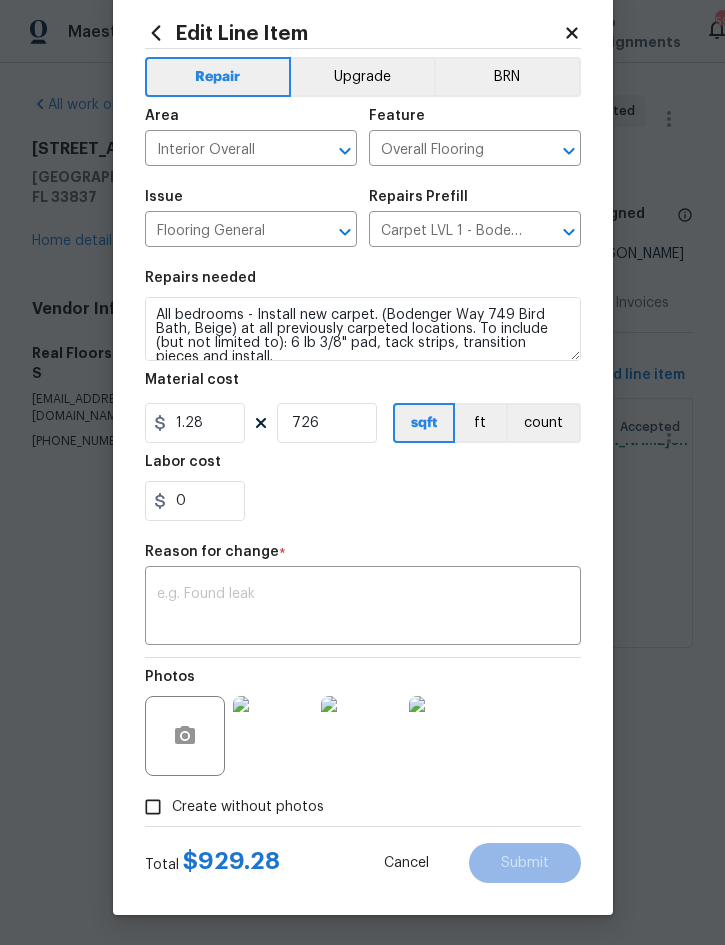 click at bounding box center [363, 608] 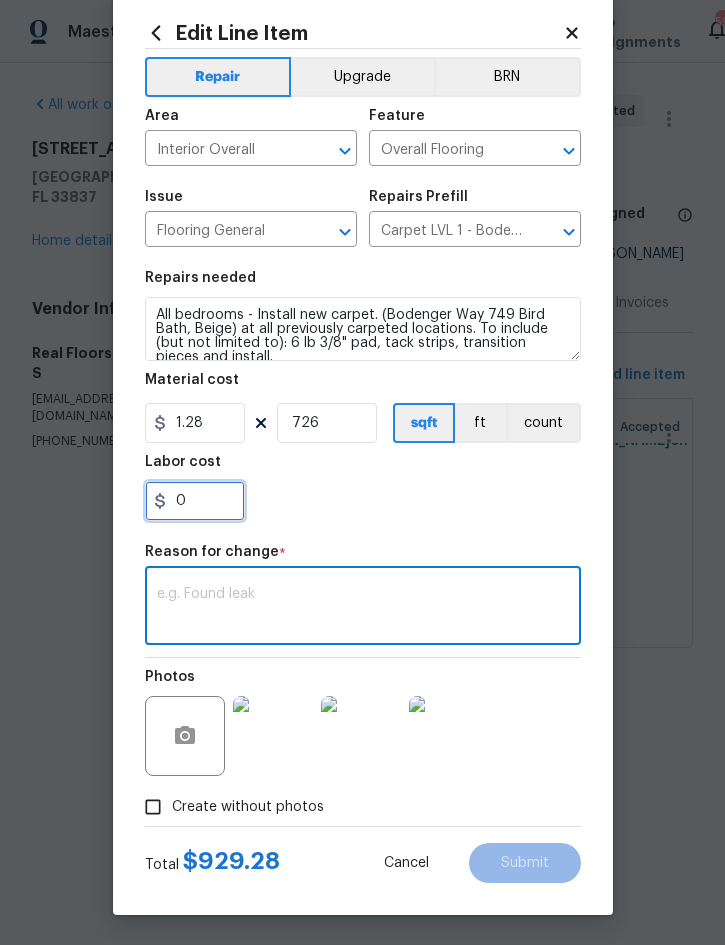 click on "0" at bounding box center (195, 501) 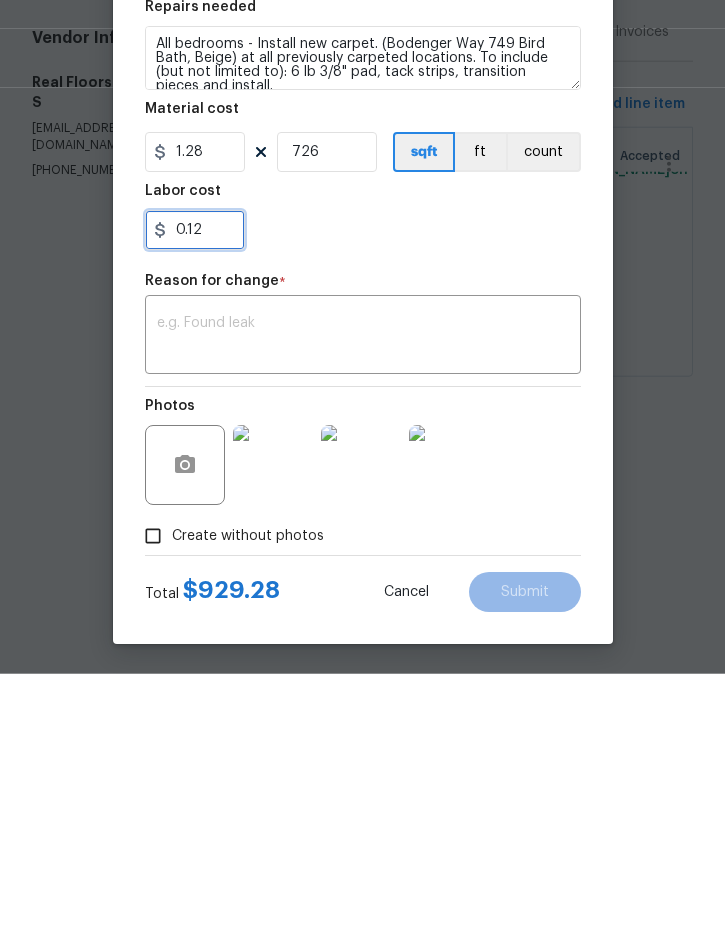 type on "0.12" 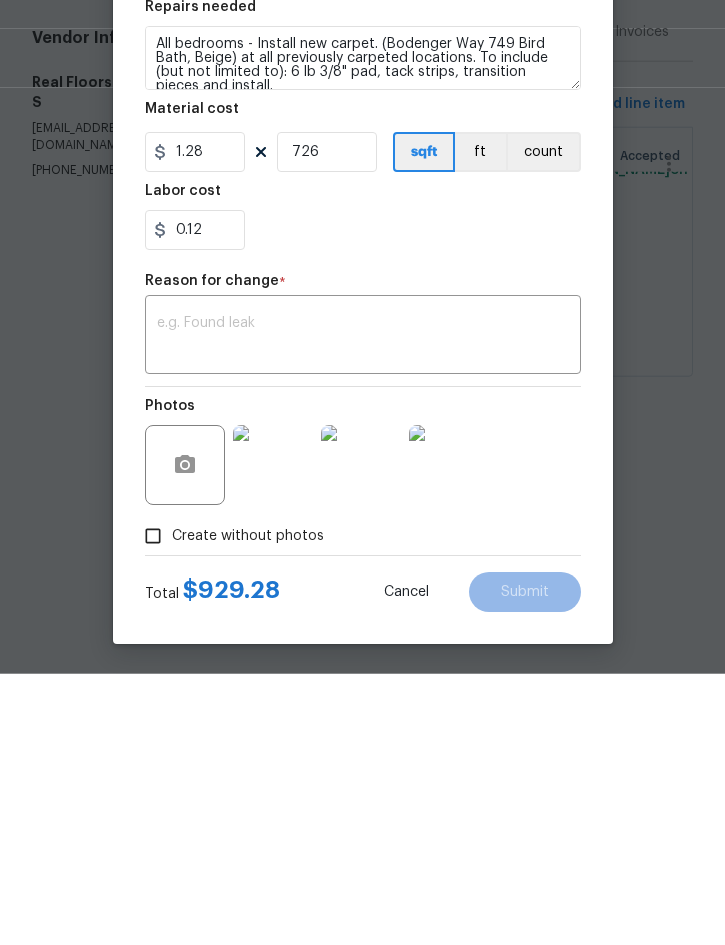 click on "0.12" at bounding box center (363, 501) 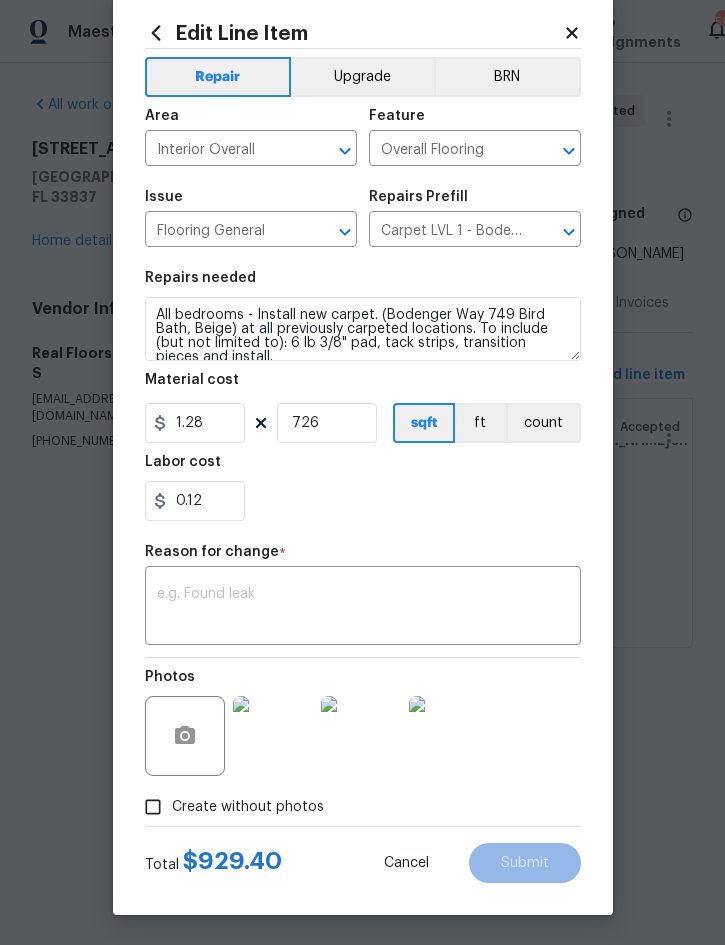 click at bounding box center (363, 608) 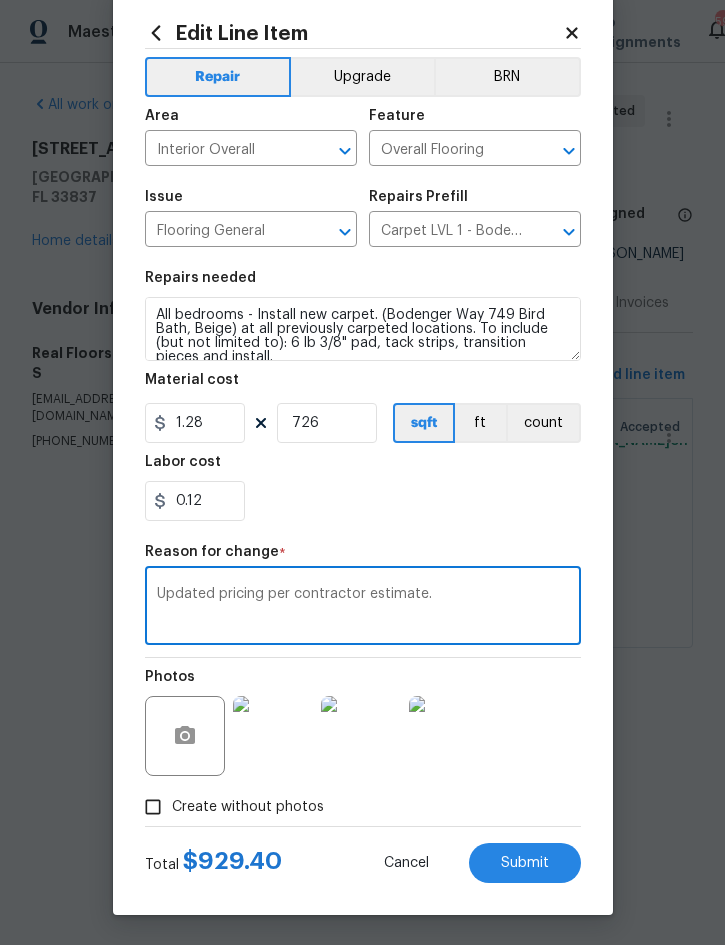 type on "Updated pricing per contractor estimate." 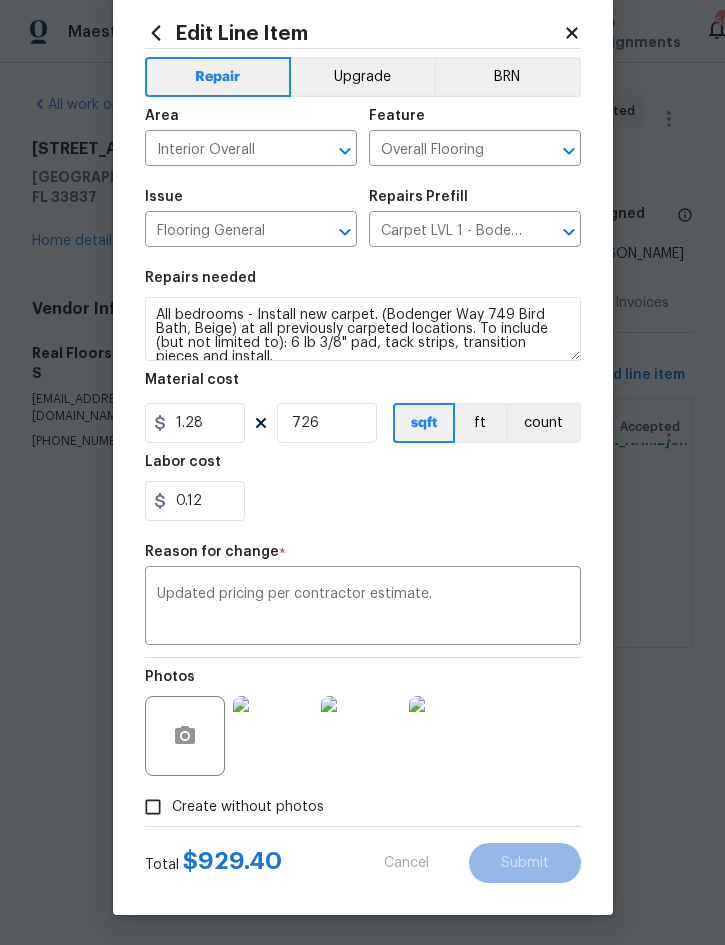 type on "1" 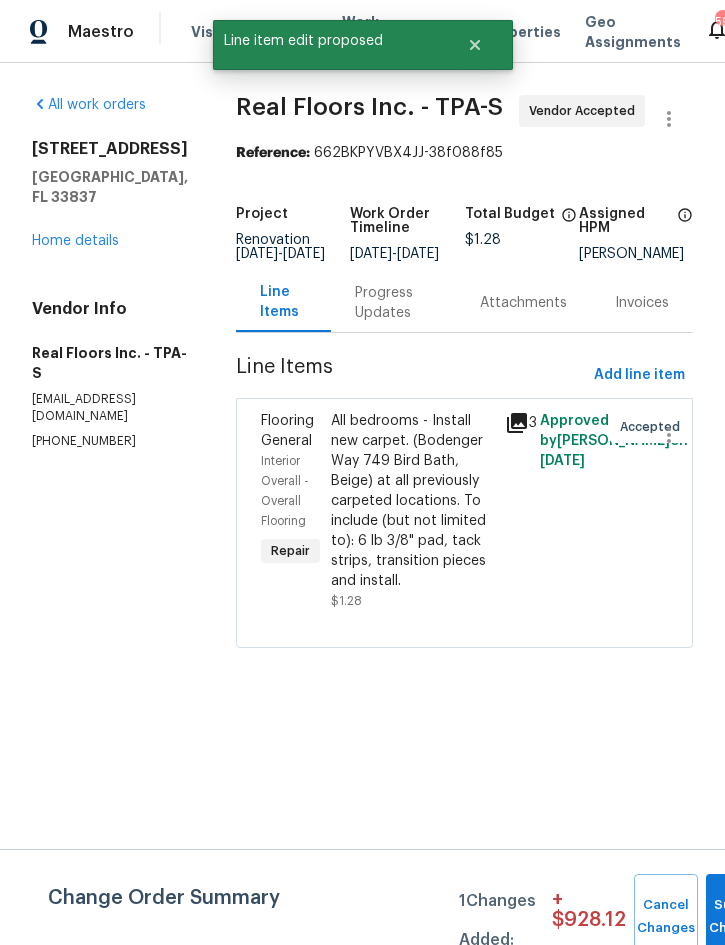 scroll, scrollTop: 0, scrollLeft: 0, axis: both 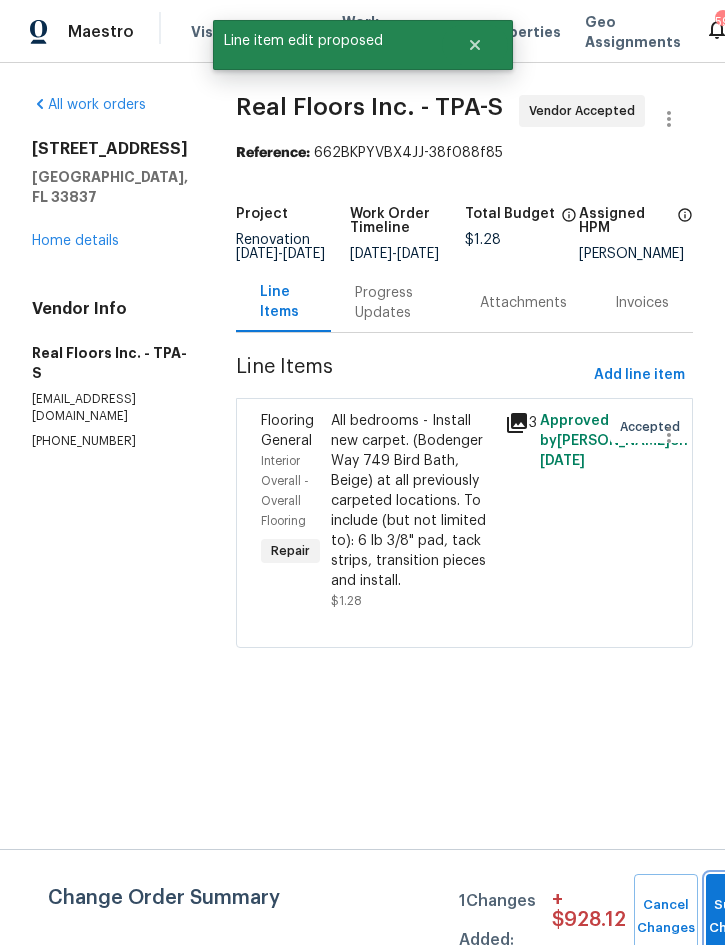 click on "Submit Changes" at bounding box center (738, 917) 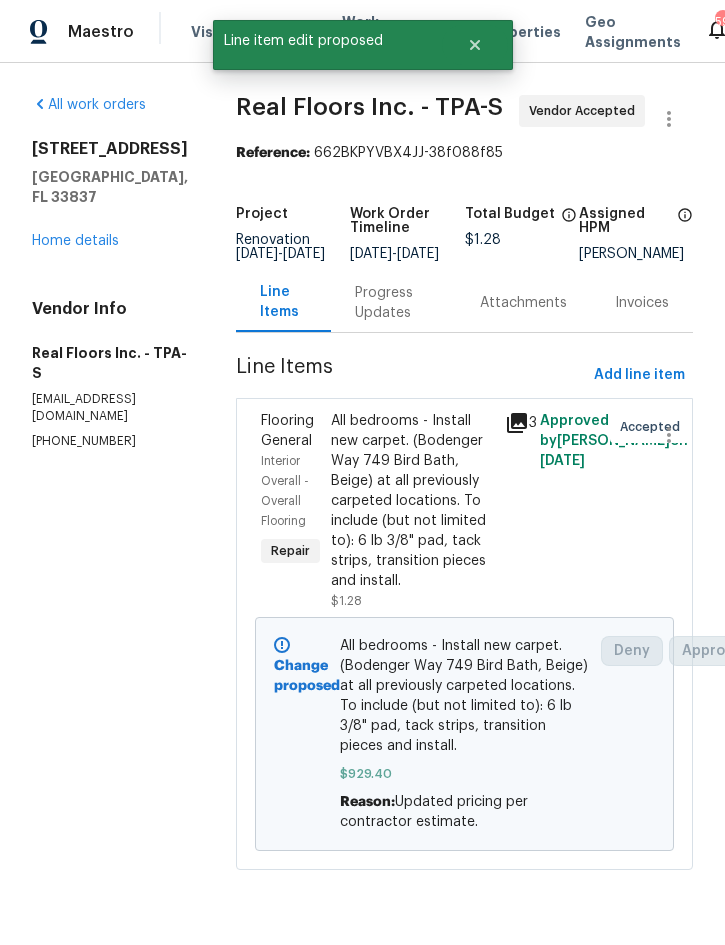 click on "Progress Updates" at bounding box center [393, 303] 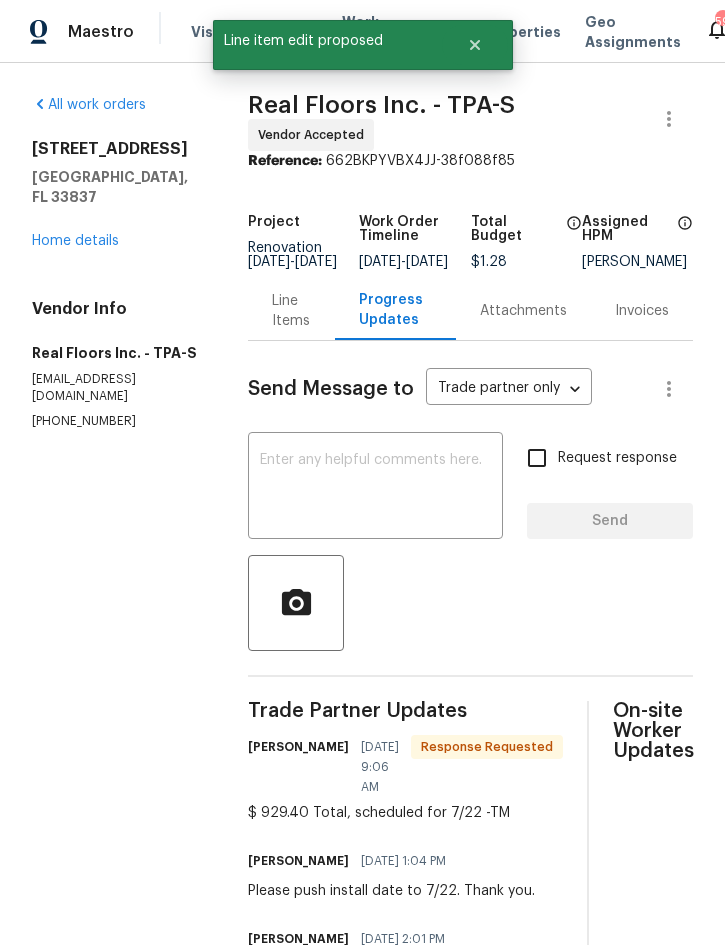click at bounding box center (375, 488) 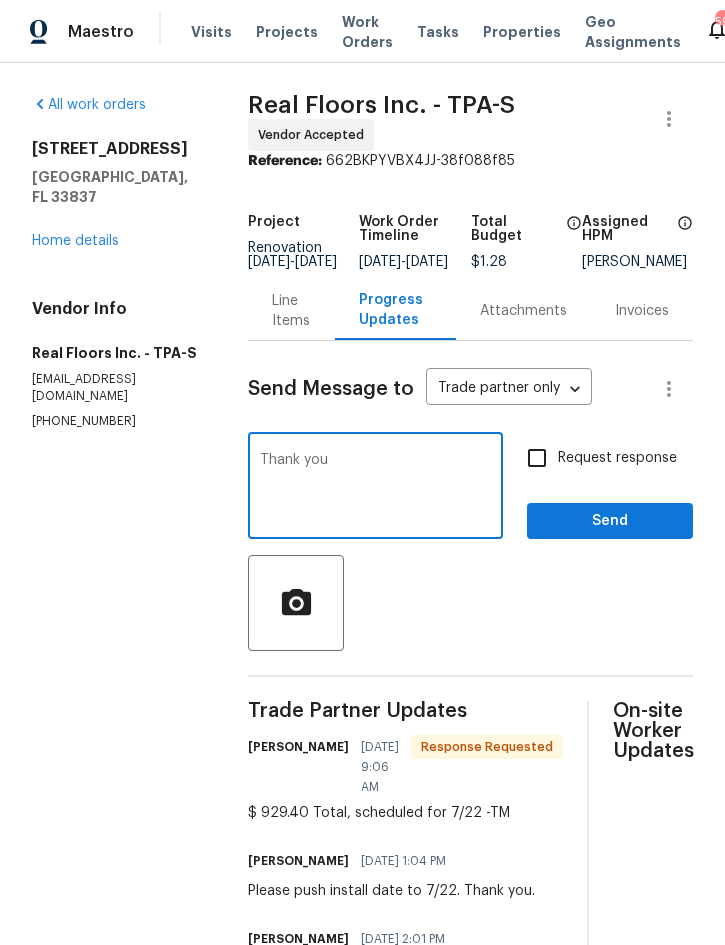 type on "Thank you" 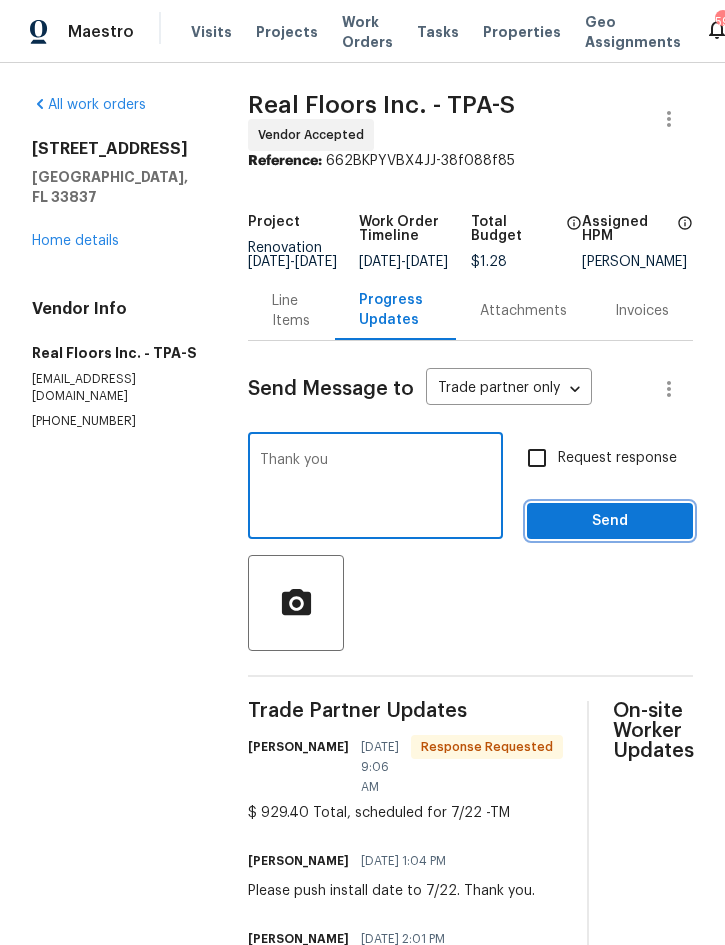 click on "Send" at bounding box center (610, 521) 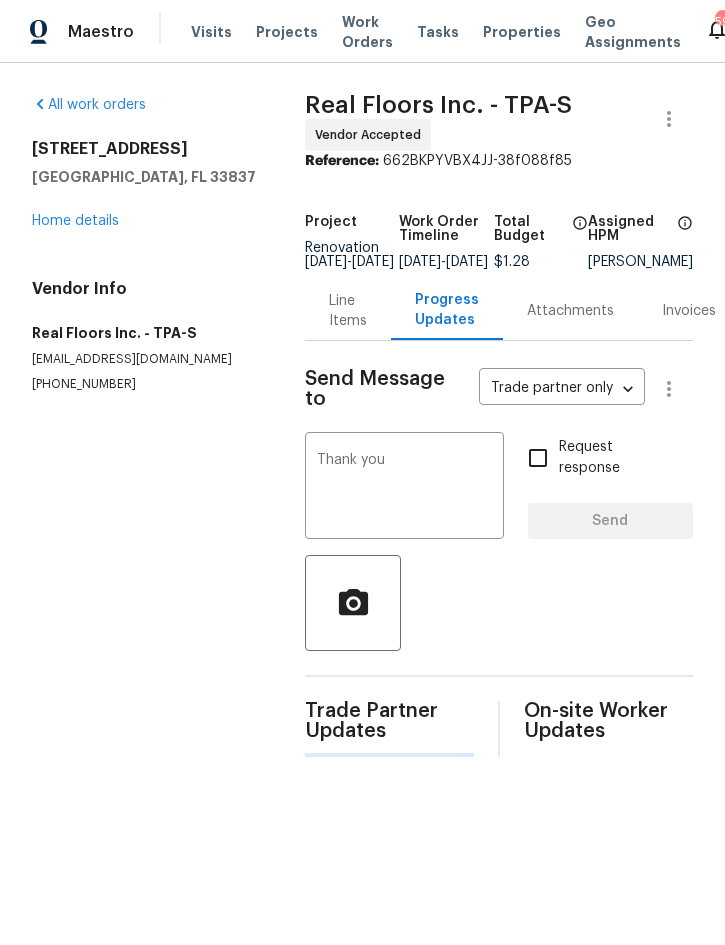 type 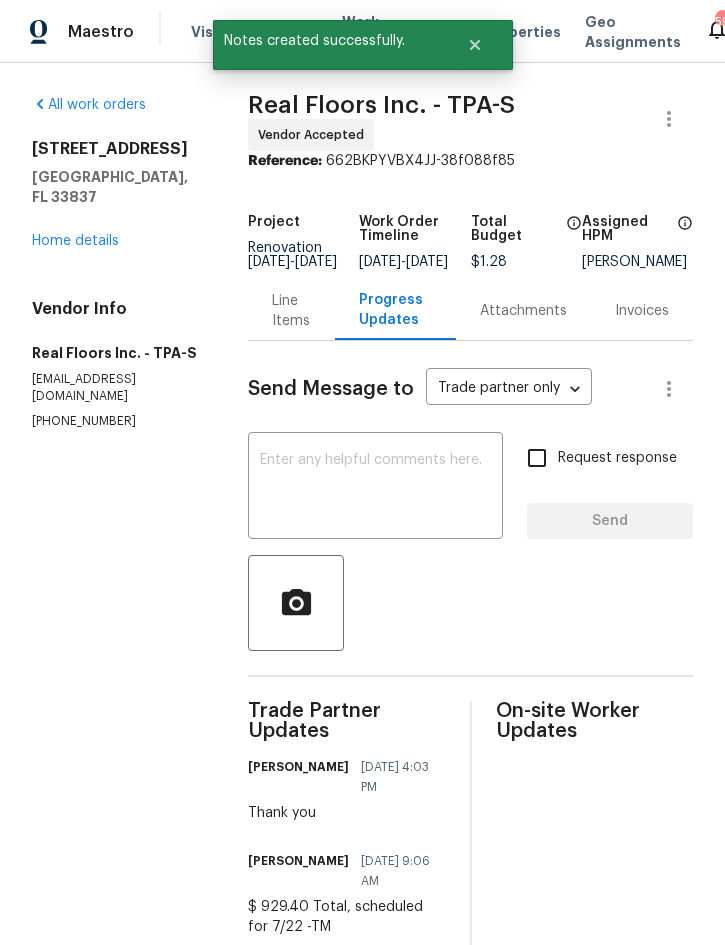 click on "Line Items" at bounding box center [291, 311] 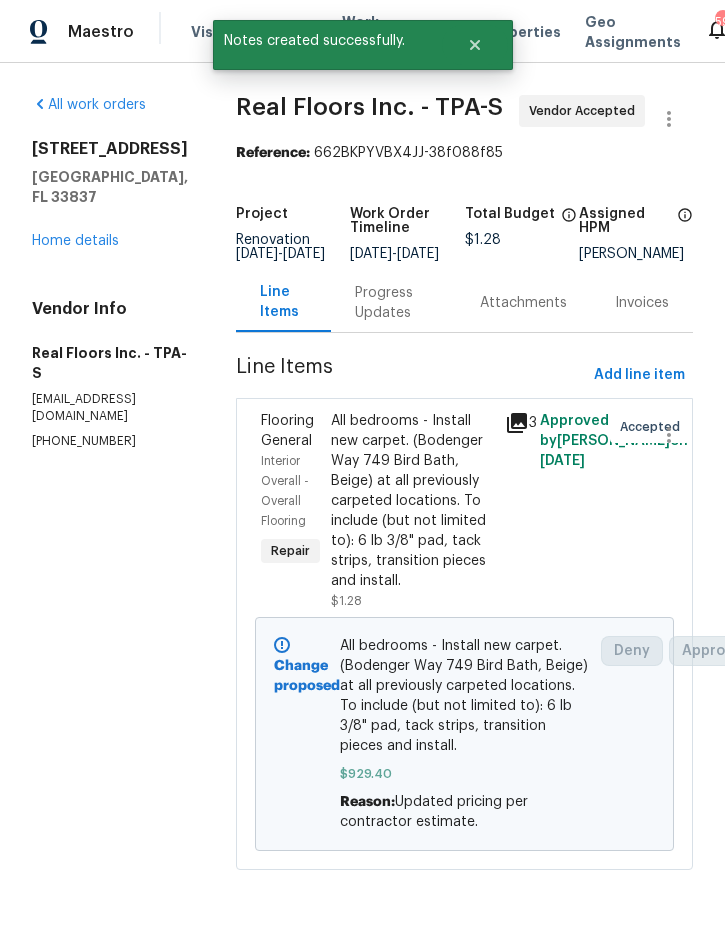 click on "Home details" at bounding box center (75, 241) 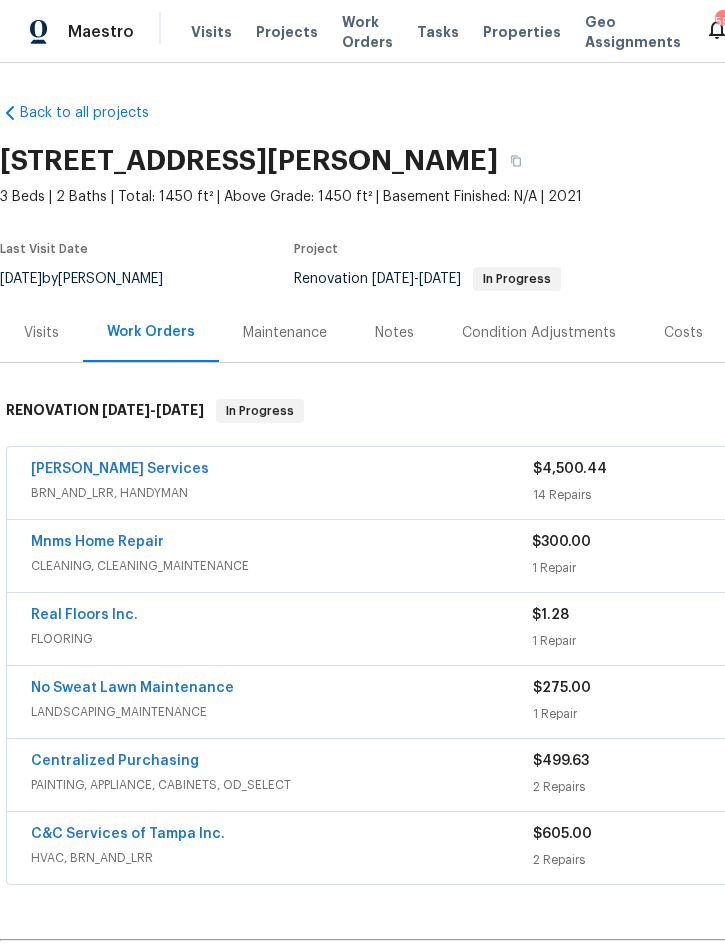 click on "Gabler Services" at bounding box center (120, 469) 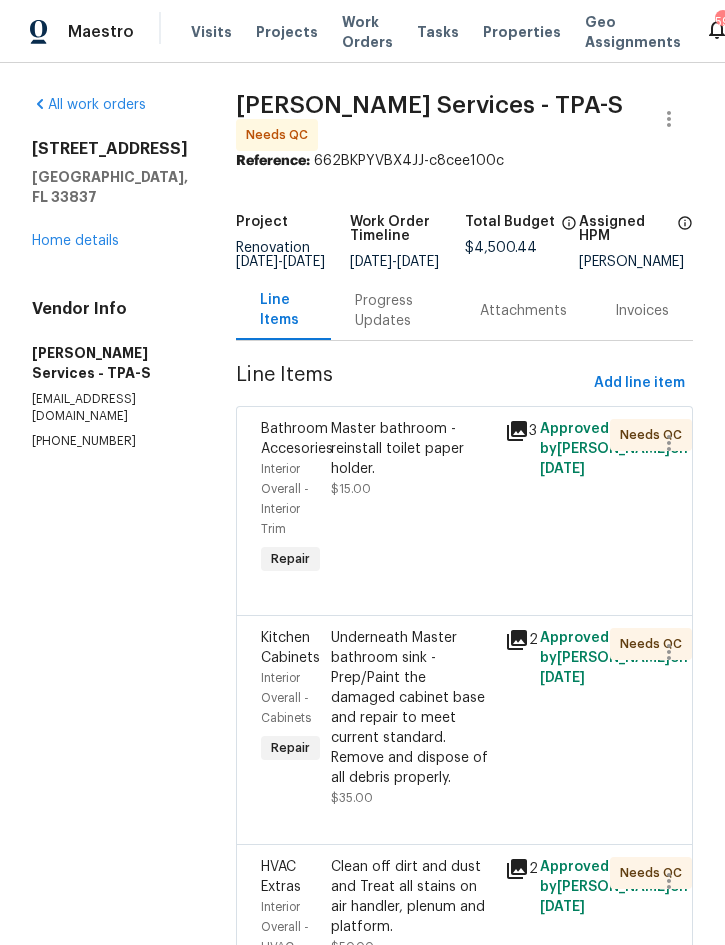 click on "Master bathroom - reinstall toilet paper holder." at bounding box center (412, 449) 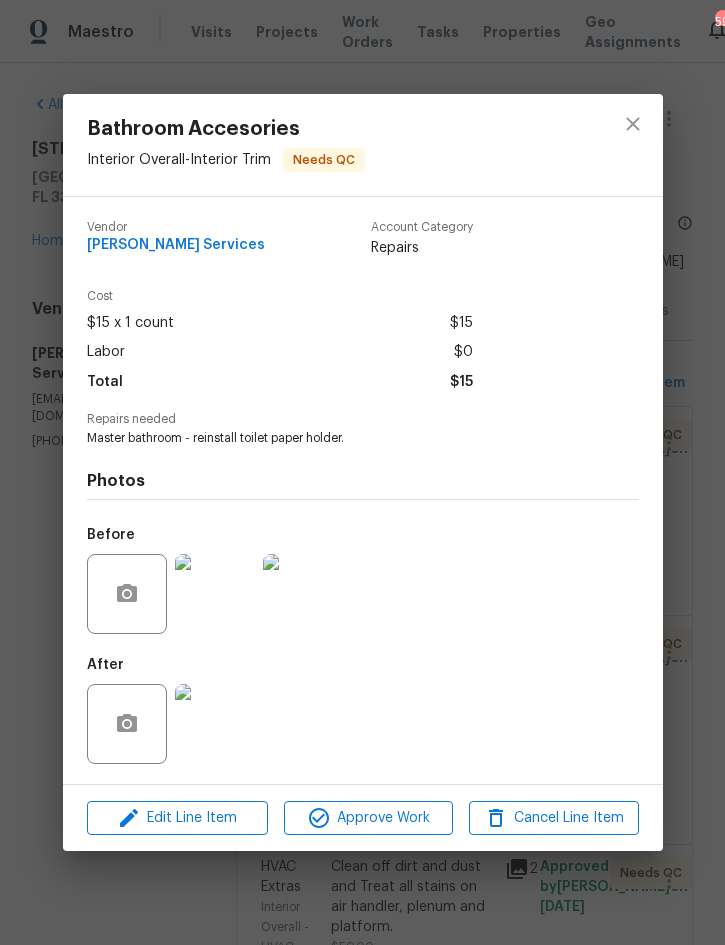 click at bounding box center [215, 724] 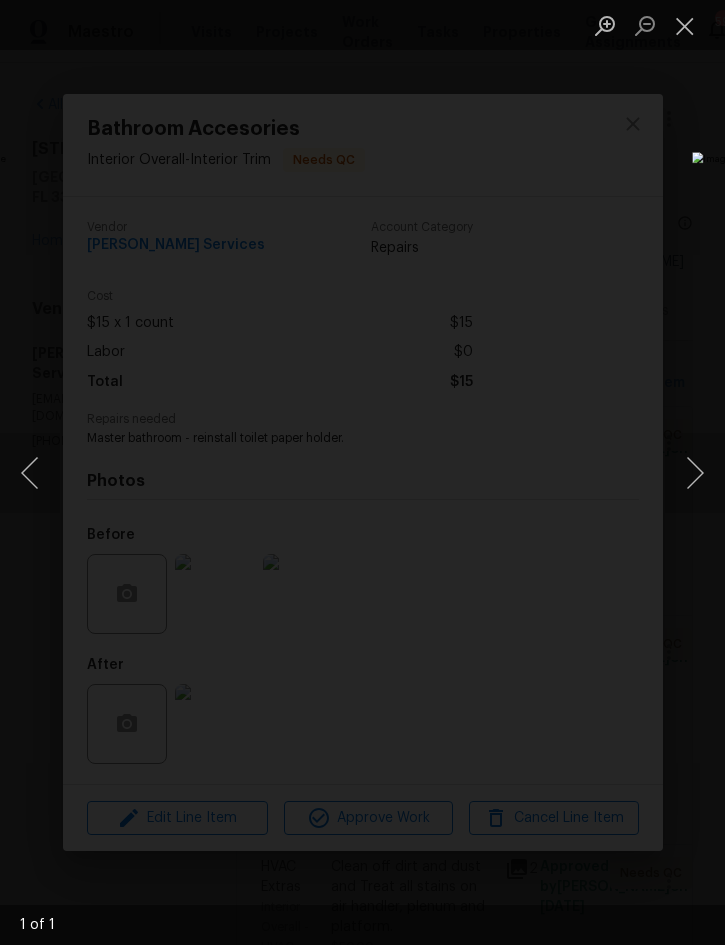 click at bounding box center (685, 25) 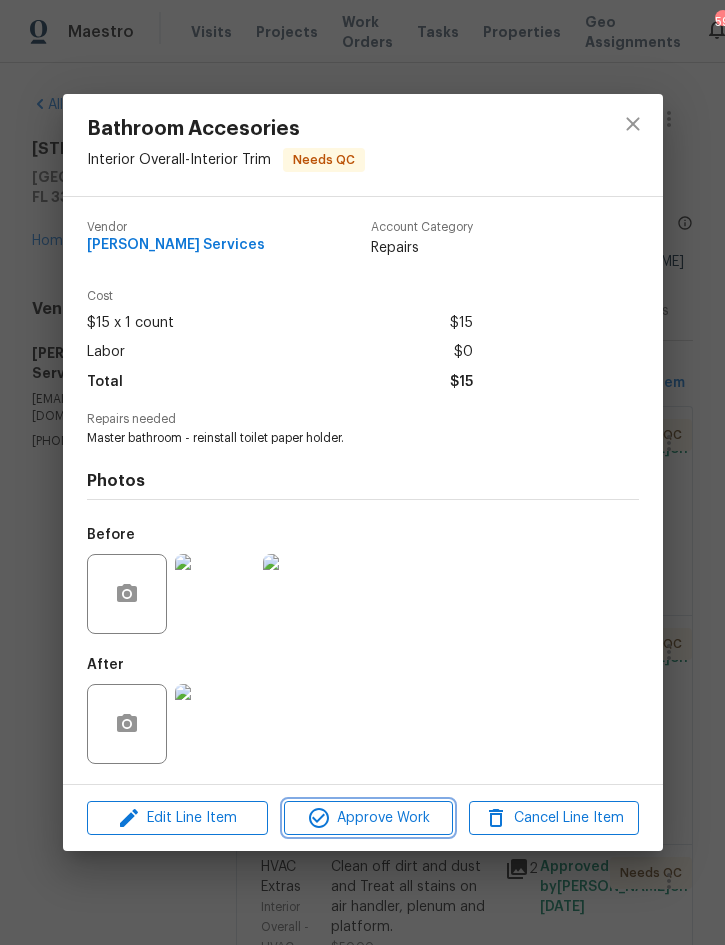 click on "Approve Work" at bounding box center (368, 818) 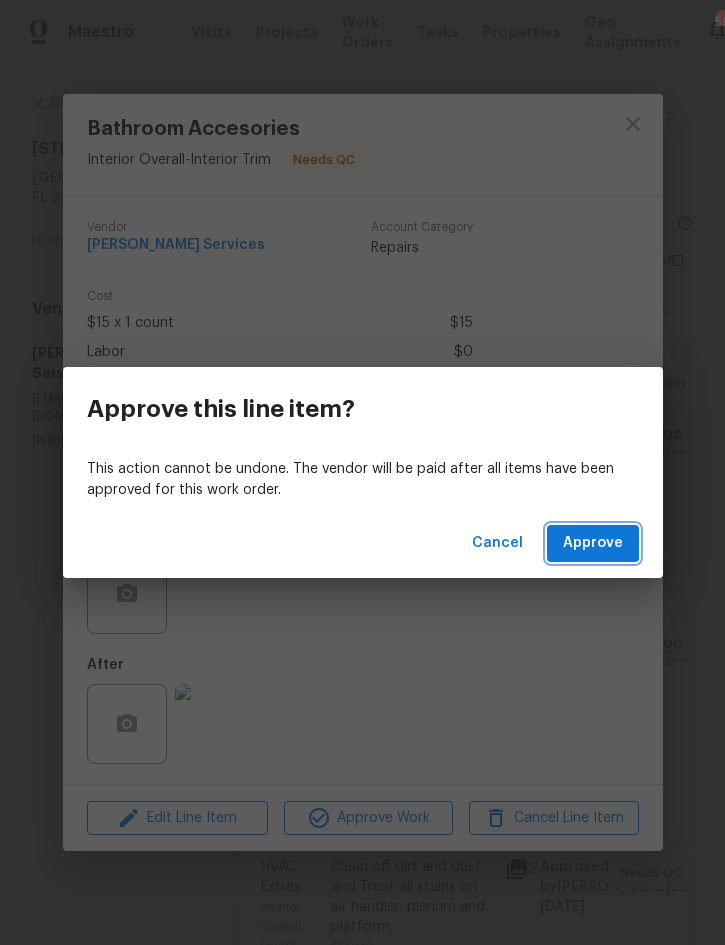 click on "Approve" at bounding box center (593, 543) 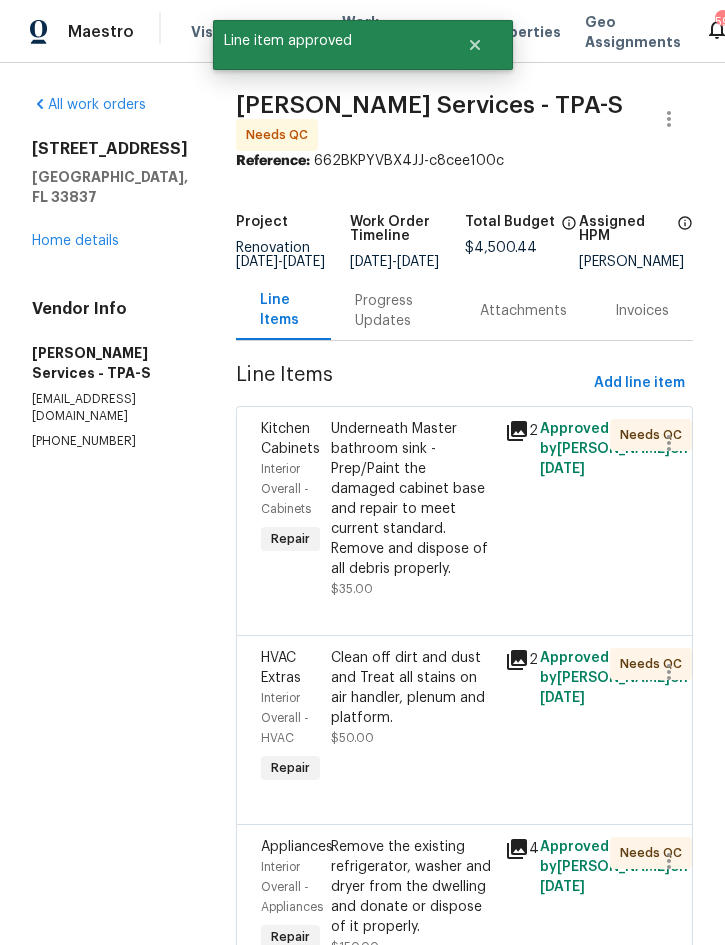 click on "Underneath Master bathroom sink - Prep/Paint the damaged cabinet base and repair to meet current standard. Remove and dispose of all debris properly." at bounding box center (412, 499) 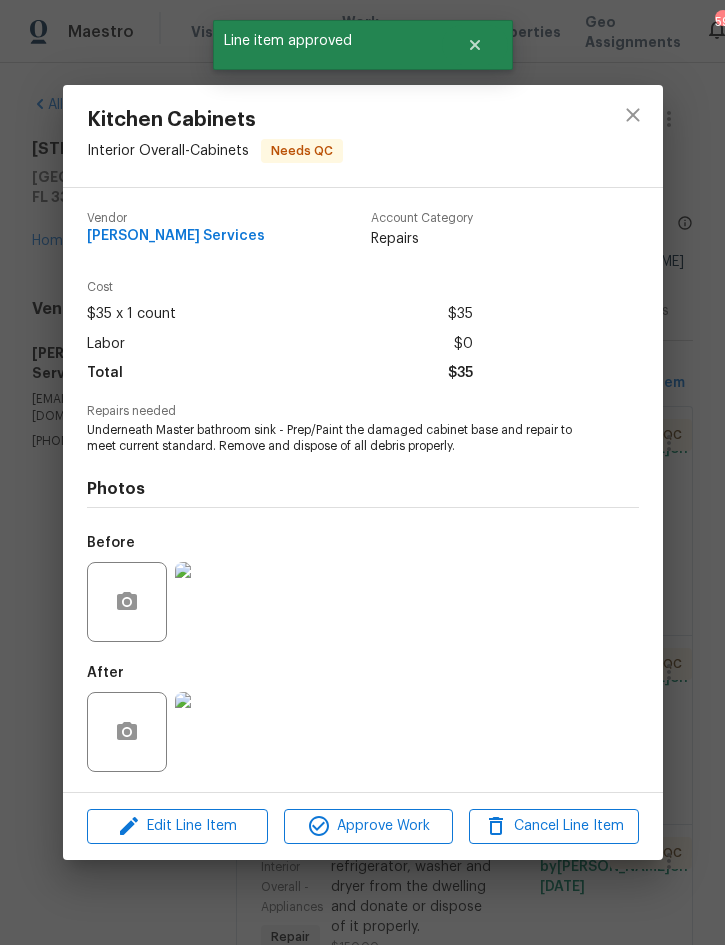 click at bounding box center [215, 732] 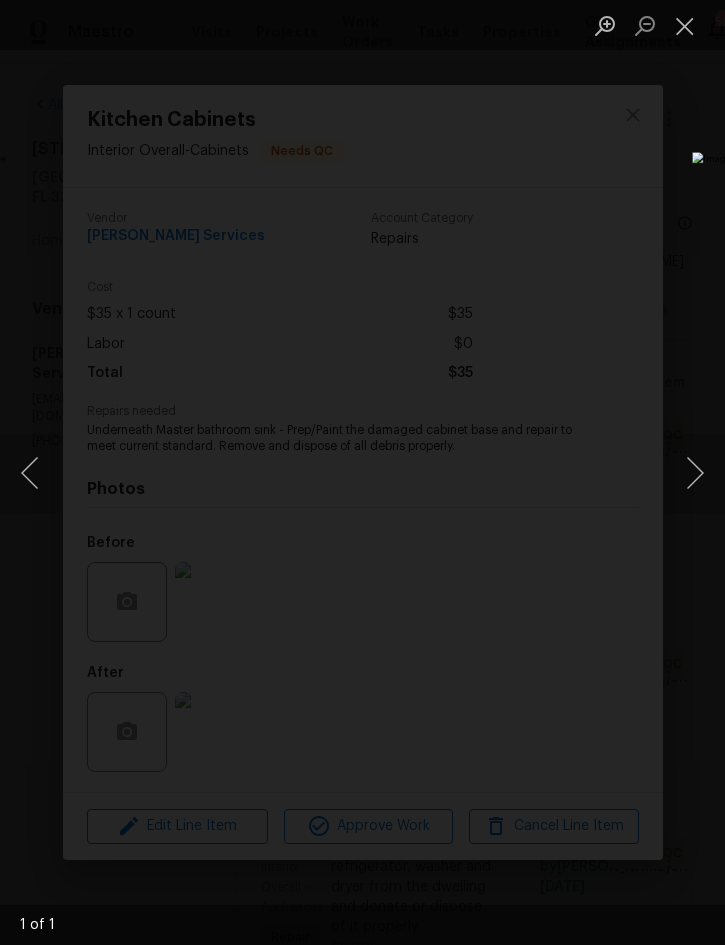 click at bounding box center [685, 25] 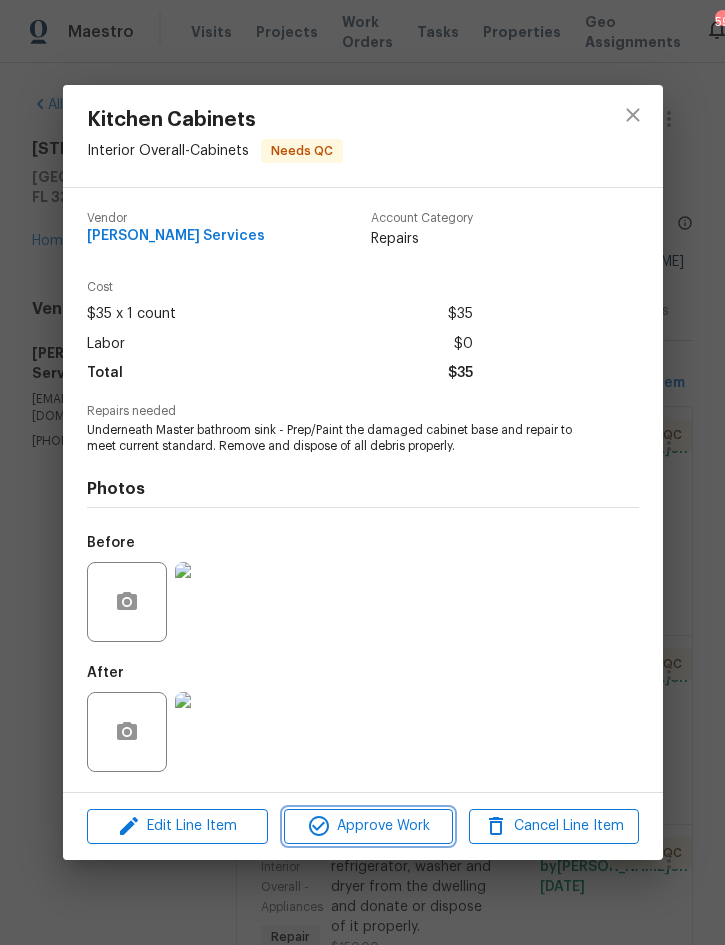 click on "Approve Work" at bounding box center (368, 826) 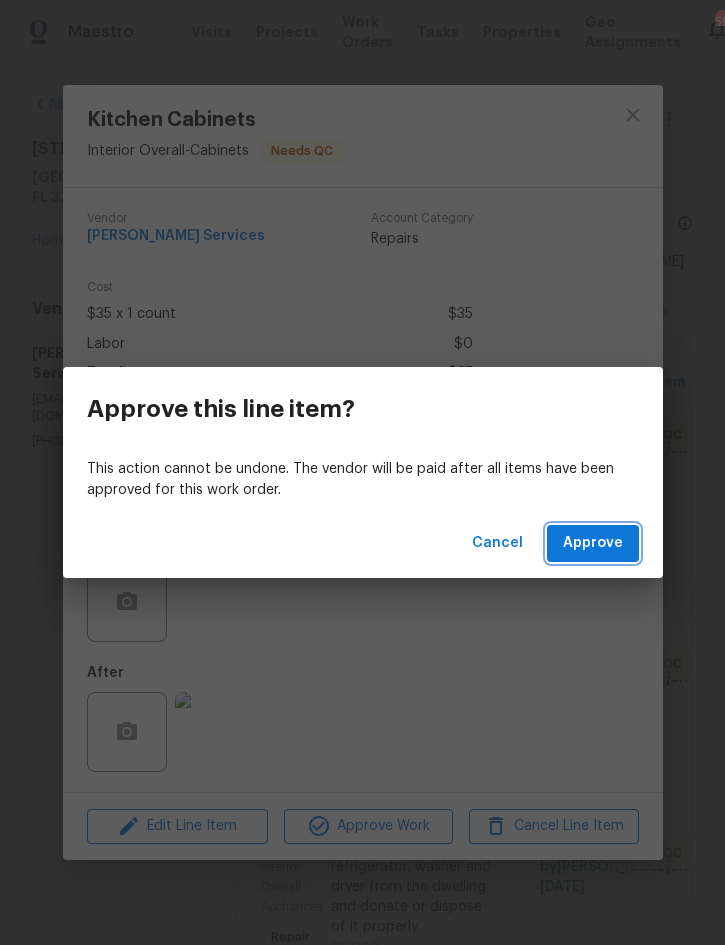 click on "Approve" at bounding box center (593, 543) 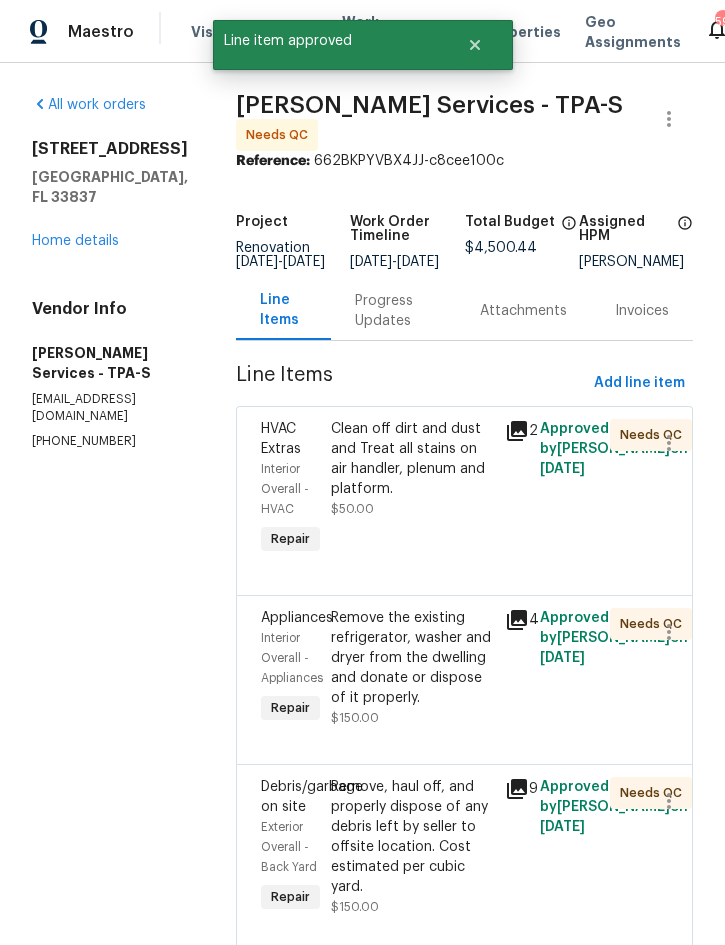 click on "Clean off dirt and dust and Treat all stains on air handler, plenum and platform." at bounding box center [412, 459] 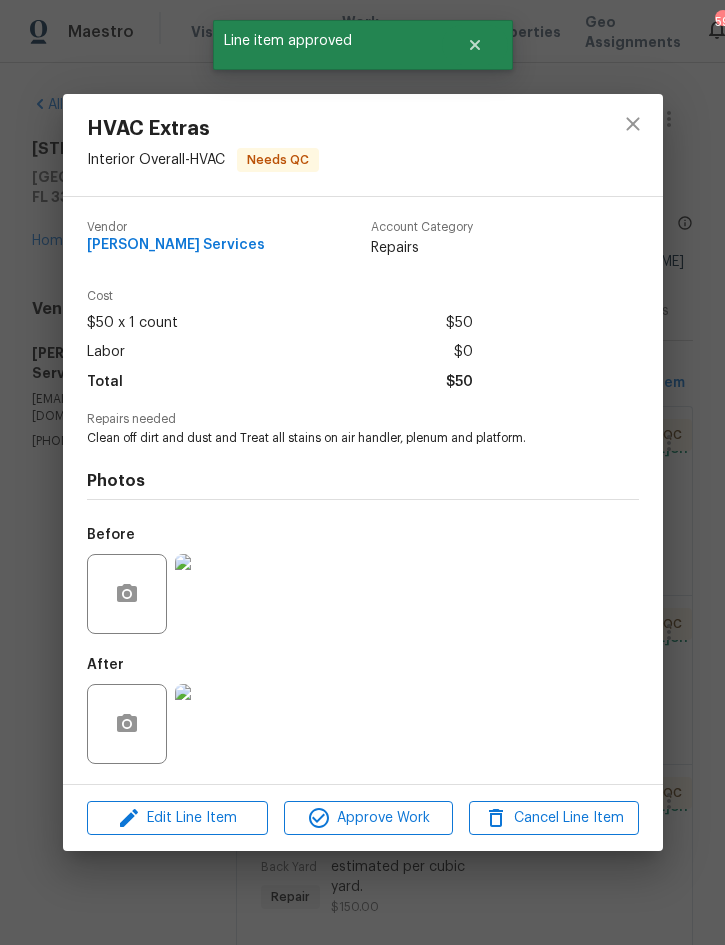 click at bounding box center (215, 724) 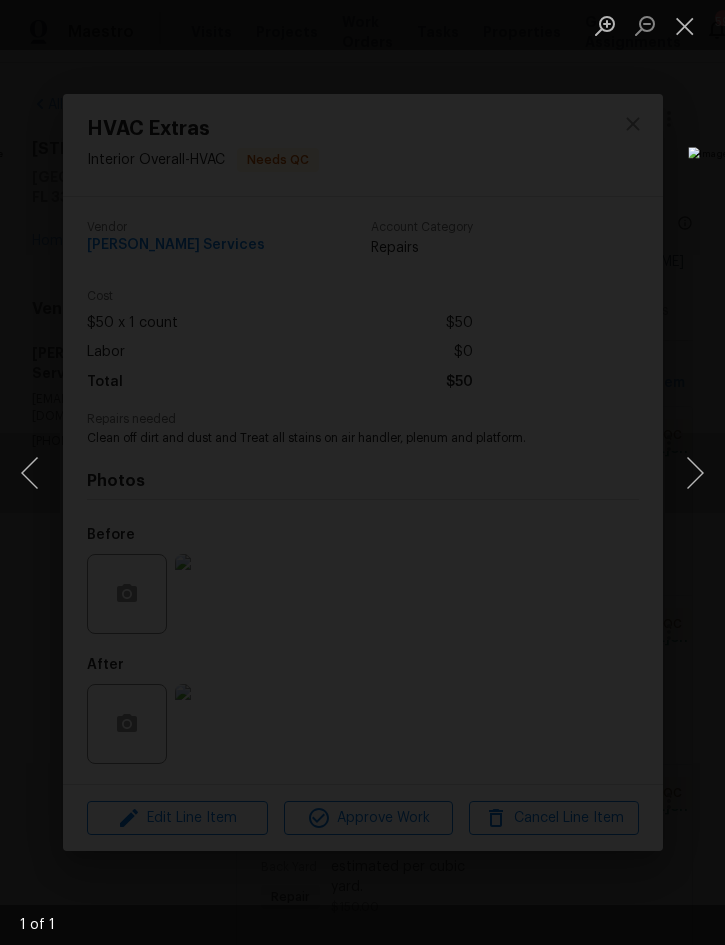 click at bounding box center (685, 25) 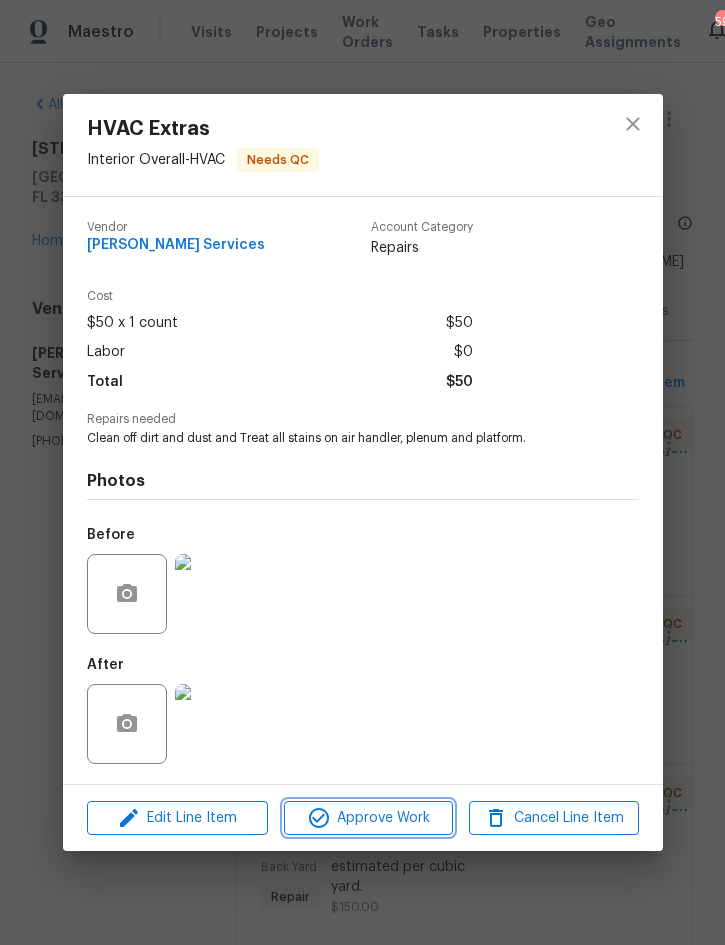 click on "Approve Work" at bounding box center (368, 818) 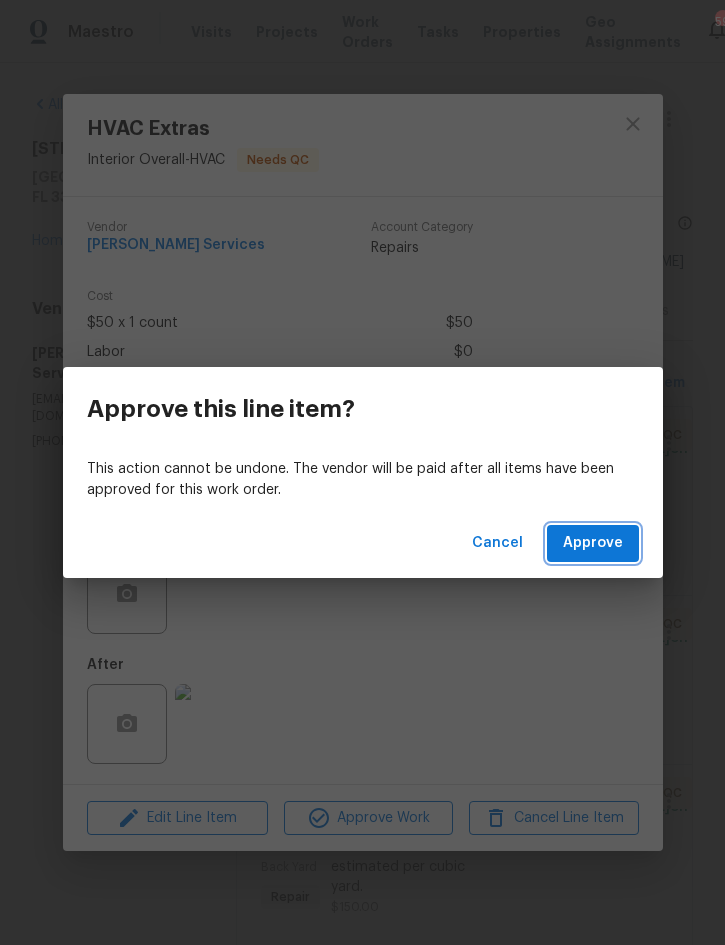 click on "Approve" at bounding box center (593, 543) 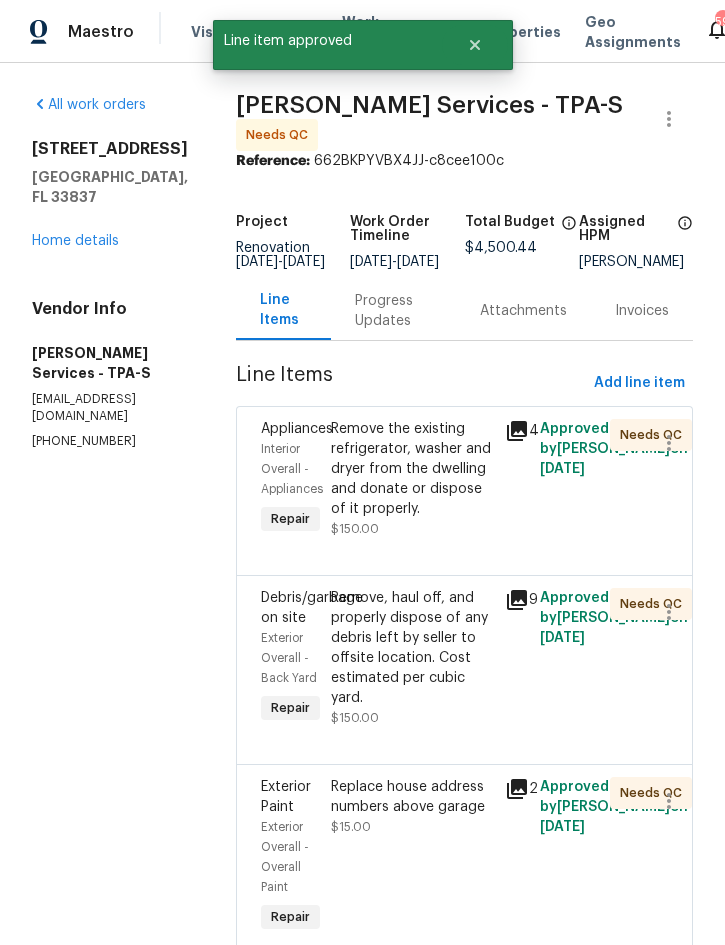 click on "Remove the existing refrigerator, washer and dryer from the dwelling and donate or dispose of it properly." at bounding box center (412, 469) 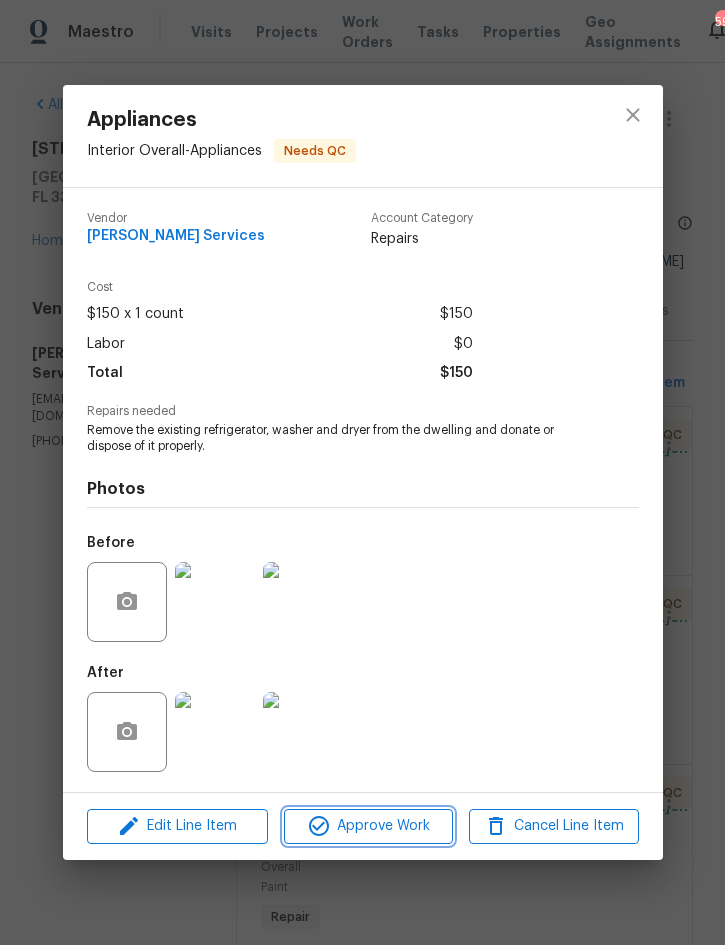 click on "Approve Work" at bounding box center (368, 826) 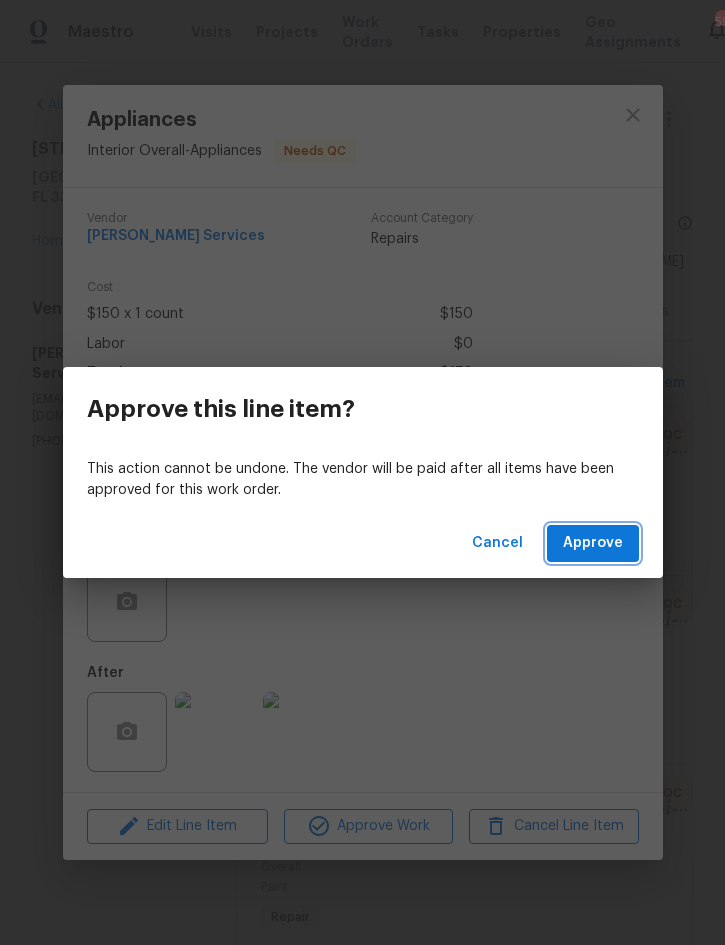click on "Approve" at bounding box center [593, 543] 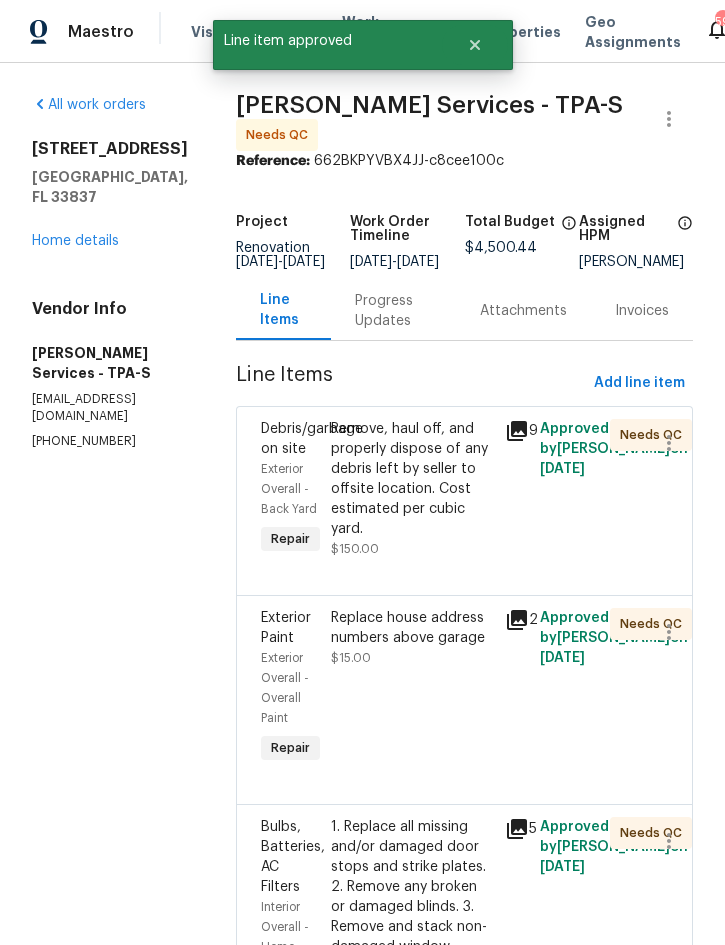 click on "Remove, haul off, and properly dispose of any debris left by seller to offsite location. Cost estimated per cubic yard." at bounding box center [412, 479] 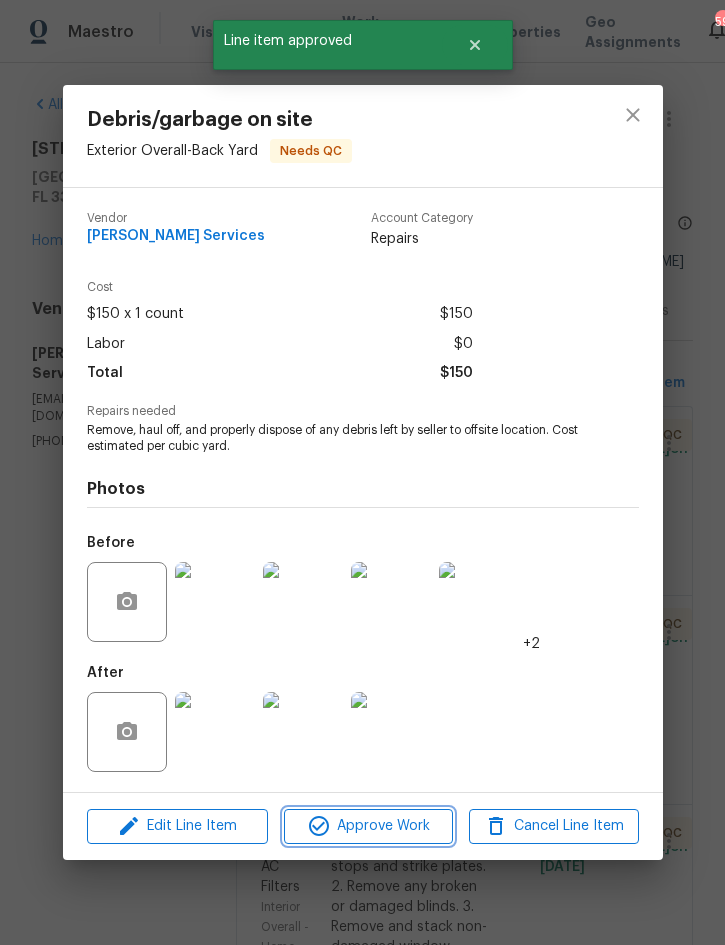 click on "Approve Work" at bounding box center (368, 826) 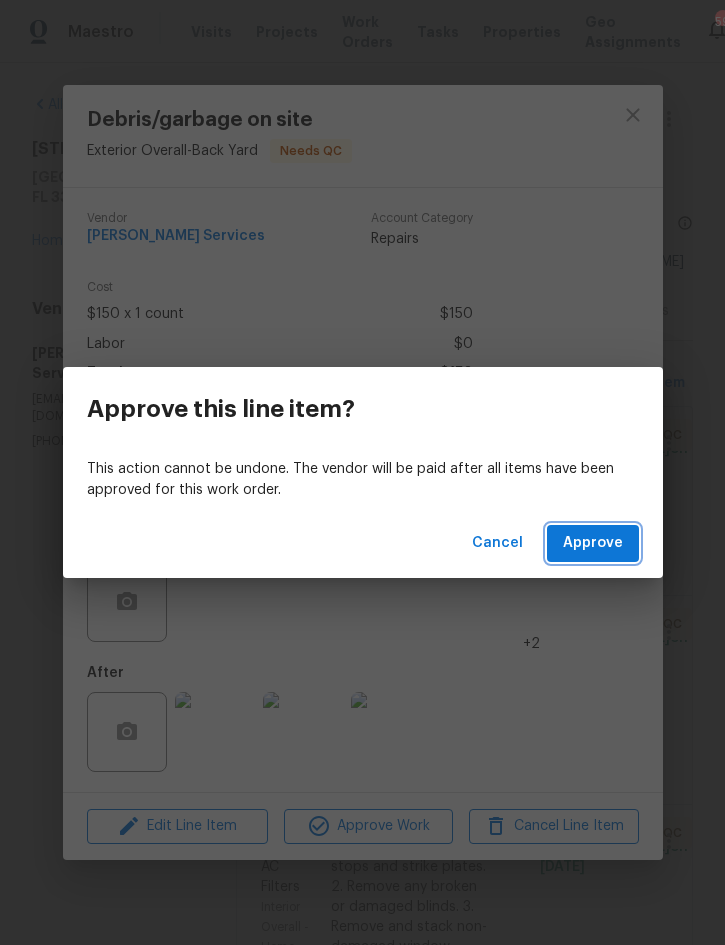 click on "Approve" at bounding box center [593, 543] 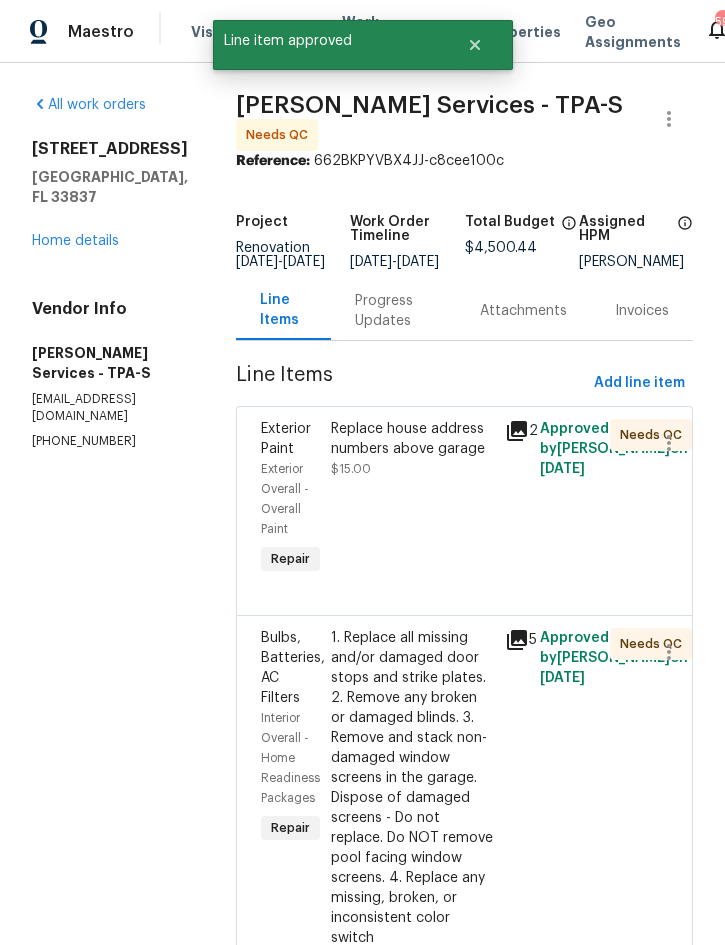 click on "Replace house address numbers above garage" at bounding box center [412, 439] 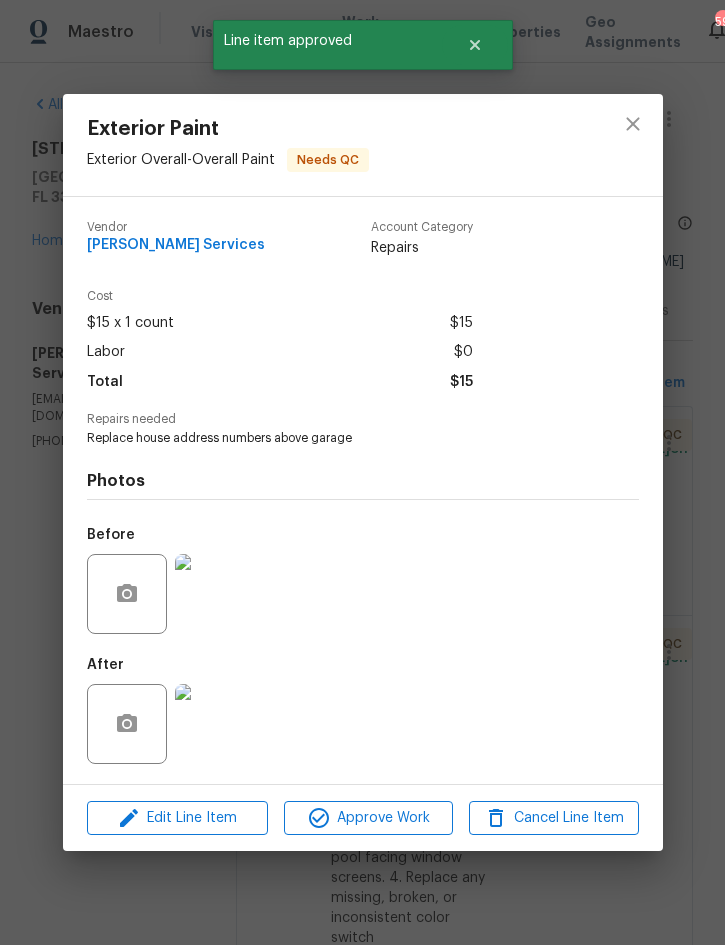 click at bounding box center [215, 724] 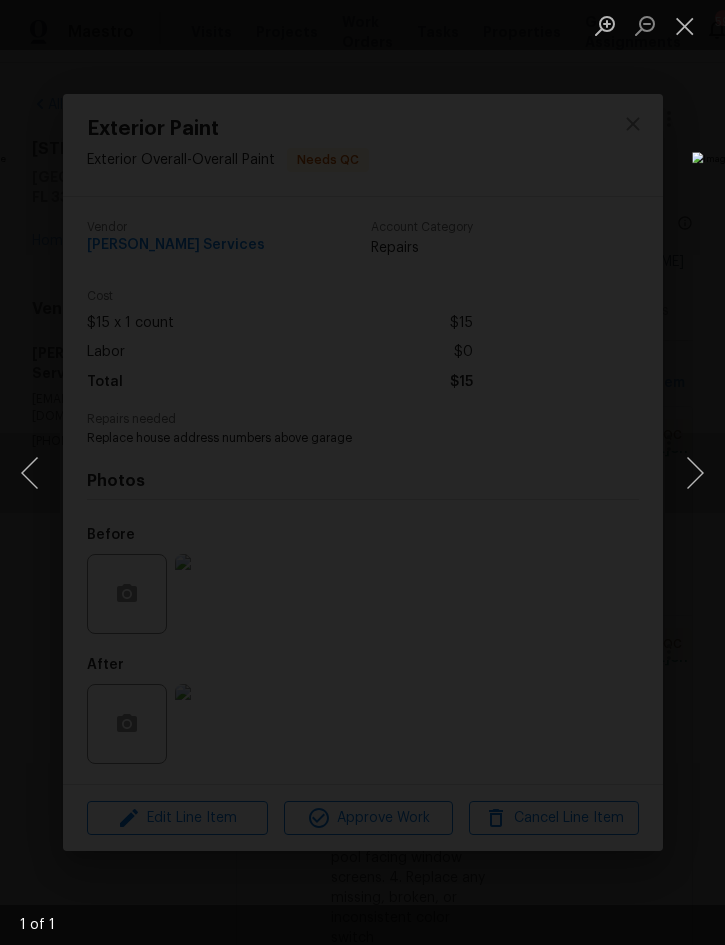 click at bounding box center [685, 25] 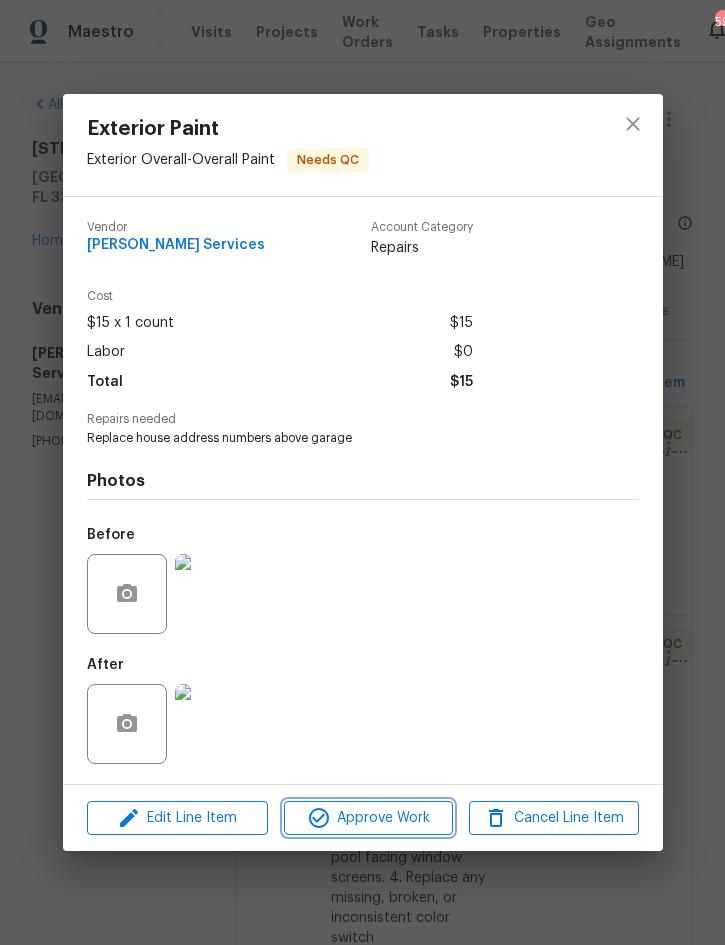 click on "Approve Work" at bounding box center (368, 818) 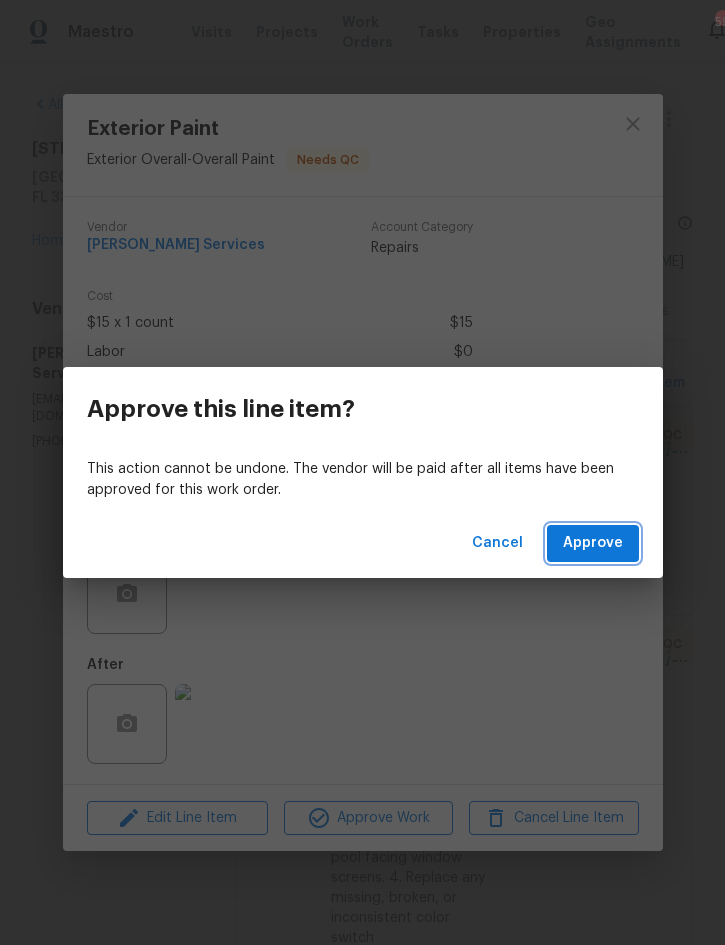 click on "Approve" at bounding box center (593, 543) 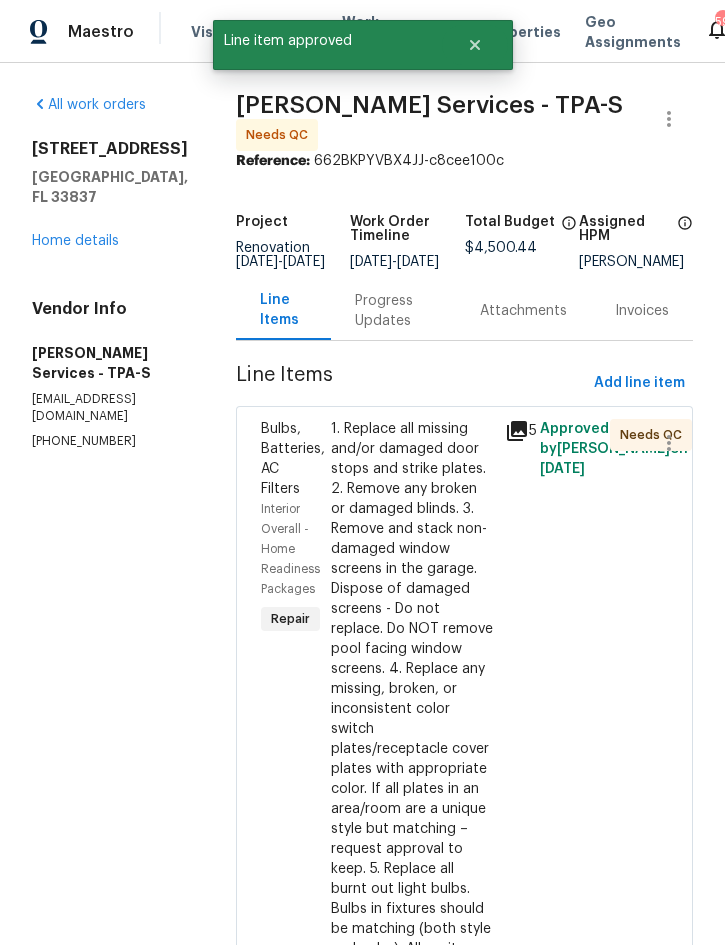 click on "1. Replace all missing and/or damaged door stops and strike plates.  2. Remove any broken or damaged blinds.  3. Remove and stack non-damaged window screens in the garage. Dispose of damaged screens - Do not replace. Do NOT remove pool facing window screens.  4. Replace any missing, broken, or inconsistent color switch plates/receptacle cover plates with appropriate color. If all plates in an area/room are a unique style but matching – request approval to keep.  5. Replace all burnt out light bulbs. Bulbs in fixtures should be matching (both style and color). All vanity fixtures must have vanity bulbs. This includes microwave and oven bulbs.  6. Replace all batteries and test all smoke detectors for functionality. Pictures with date printed on batteries needed for approval.  7. Cap all unused water and gas lines (i.e. refrigerator, water heater, washer supply hot/cold, gas line for dryer, etc).  8. Install new pleated HVAC air filters" at bounding box center (412, 859) 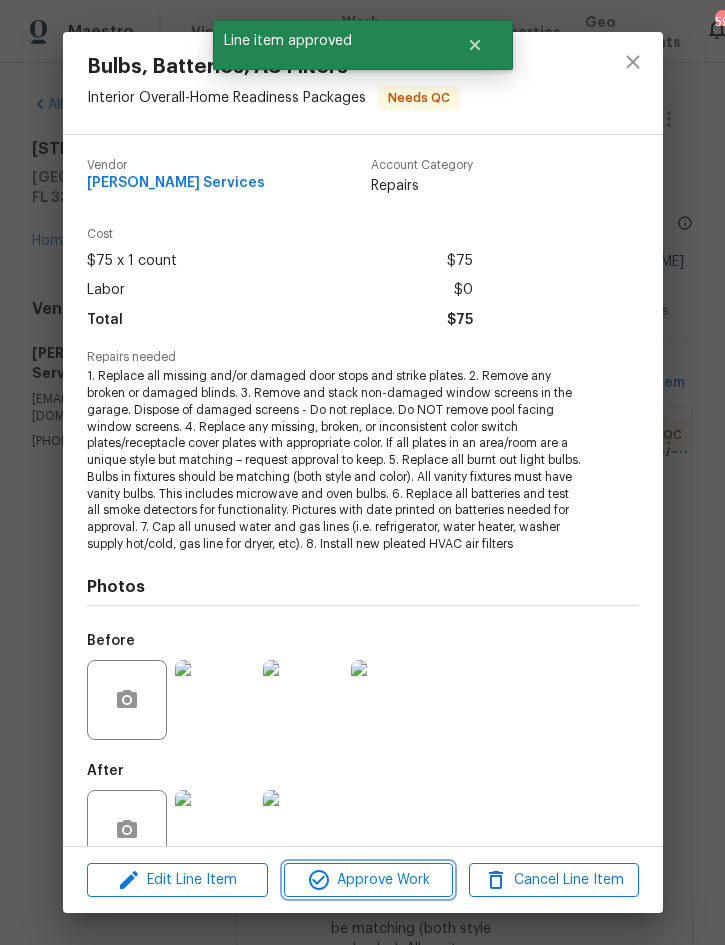 click on "Approve Work" at bounding box center [368, 880] 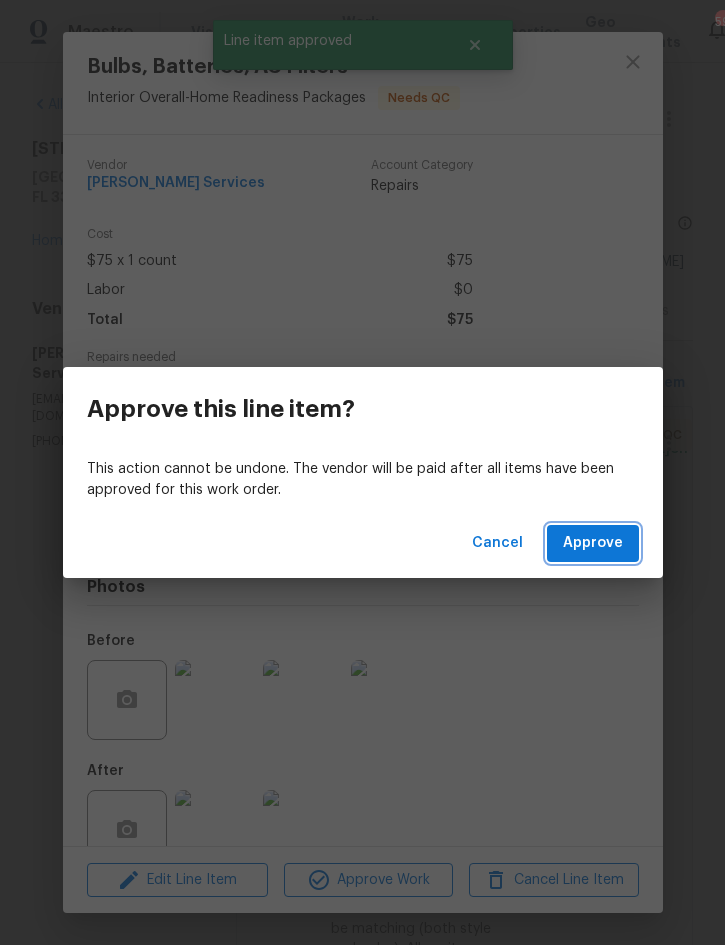 click on "Approve" at bounding box center [593, 543] 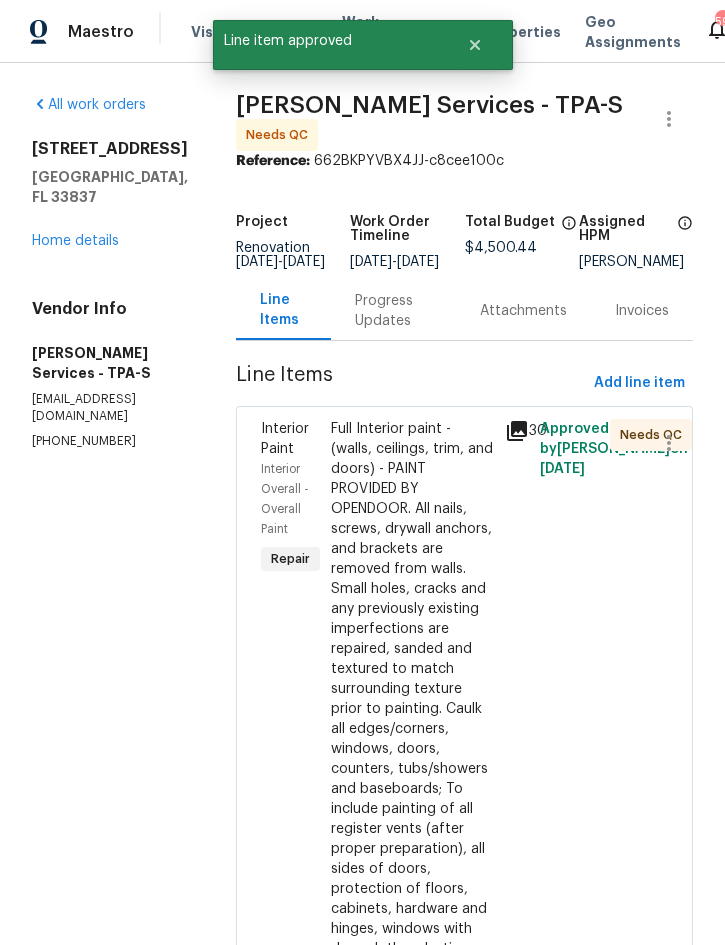 click on "Full Interior paint - (walls, ceilings, trim, and doors) - PAINT PROVIDED BY OPENDOOR. All nails, screws, drywall anchors, and brackets are removed from walls. Small holes, cracks and any previously existing imperfections are repaired, sanded and textured to match surrounding texture prior to painting. Caulk all edges/corners, windows, doors, counters, tubs/showers and baseboards; To include painting of all register vents (after proper preparation), all sides of doors, protection of floors, cabinets, hardware and hinges, windows with drop cloths, plastic sheeting and masking. Clean up and removal of prep debris and any paint overspray." at bounding box center [412, 729] 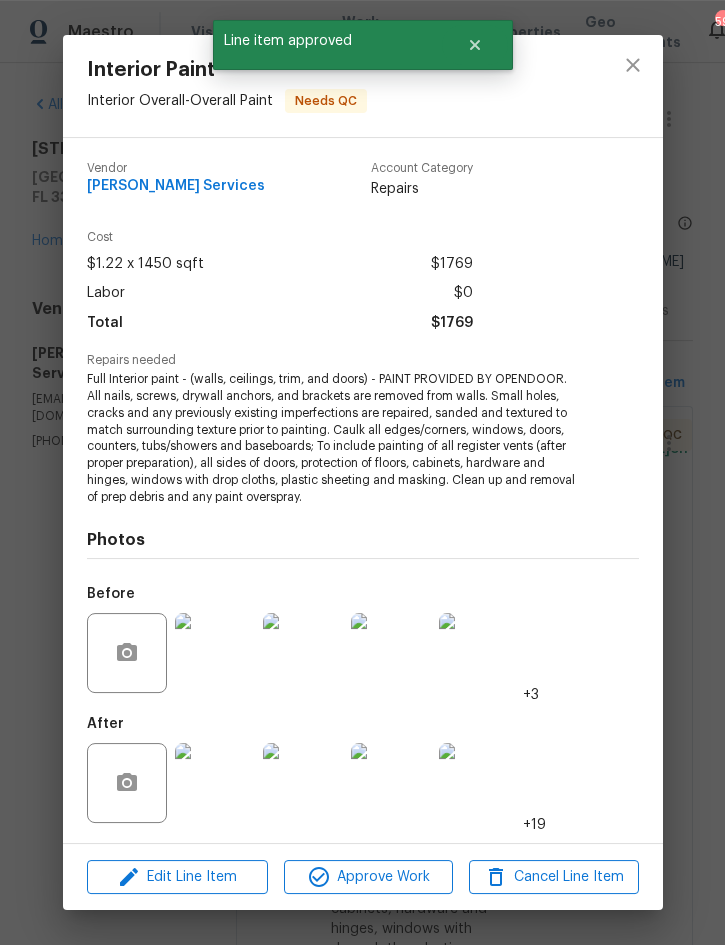 scroll, scrollTop: 55, scrollLeft: 0, axis: vertical 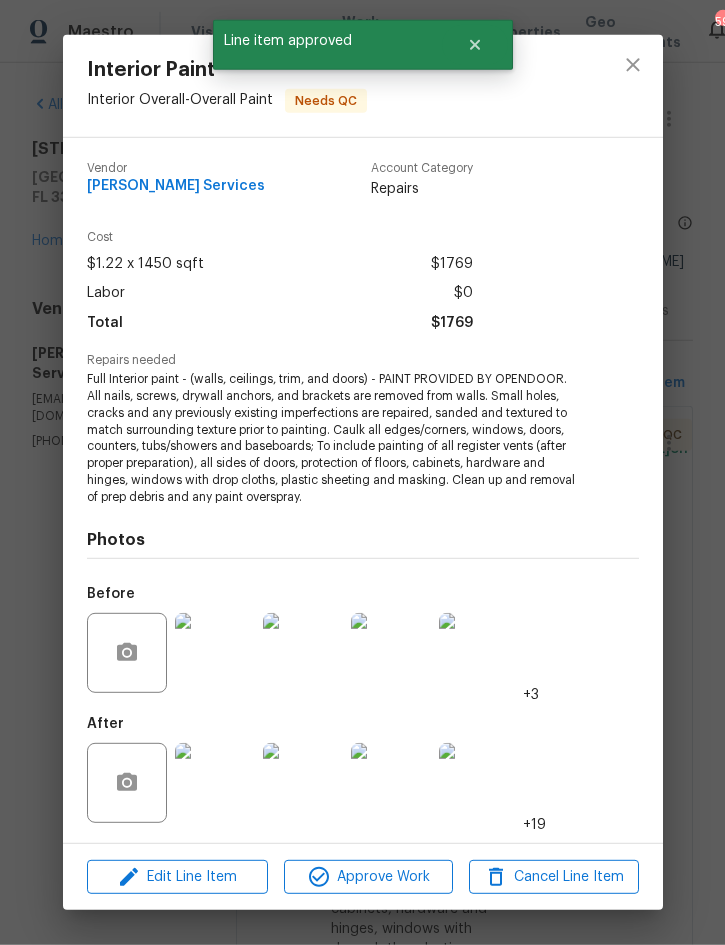 click at bounding box center (215, 783) 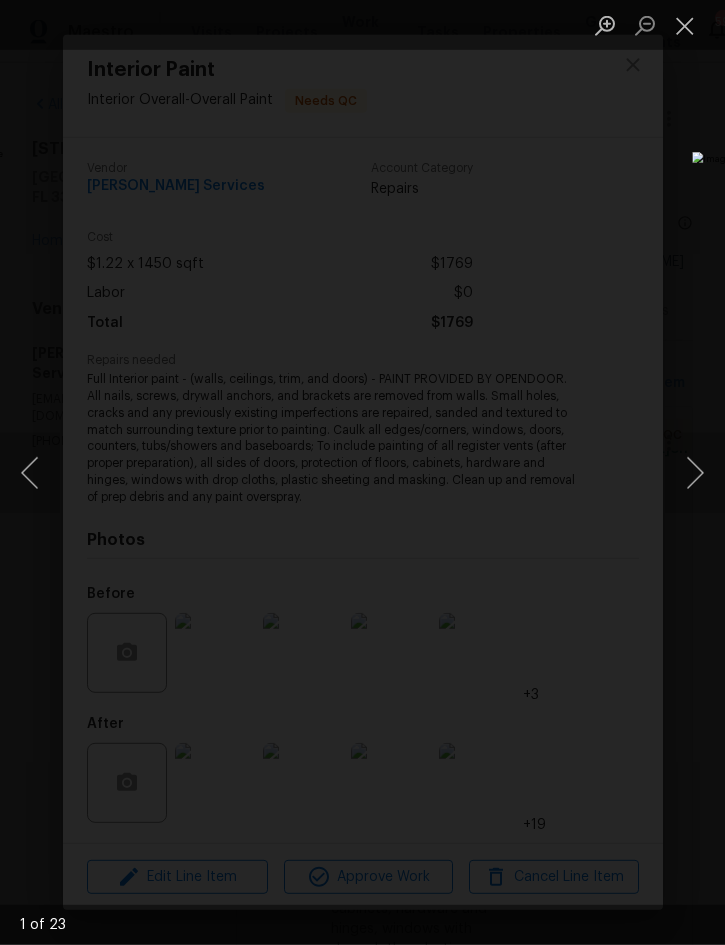 click at bounding box center [695, 473] 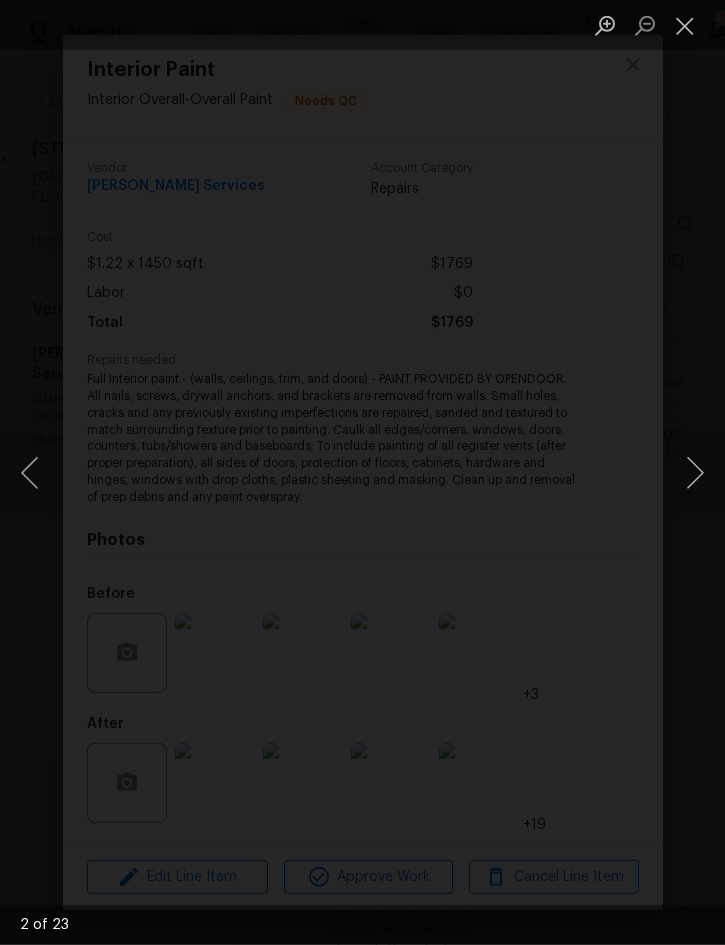 click at bounding box center [695, 473] 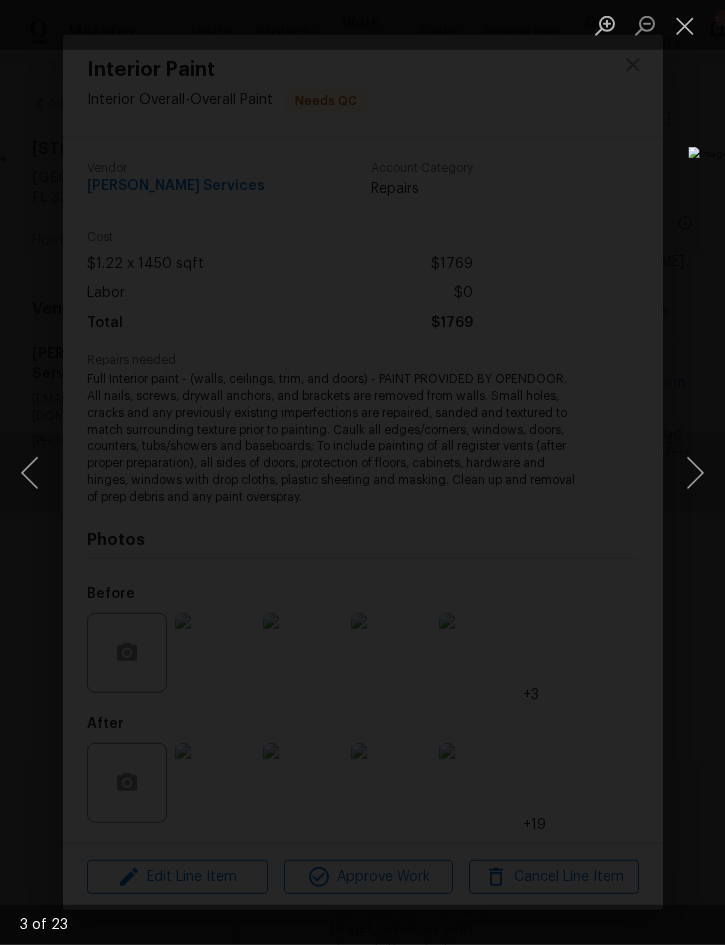 click at bounding box center (695, 473) 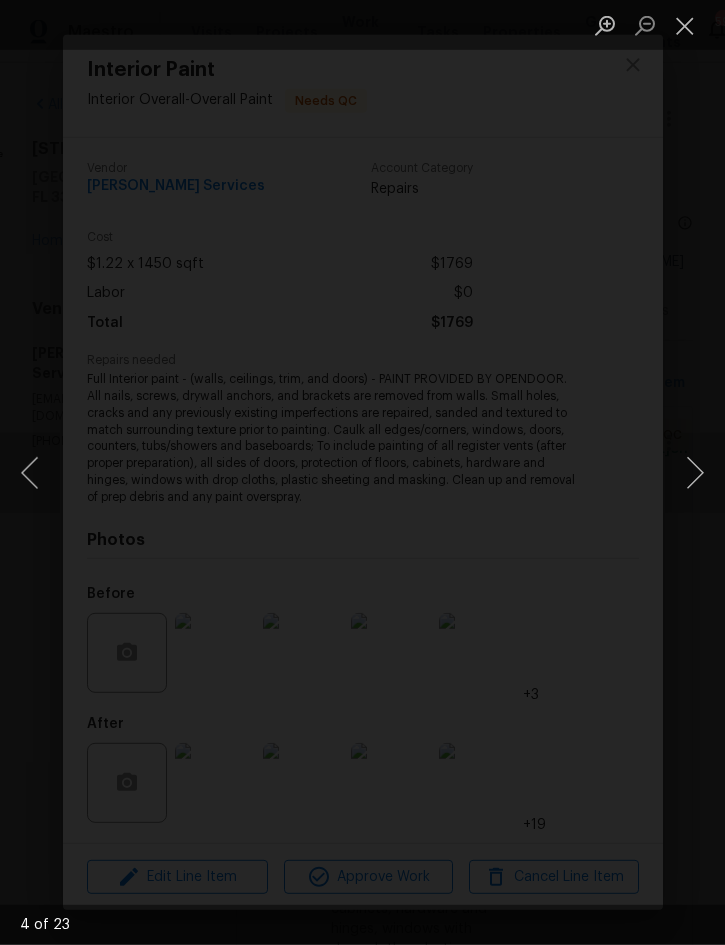 click at bounding box center [695, 473] 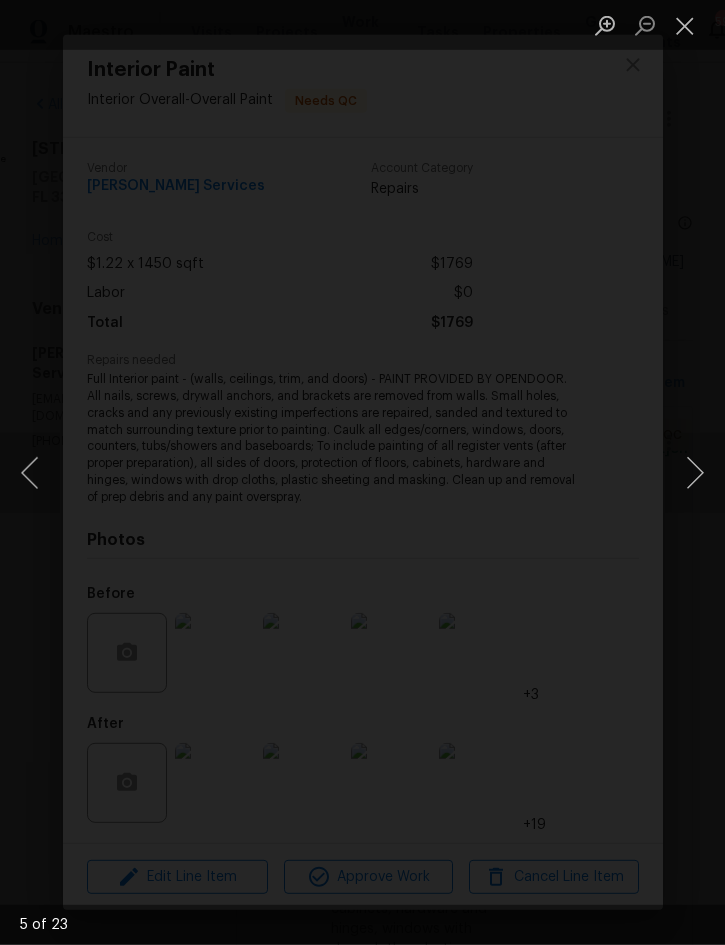 click at bounding box center (695, 473) 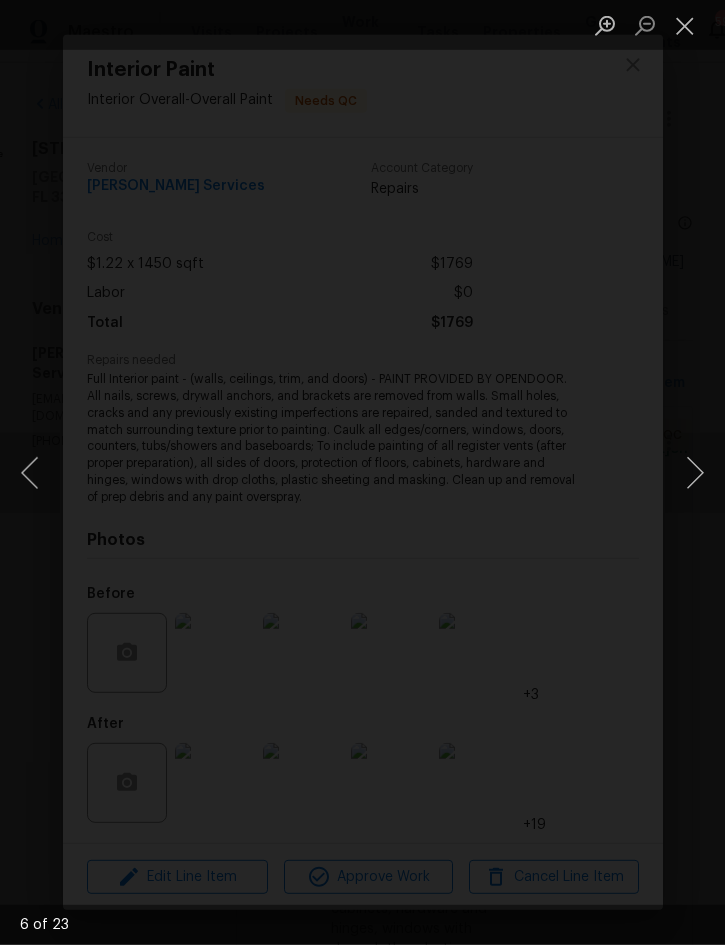 click at bounding box center (695, 473) 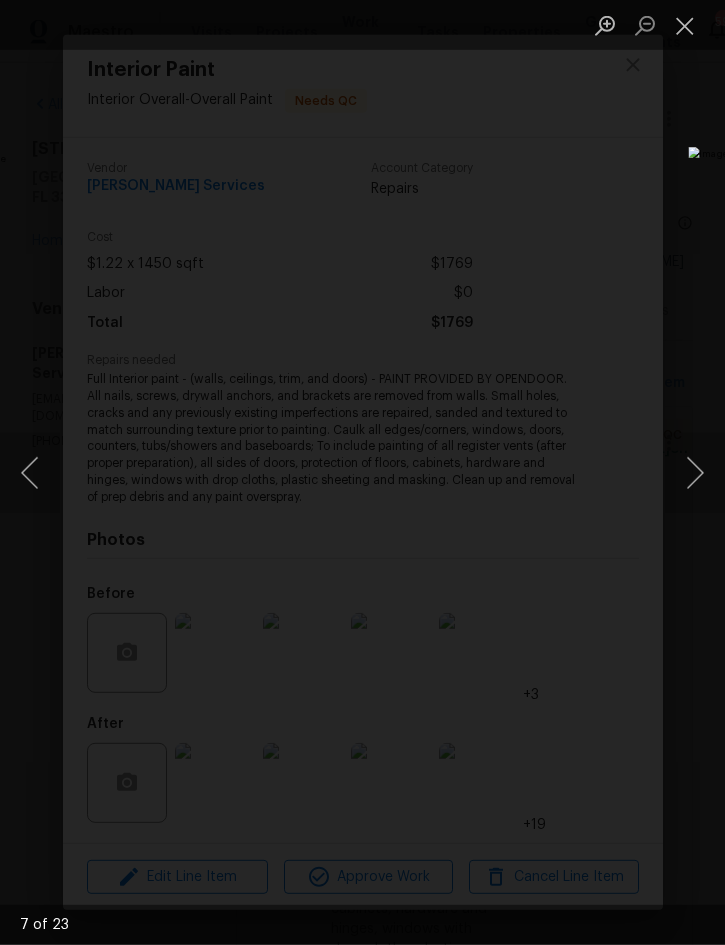 click at bounding box center (685, 25) 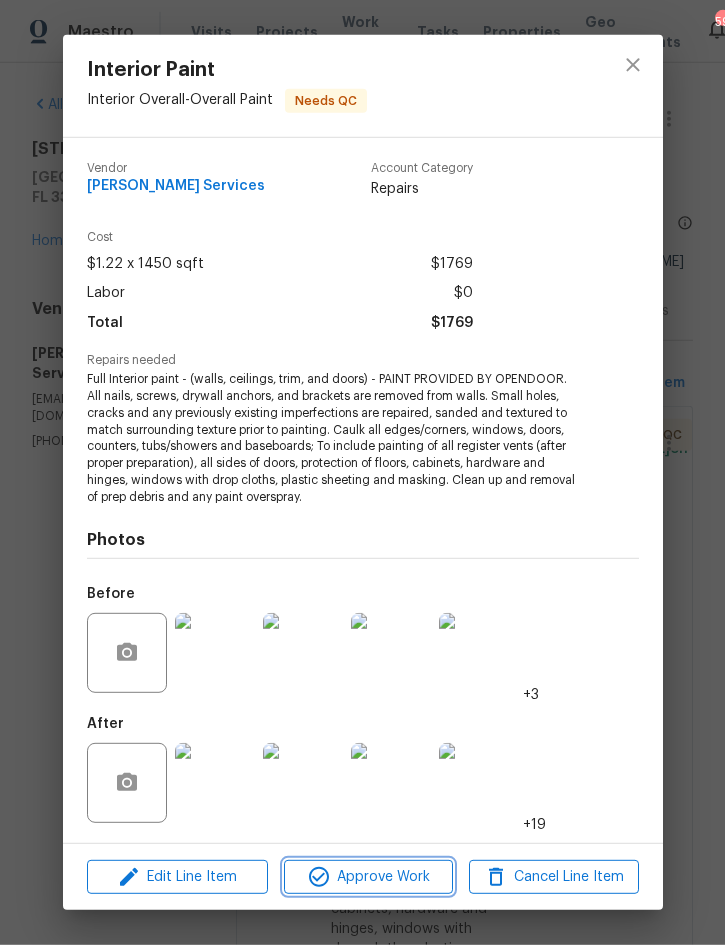 click on "Approve Work" at bounding box center [368, 877] 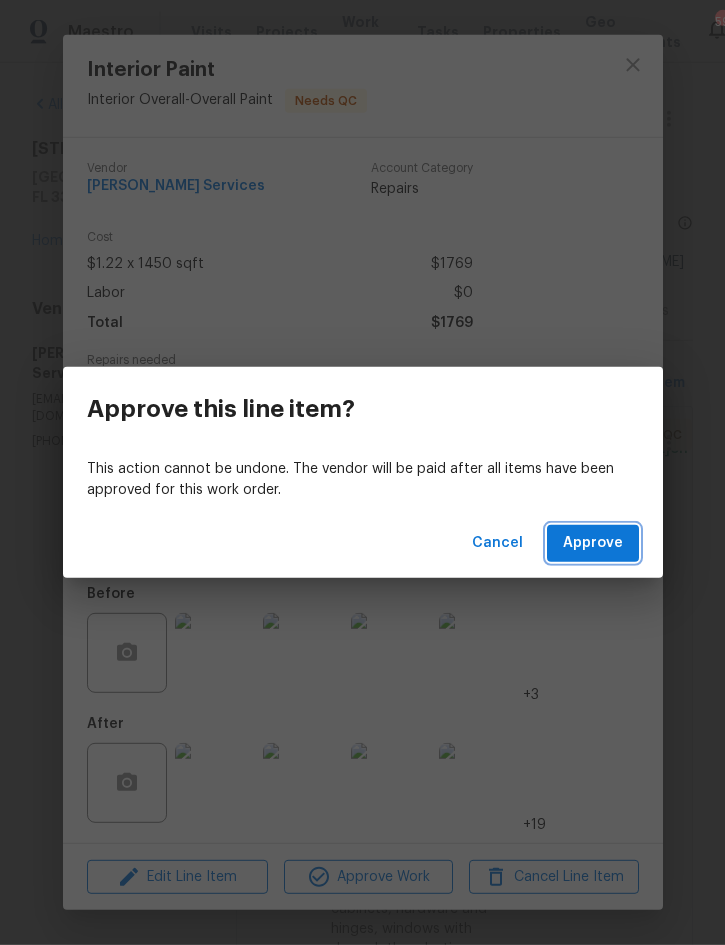 click on "Approve" at bounding box center [593, 543] 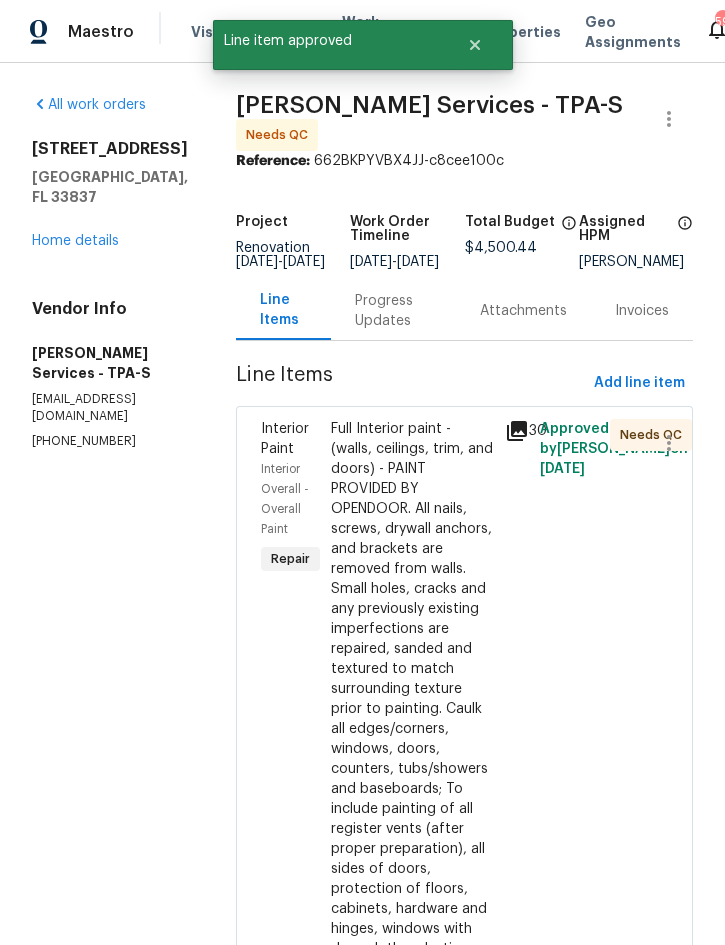 scroll, scrollTop: 0, scrollLeft: 0, axis: both 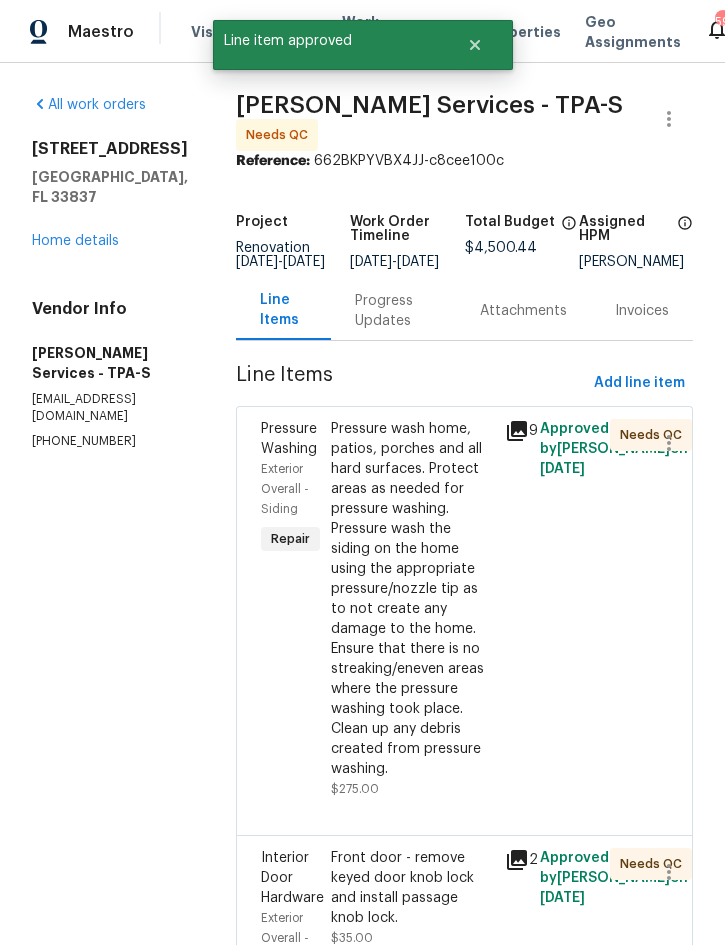 click on "Pressure wash home, patios, porches and all hard surfaces.
Protect areas as needed for pressure washing. Pressure wash the siding on the home using the appropriate pressure/nozzle tip as to not create any damage to the home. Ensure that there is no streaking/eneven areas where the pressure washing took place. Clean up any debris created from pressure washing." at bounding box center (412, 599) 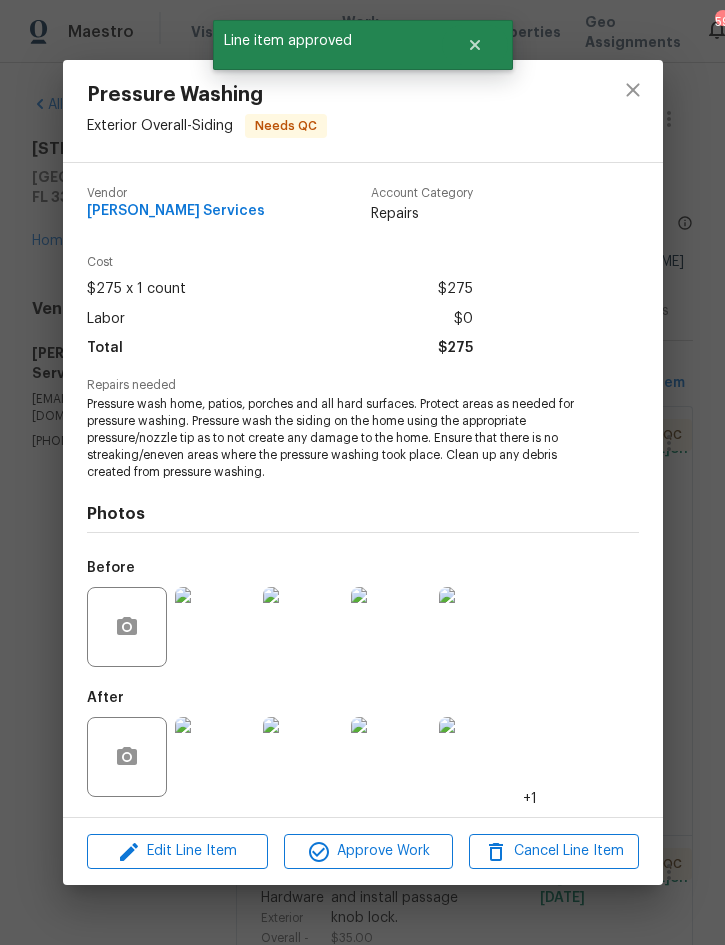 click at bounding box center [215, 627] 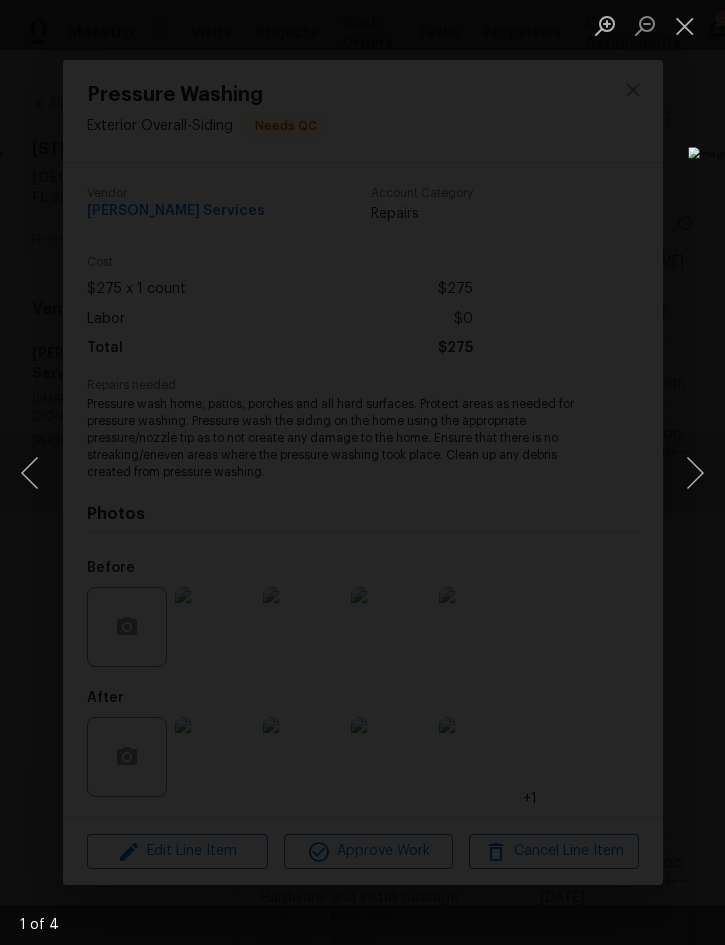 click at bounding box center (685, 25) 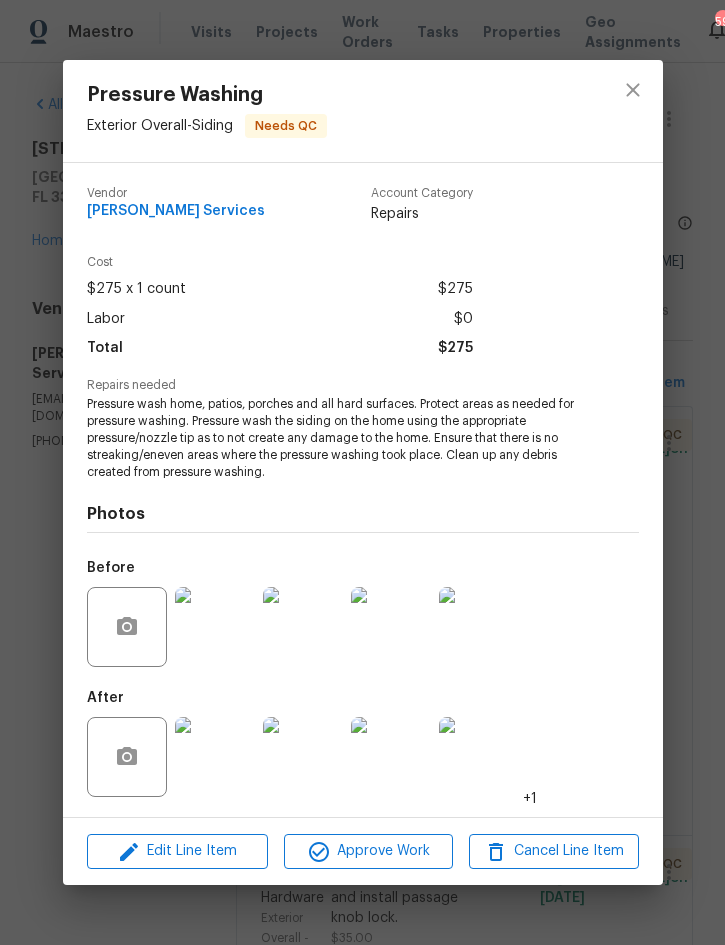 click at bounding box center [215, 757] 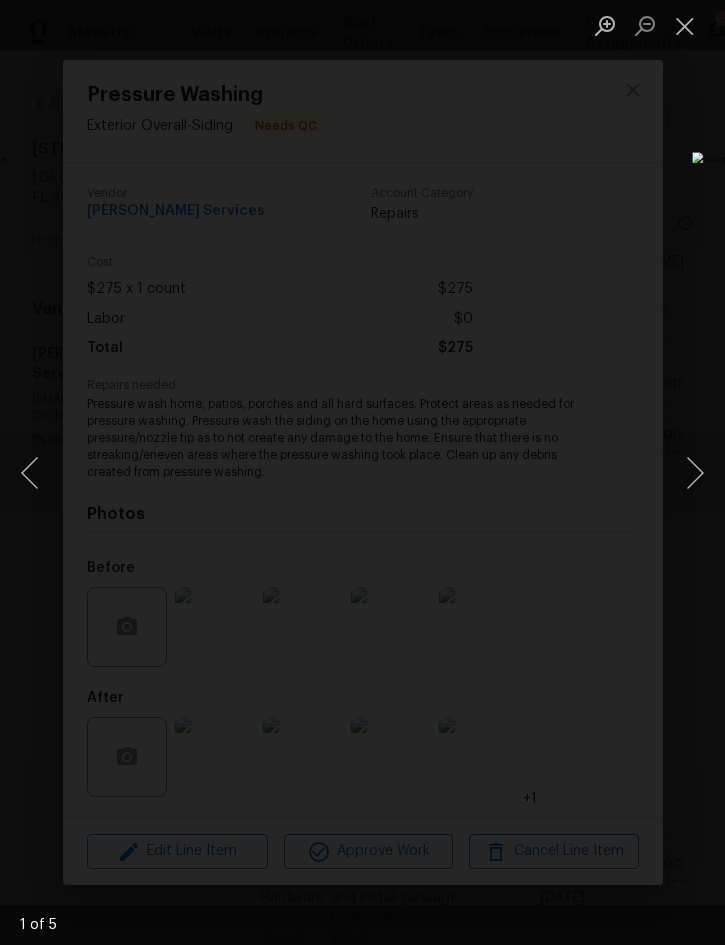 click at bounding box center (695, 473) 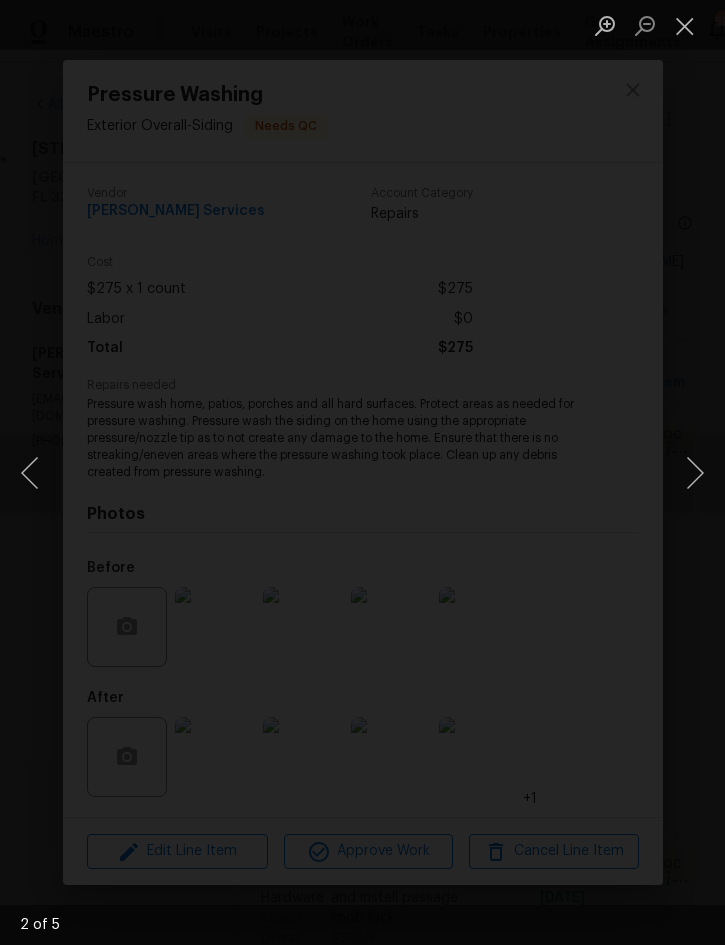 click at bounding box center [695, 473] 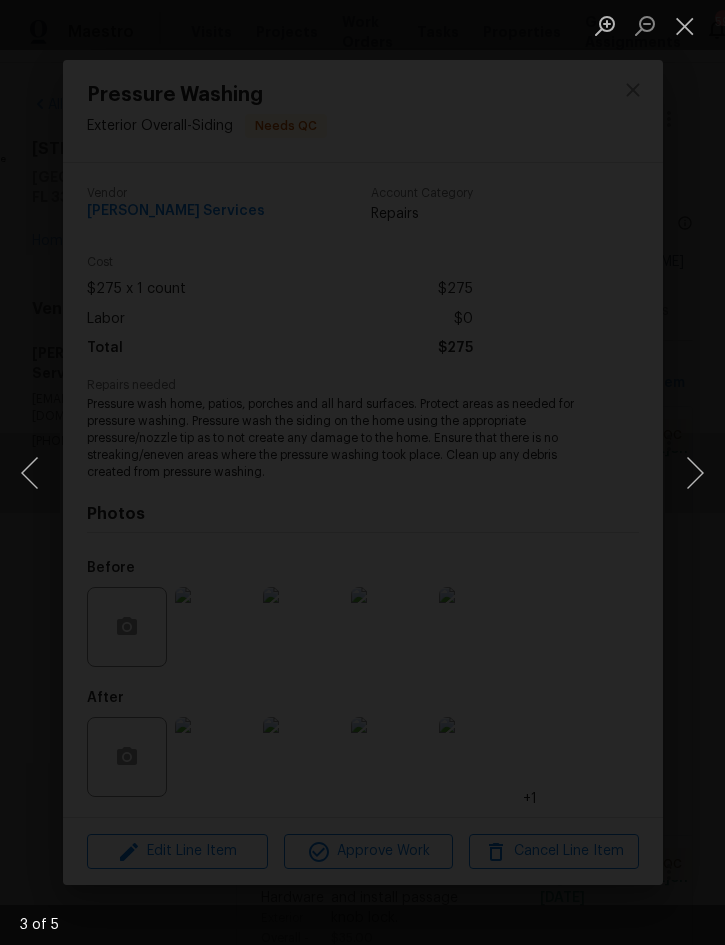click at bounding box center (695, 473) 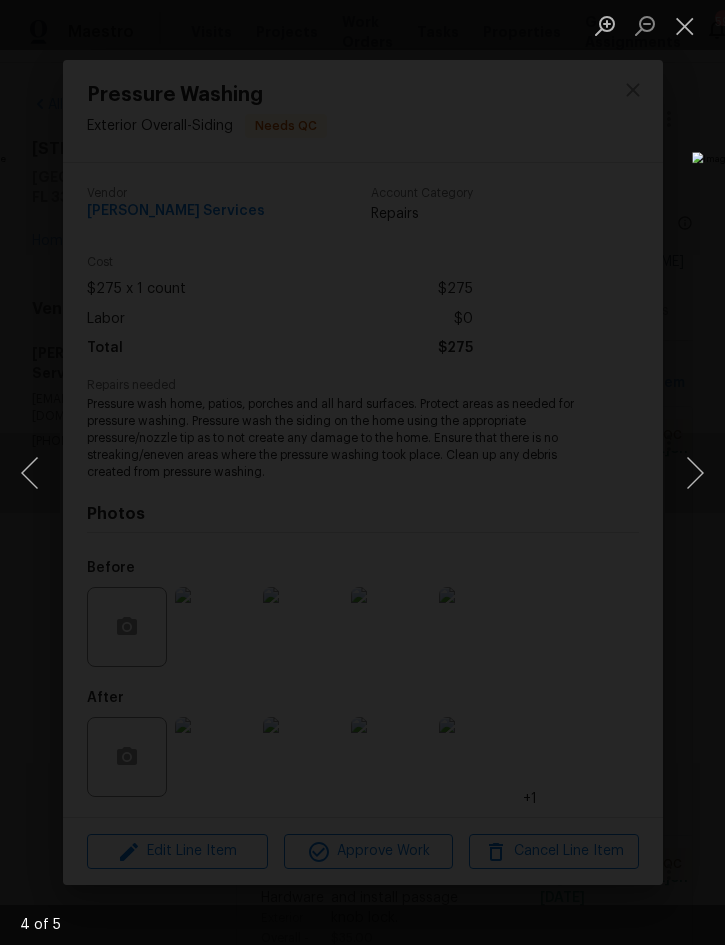 click at bounding box center (685, 25) 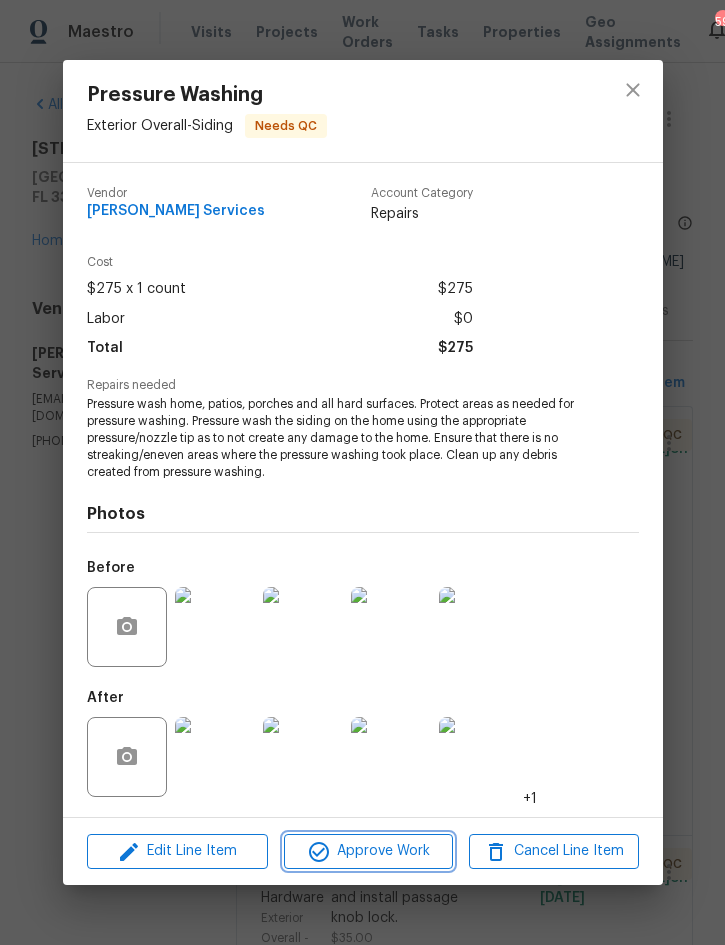 click on "Approve Work" at bounding box center (368, 851) 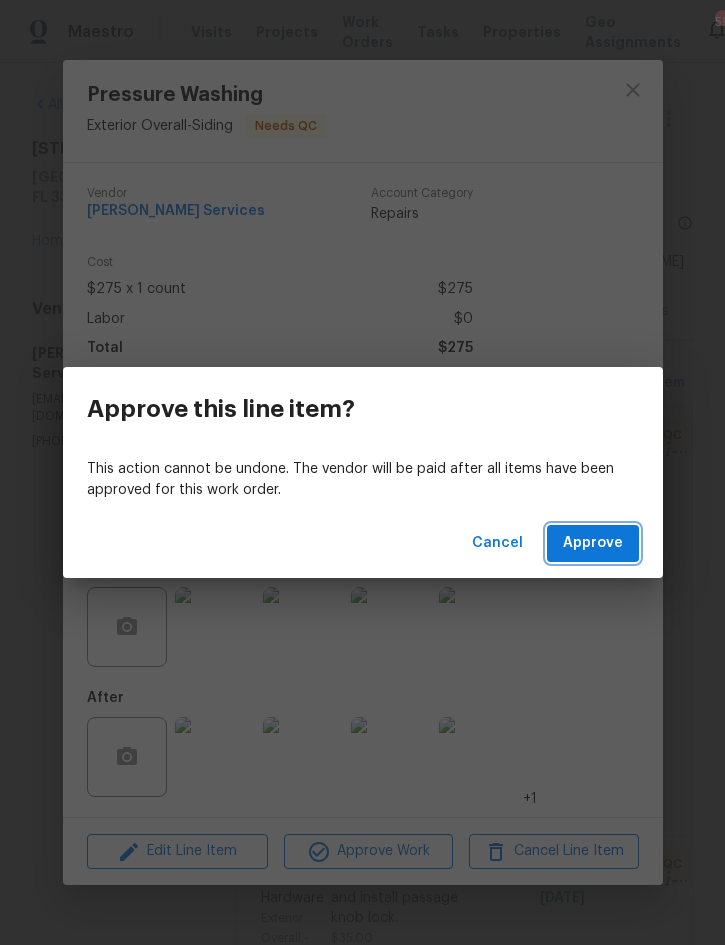 click on "Approve" at bounding box center [593, 543] 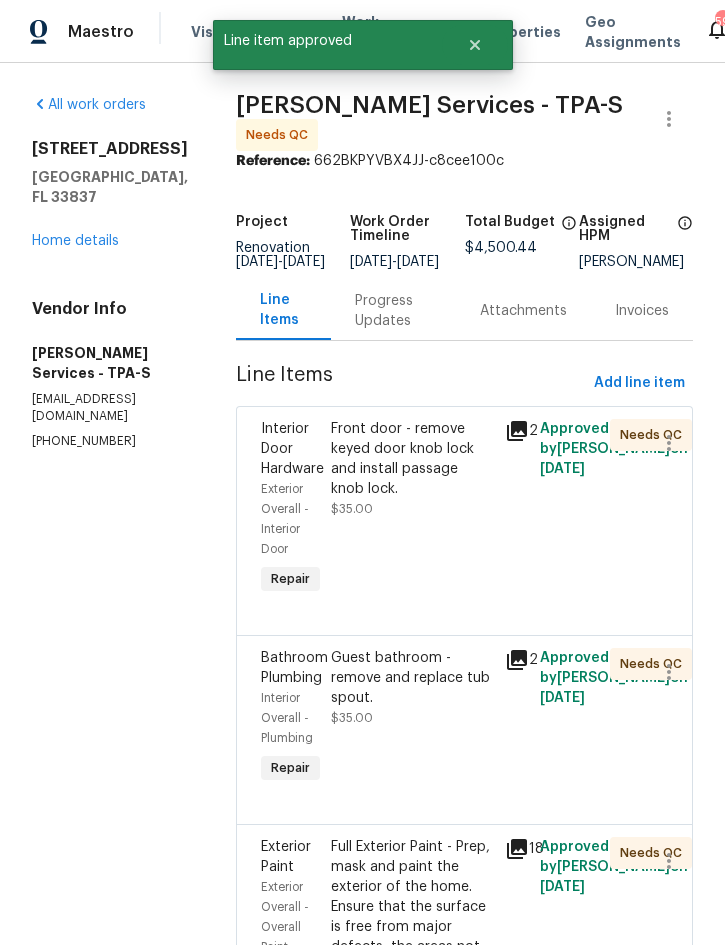 click on "Front door - remove keyed door knob lock and install passage knob lock." at bounding box center (412, 459) 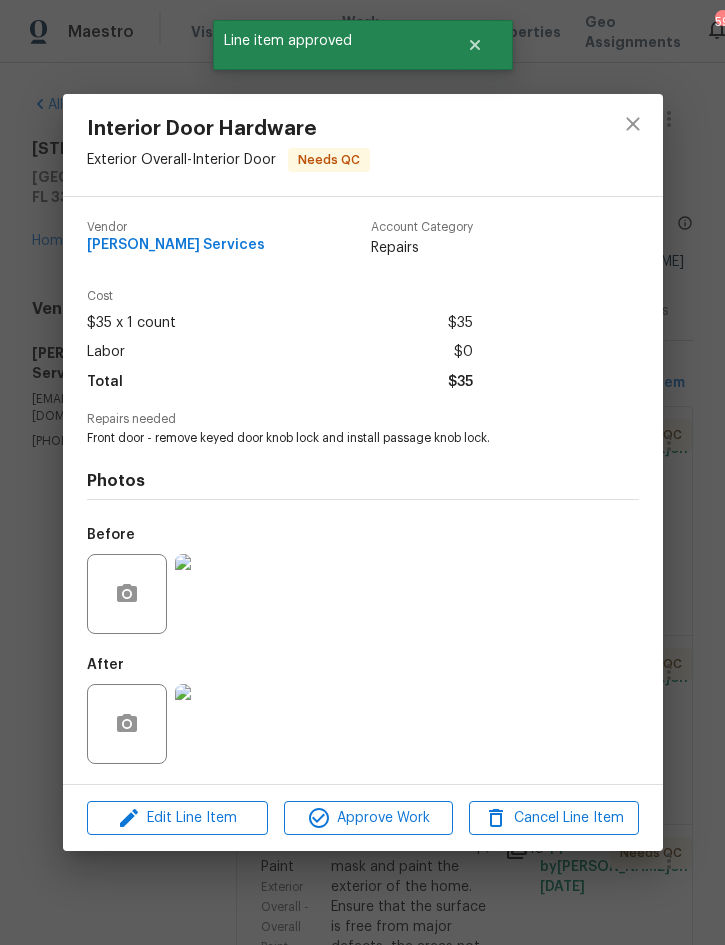 click at bounding box center (215, 724) 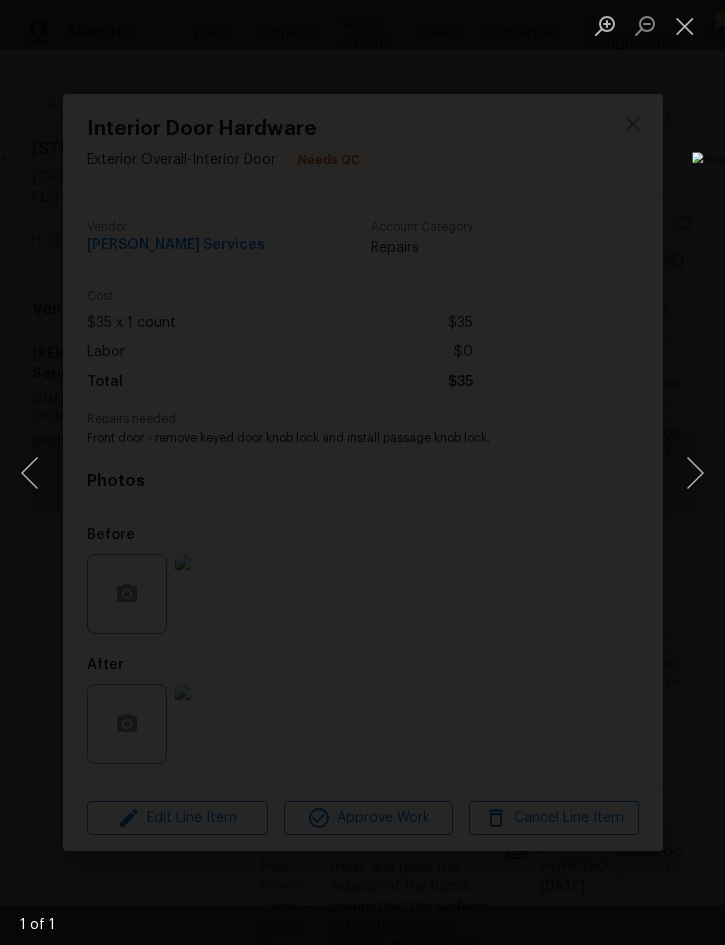 click at bounding box center (685, 25) 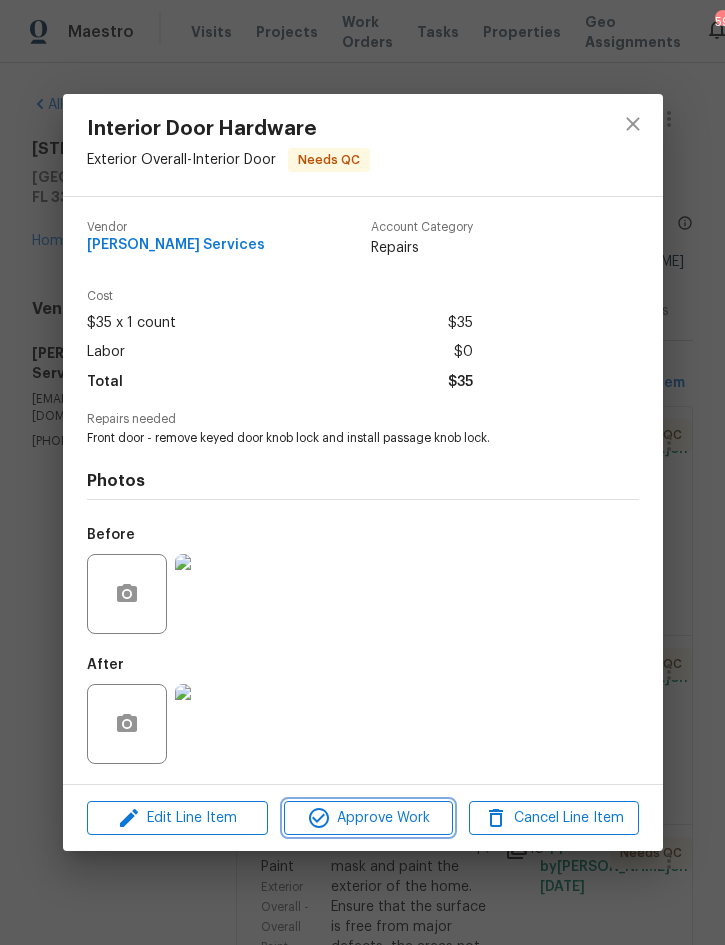click on "Approve Work" at bounding box center [368, 818] 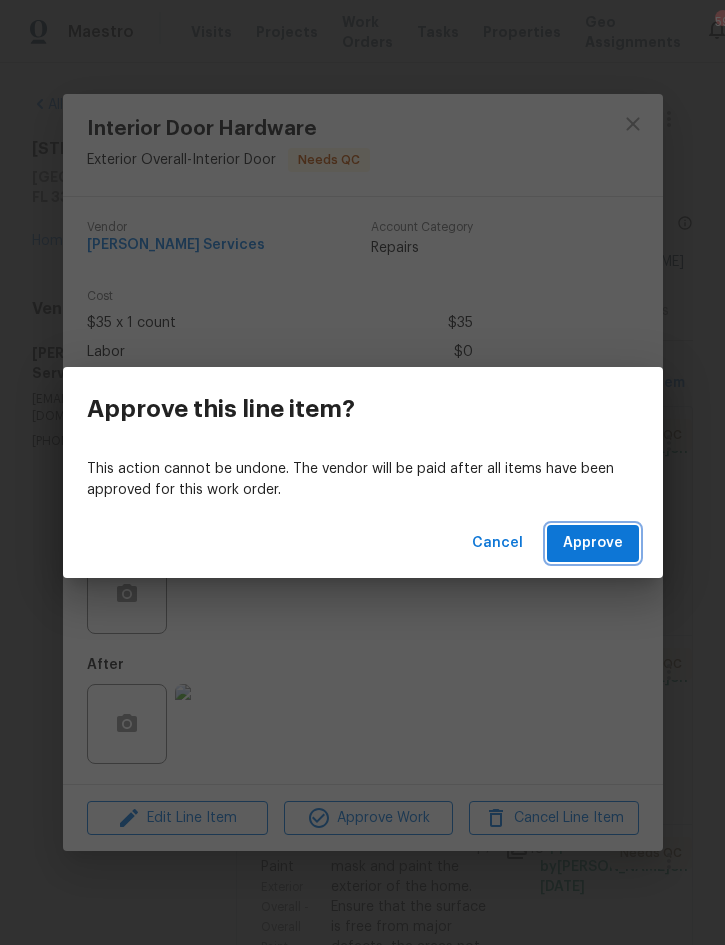 click on "Approve" at bounding box center (593, 543) 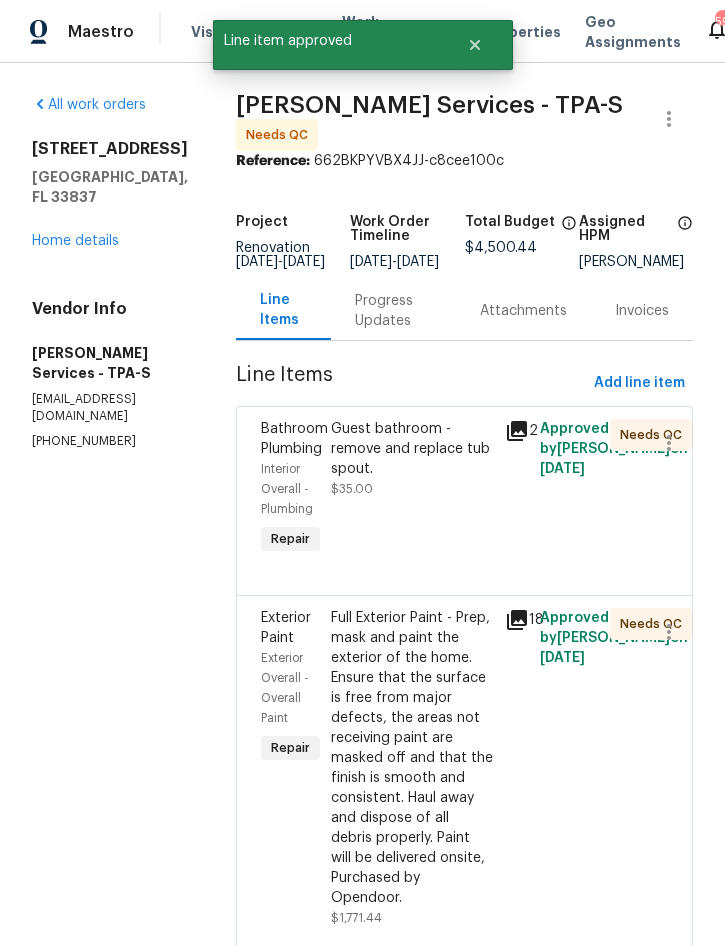 click on "Guest bathroom - remove and replace tub spout." at bounding box center (412, 449) 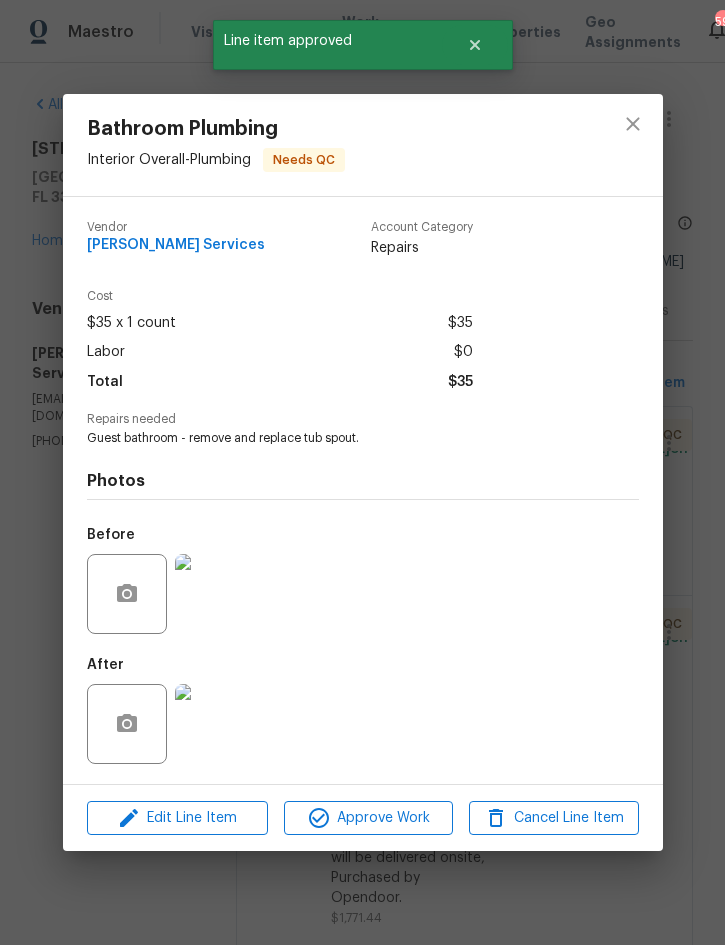 click at bounding box center (215, 724) 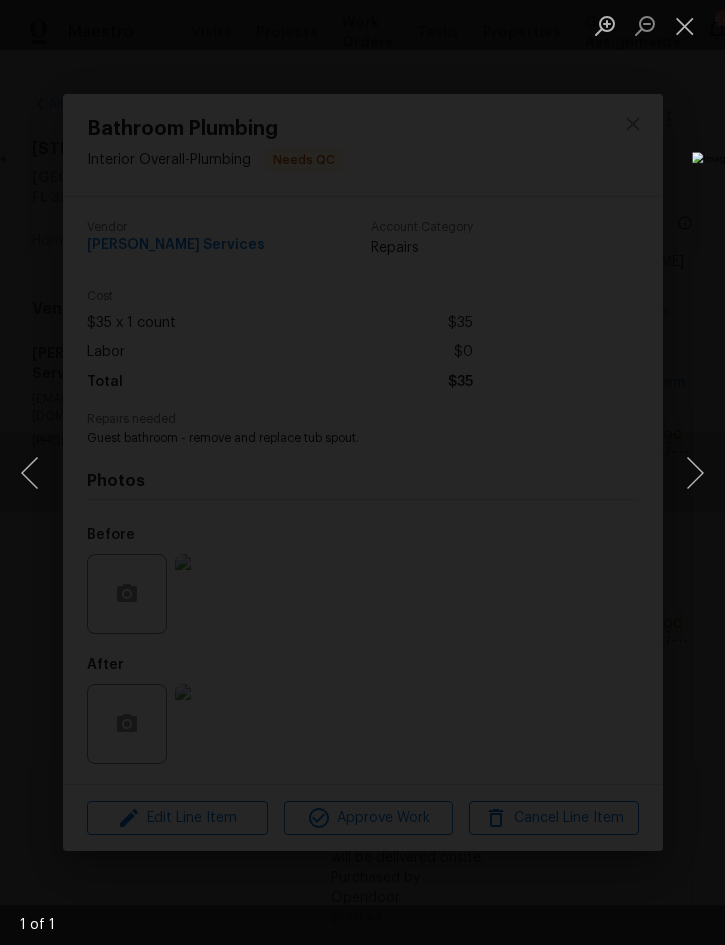 click at bounding box center (685, 25) 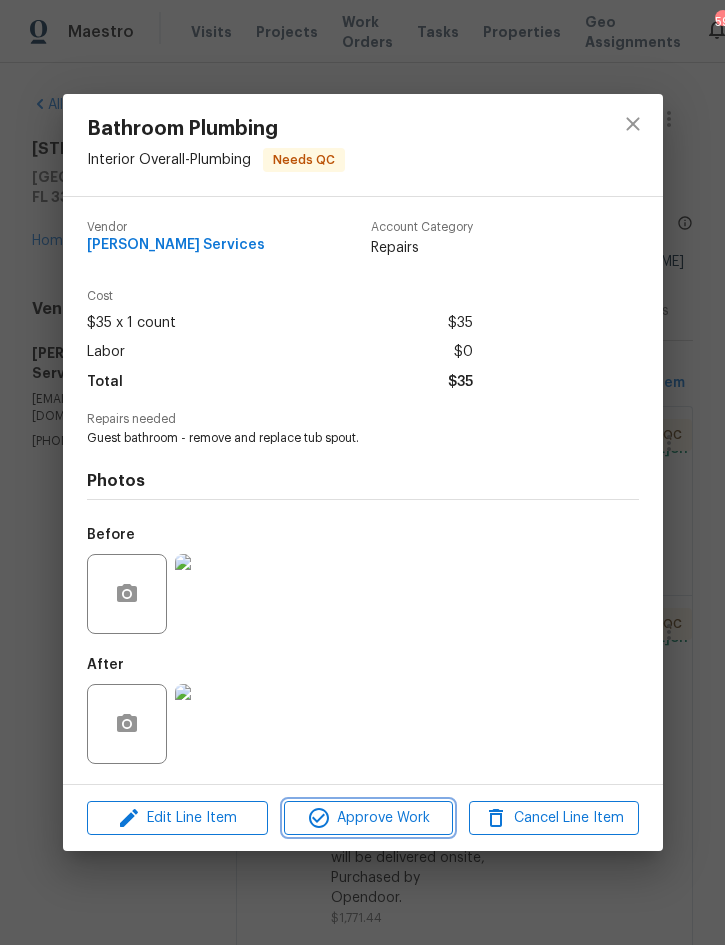 click on "Approve Work" at bounding box center [368, 818] 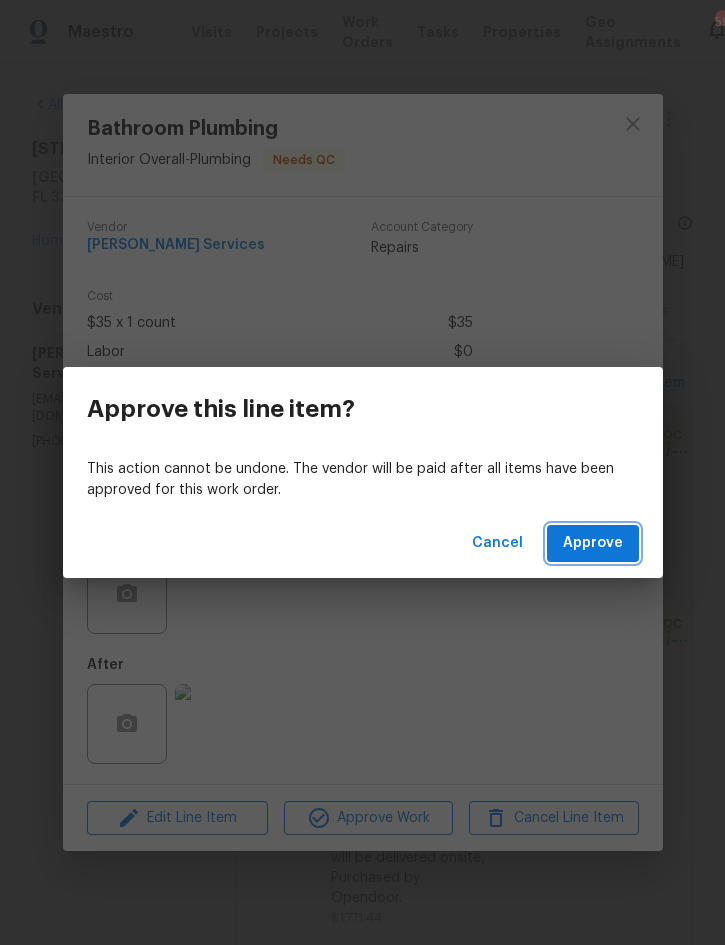 click on "Approve" at bounding box center (593, 543) 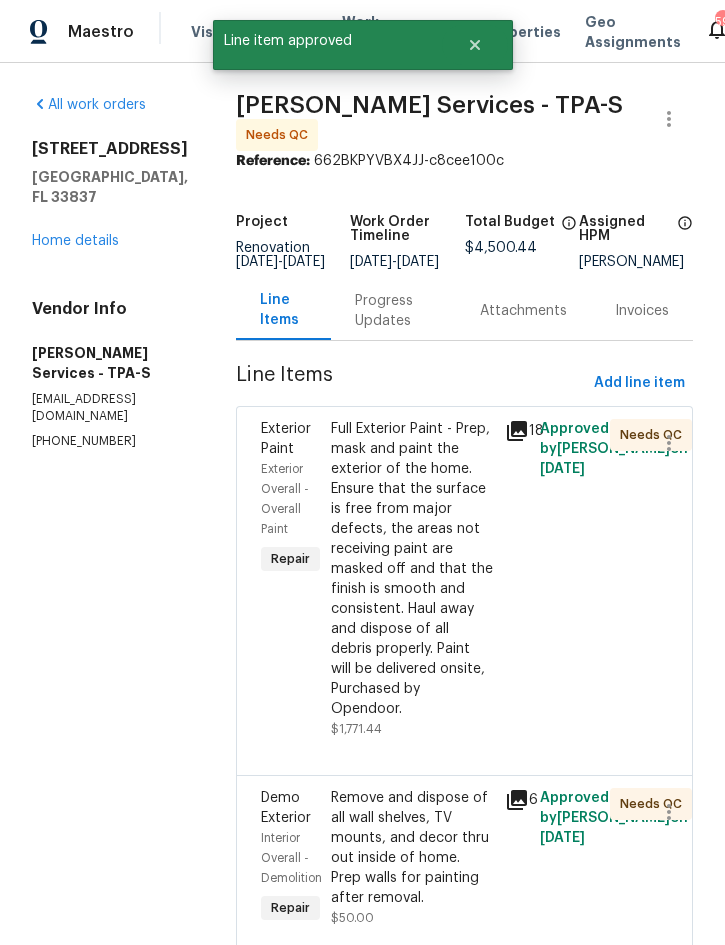 click on "Full Exterior Paint - Prep, mask and paint the exterior of the home. Ensure that the surface is free from major defects, the areas not receiving paint are masked off and that the finish is smooth and consistent. Haul away and dispose of all debris properly. Paint will be delivered onsite, Purchased by Opendoor." at bounding box center (412, 569) 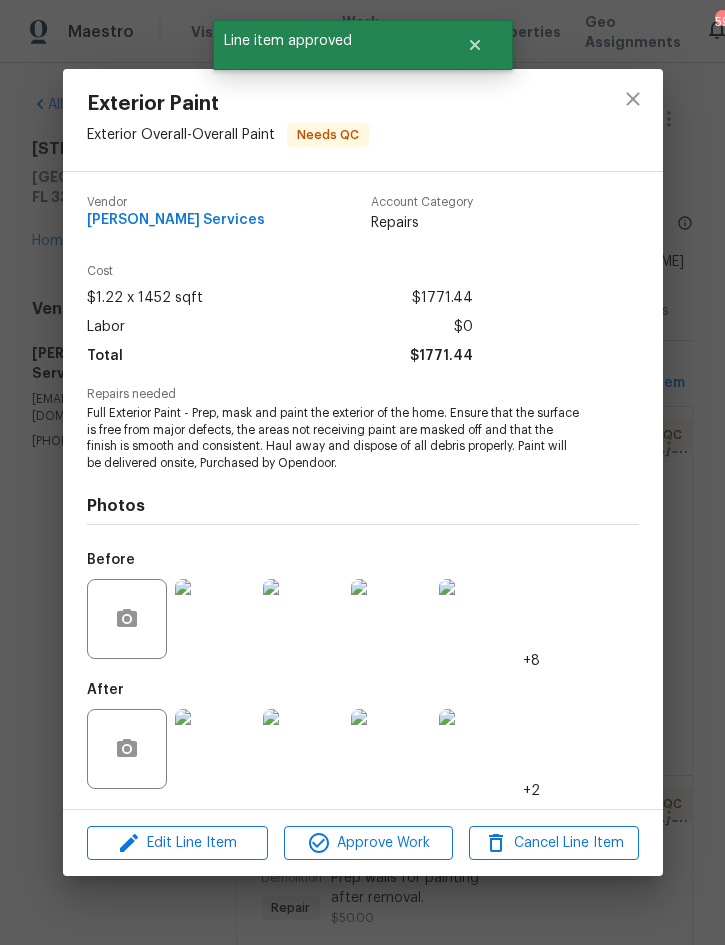 click at bounding box center [215, 749] 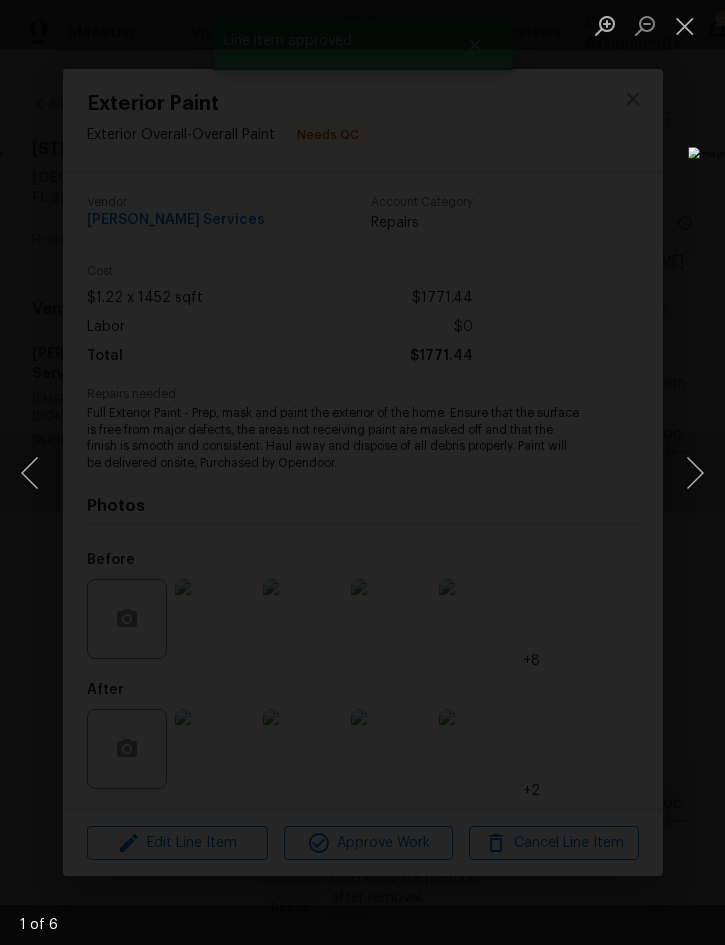click at bounding box center [695, 473] 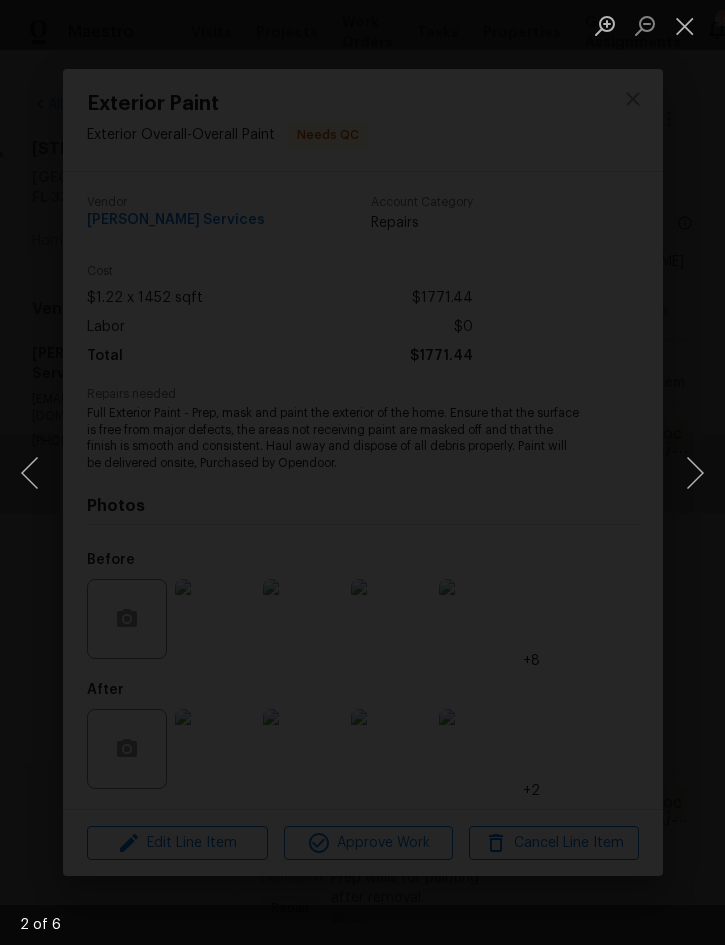 click at bounding box center [695, 473] 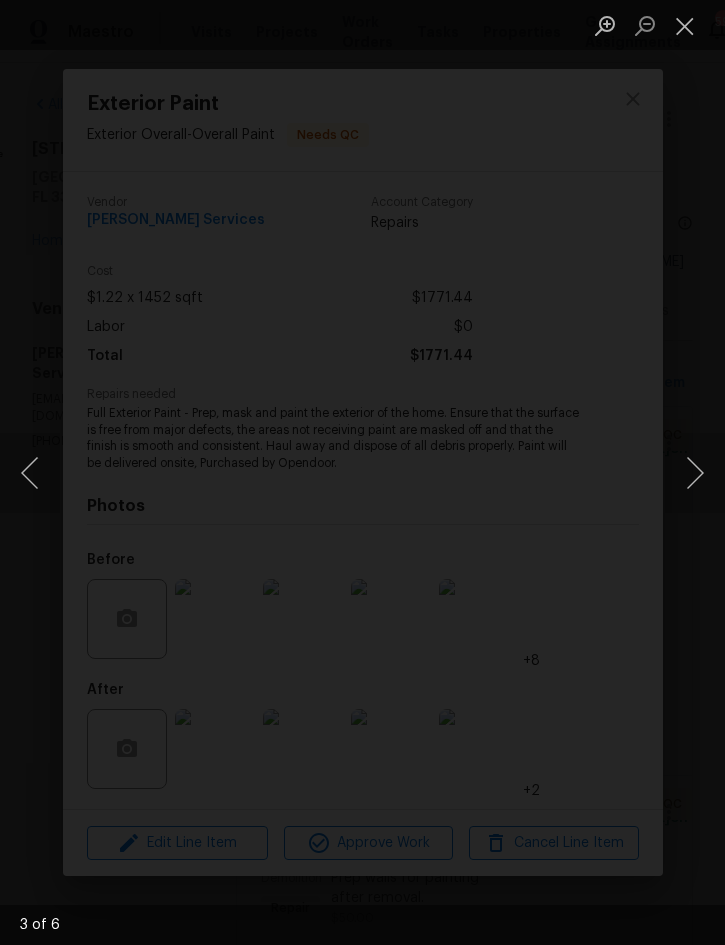 click at bounding box center [695, 473] 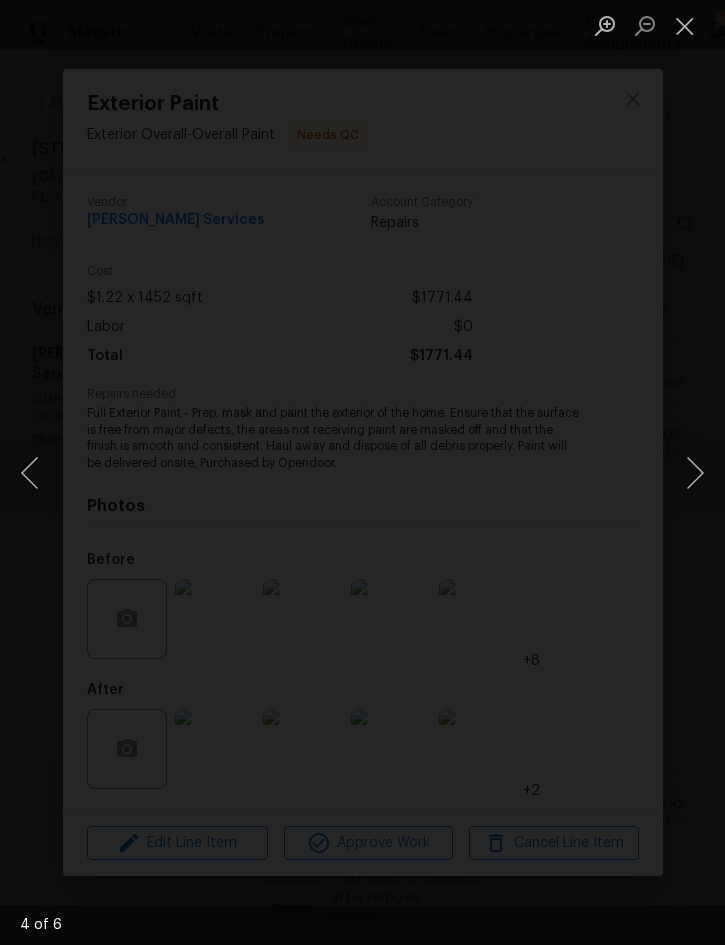 click at bounding box center (695, 473) 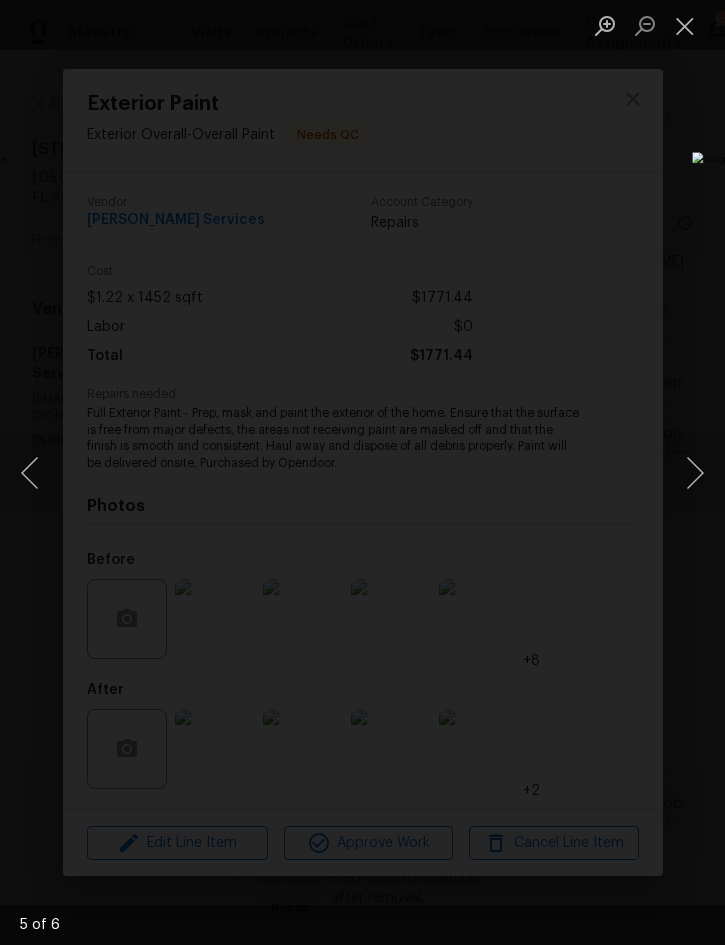 click at bounding box center (685, 25) 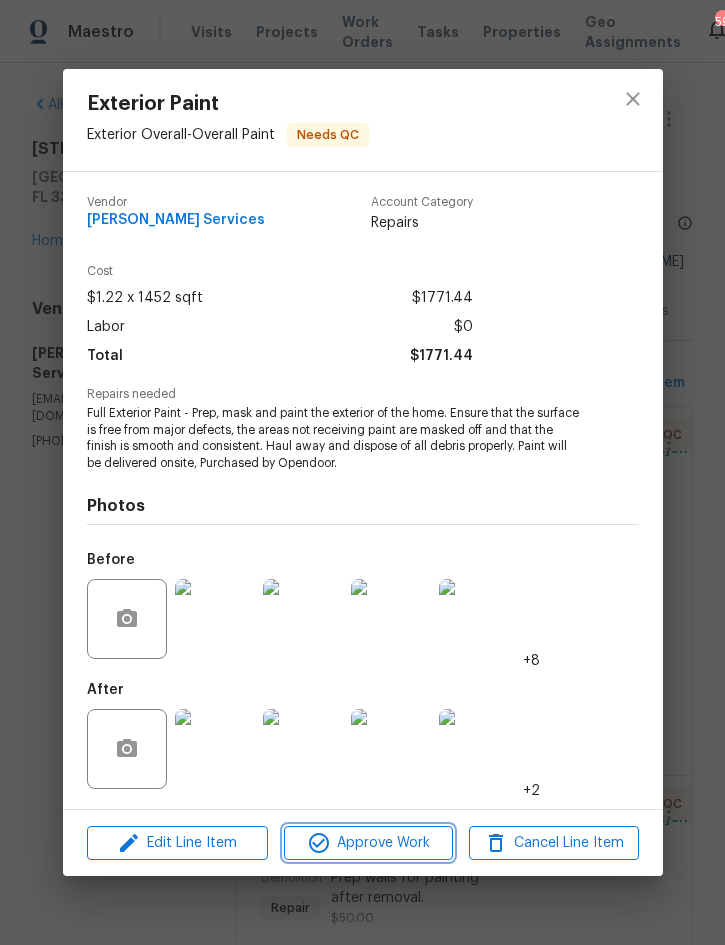 click on "Approve Work" at bounding box center (368, 843) 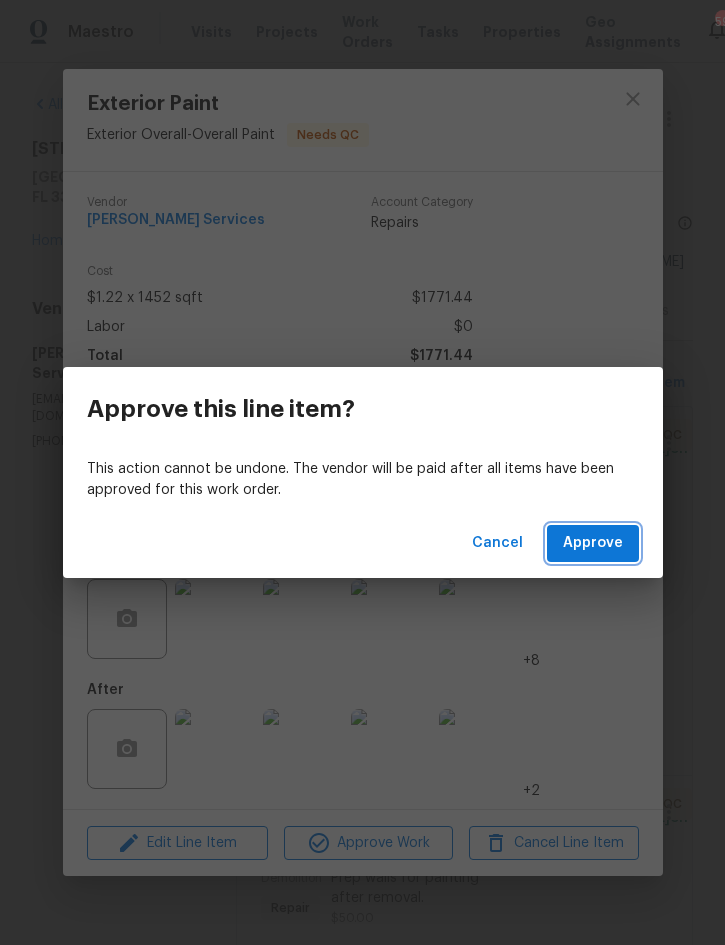 click on "Approve" at bounding box center (593, 543) 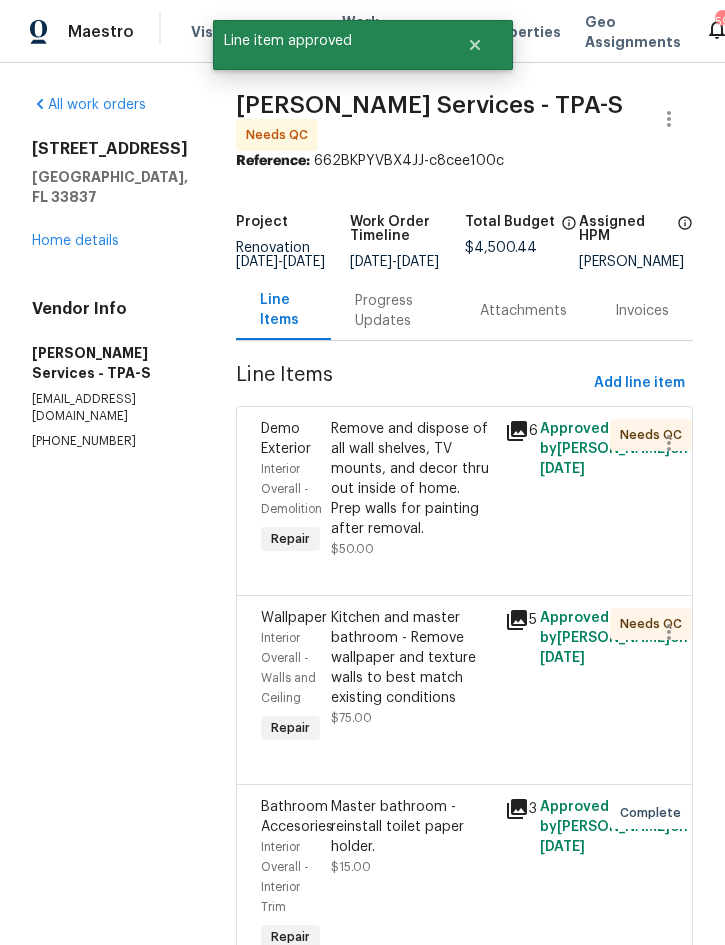 click on "Remove and dispose of all wall shelves, TV mounts, and decor thru out inside of home. Prep walls for painting after removal." at bounding box center [412, 479] 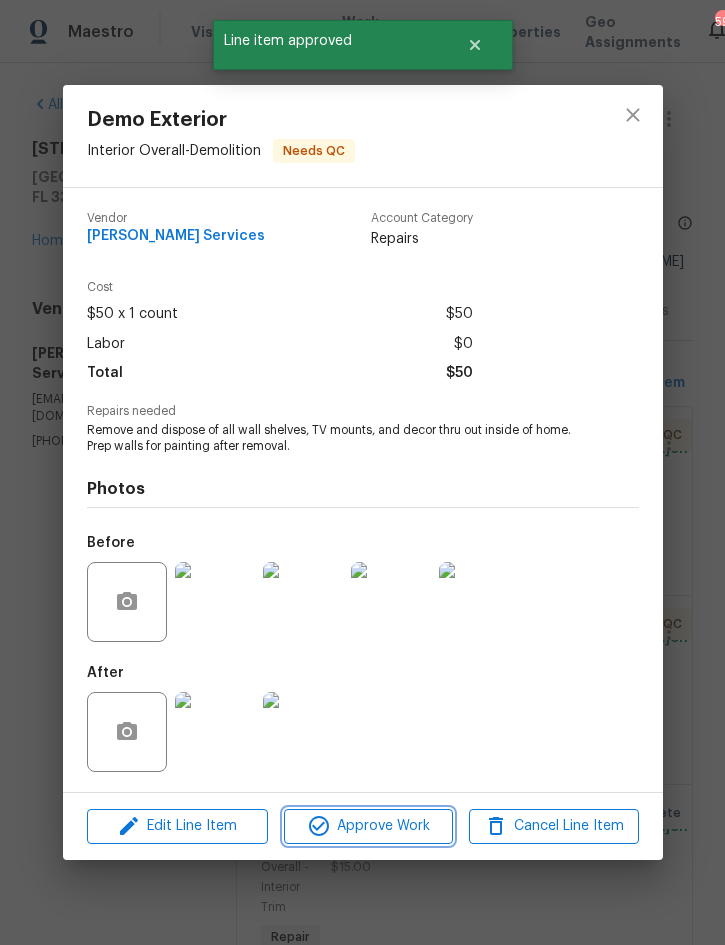 click on "Approve Work" at bounding box center [368, 826] 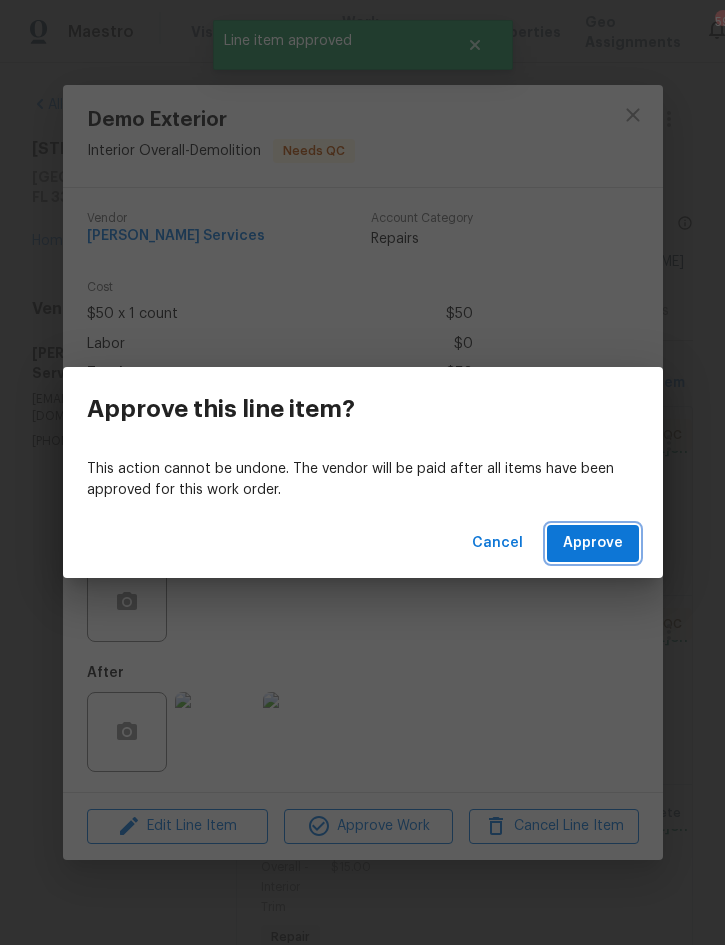 click on "Approve" at bounding box center [593, 543] 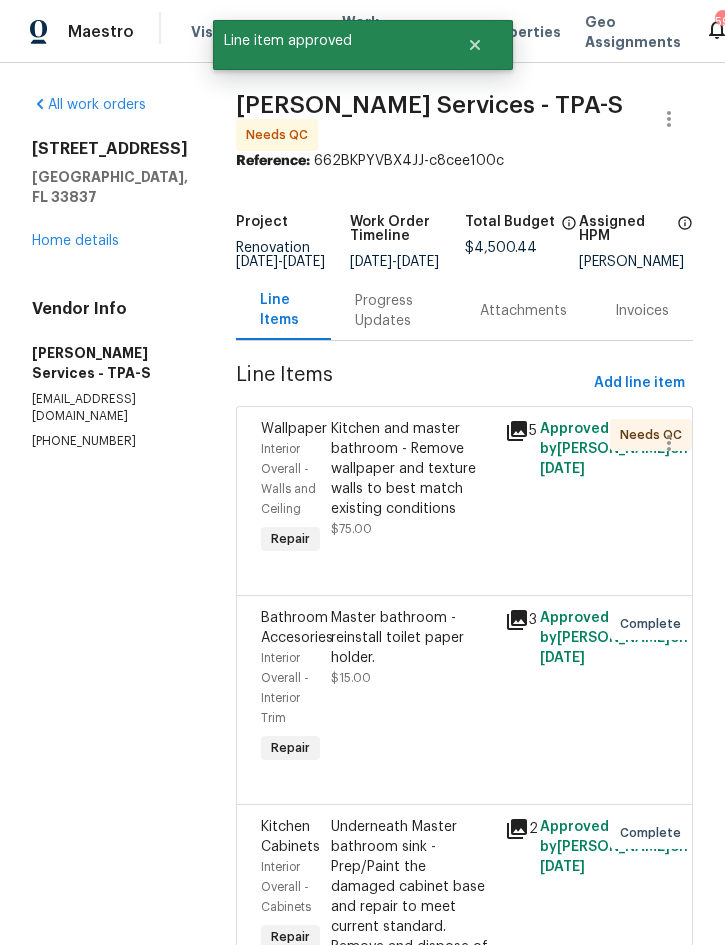 click on "Kitchen and master bathroom - Remove wallpaper and texture walls to best match existing conditions" at bounding box center [412, 469] 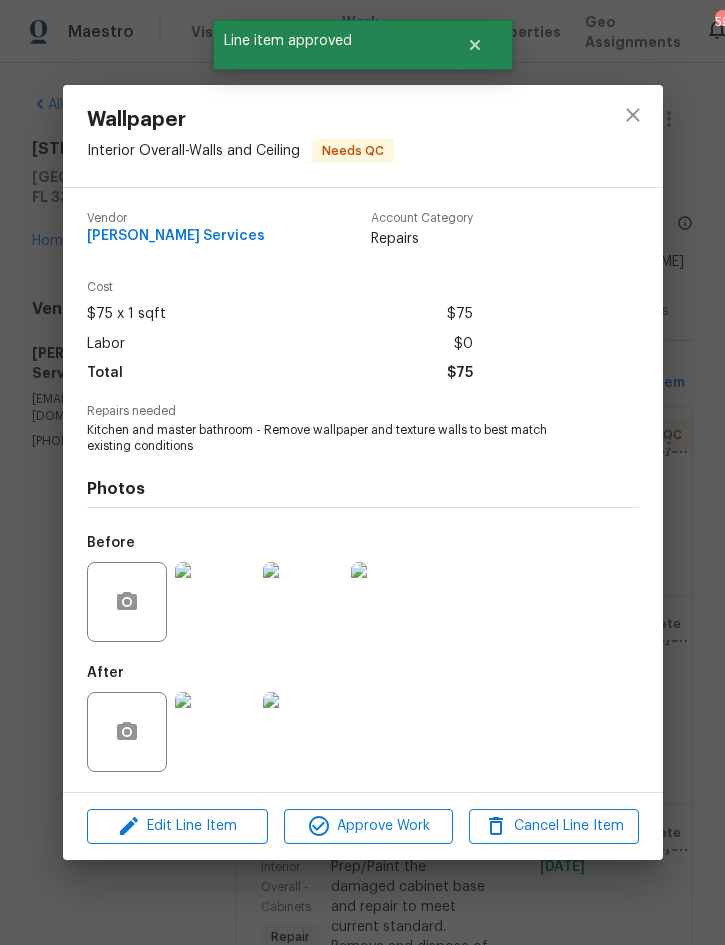 click at bounding box center (215, 732) 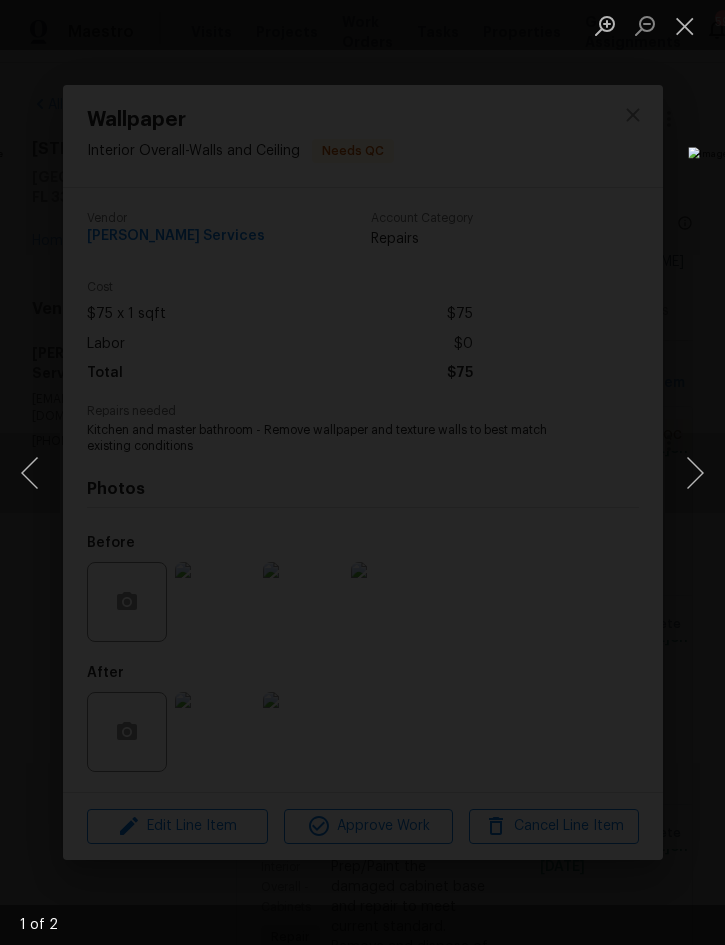 click at bounding box center (695, 473) 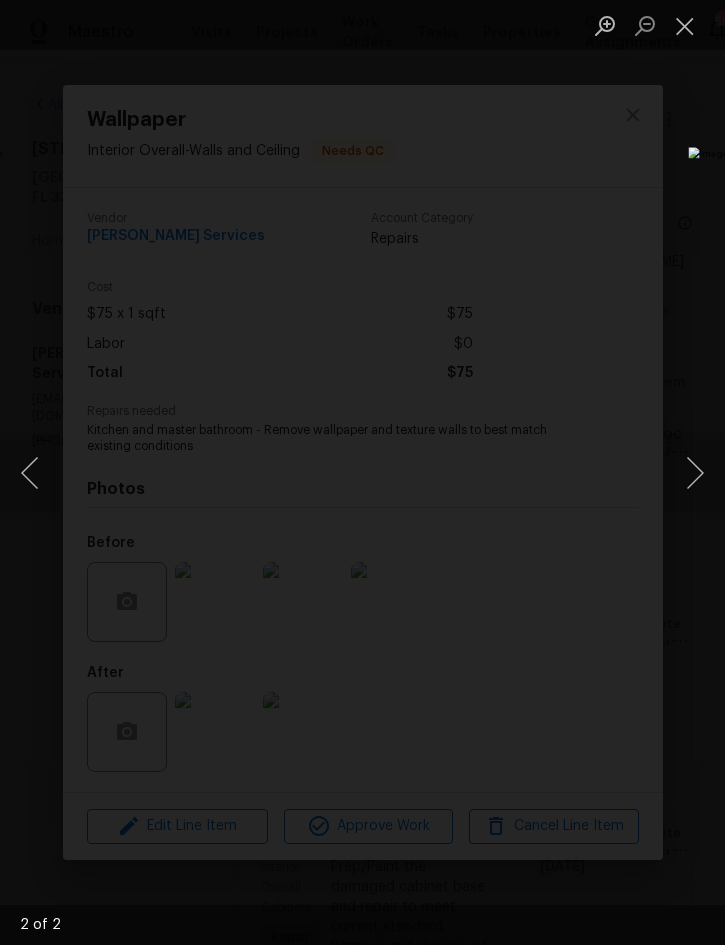click at bounding box center (30, 473) 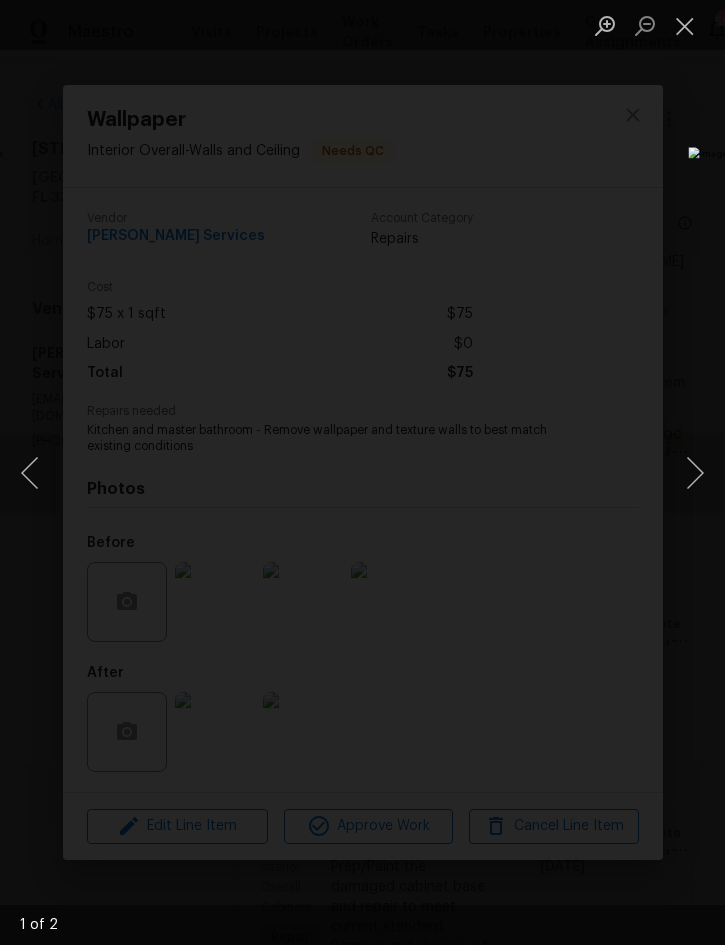 click at bounding box center (685, 25) 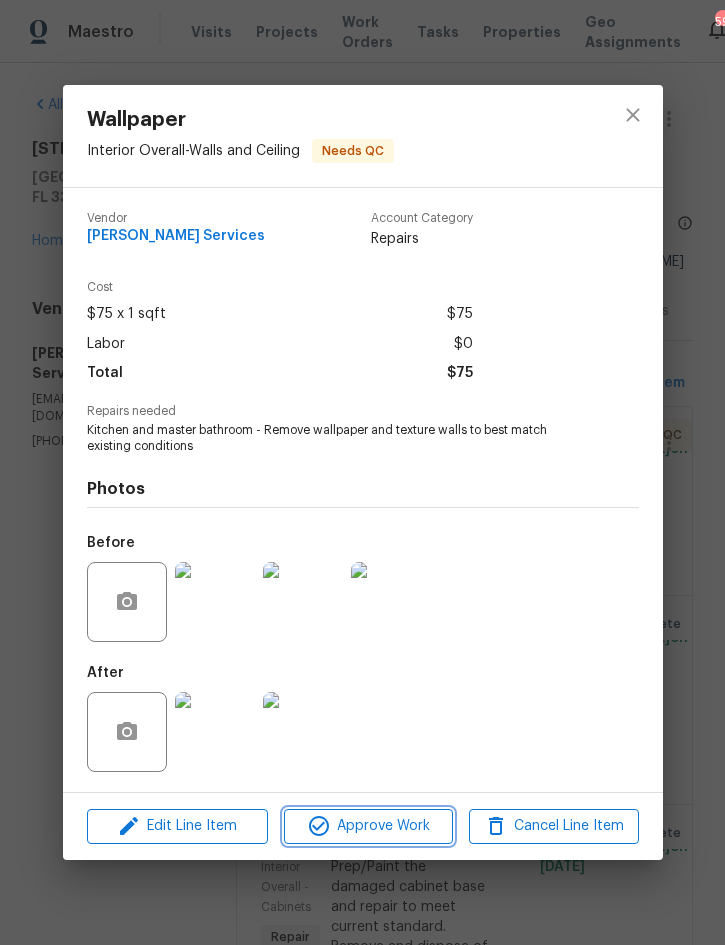 click on "Approve Work" at bounding box center [368, 826] 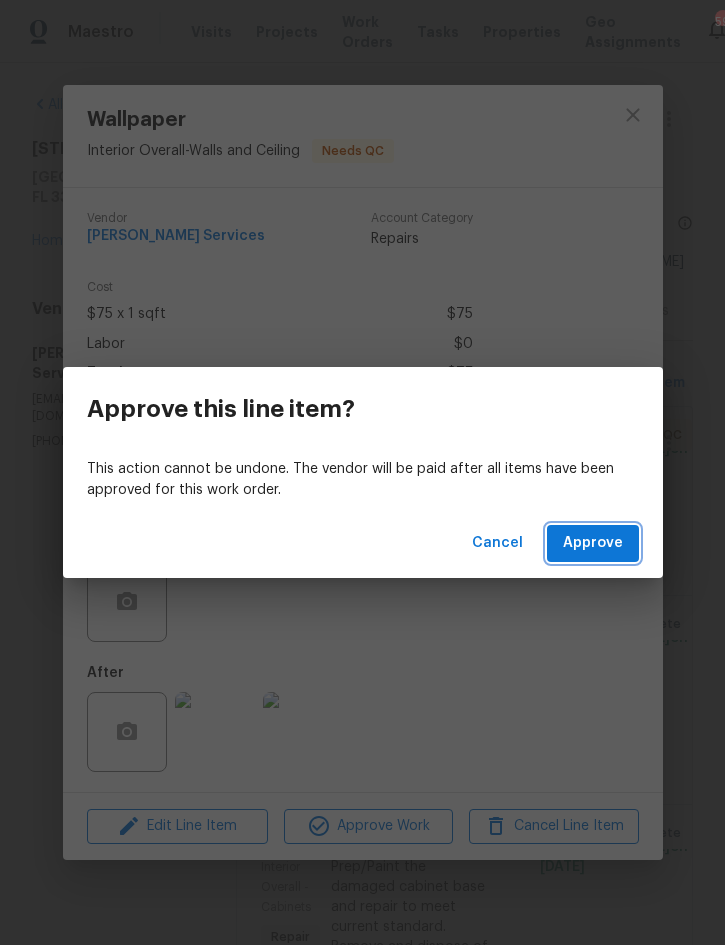click on "Approve" at bounding box center (593, 543) 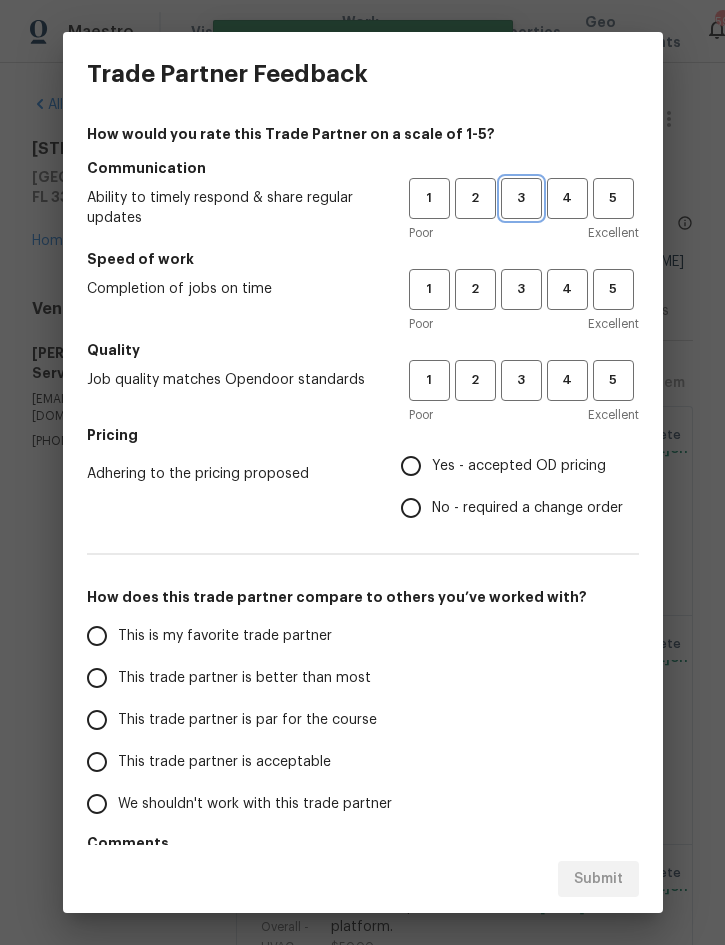 click on "3" at bounding box center [521, 198] 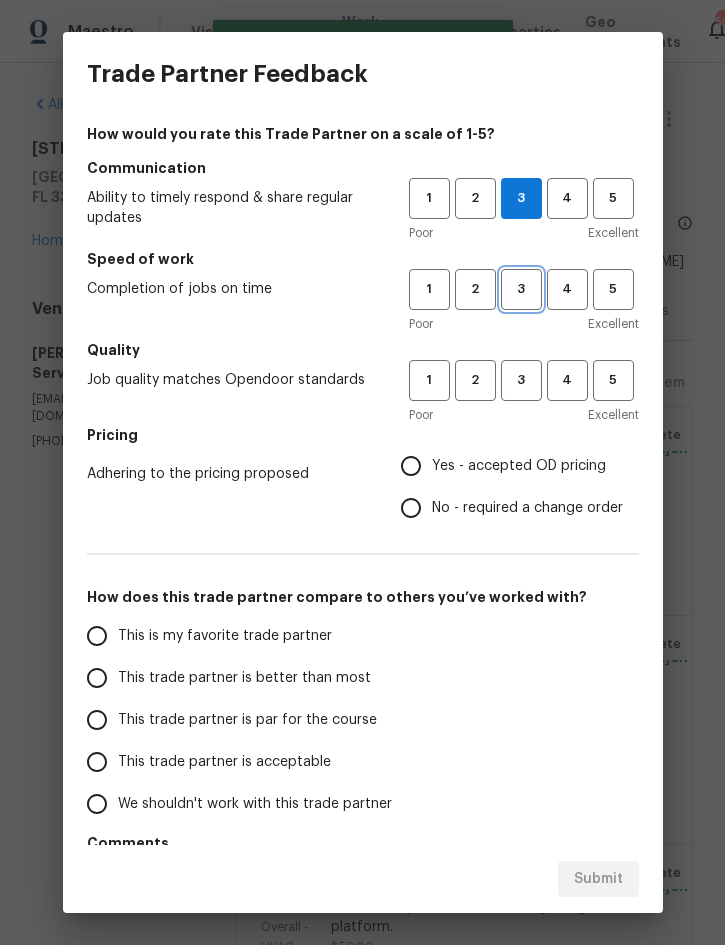 click on "3" at bounding box center [521, 289] 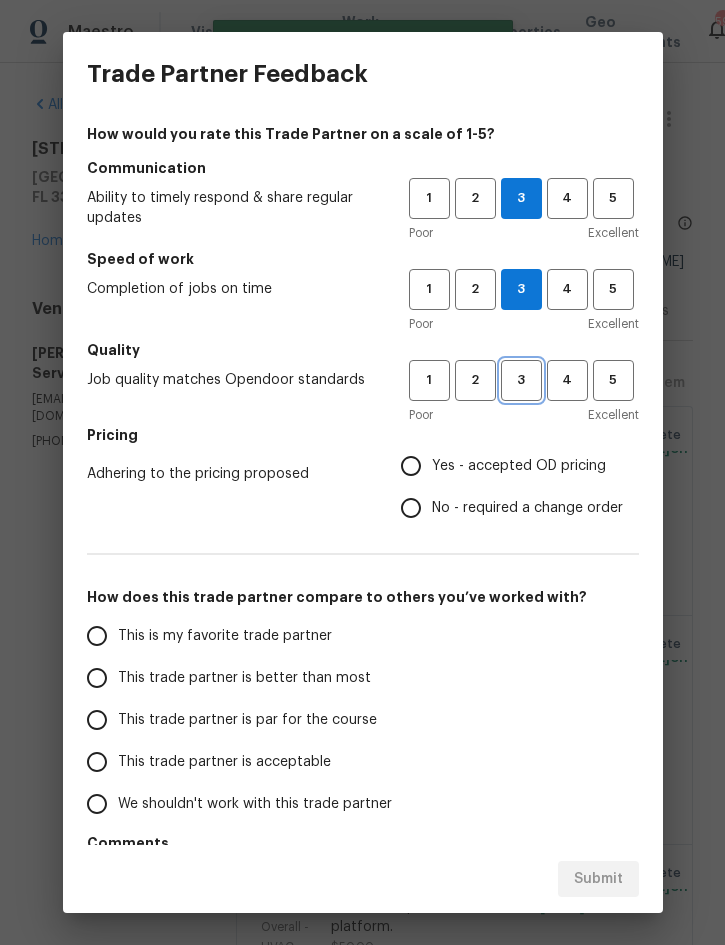 click on "3" at bounding box center [521, 380] 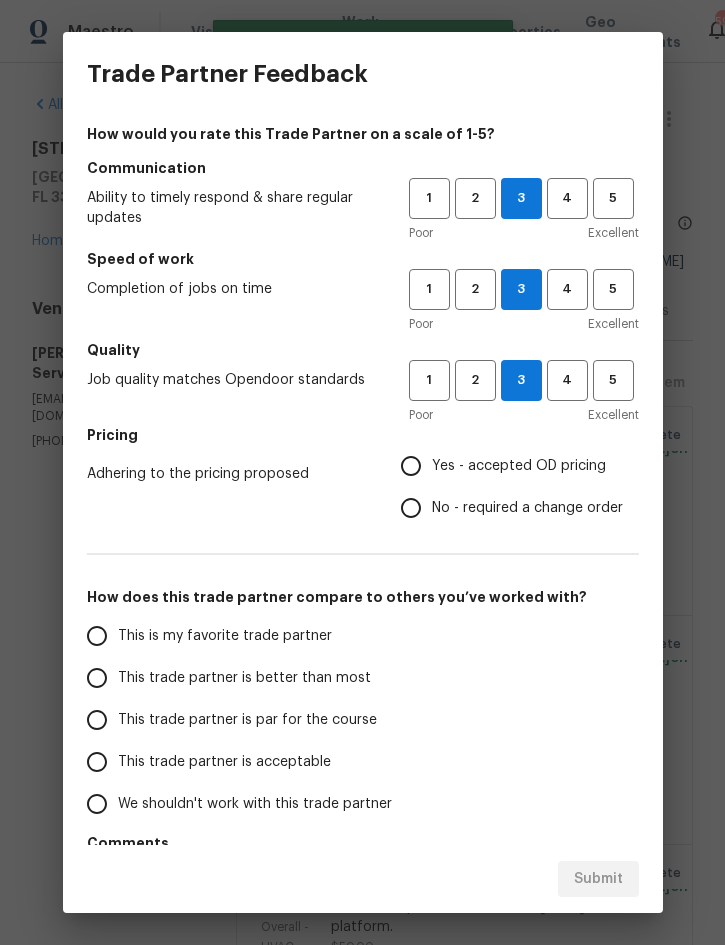 click on "Yes - accepted OD pricing" at bounding box center (519, 466) 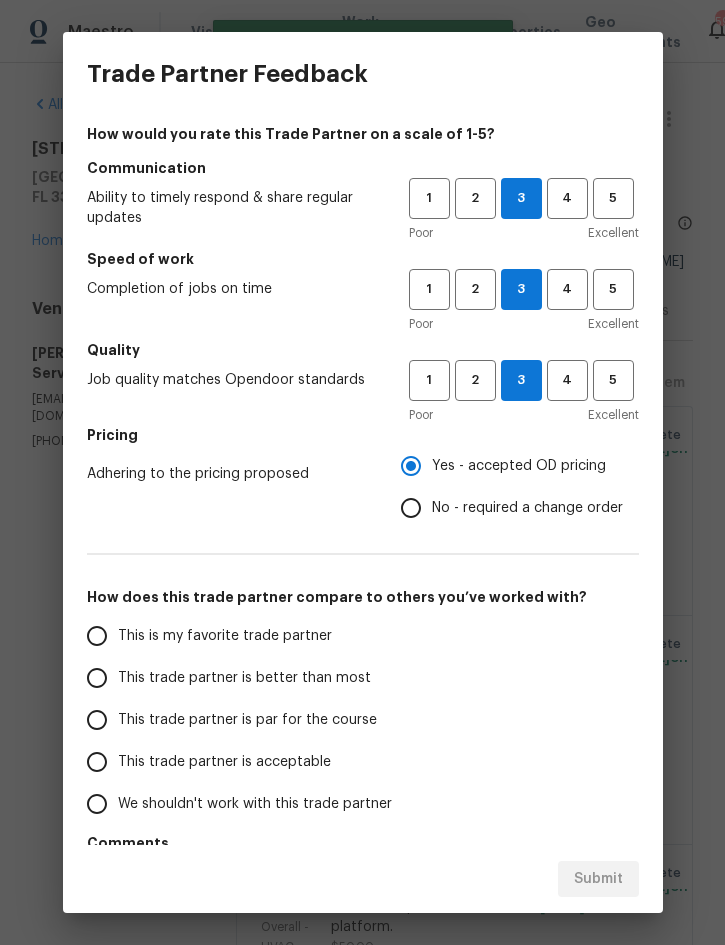 click on "This trade partner is better than most" at bounding box center (244, 678) 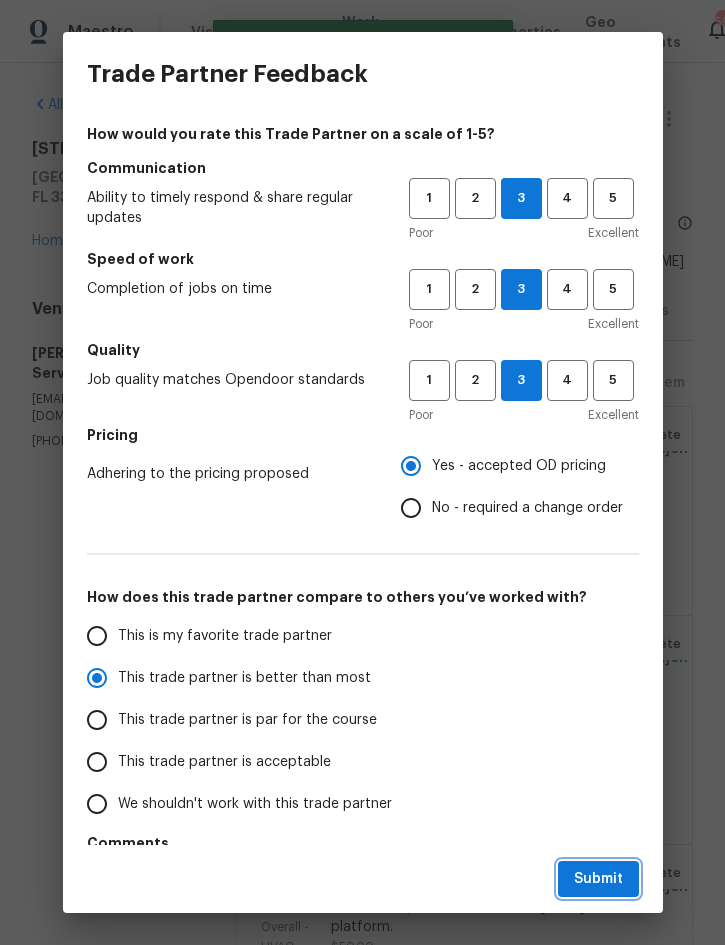 click on "Submit" at bounding box center (598, 879) 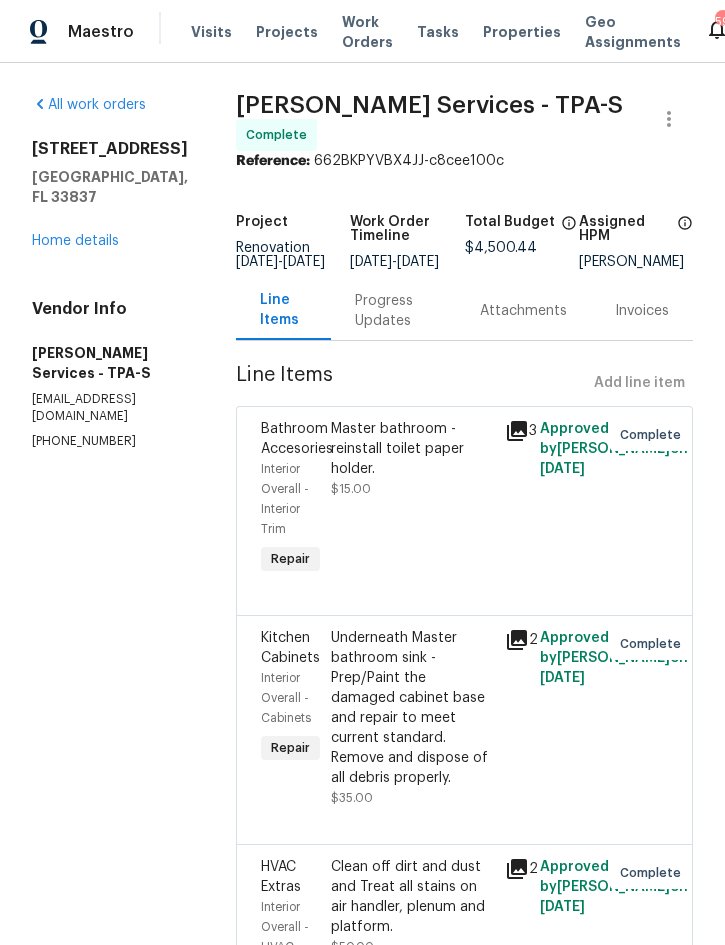 click on "Projects" at bounding box center [287, 32] 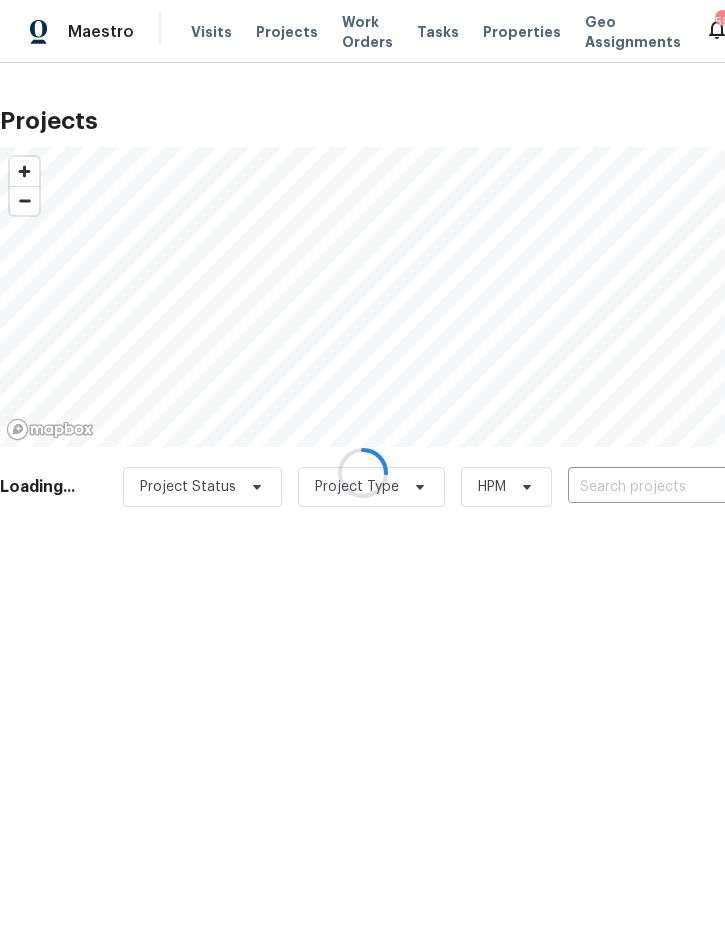 click at bounding box center [682, 487] 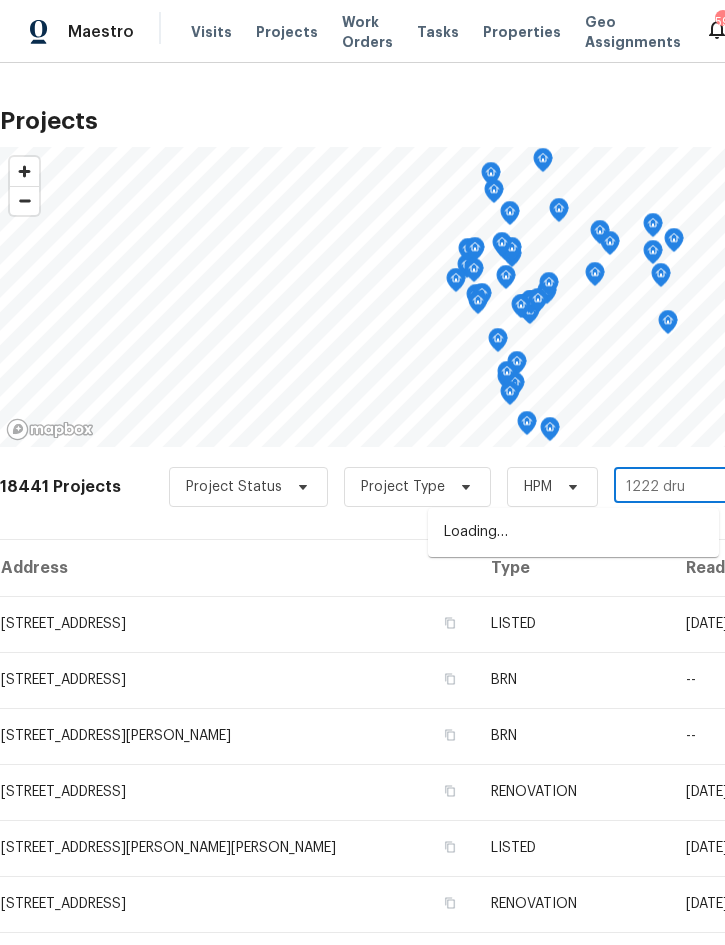 type on "1222 drui" 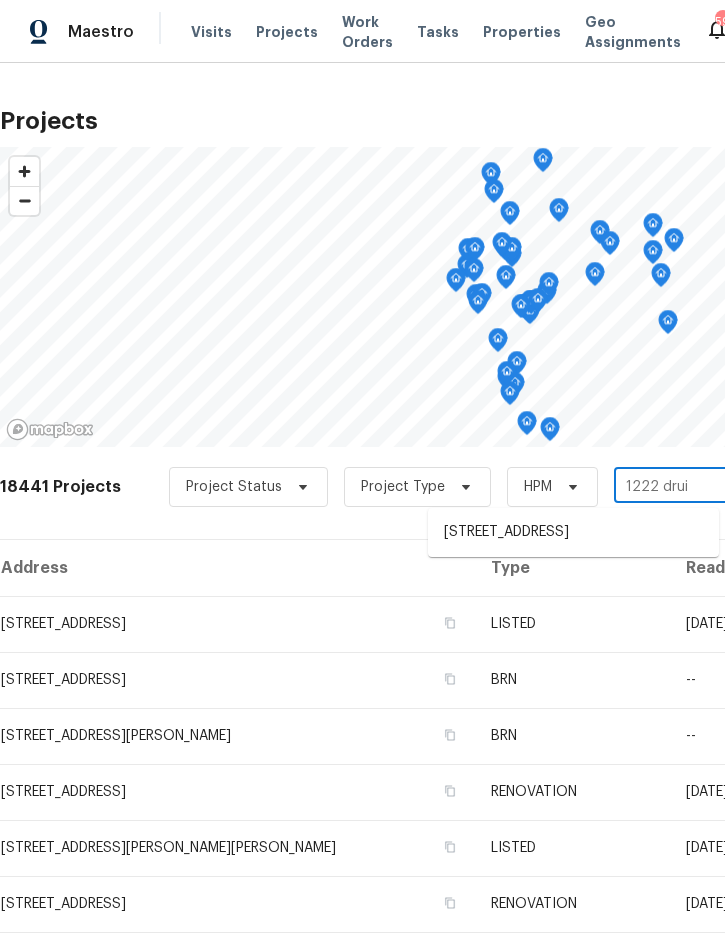 click on "1222 Druid Cir, Lake Wales, FL 33853" at bounding box center [573, 532] 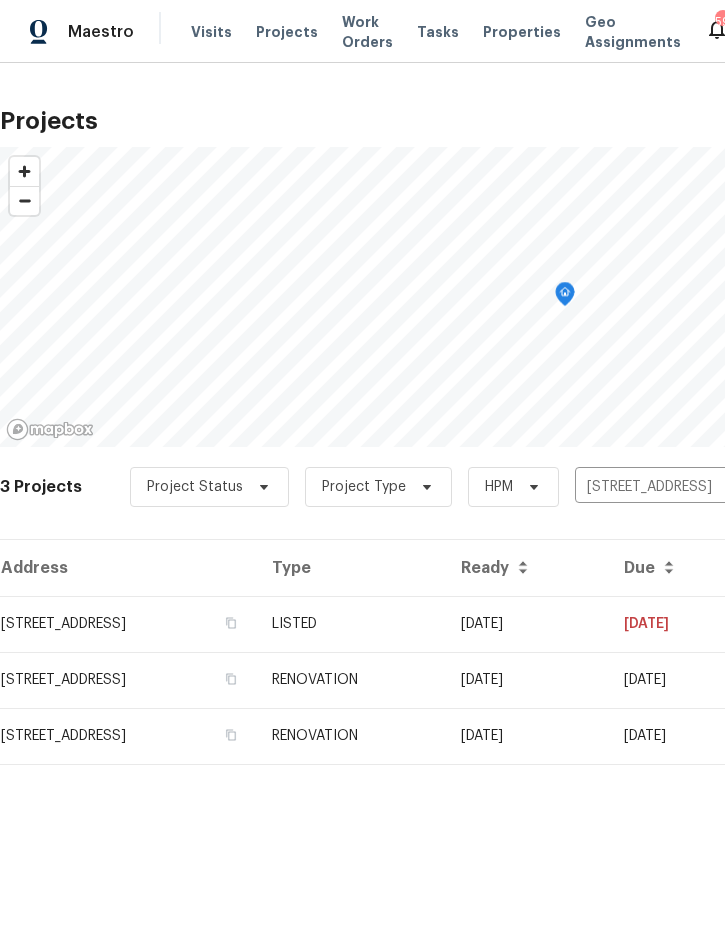 click on "07/07/25" at bounding box center (526, 624) 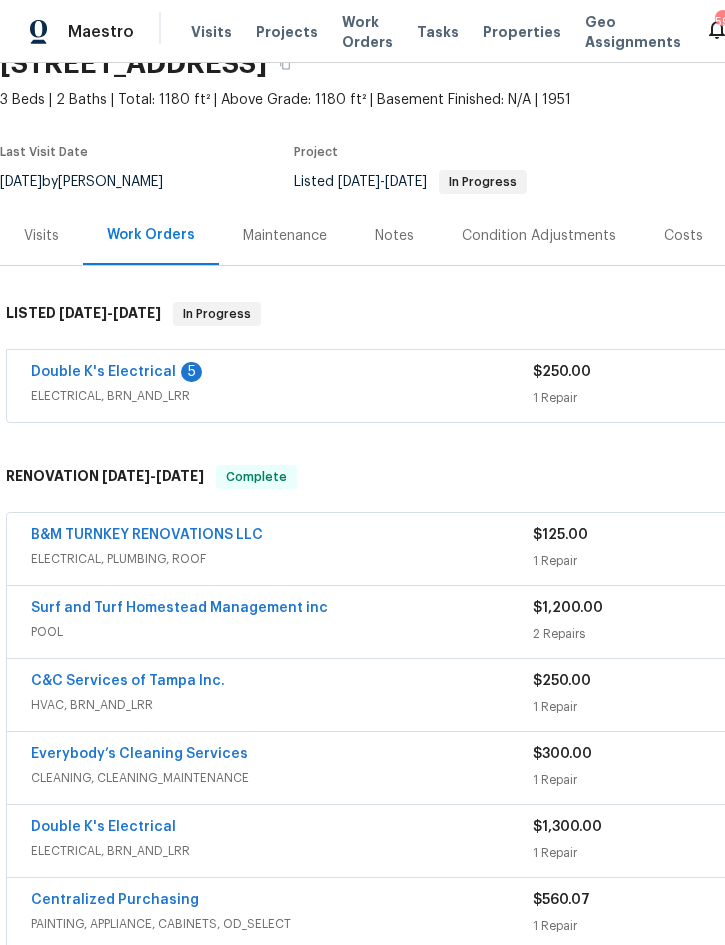 scroll, scrollTop: 97, scrollLeft: 0, axis: vertical 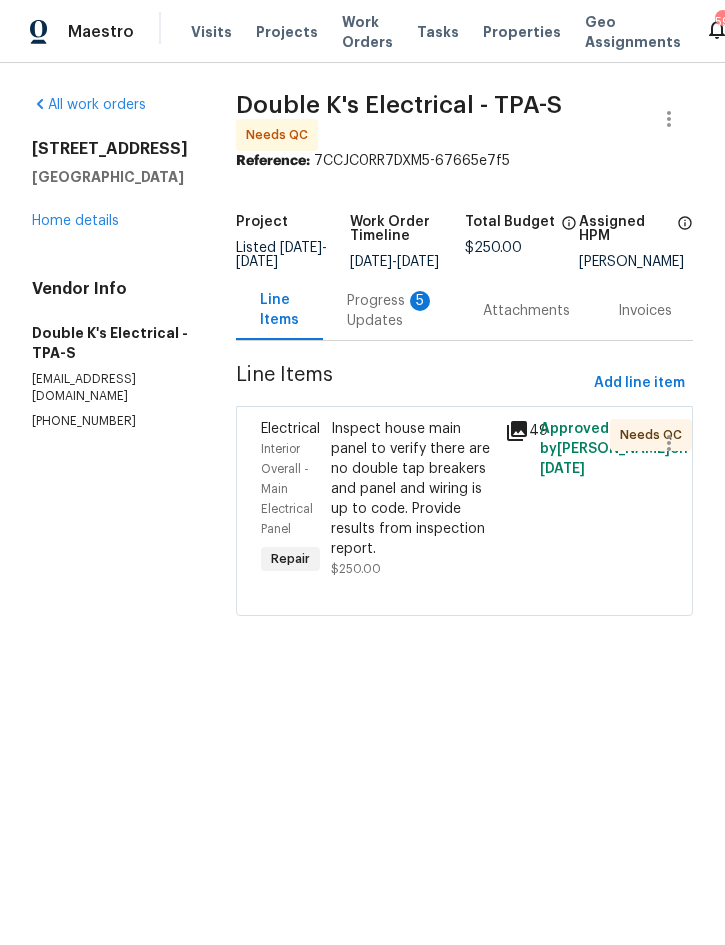 click on "Progress Updates 5" at bounding box center (391, 311) 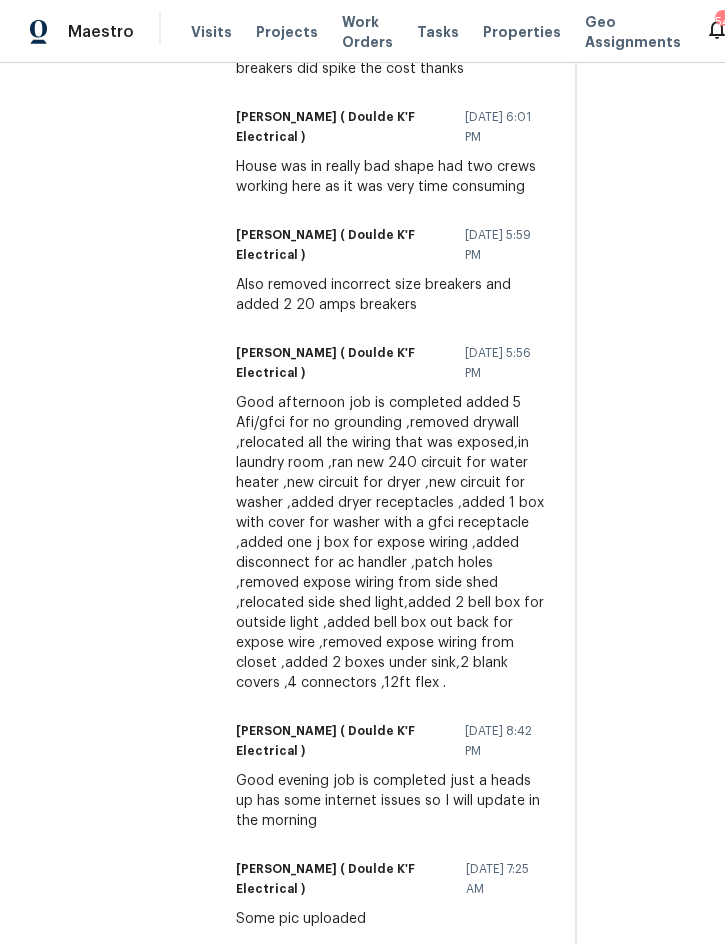 scroll, scrollTop: 767, scrollLeft: 0, axis: vertical 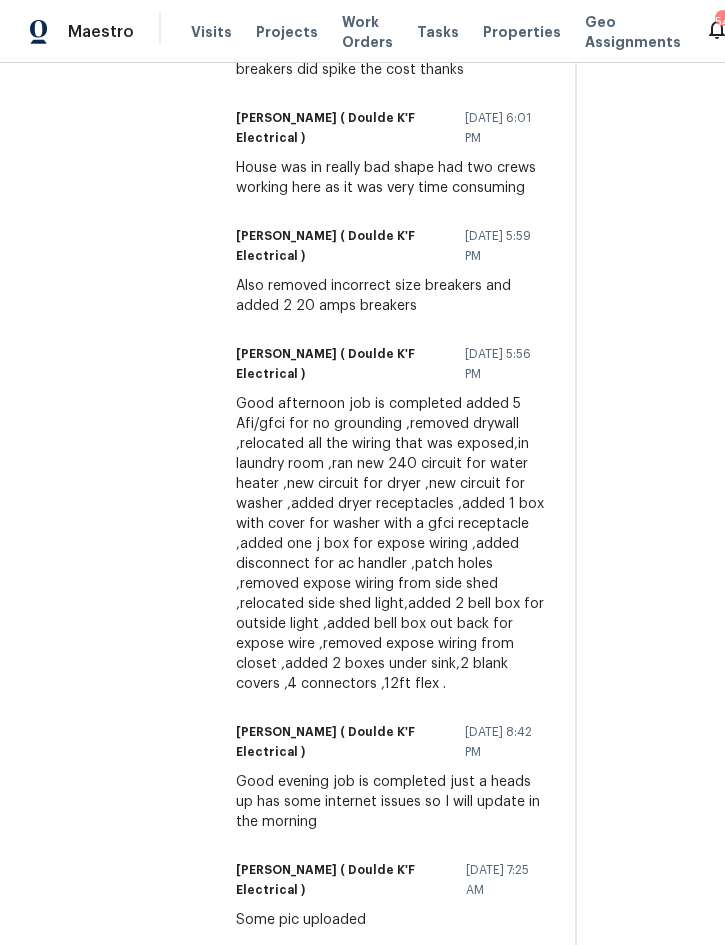 click on "Good afternoon job is completed added 5 Afi/gfci for no grounding ,removed drywall ,relocated all the wiring that was exposed,in laundry room ,ran new 240 circuit for water heater ,new circuit for dryer ,new circuit for washer ,added dryer receptacles ,added 1 box with cover for washer with a gfci receptacle ,added one j box for expose wiring ,added disconnect for ac handler ,patch holes ,removed expose wiring from side shed ,relocated side shed light,added 2 bell box for outside light ,added bell box out back for expose wire ,removed expose wiring from closet ,added 2 boxes under sink,2 blank covers  ,4 connectors ,12ft flex ." at bounding box center [393, 544] 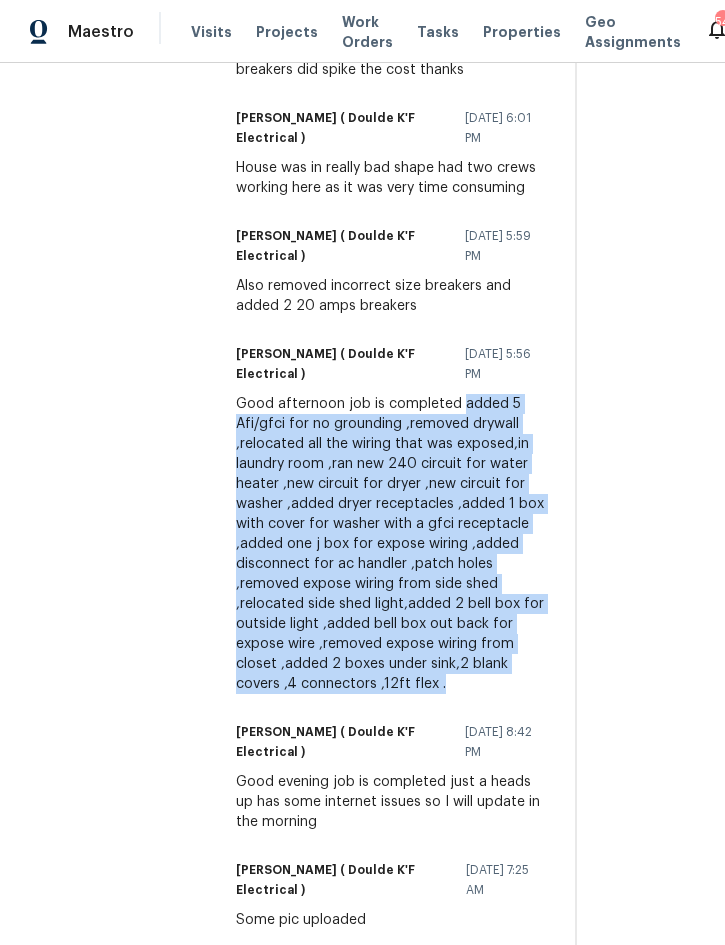 copy on "added 5 Afi/gfci for no grounding ,removed drywall ,relocated all the wiring that was exposed,in laundry room ,ran new 240 circuit for water heater ,new circuit for dryer ,new circuit for washer ,added dryer receptacles ,added 1 box with cover for washer with a gfci receptacle ,added one j box for expose wiring ,added disconnect for ac handler ,patch holes ,removed expose wiring from side shed ,relocated side shed light,added 2 bell box for outside light ,added bell box out back for expose wire ,removed expose wiring from closet ,added 2 boxes under sink,2 blank covers  ,4 connectors ,12ft flex ." 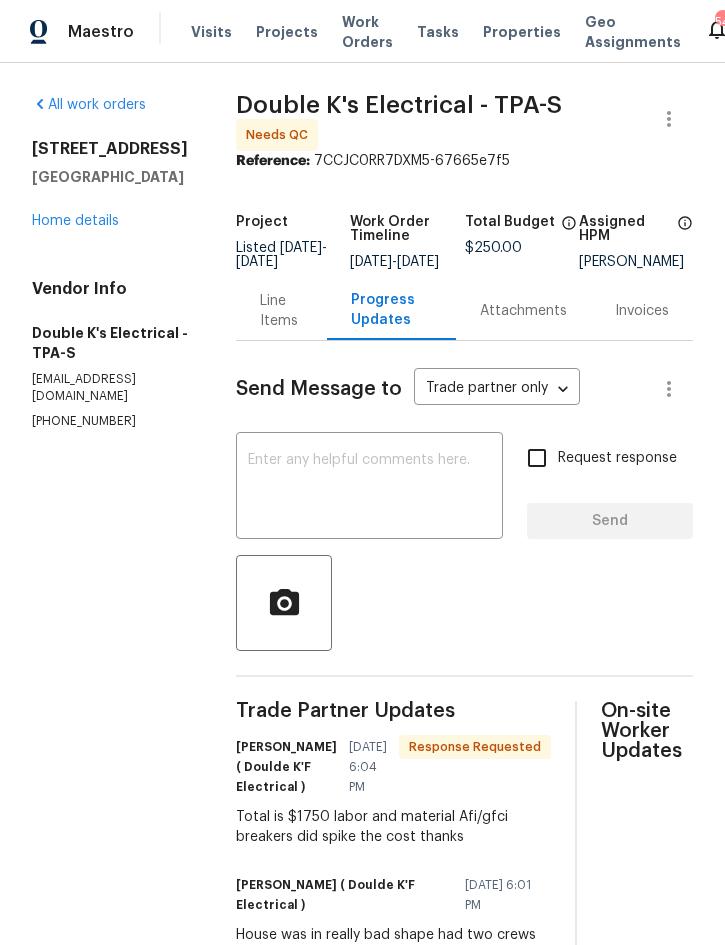 scroll, scrollTop: 0, scrollLeft: 0, axis: both 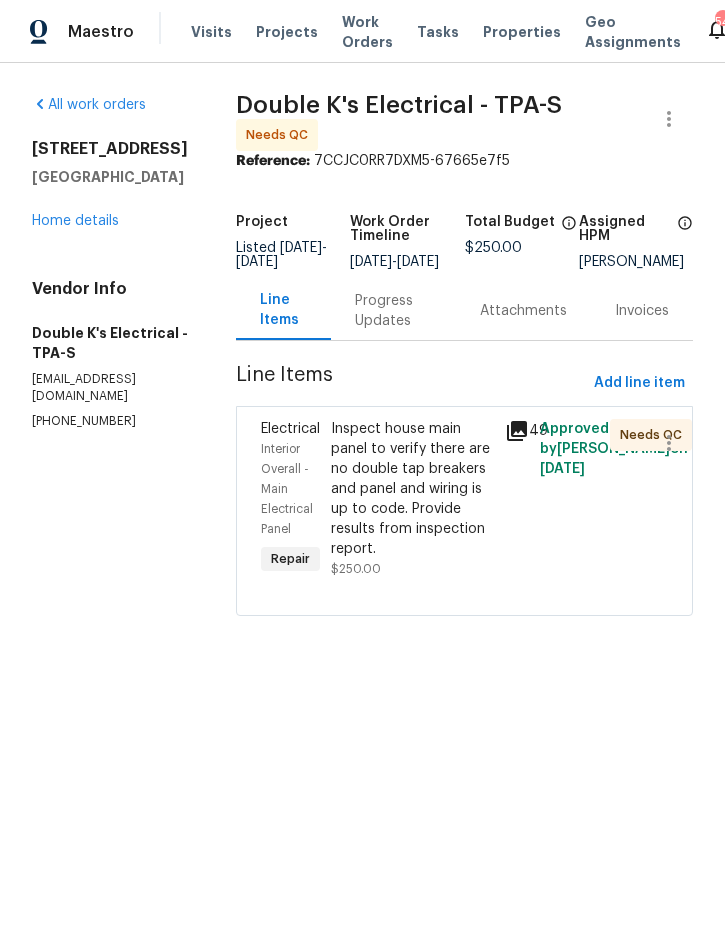 click on "Inspect house main panel to verify there are no double tap breakers and panel and wiring is up to code. Provide results from inspection report." at bounding box center [412, 489] 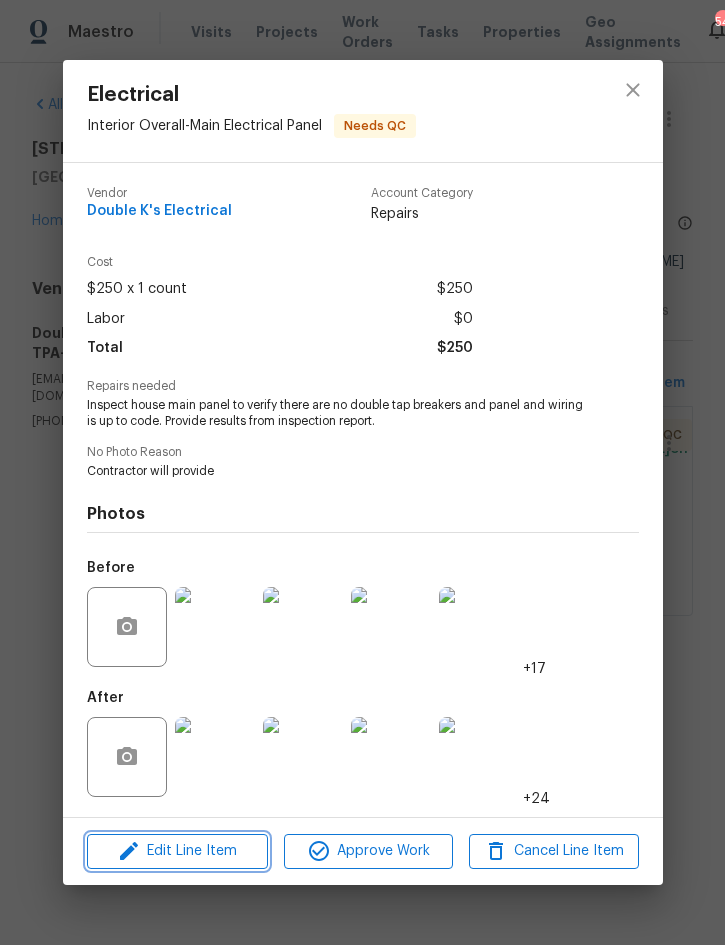 click on "Edit Line Item" at bounding box center [177, 851] 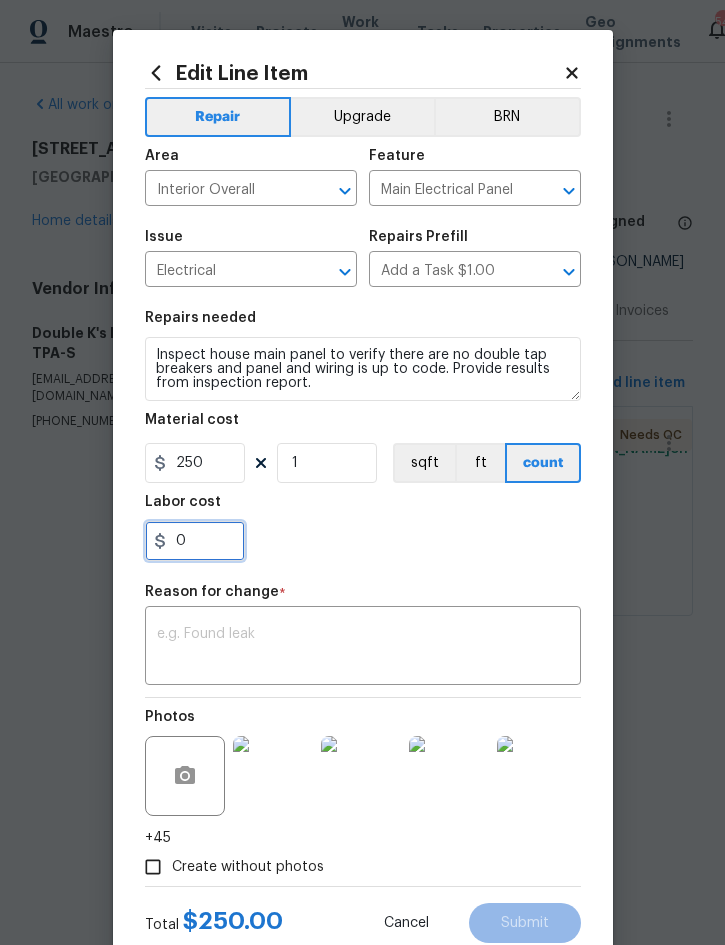 click on "0" at bounding box center [195, 541] 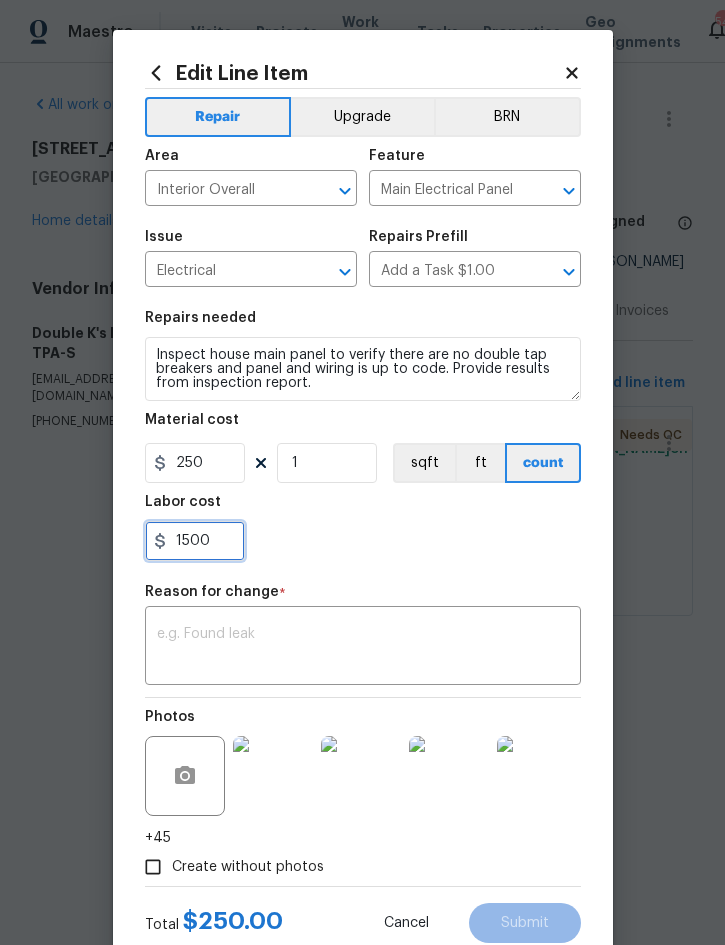 type on "1500" 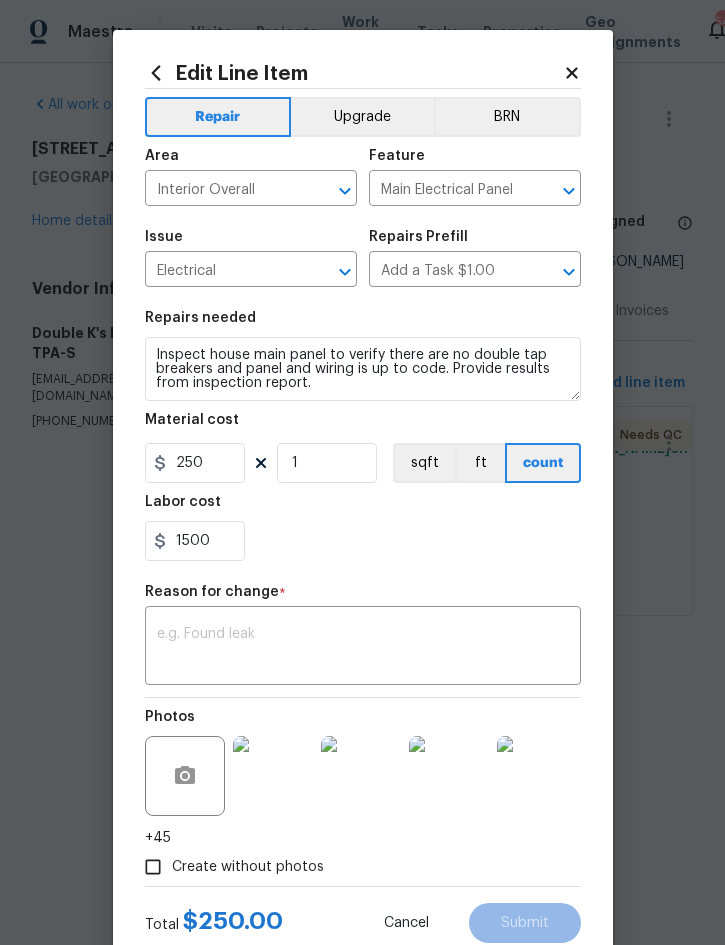 click at bounding box center [363, 648] 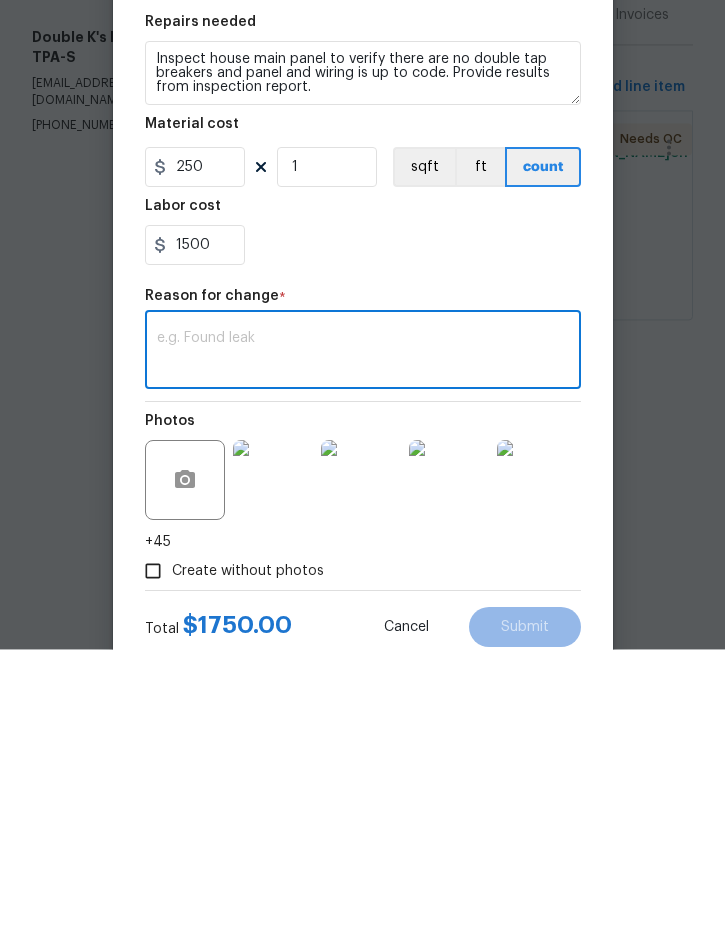 click at bounding box center (363, 648) 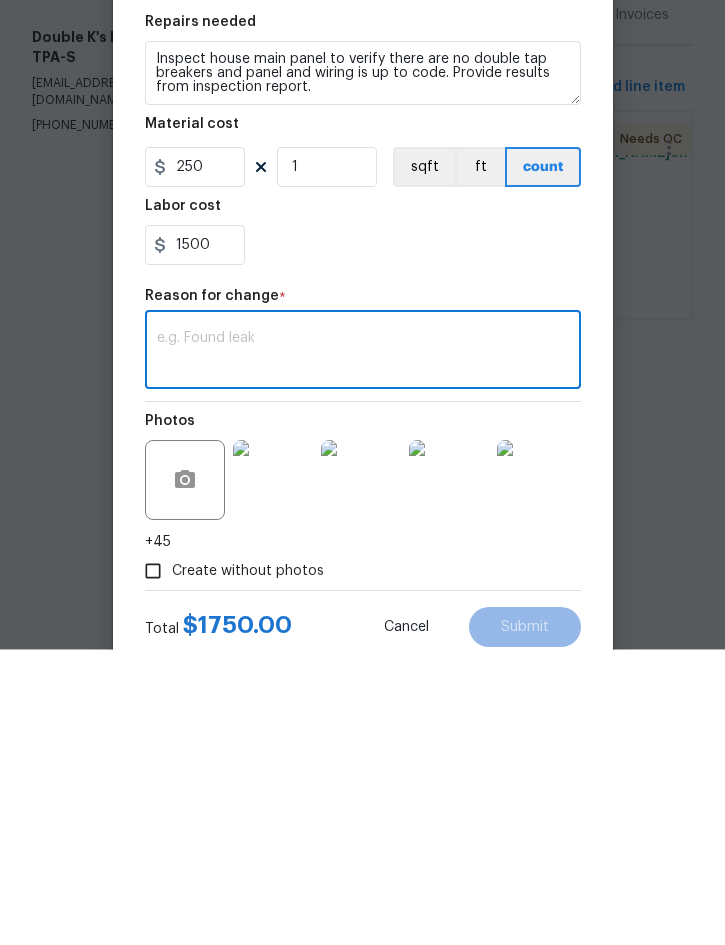 paste on "added 5 Afi/gfci for no grounding ,removed drywall ,relocated all the wiring that was exposed,in laundry room ,ran new 240 circuit for water heater ,new circuit for dryer ,new circuit for washer ,added dryer receptacles ,added 1 box with cover for washer with a gfci receptacle ,added one j box for expose wiring ,added disconnect for ac handler ,patch holes ,removed expose wiring from side shed ,relocated side shed light,added 2 bell box for outside light ,added bell box out back for expose wire ,removed expose wiring from closet ,added 2 boxes under sink,2 blank covers ,4 connectors ,12ft flex ." 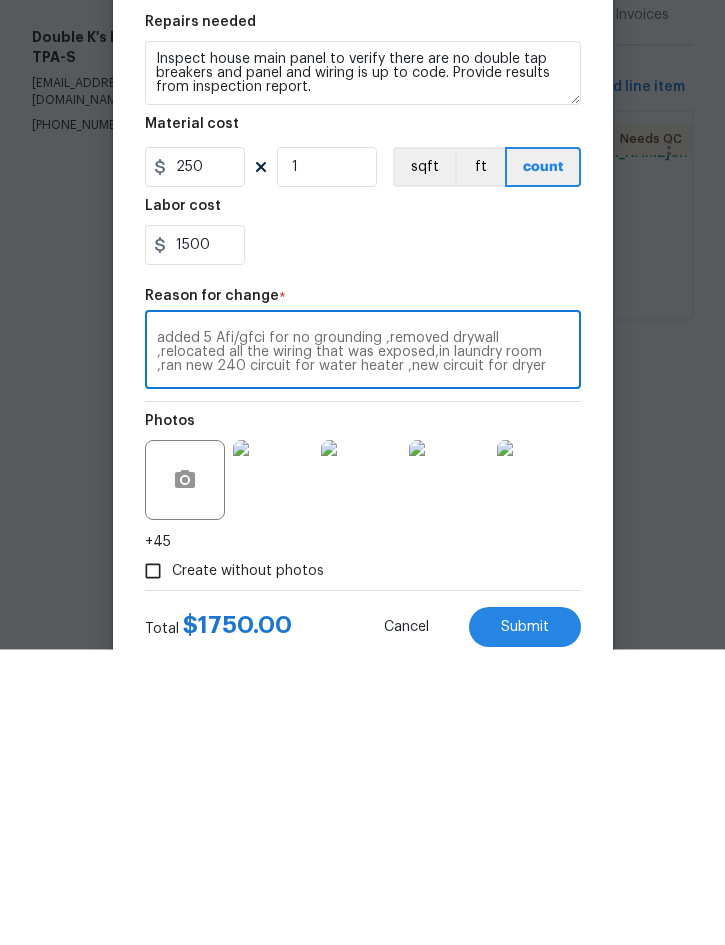 scroll, scrollTop: 98, scrollLeft: 0, axis: vertical 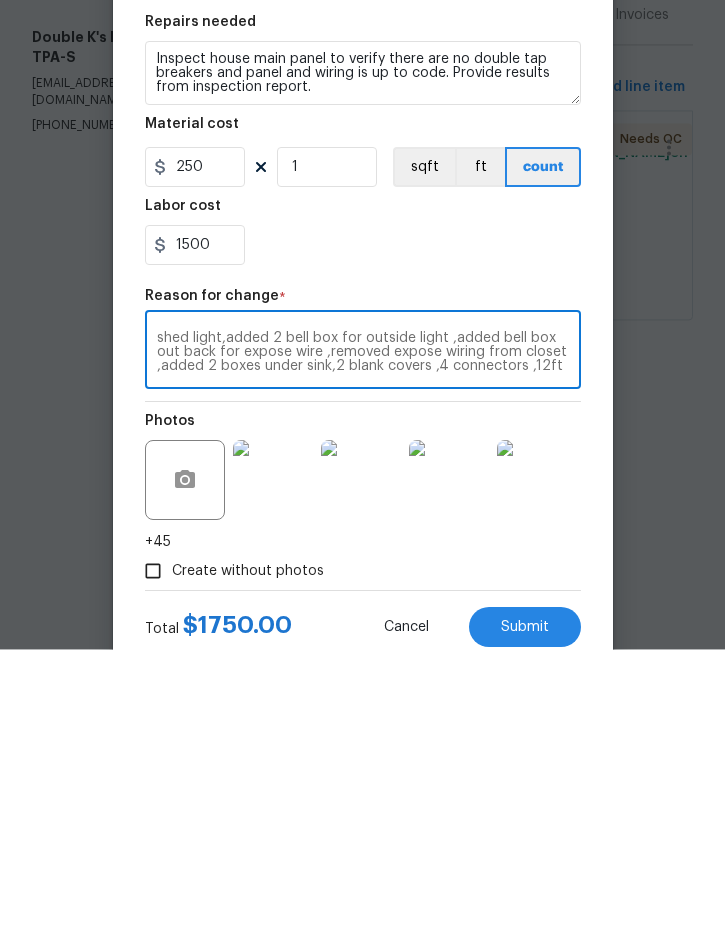 type on "added 5 Afi/gfci for no grounding ,removed drywall ,relocated all the wiring that was exposed,in laundry room ,ran new 240 circuit for water heater ,new circuit for dryer ,new circuit for washer ,added dryer receptacles ,added 1 box with cover for washer with a gfci receptacle ,added one j box for expose wiring ,added disconnect for ac handler ,patch holes ,removed expose wiring from side shed ,relocated side shed light,added 2 bell box for outside light ,added bell box out back for expose wire ,removed expose wiring from closet ,added 2 boxes under sink,2 blank covers ,4 connectors ,12ft flex ." 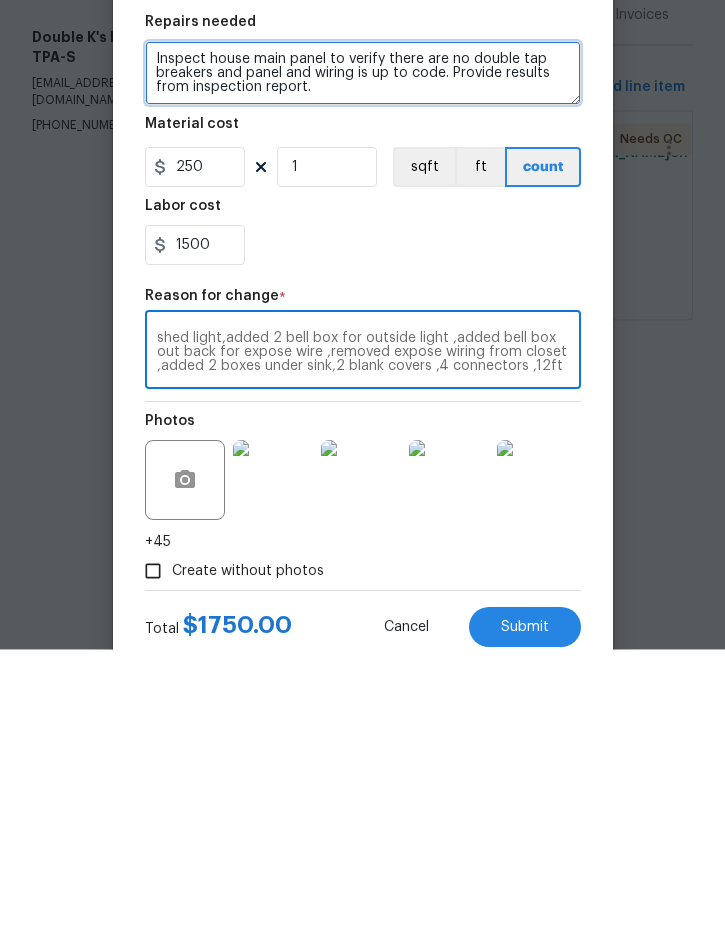 click on "Inspect house main panel to verify there are no double tap breakers and panel and wiring is up to code. Provide results from inspection report." at bounding box center [363, 369] 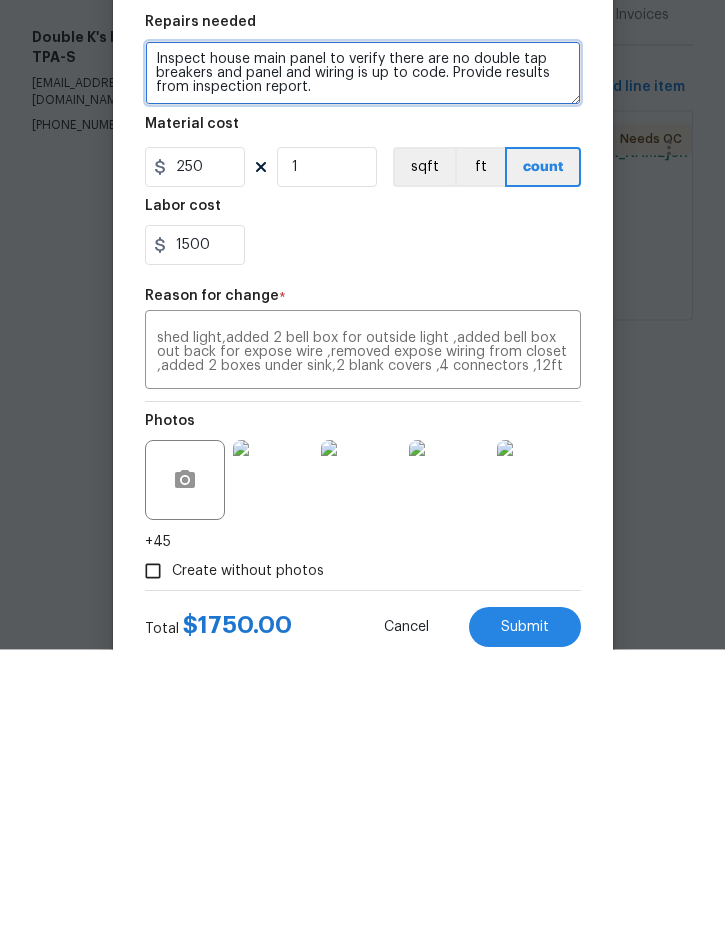 scroll, scrollTop: 18, scrollLeft: 0, axis: vertical 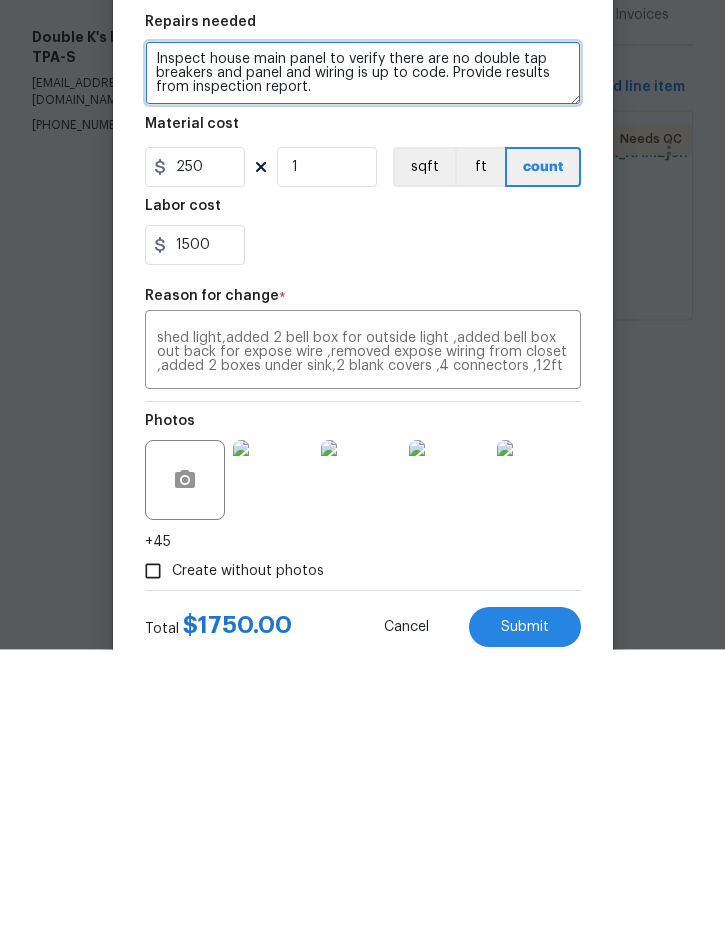paste on "added 5 Afi/gfci for no grounding ,removed drywall ,relocated all the wiring that was exposed,in laundry room ,ran new 240 circuit for water heater ,new circuit for dryer ,new circuit for washer ,added dryer receptacles ,added 1 box with cover for washer with a gfci receptacle ,added one j box for expose wiring ,added disconnect for ac handler ,patch holes ,removed expose wiring from side shed ,relocated side shed light,added 2 bell box for outside light ,added bell box out back for expose wire ,removed expose wiring from closet ,added 2 boxes under sink,2 blank covers ,4 connectors ,12ft flex ." 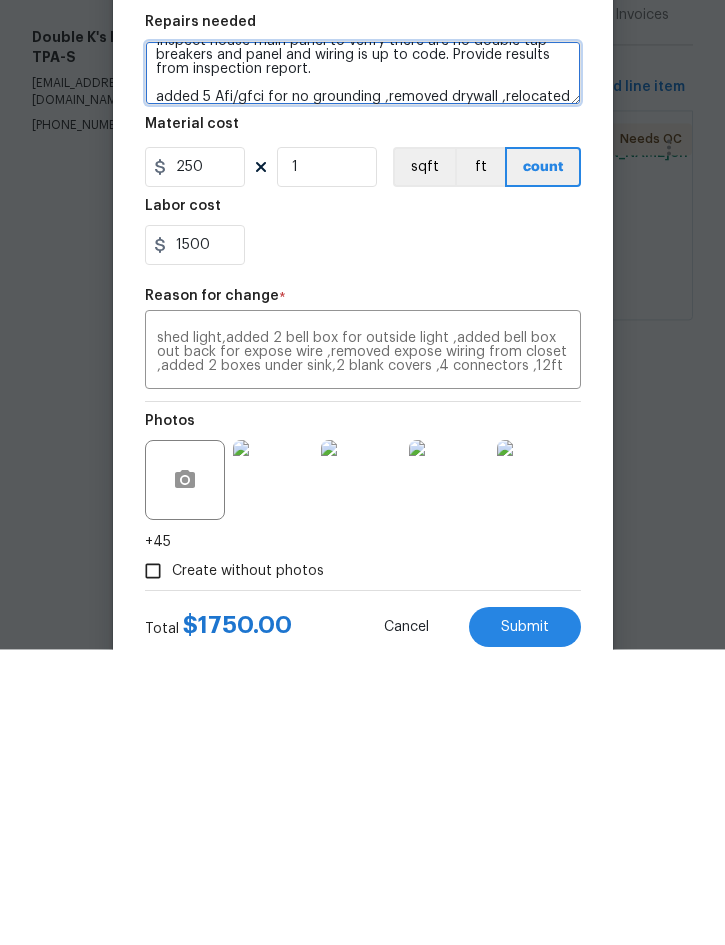 scroll, scrollTop: 154, scrollLeft: 0, axis: vertical 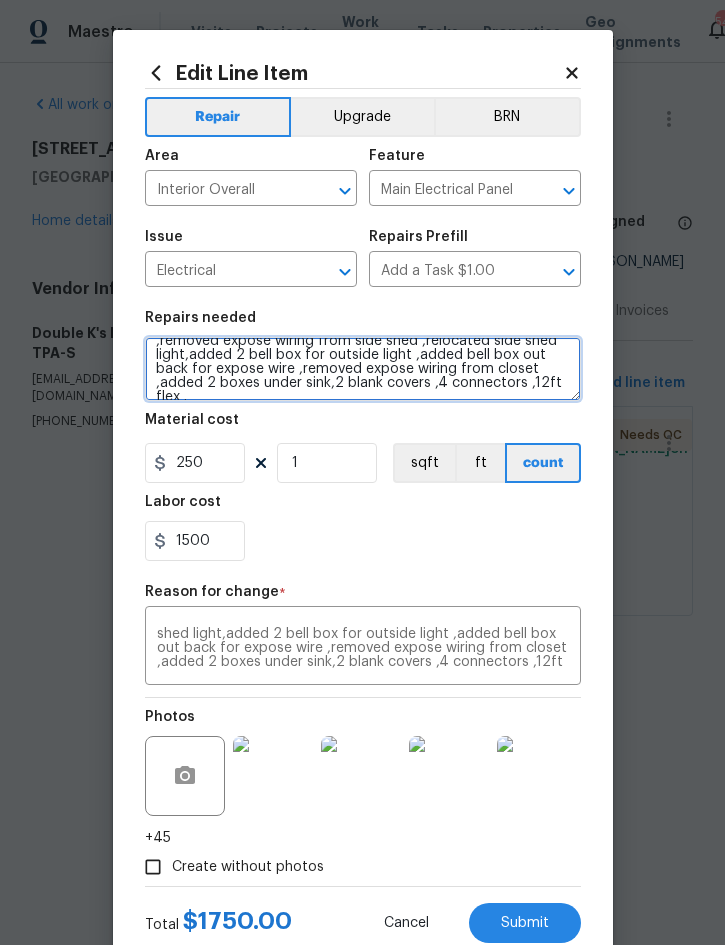 type on "Inspect house main panel to verify there are no double tap breakers and panel and wiring is up to code. Provide results from inspection report.
added 5 Afi/gfci for no grounding ,removed drywall ,relocated all the wiring that was exposed,in laundry room ,ran new 240 circuit for water heater ,new circuit for dryer ,new circuit for washer ,added dryer receptacles ,added 1 box with cover for washer with a gfci receptacle ,added one j box for expose wiring ,added disconnect for ac handler ,patch holes ,removed expose wiring from side shed ,relocated side shed light,added 2 bell box for outside light ,added bell box out back for expose wire ,removed expose wiring from closet ,added 2 boxes under sink,2 blank covers ,4 connectors ,12ft flex ." 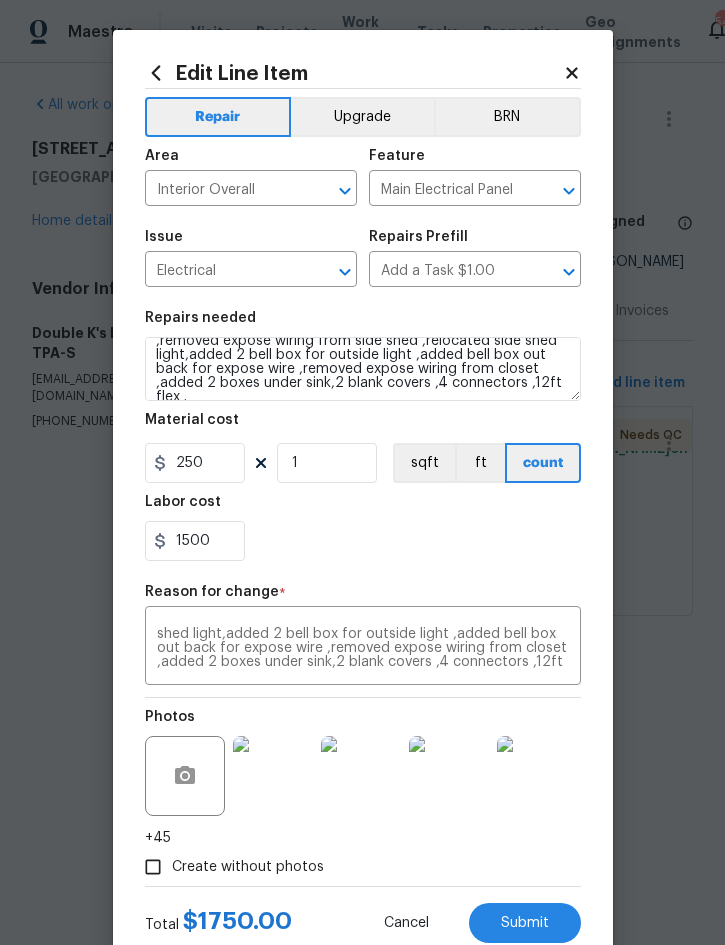 click on "Submit" at bounding box center (525, 923) 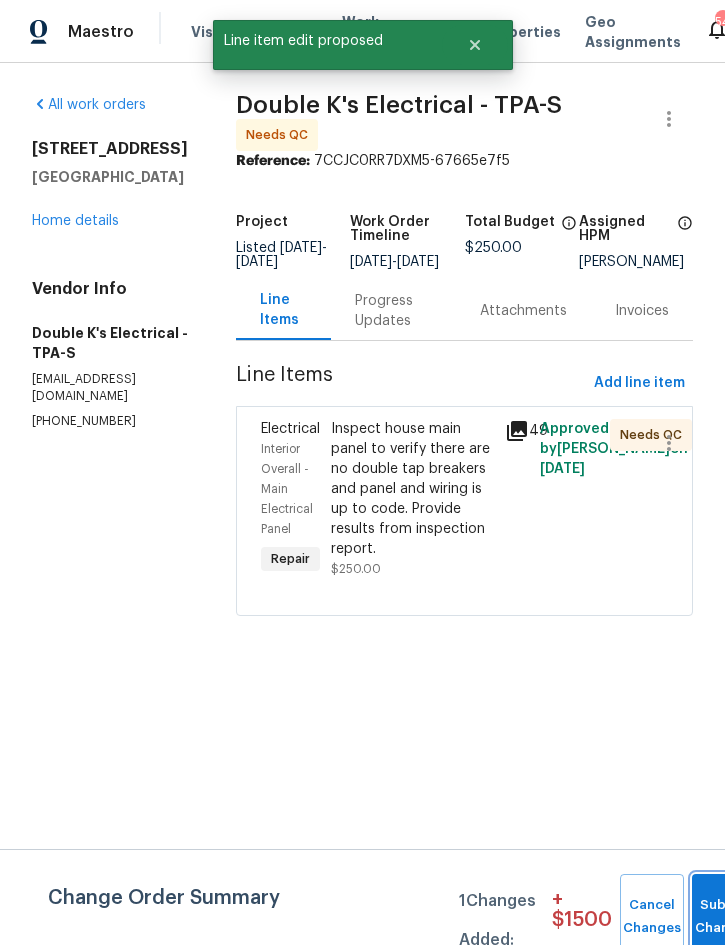 click on "Submit Changes" at bounding box center [724, 917] 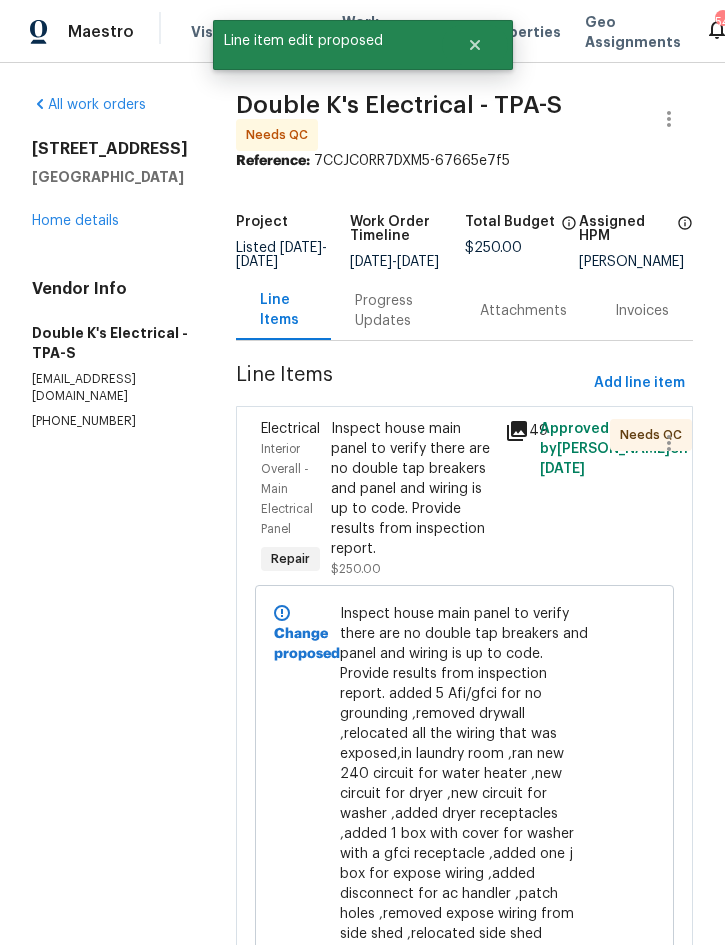 click on "Inspect house main panel to verify there are no double tap breakers and panel and wiring is up to code. Provide results from inspection report." at bounding box center [412, 489] 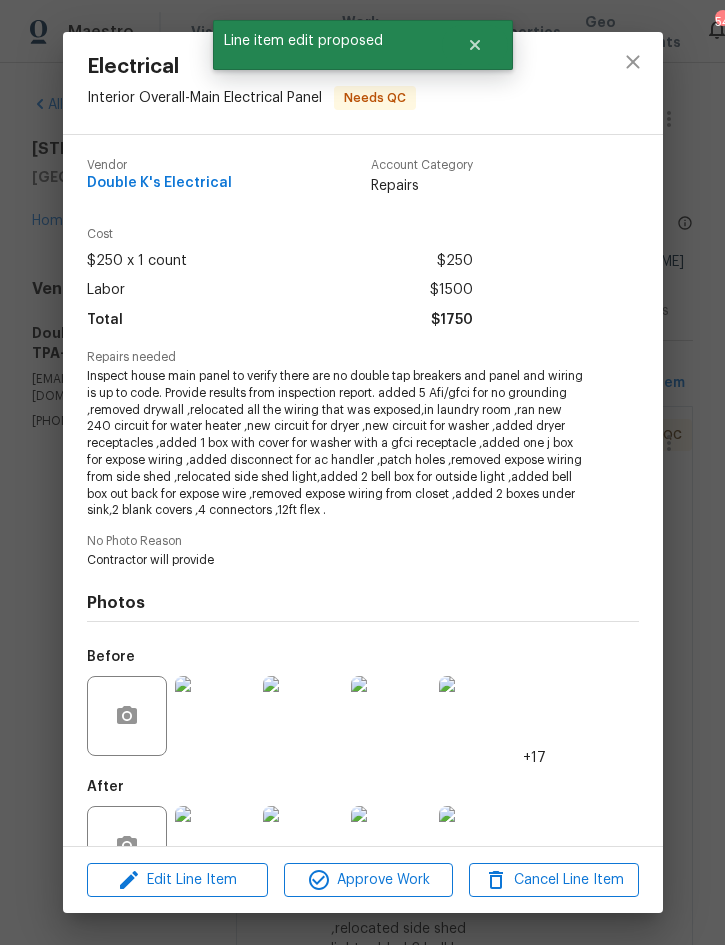 click at bounding box center (391, 846) 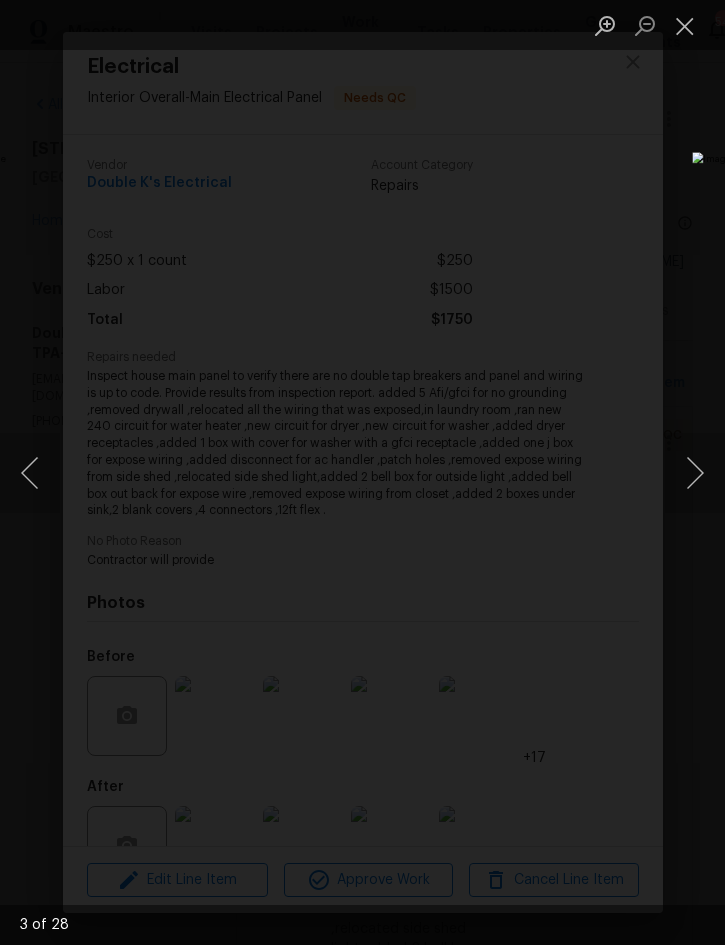 click at bounding box center (685, 25) 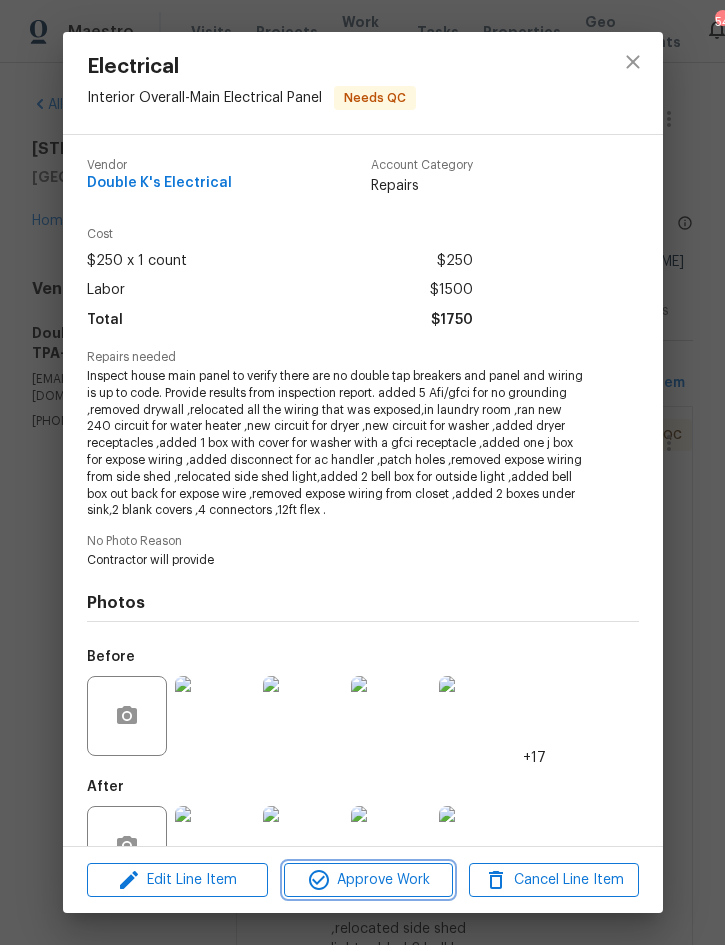 click on "Approve Work" at bounding box center [368, 880] 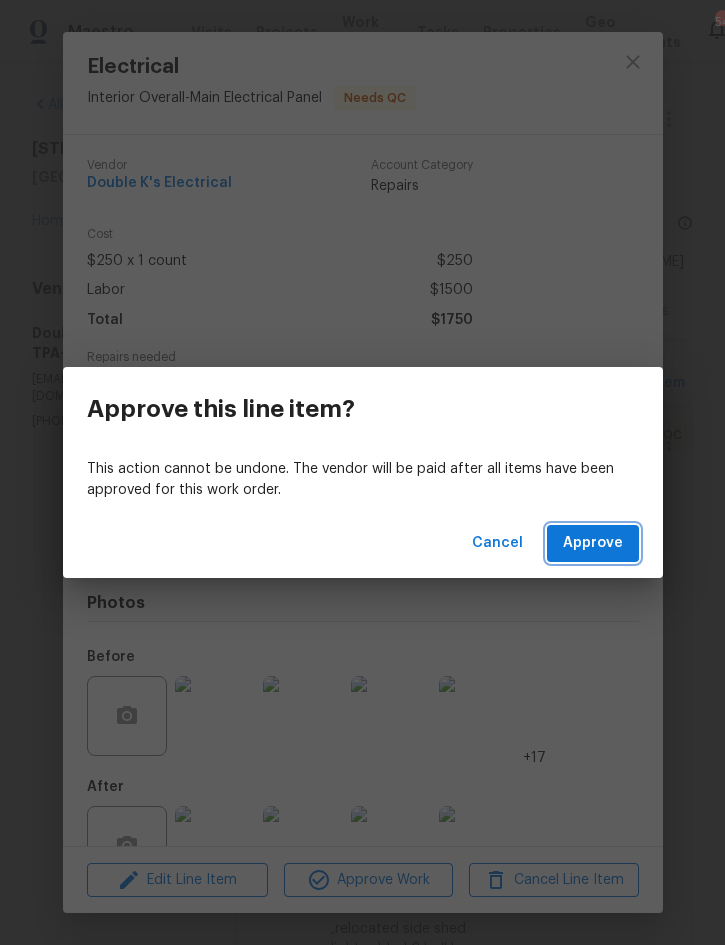 click on "Approve" at bounding box center (593, 543) 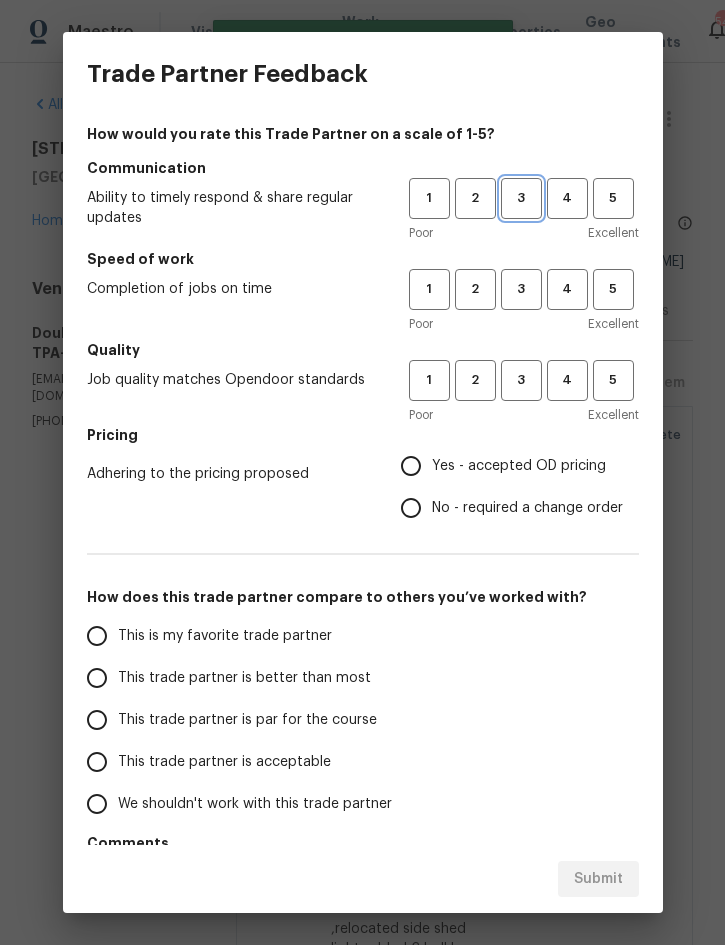 click on "3" at bounding box center (521, 198) 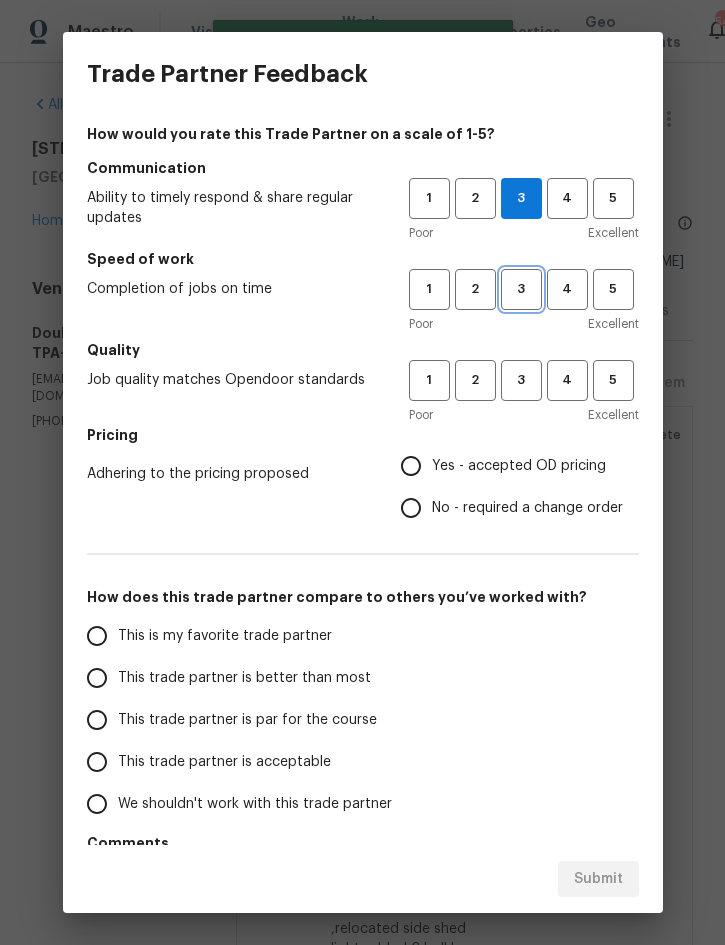 click on "3" at bounding box center [521, 289] 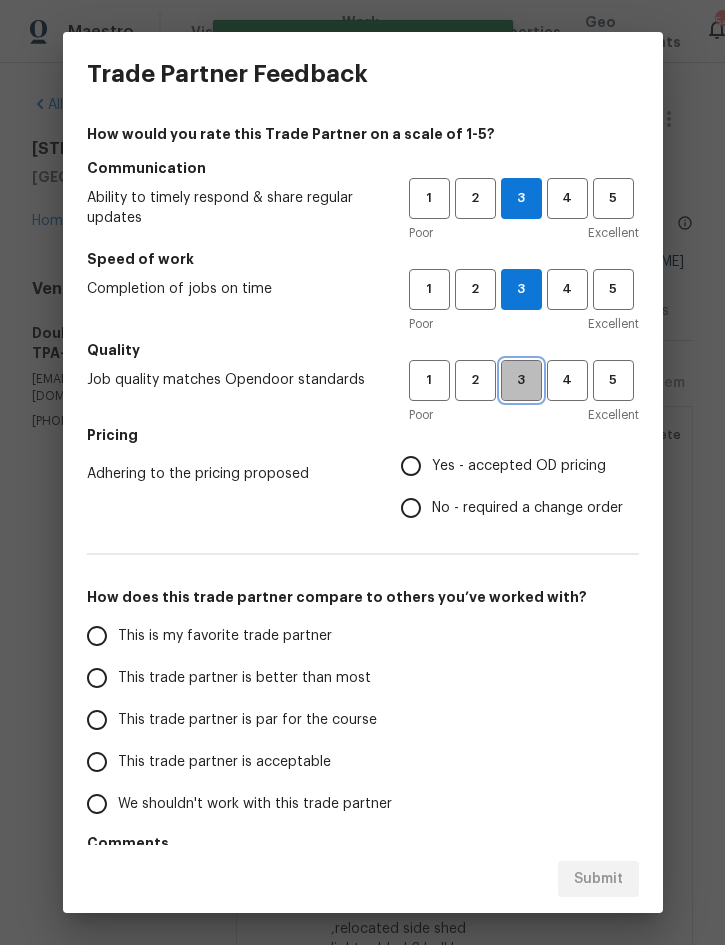 click on "3" at bounding box center [521, 380] 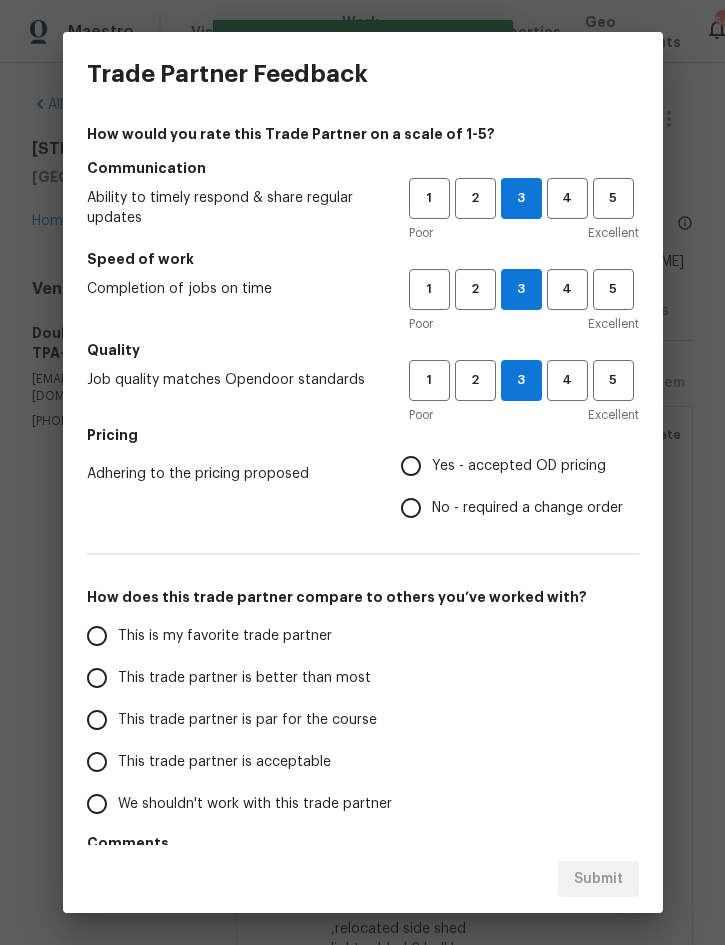 click on "Yes - accepted OD pricing" at bounding box center (519, 466) 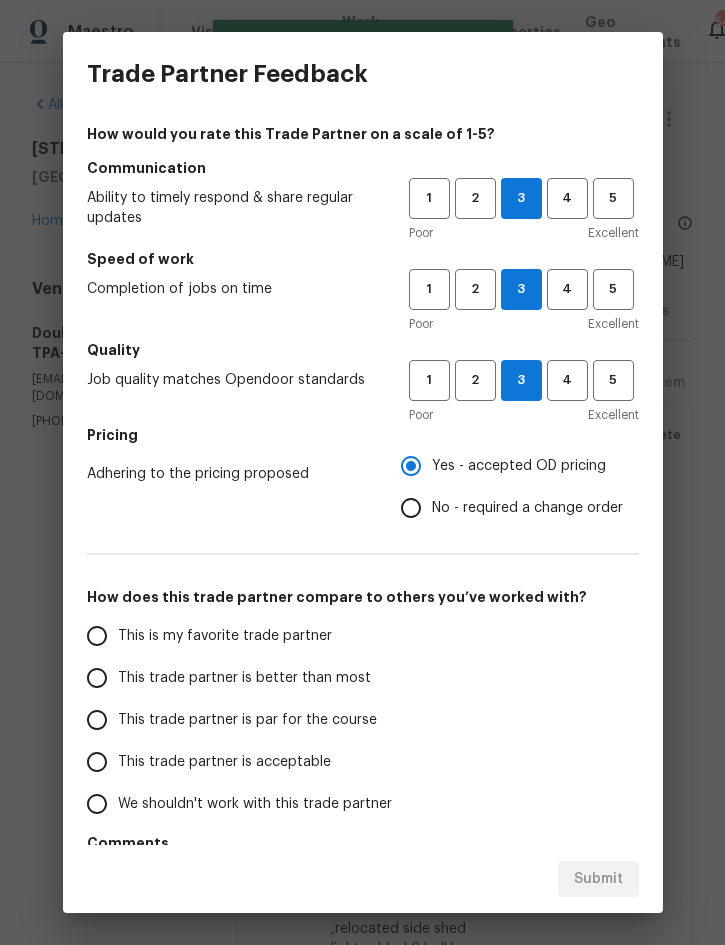 click on "This trade partner is better than most" at bounding box center (244, 678) 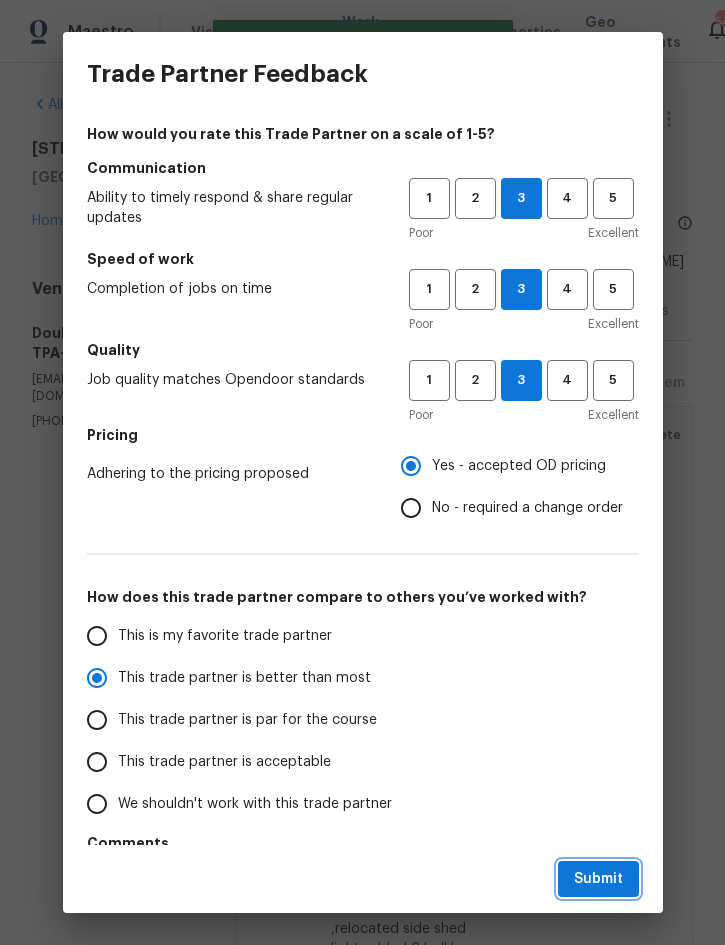 click on "Submit" at bounding box center [598, 879] 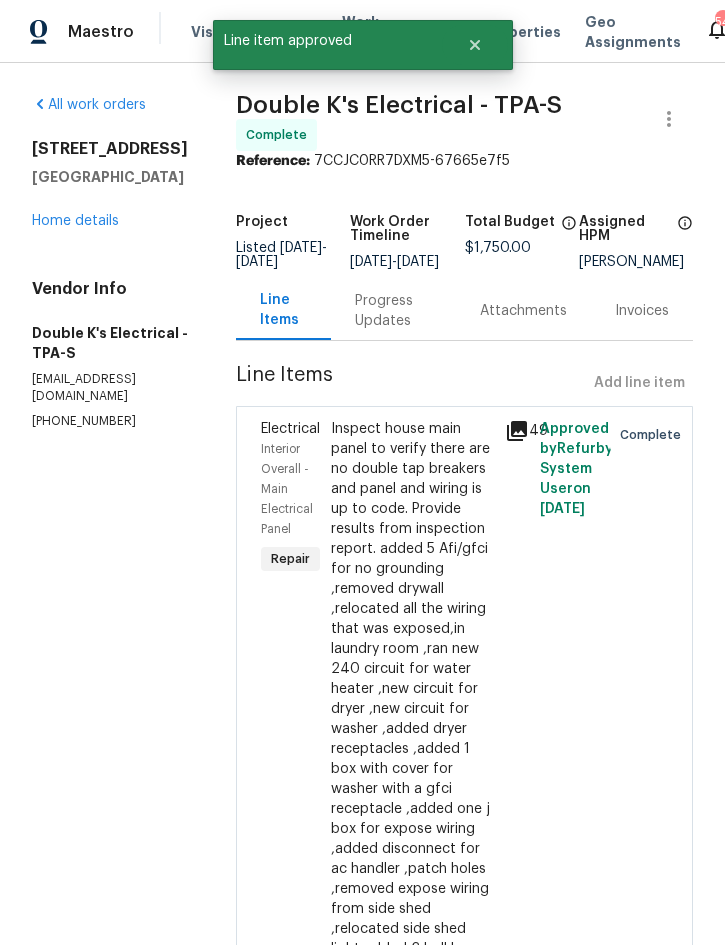 radio on "false" 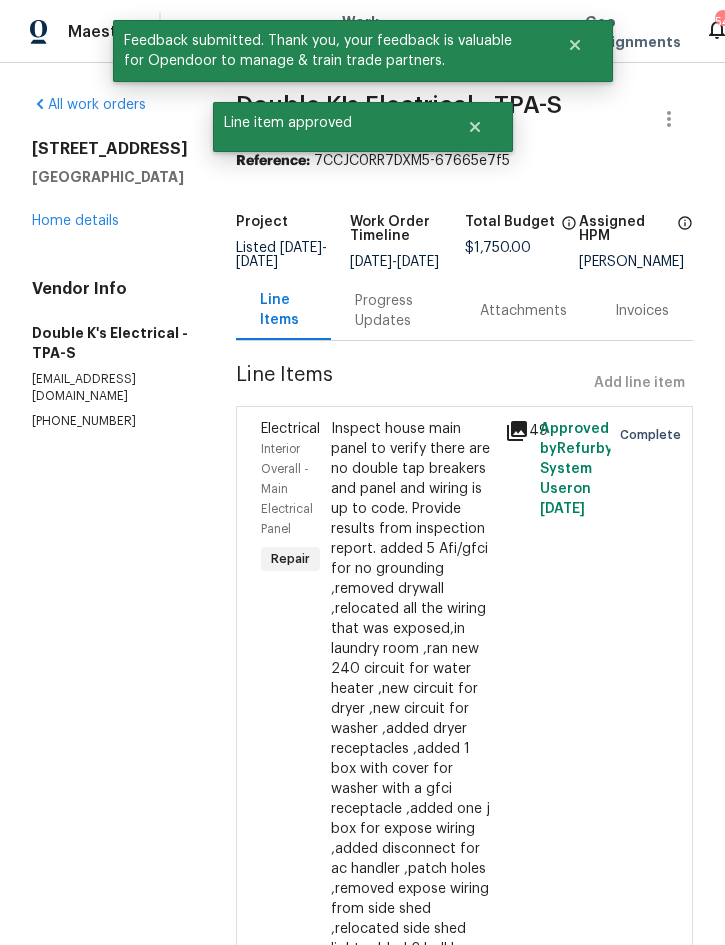 click on "Home details" at bounding box center [75, 221] 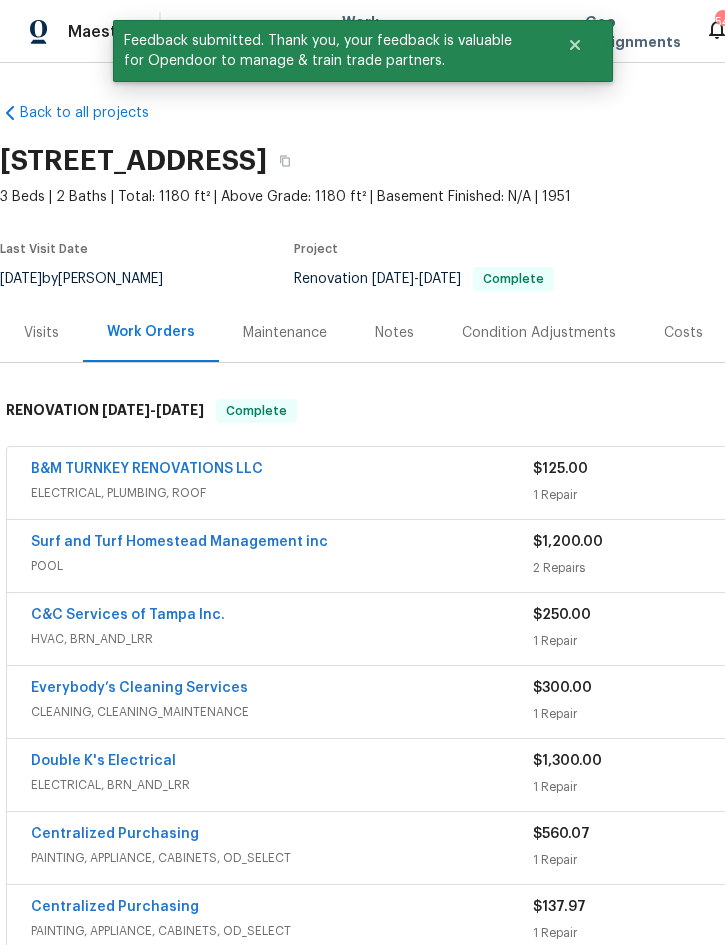 click on "Notes" at bounding box center (394, 332) 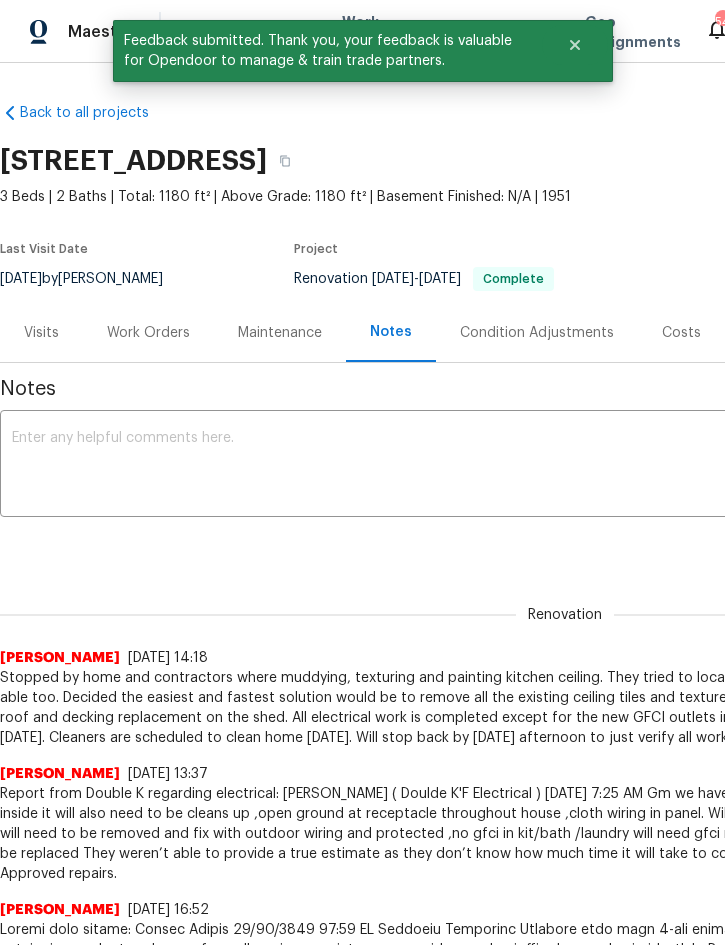click at bounding box center [565, 466] 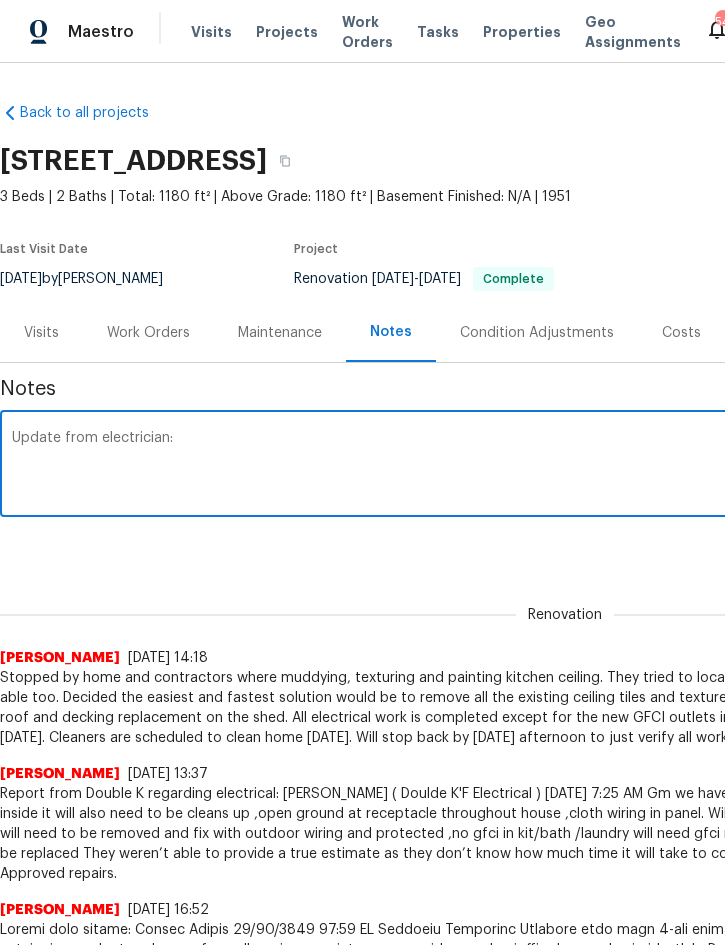 click on "Update from electrician:" at bounding box center [565, 466] 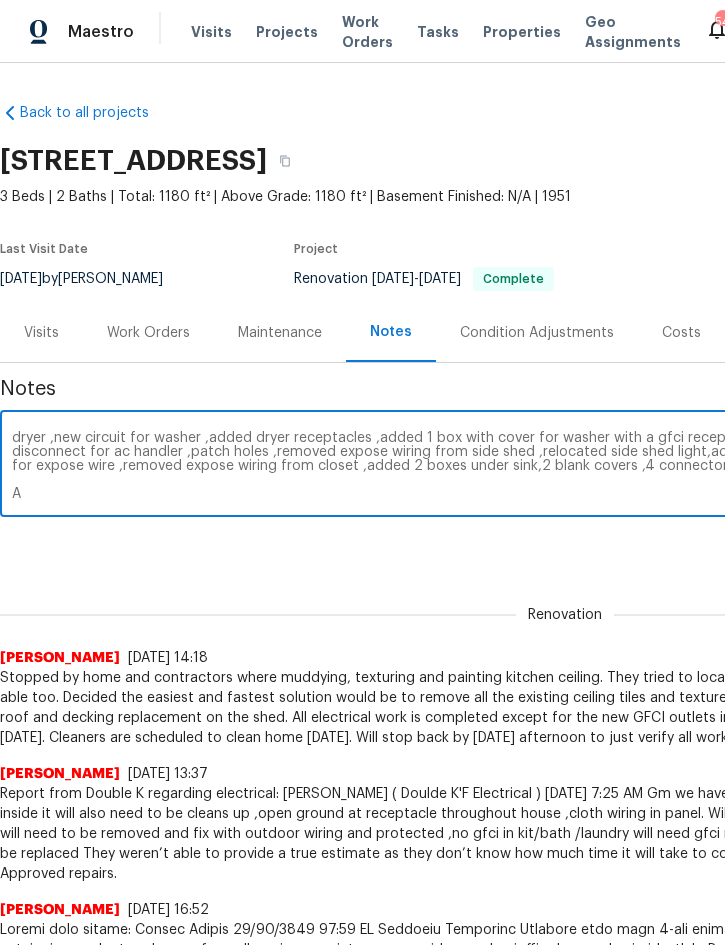 scroll, scrollTop: 42, scrollLeft: 0, axis: vertical 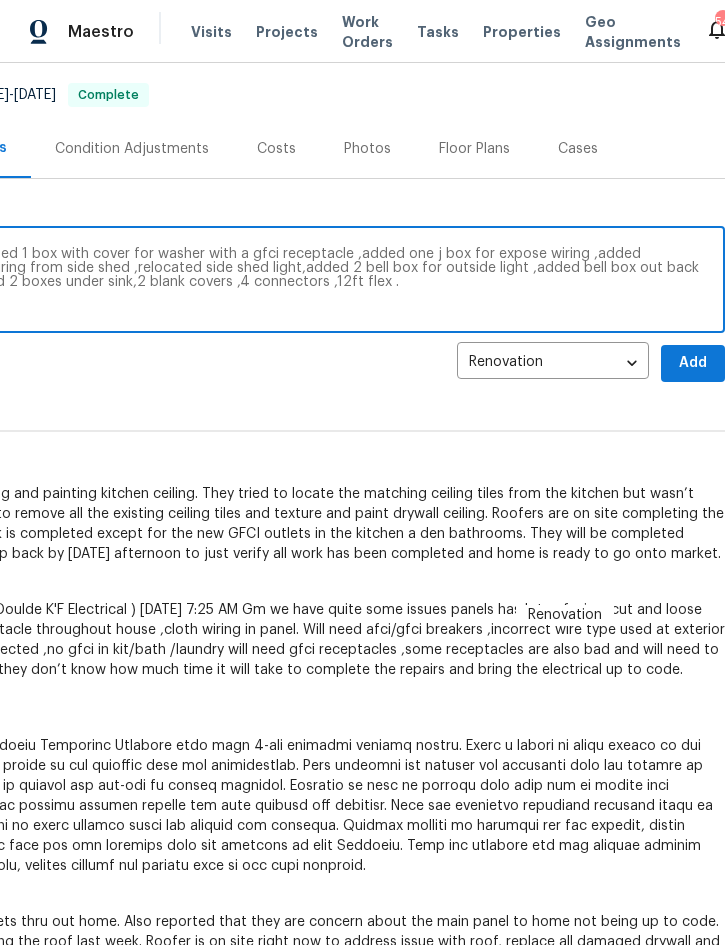 type on "Update from electrician:
added 5 Afi/gfci for no grounding ,removed drywall ,relocated all the wiring that was exposed,in laundry room ,ran new 240 circuit for water heater ,new circuit for dryer ,new circuit for washer ,added dryer receptacles ,added 1 box with cover for washer with a gfci receptacle ,added one j box for expose wiring ,added disconnect for ac handler ,patch holes ,removed expose wiring from side shed ,relocated side shed light,added 2 bell box for outside light ,added bell box out back for expose wire ,removed expose wiring from closet ,added 2 boxes under sink,2 blank covers ,4 connectors ,12ft flex .
Added additional $1500 to work order." 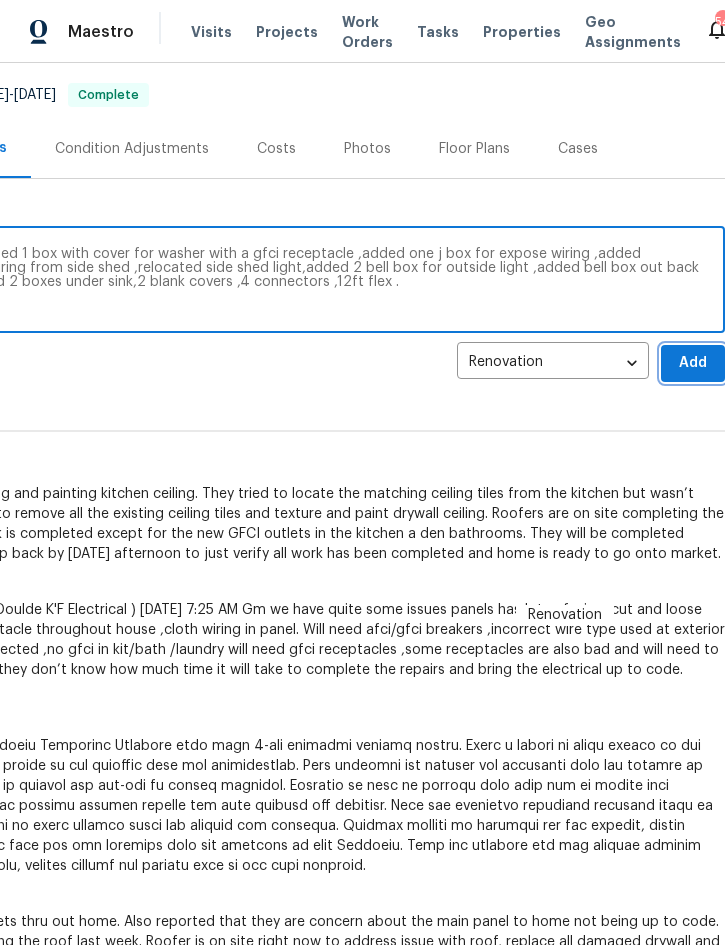 click on "Add" at bounding box center (693, 363) 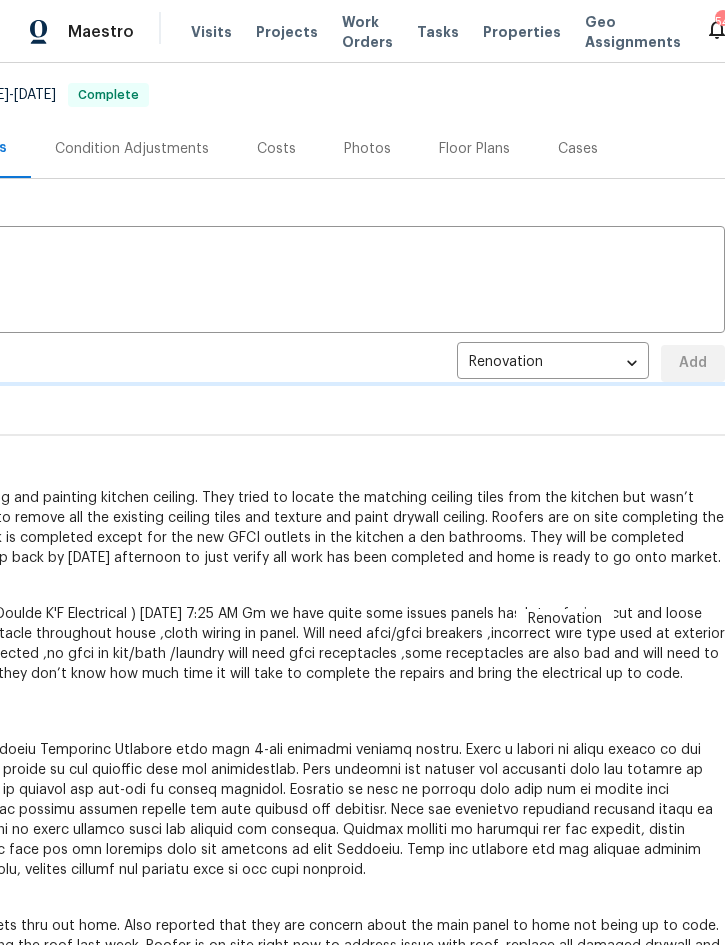 scroll, scrollTop: 0, scrollLeft: 0, axis: both 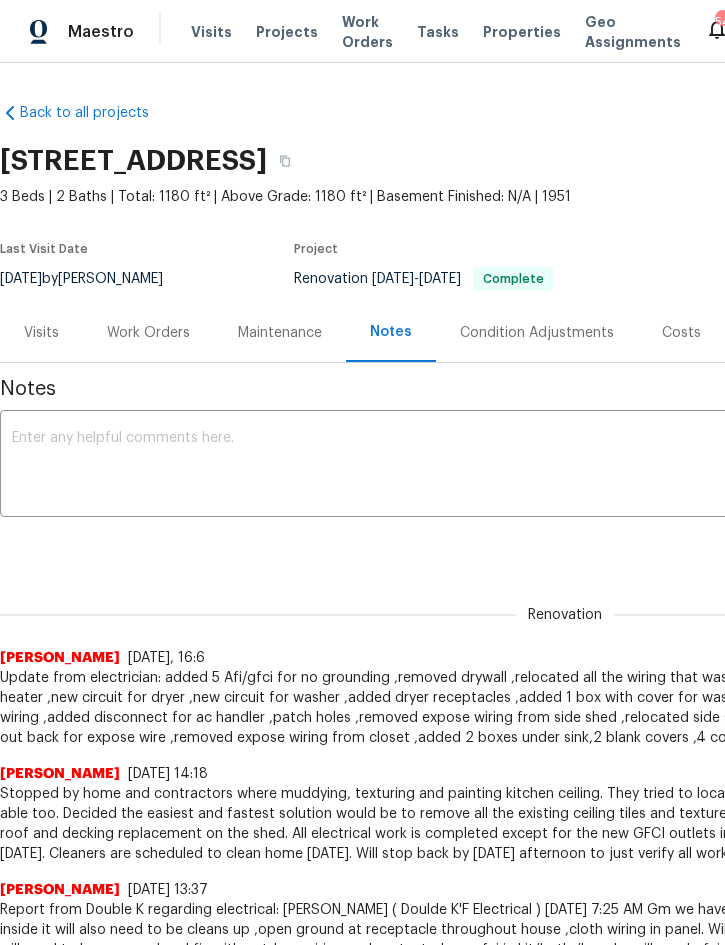 click at bounding box center (565, 466) 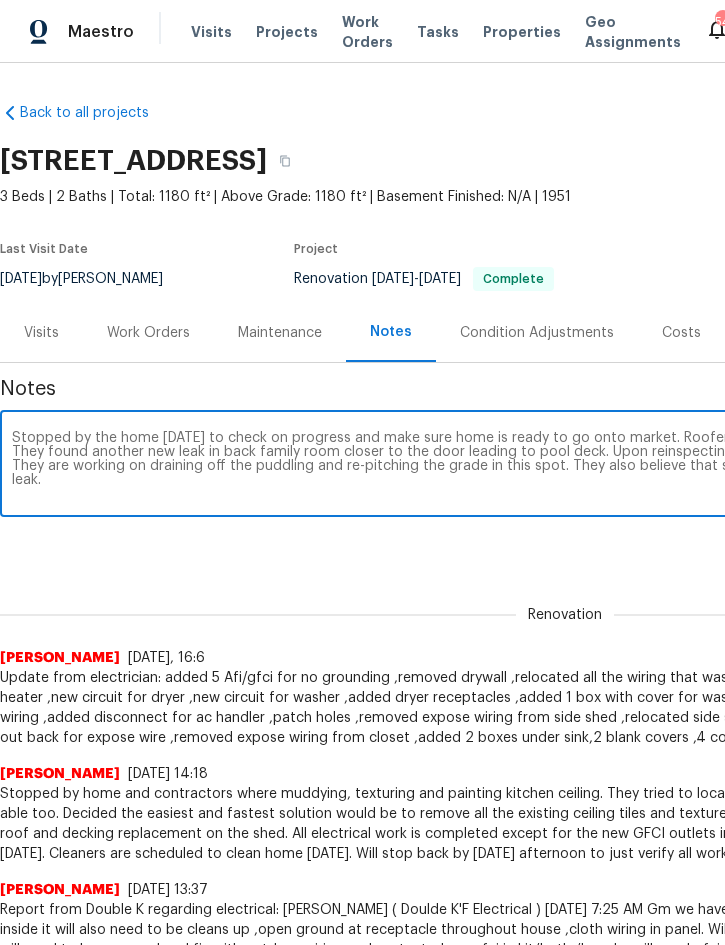 scroll, scrollTop: 0, scrollLeft: 405, axis: horizontal 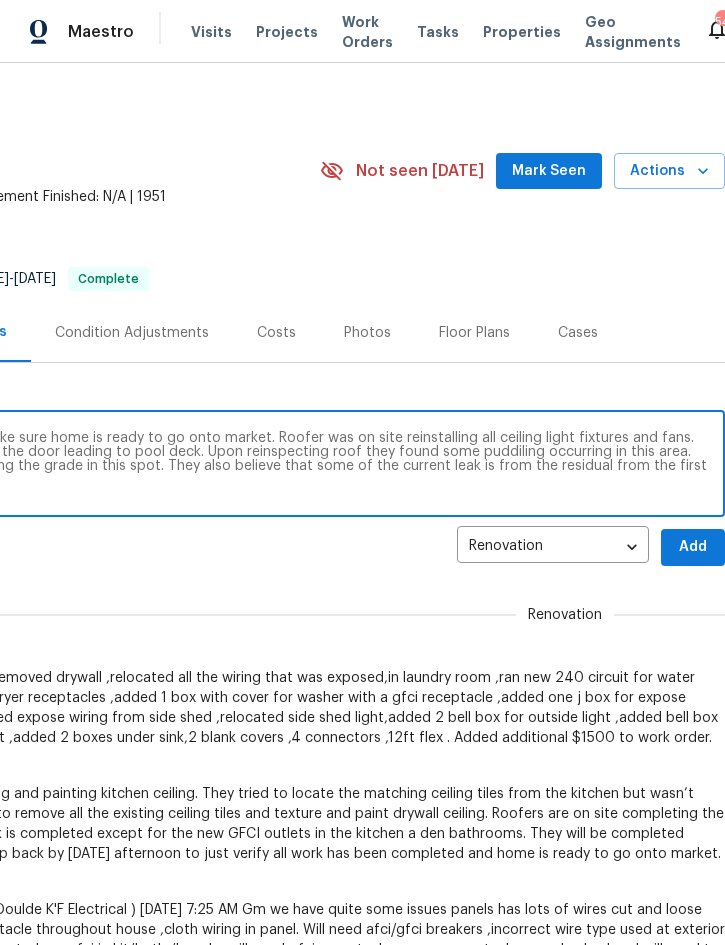 type on "Stopped by the home last Friday to check on progress and make sure home is ready to go onto market. Roofer was on site reinstalling all ceiling light fixtures and fans. They found another new leak in back family room closer to the door leading to pool deck. Upon reinspecting roof they found some puddiling occurring in this area. They are working on draining off the puddling and re-pitching the grade in this spot. They also believe that some of the current leak is from the residual from the first leak." 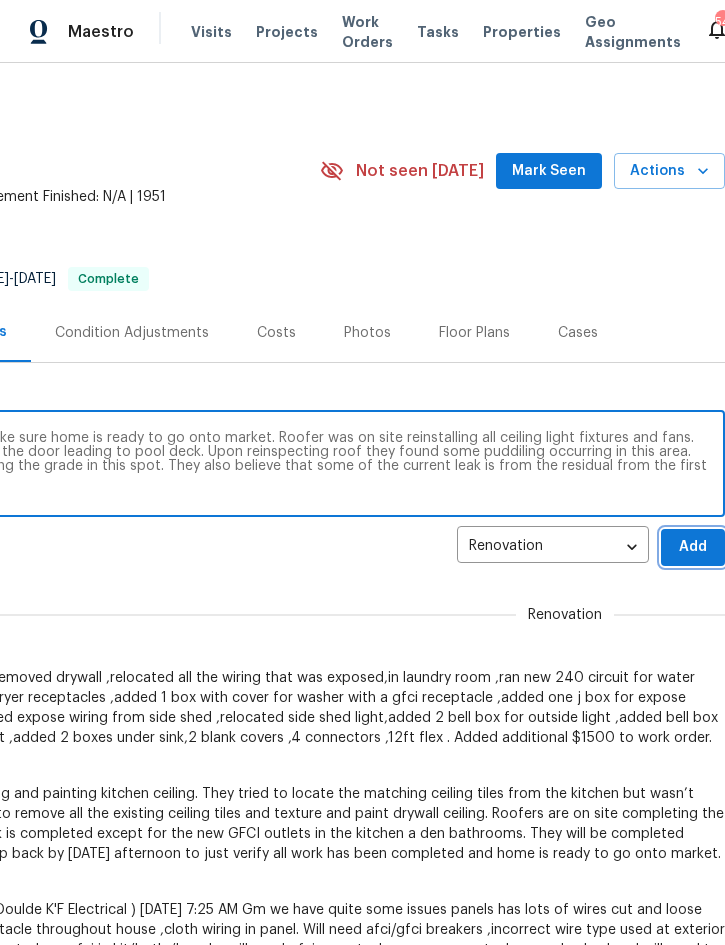 click on "Add" at bounding box center (693, 547) 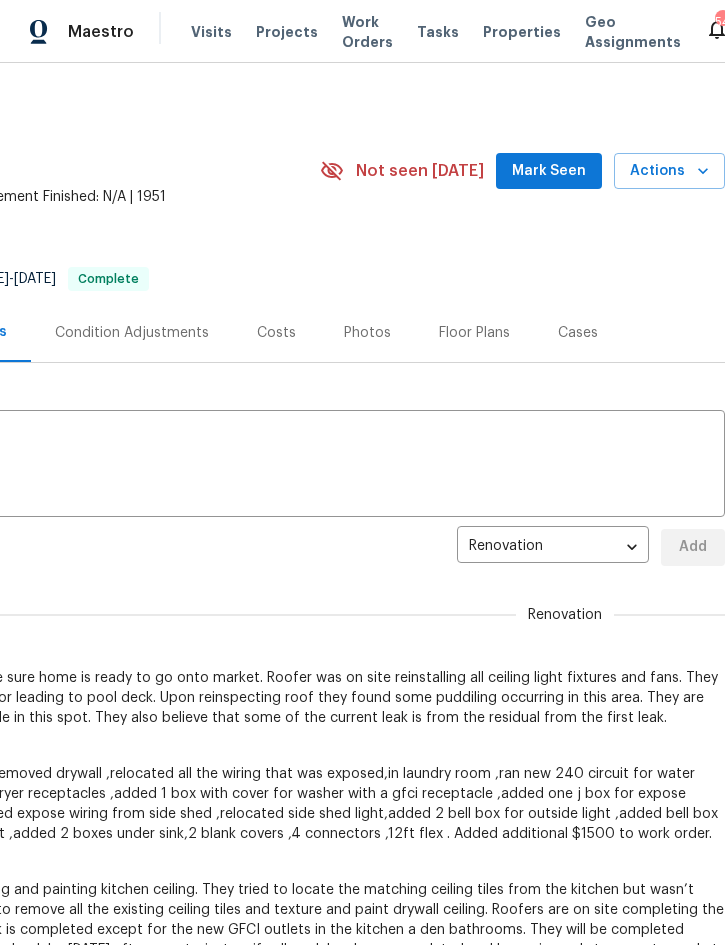 click at bounding box center [160, 466] 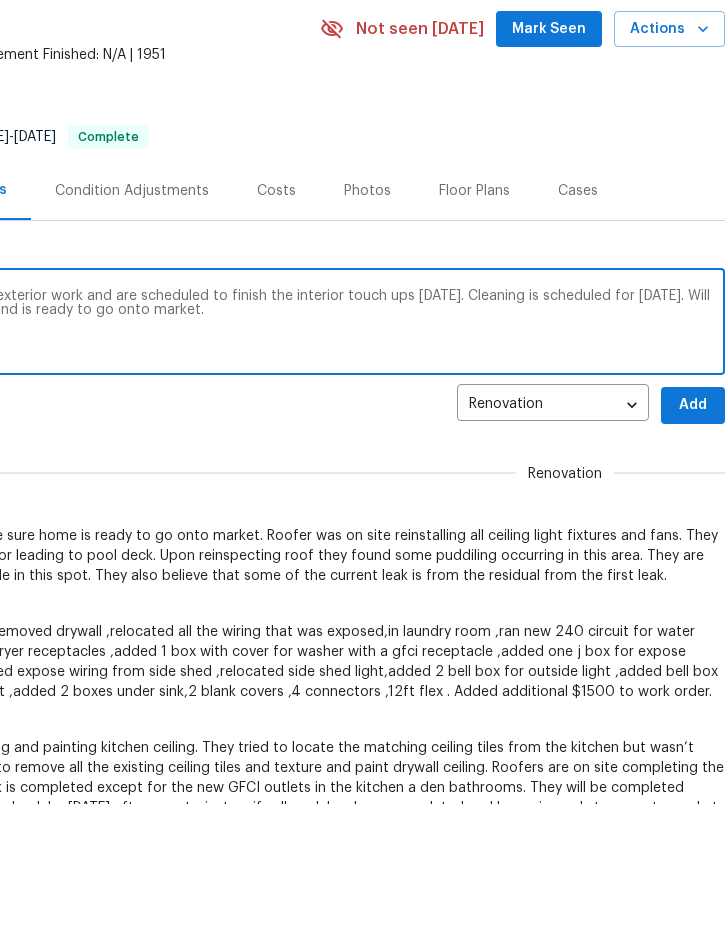 scroll, scrollTop: 1, scrollLeft: 405, axis: both 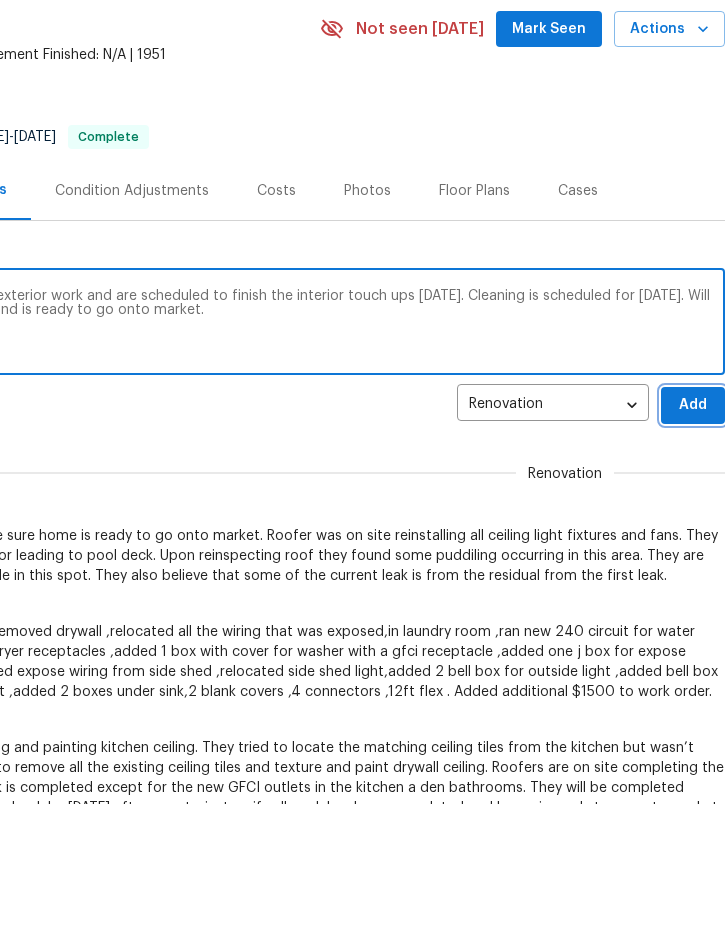 click on "Add" at bounding box center (693, 546) 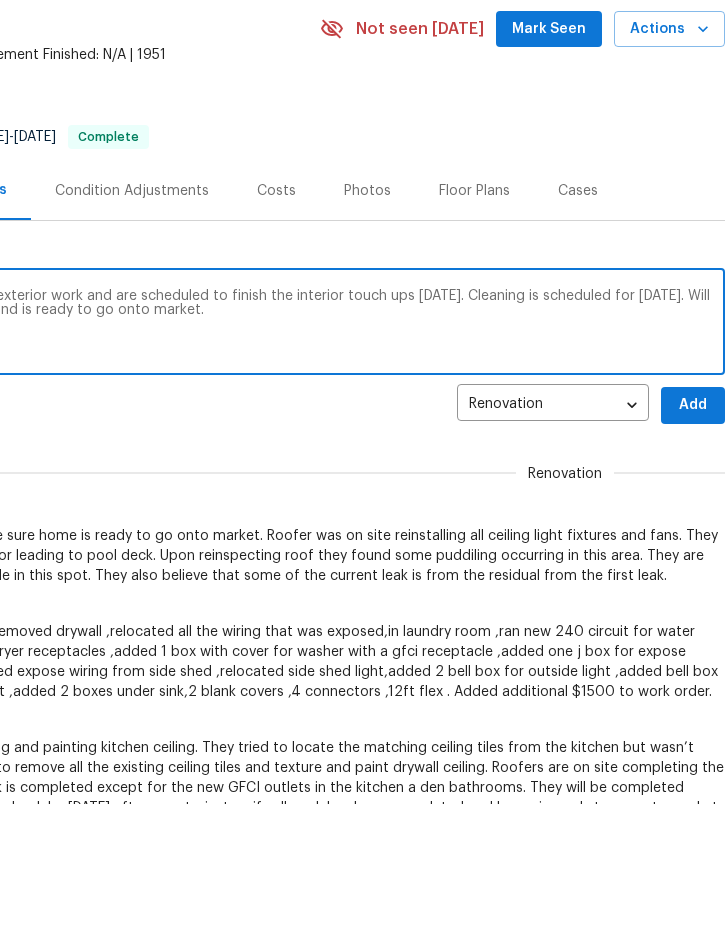 scroll, scrollTop: 141, scrollLeft: 0, axis: vertical 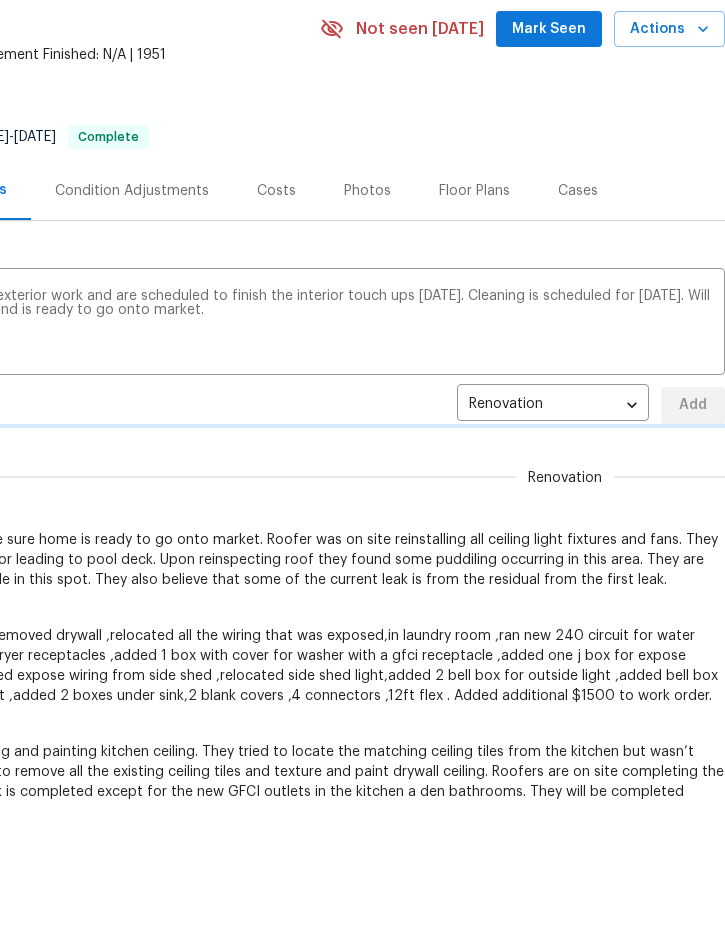 type 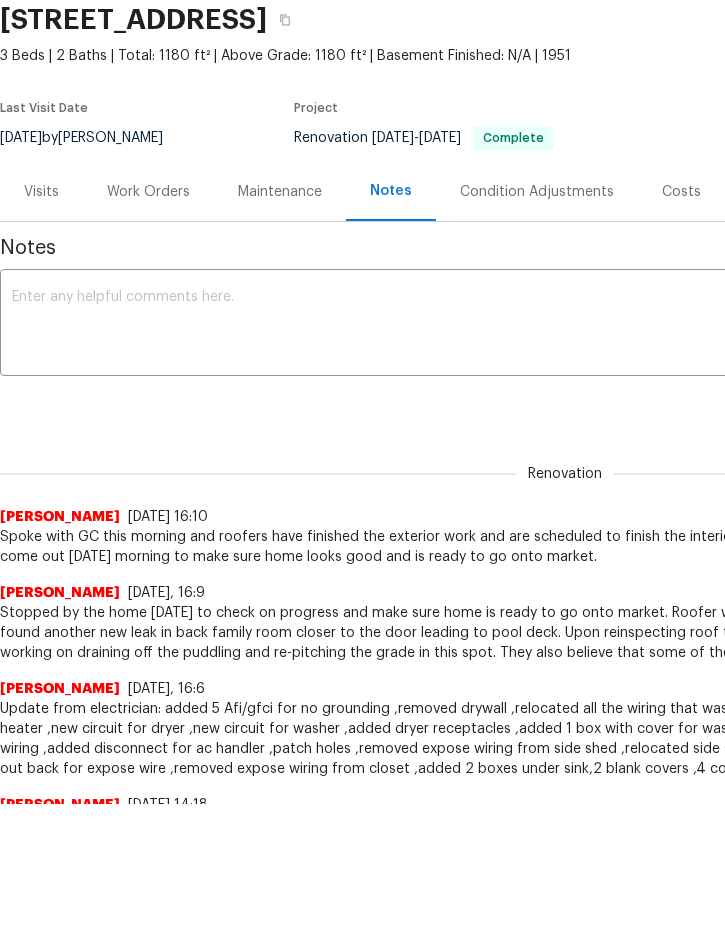 scroll, scrollTop: 0, scrollLeft: 0, axis: both 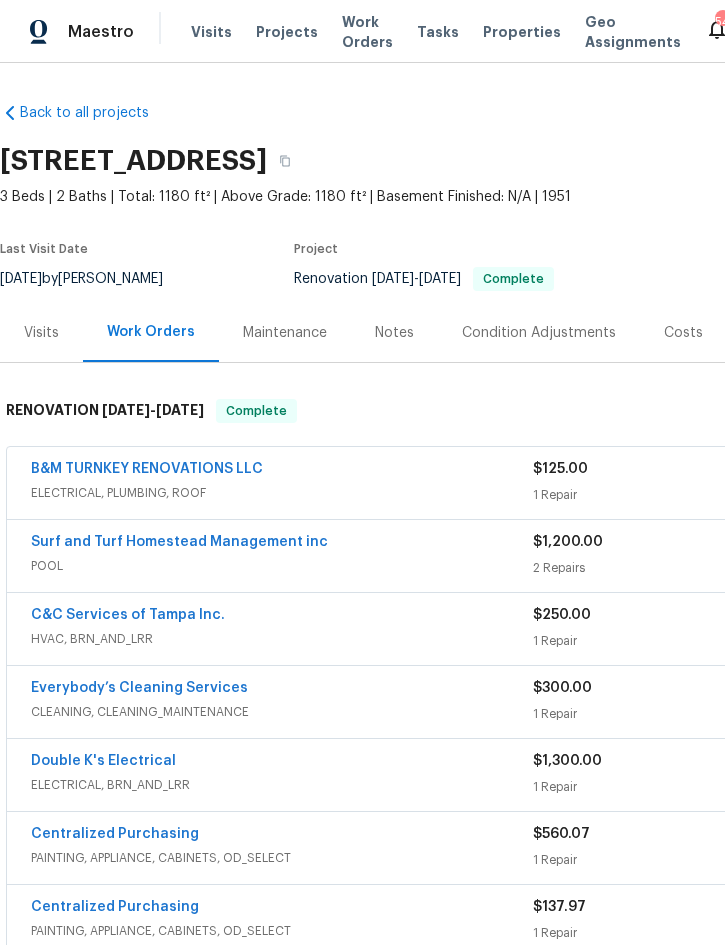 click on "Projects" at bounding box center [287, 32] 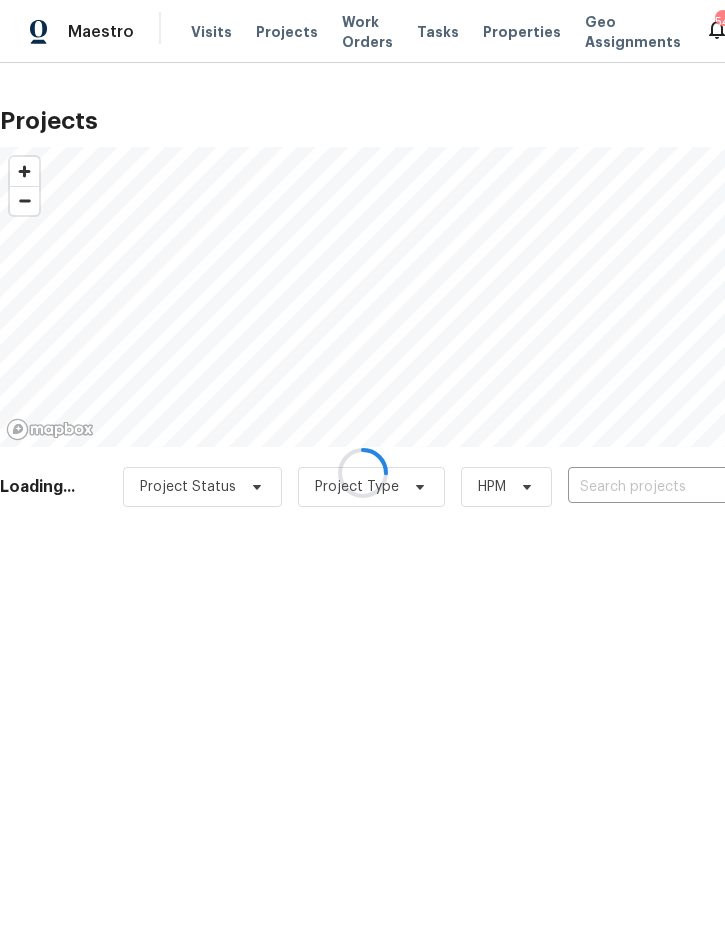 click at bounding box center [362, 472] 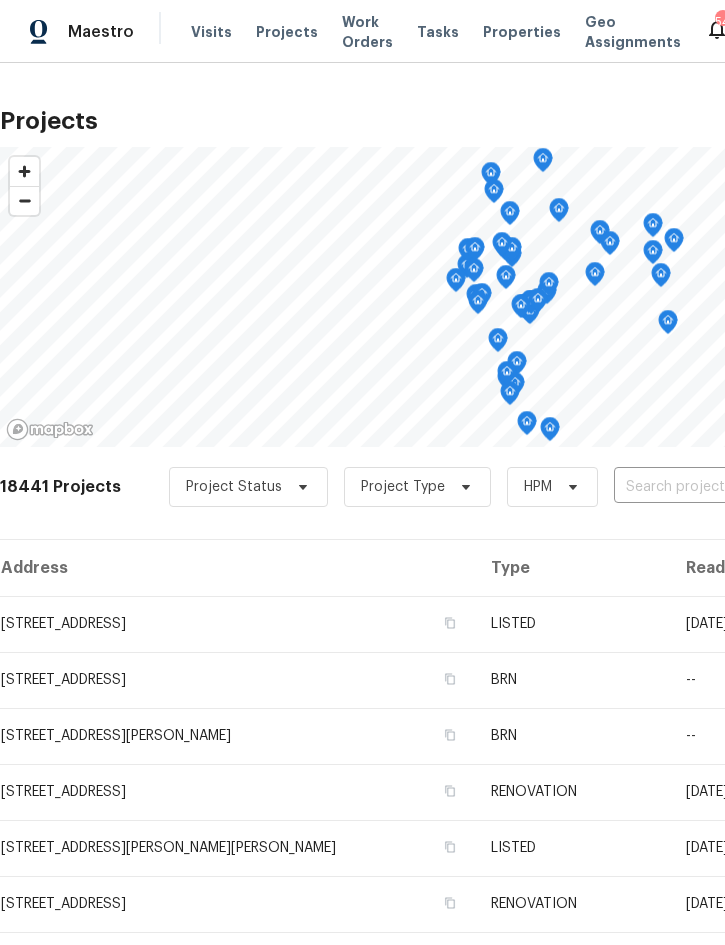 click at bounding box center (728, 487) 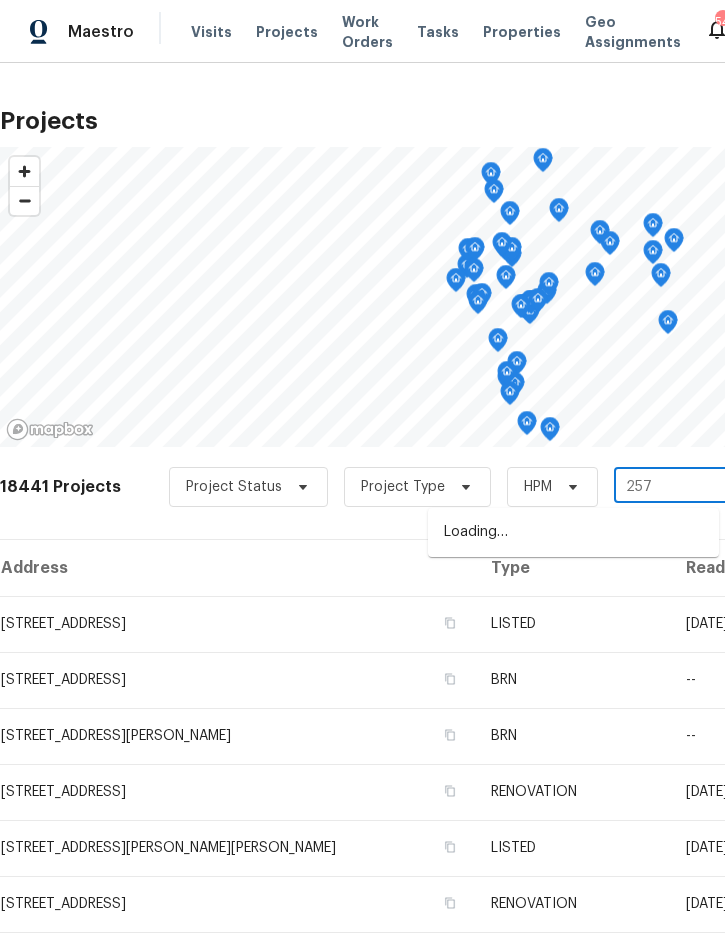 type on "2575" 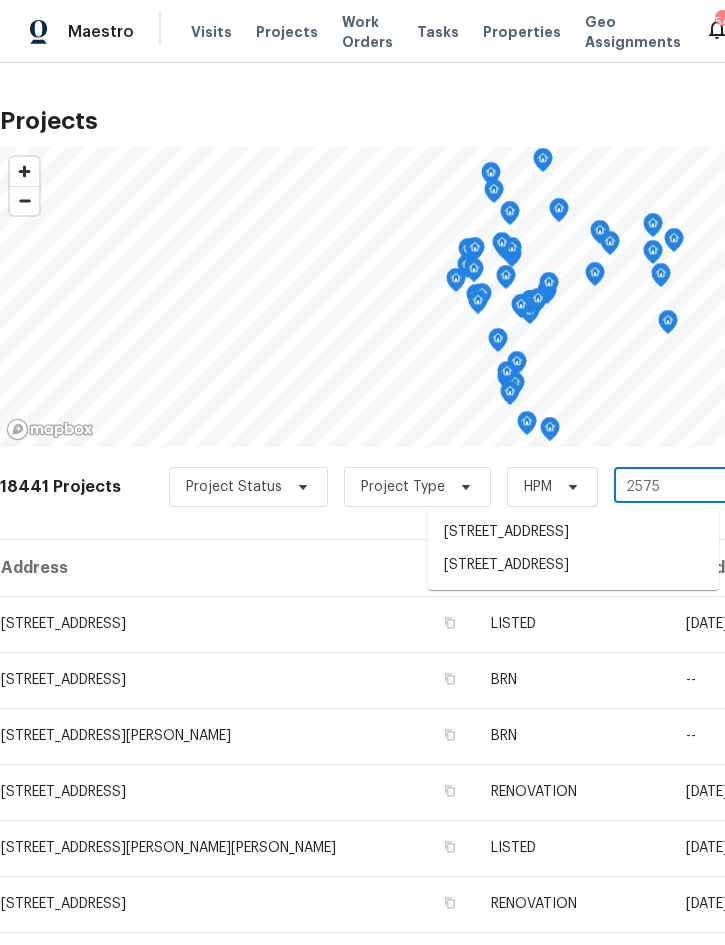 click on "2575 King Ave, Auburndale, FL 33823" at bounding box center [573, 565] 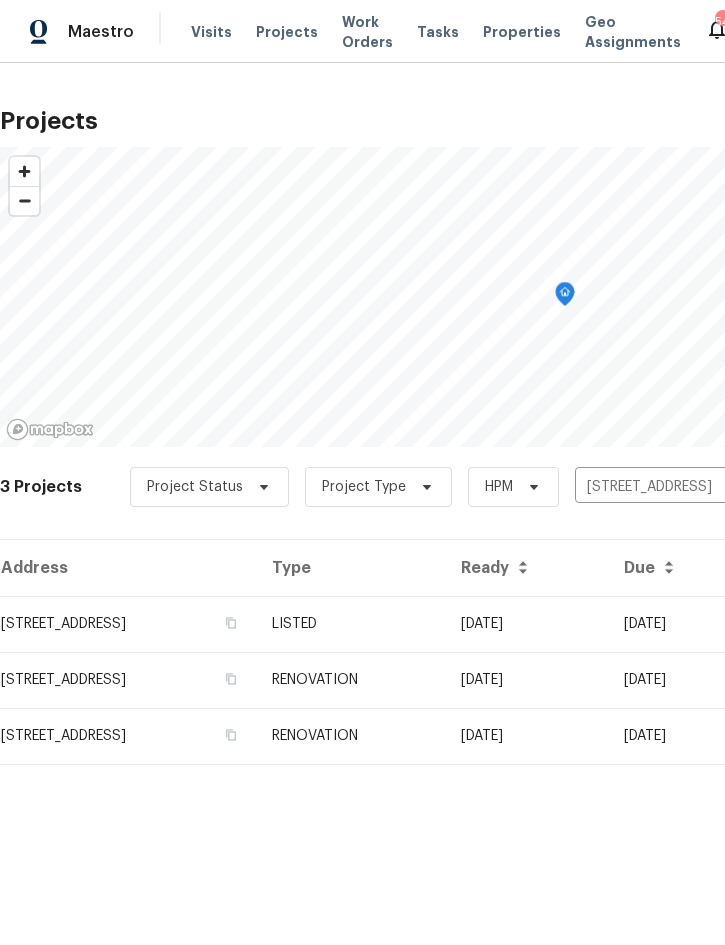 click on "LISTED" at bounding box center [350, 624] 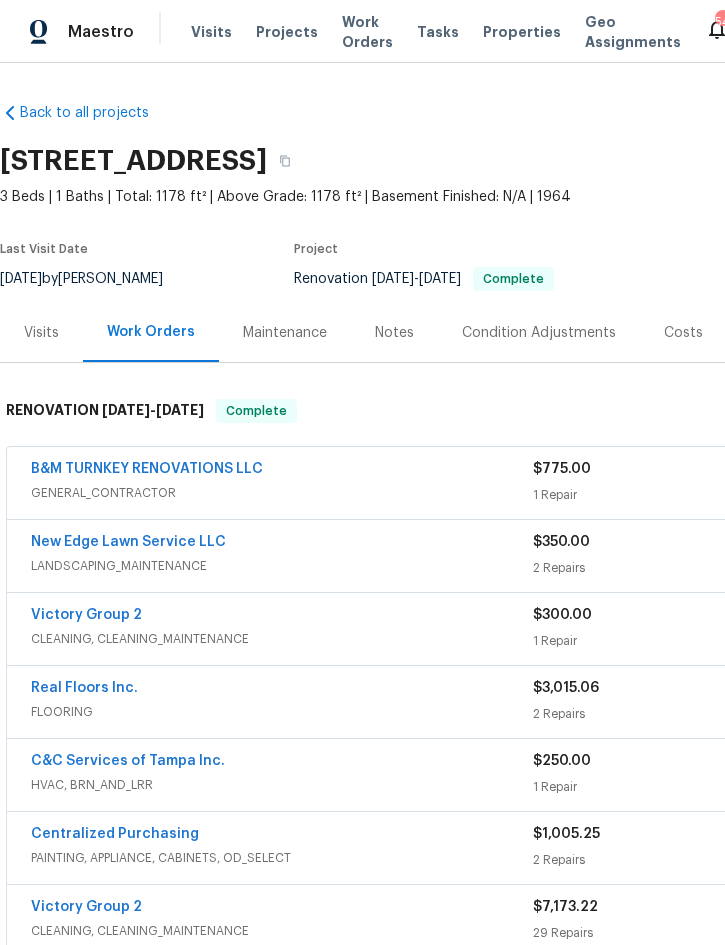 scroll, scrollTop: 0, scrollLeft: 0, axis: both 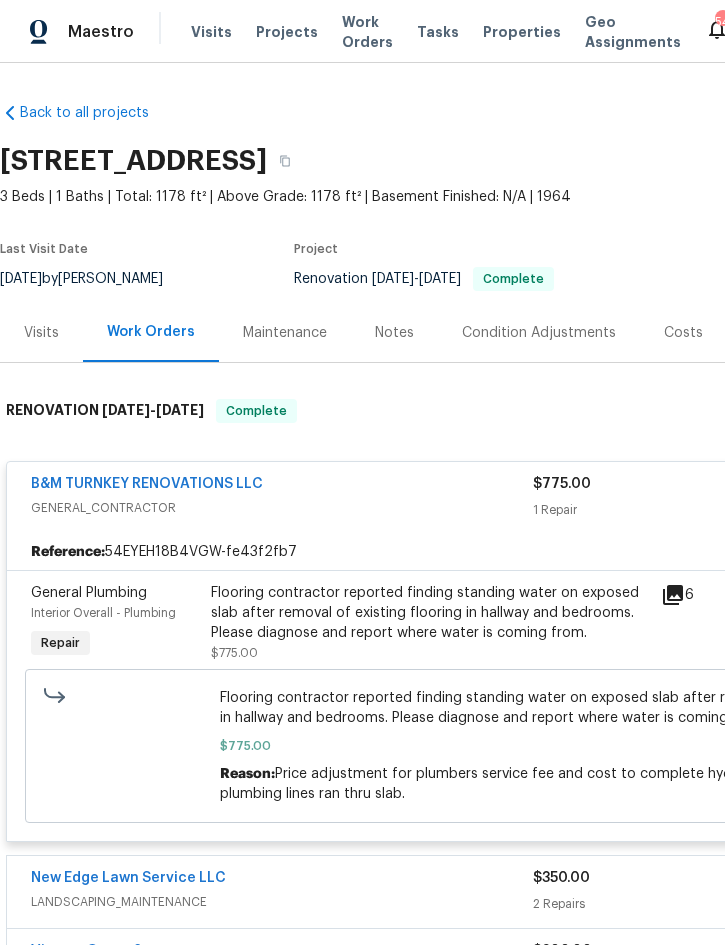 click on "Flooring contractor reported finding standing water on exposed slab after removal of existing flooring in hallway and bedrooms. Please diagnose and report where water is coming from." at bounding box center [430, 613] 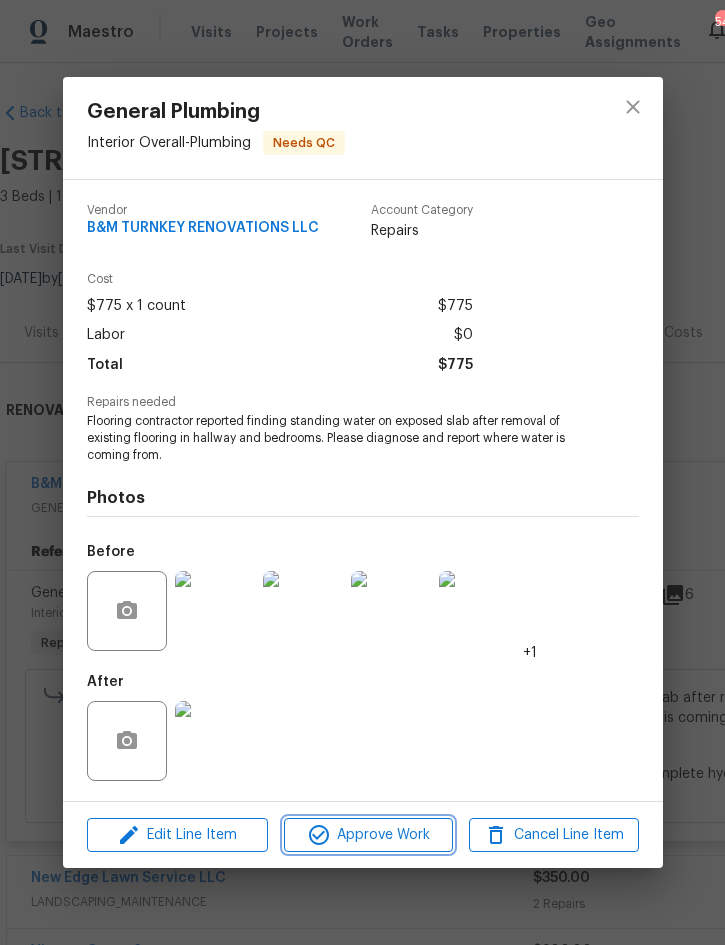 click on "Approve Work" at bounding box center [368, 835] 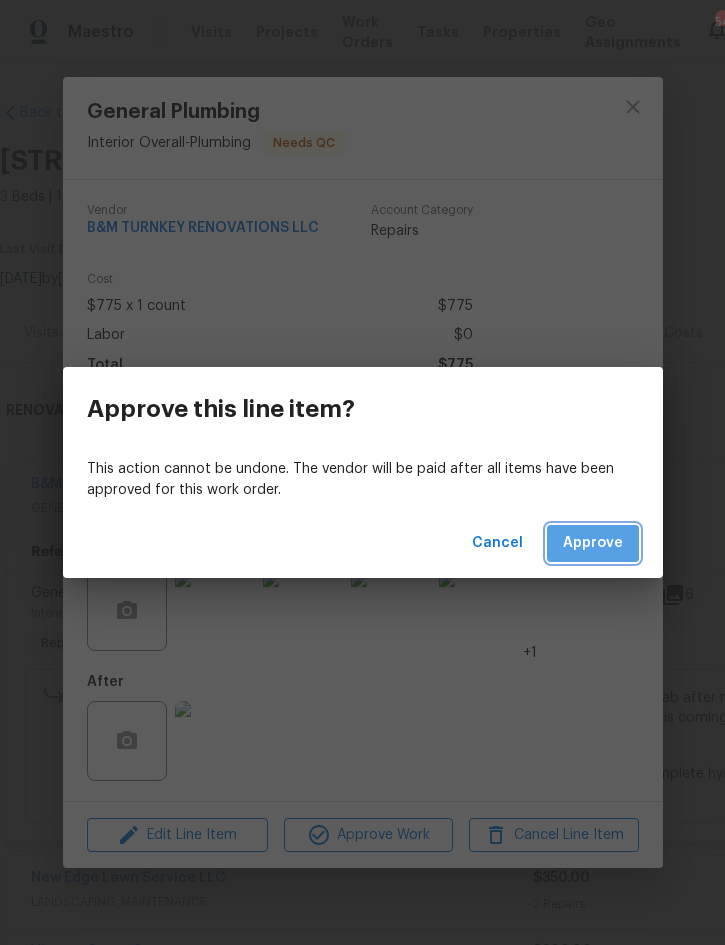 click on "Approve" at bounding box center (593, 543) 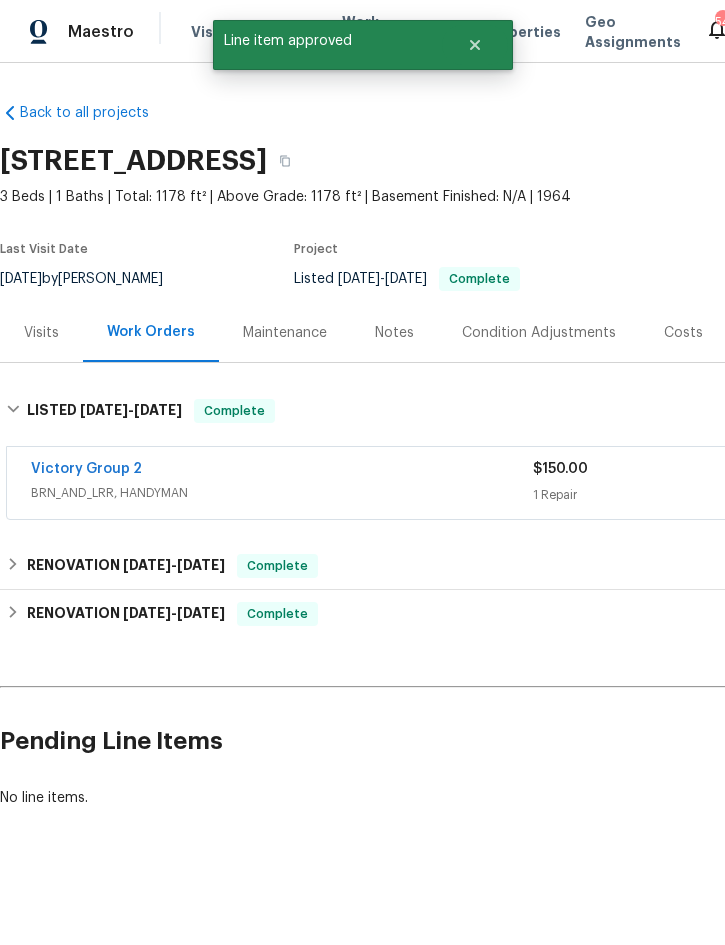 click on "Maestro Visits Projects Work Orders Tasks Properties Geo Assignments 54 Tampa Nick Christian" at bounding box center (362, 31) 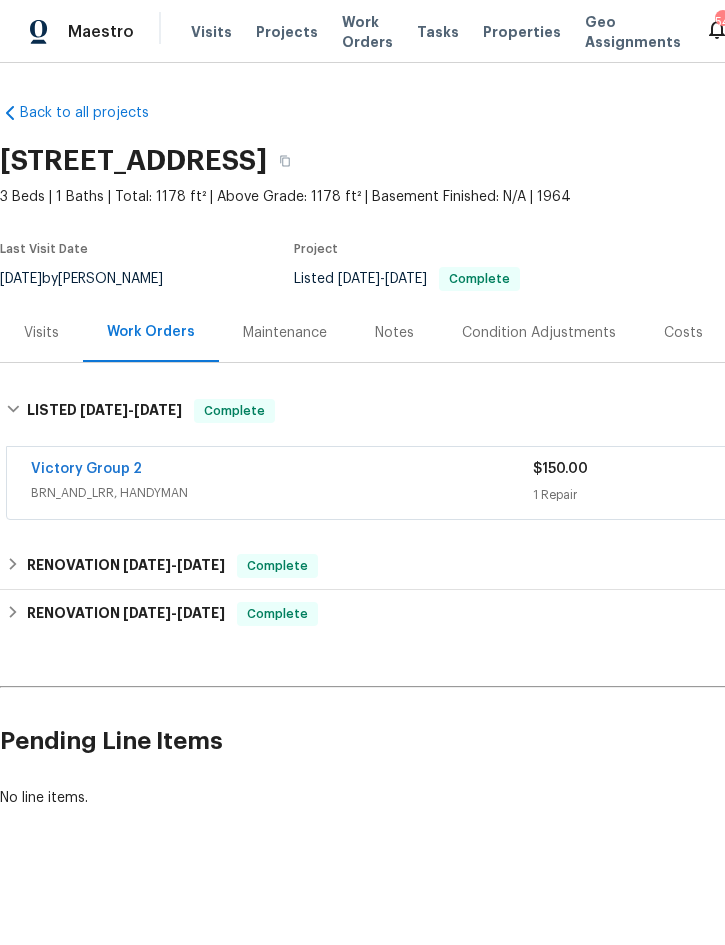click on "2575 King Ave, Auburndale, FL 33823" at bounding box center [362, 161] 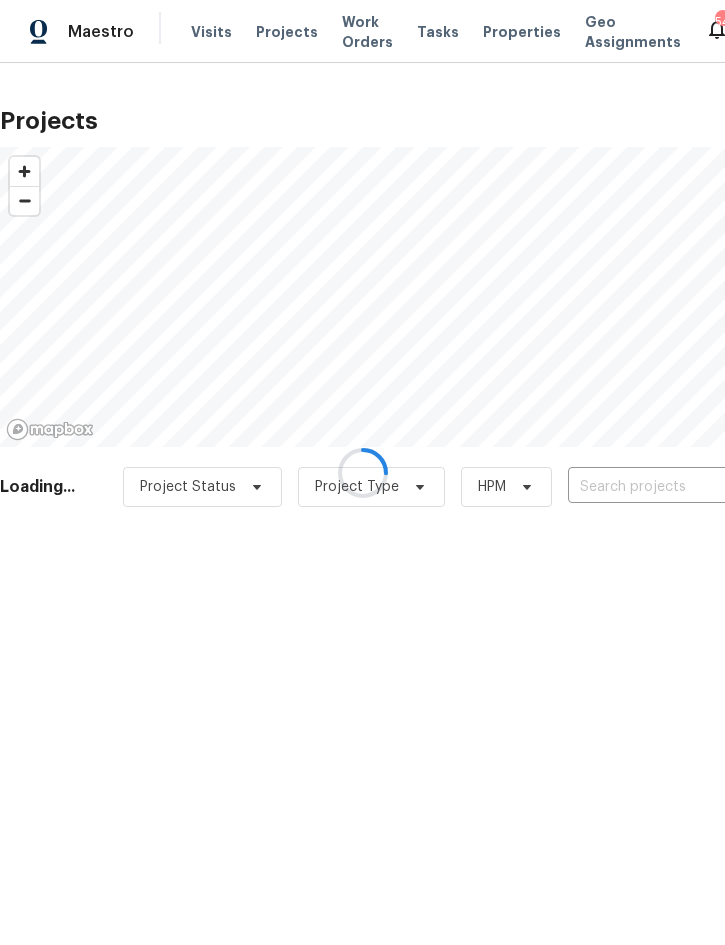 click at bounding box center [362, 472] 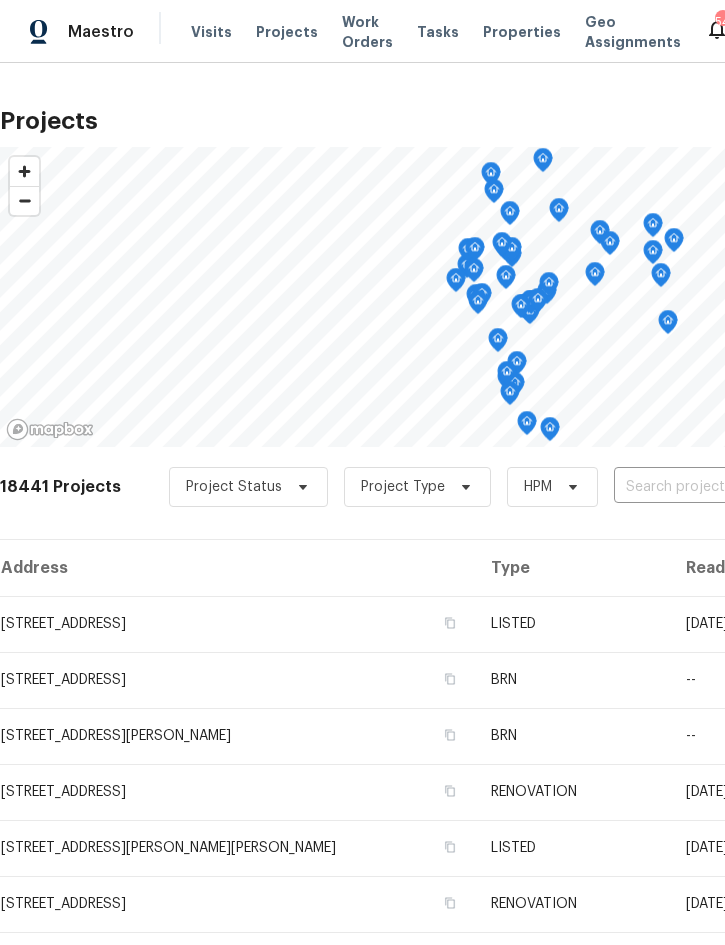 click at bounding box center [728, 487] 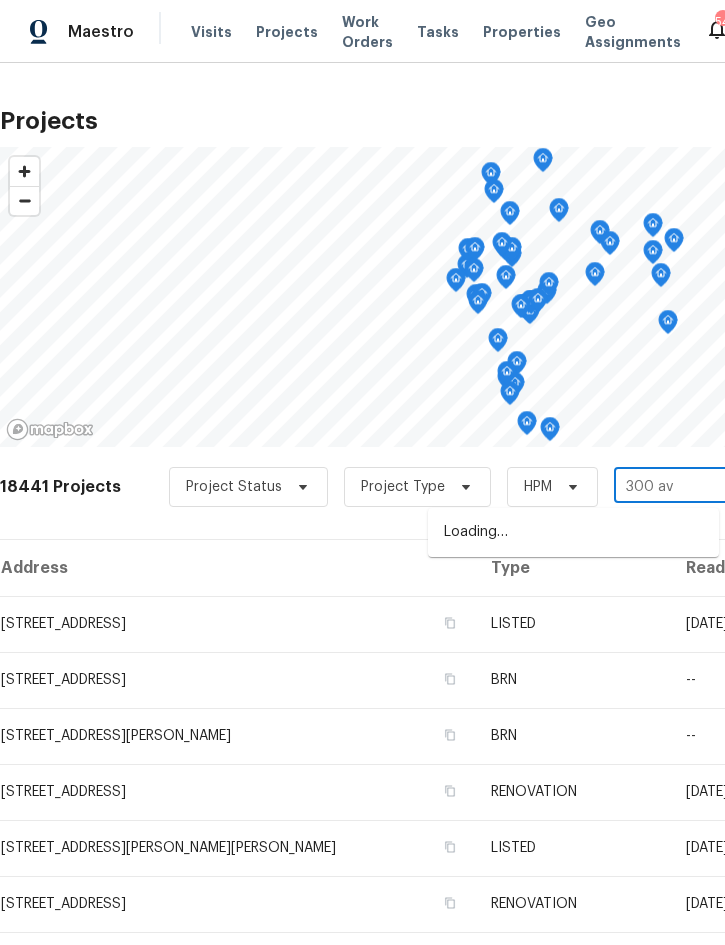 type on "300 ave" 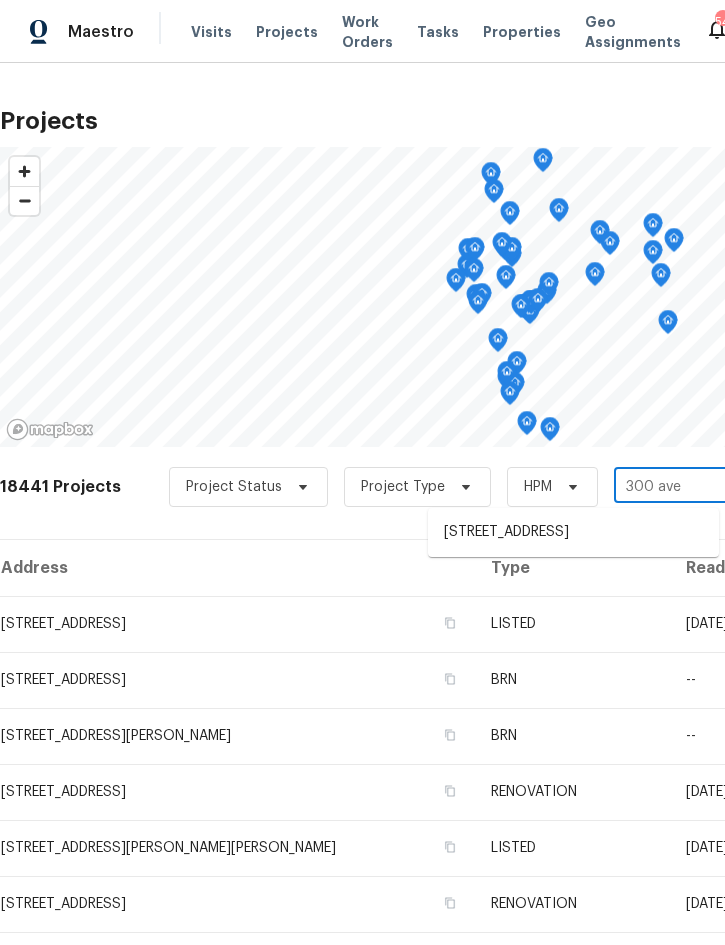 click on "300 Avenue E SE, Winter Haven, FL 33880" at bounding box center (573, 532) 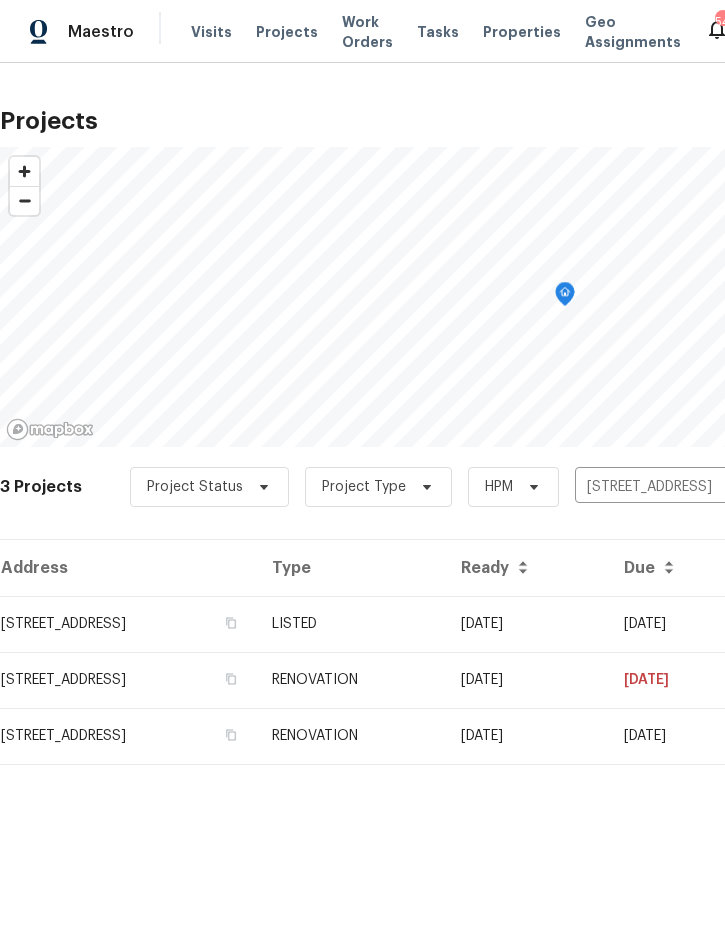 click on "LISTED" at bounding box center [350, 624] 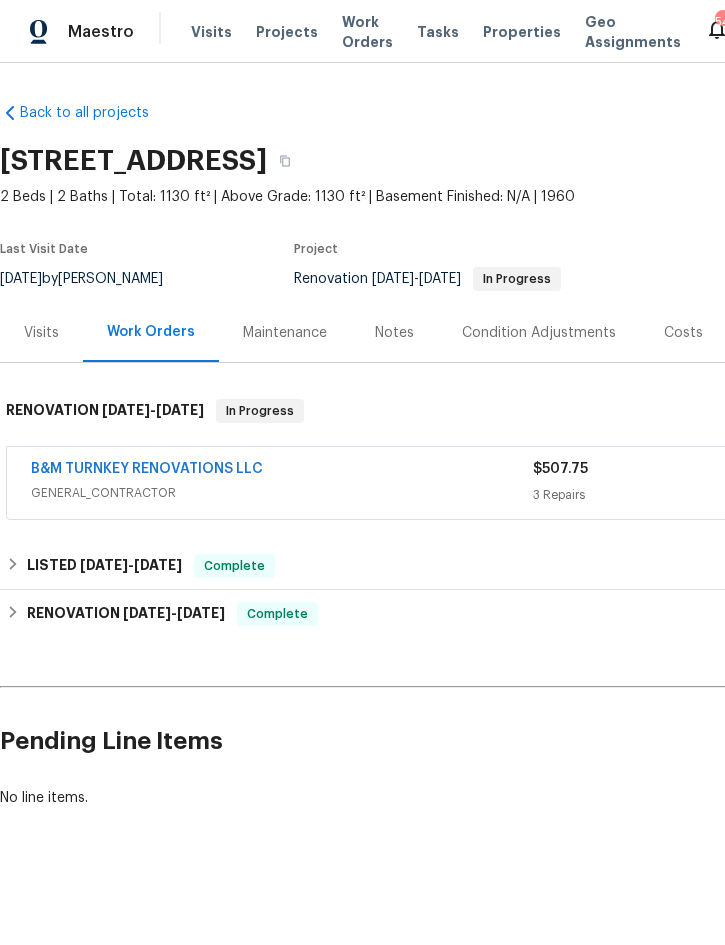 scroll, scrollTop: 0, scrollLeft: 0, axis: both 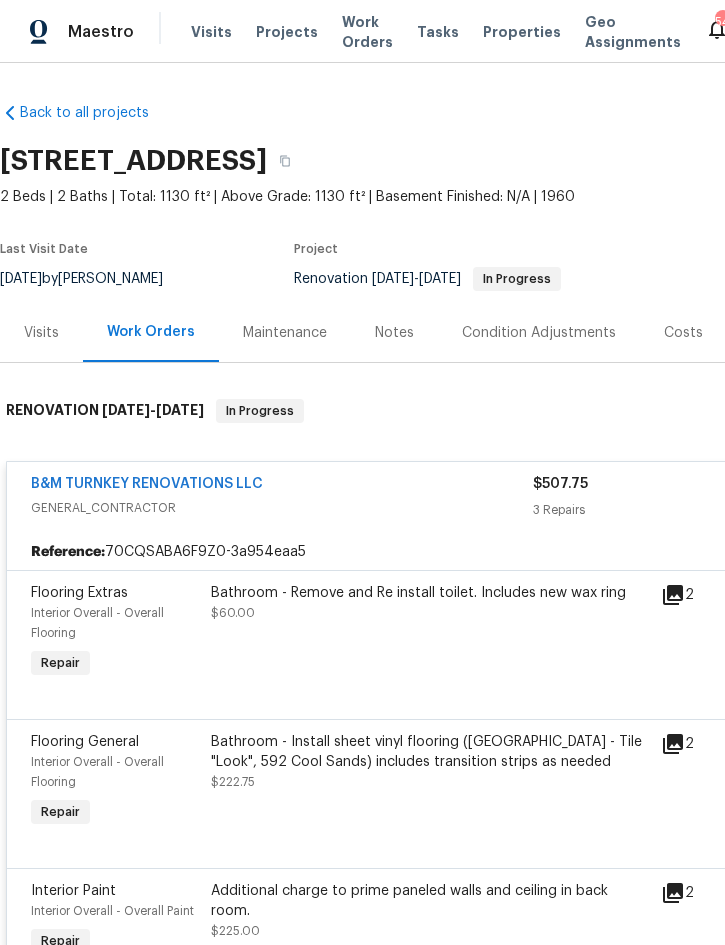 click on "Bathroom - Remove and Re install toilet. Includes new wax ring $60.00" at bounding box center [430, 633] 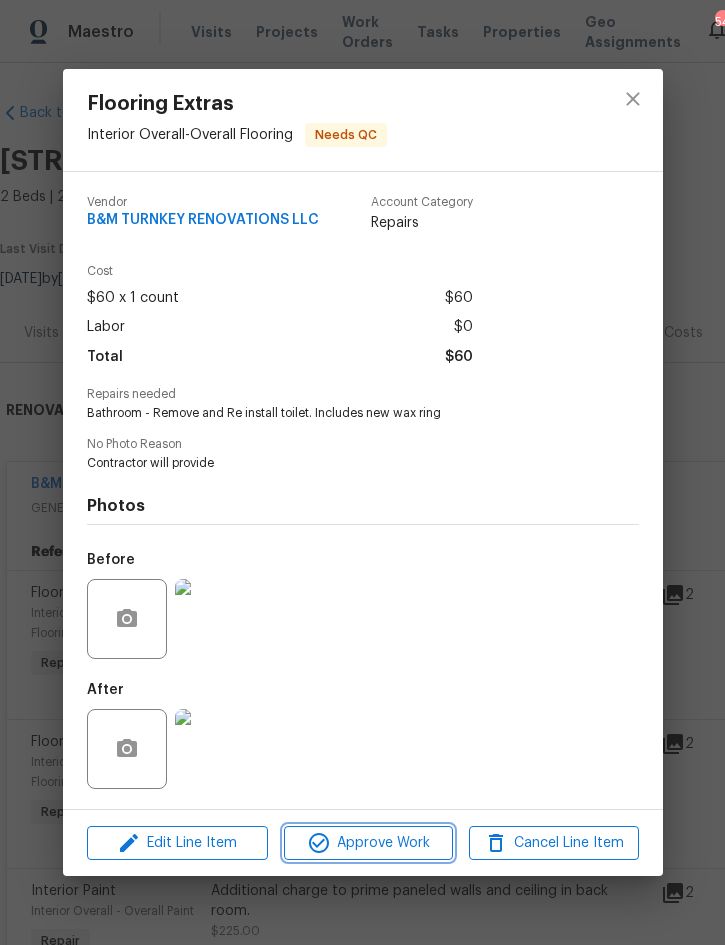 click on "Approve Work" at bounding box center (368, 843) 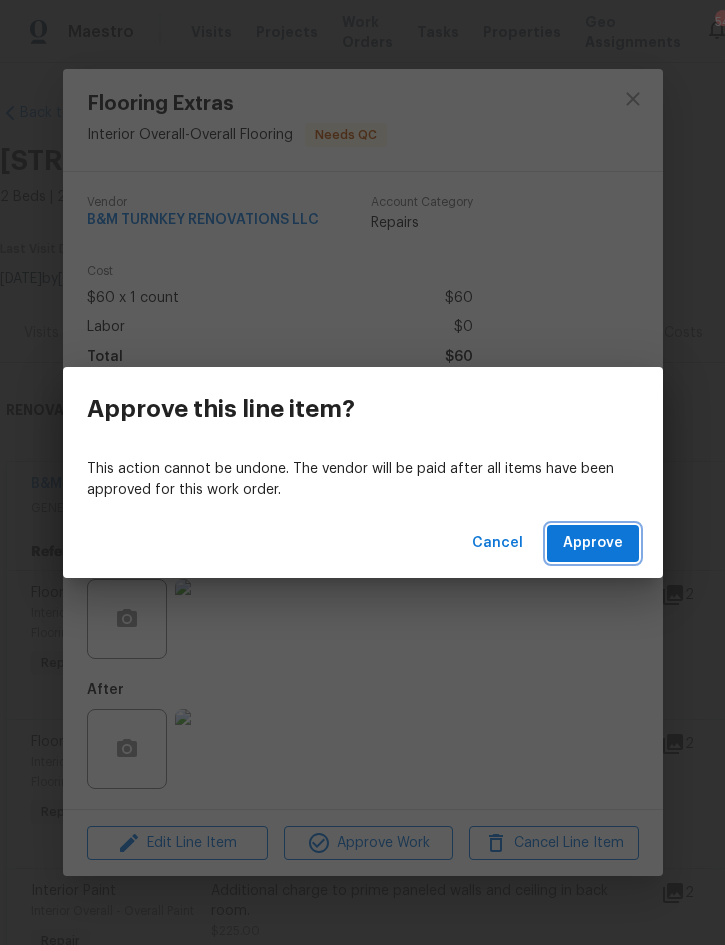 click on "Approve" at bounding box center (593, 543) 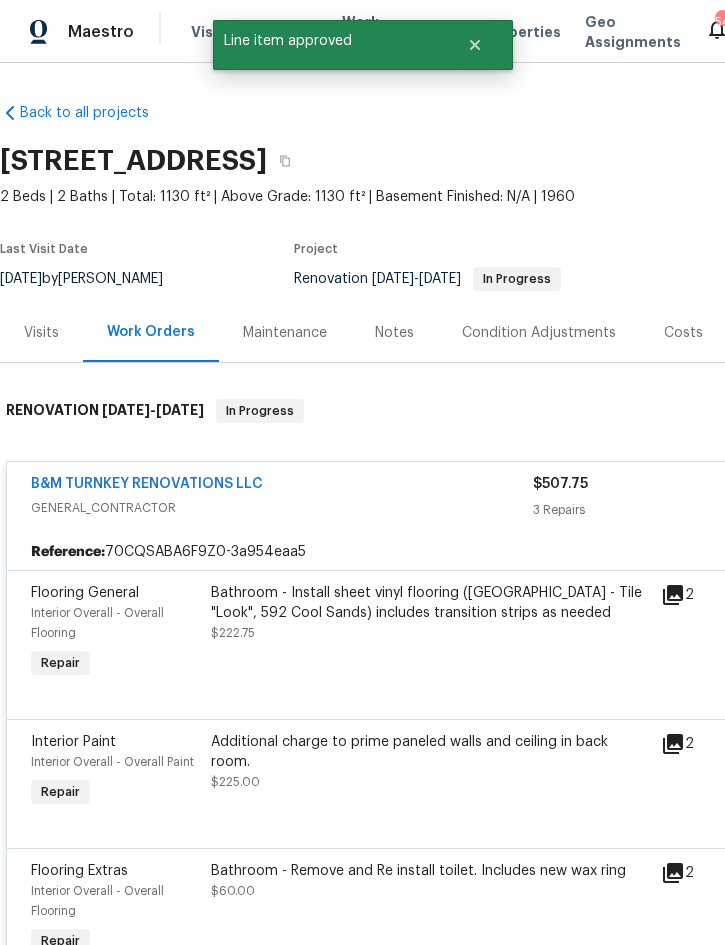 click on "Bathroom - Install sheet vinyl flooring (Sugar Valley - Tile "Look", 592 Cool Sands) includes transition strips as needed" at bounding box center [430, 603] 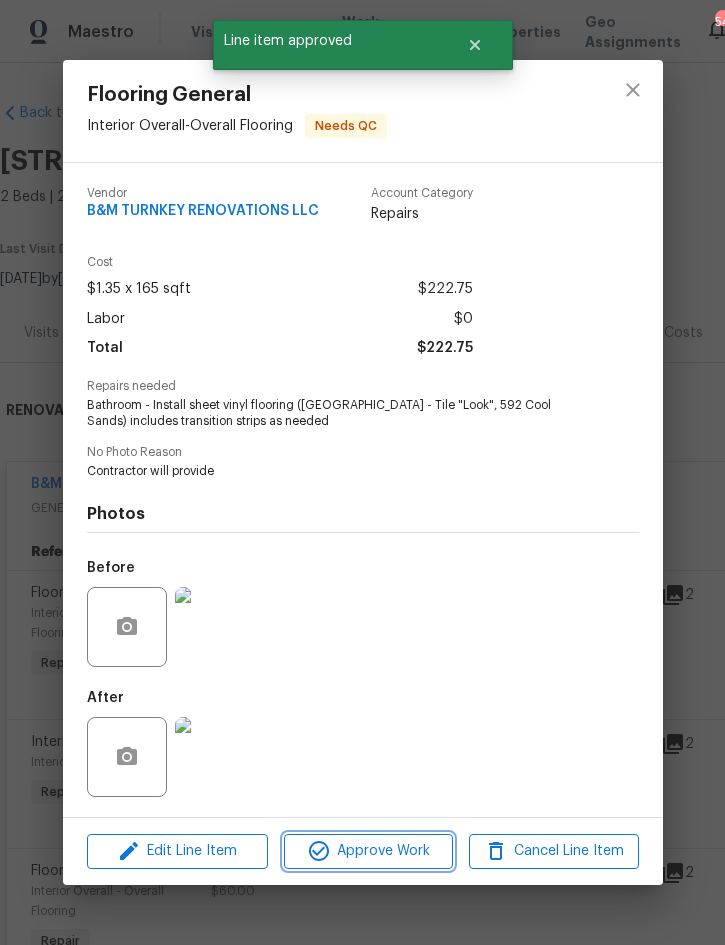 click on "Approve Work" at bounding box center [368, 851] 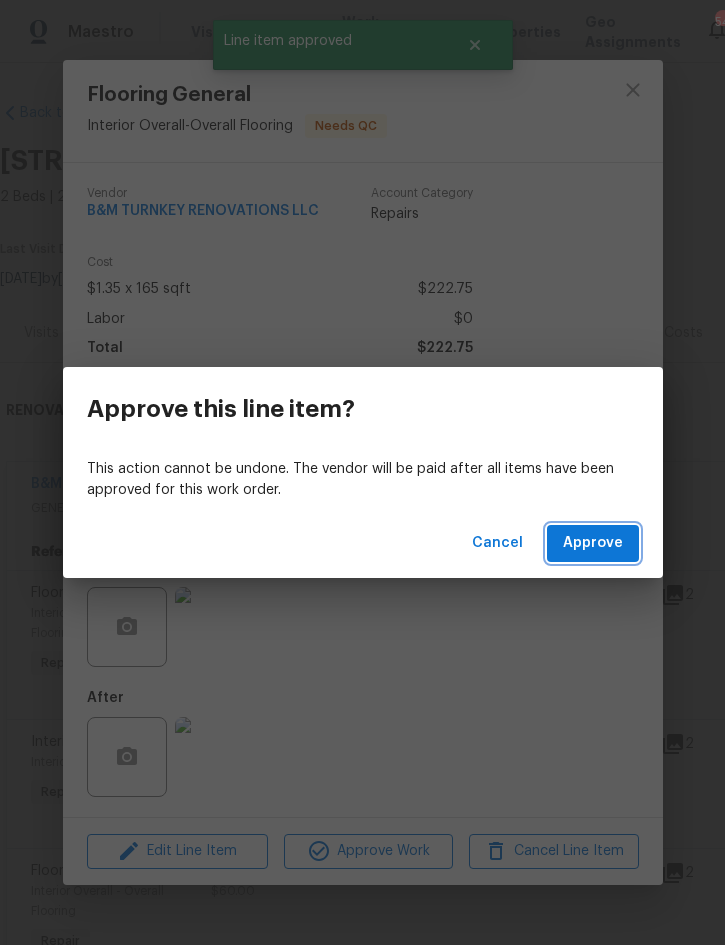 click on "Approve" at bounding box center [593, 543] 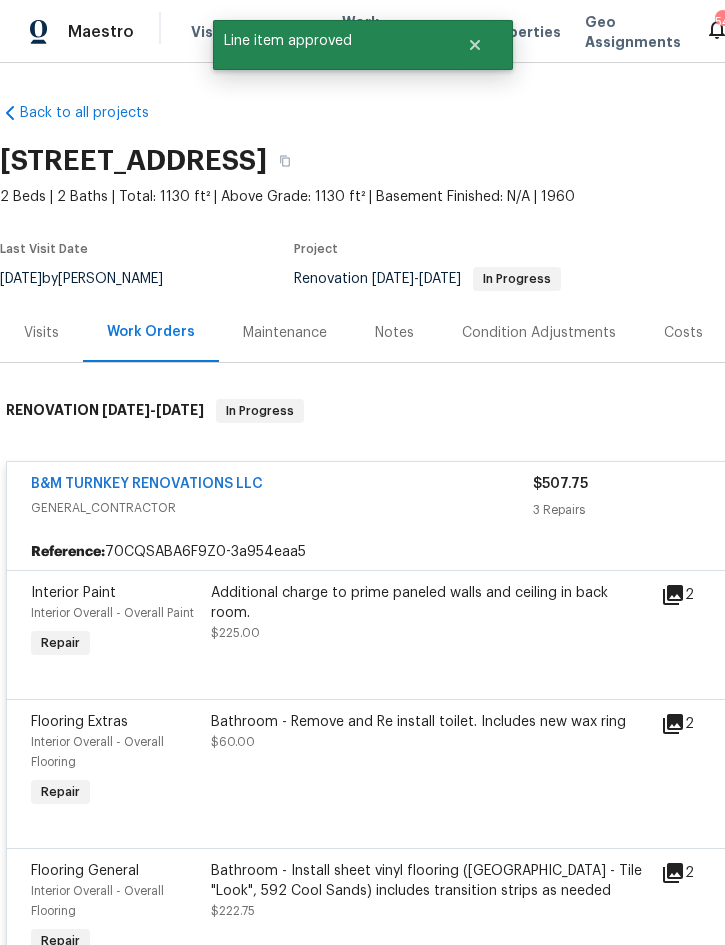 click on "Additional charge to prime paneled walls and ceiling in back room. $225.00" at bounding box center [430, 613] 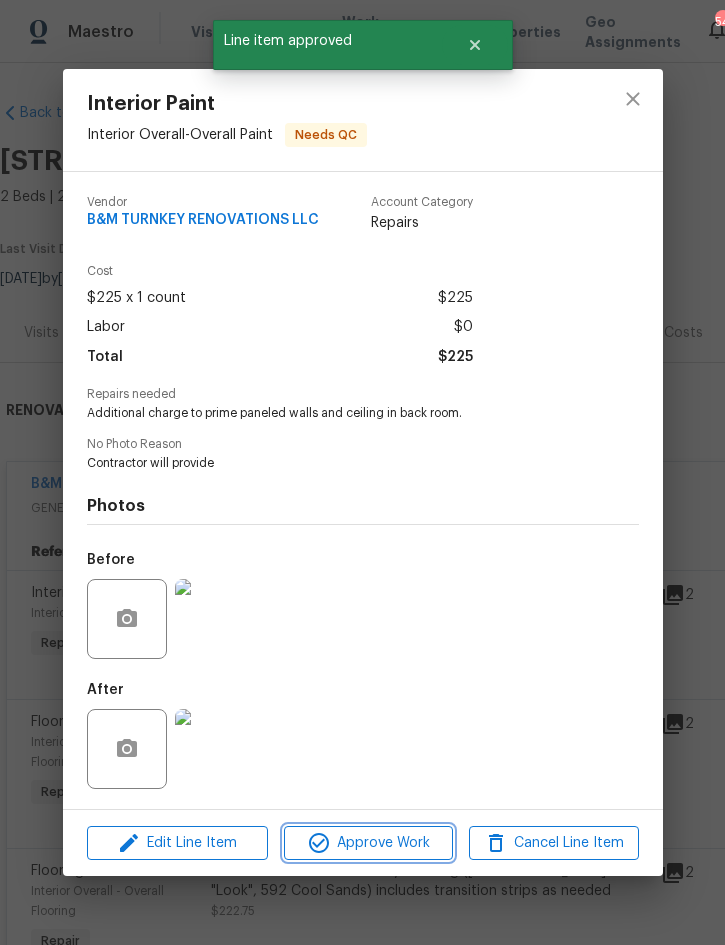 click on "Approve Work" at bounding box center (368, 843) 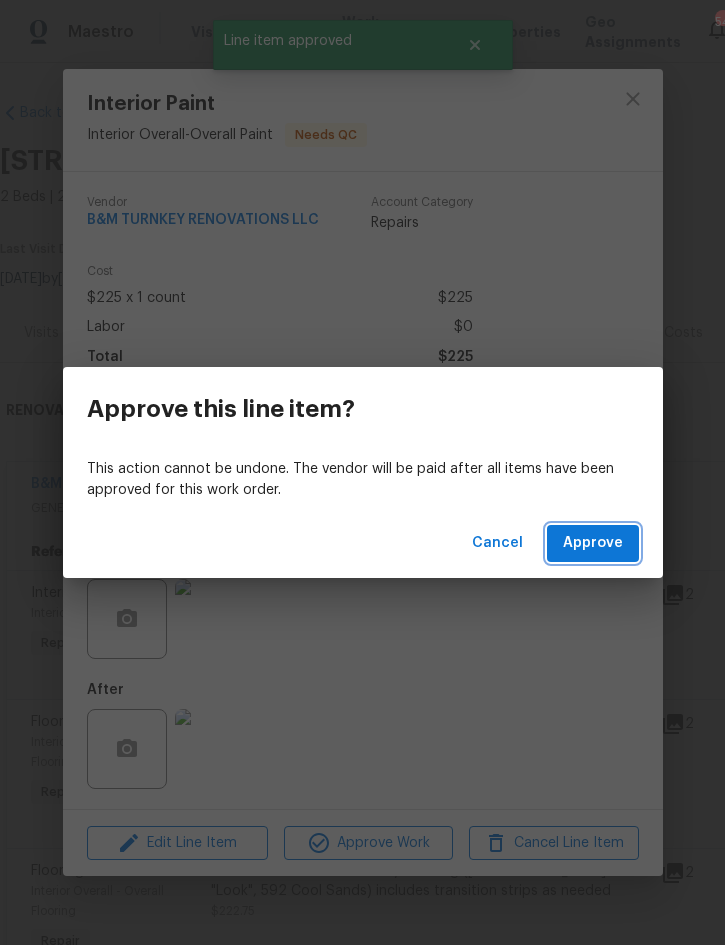 click on "Approve" at bounding box center (593, 543) 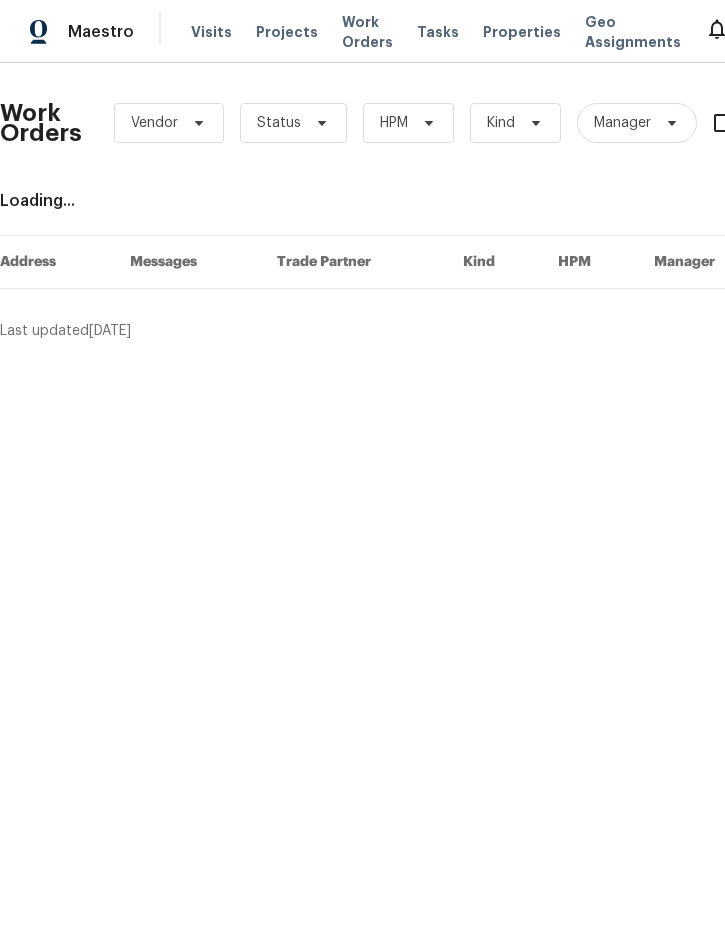 scroll, scrollTop: 0, scrollLeft: 0, axis: both 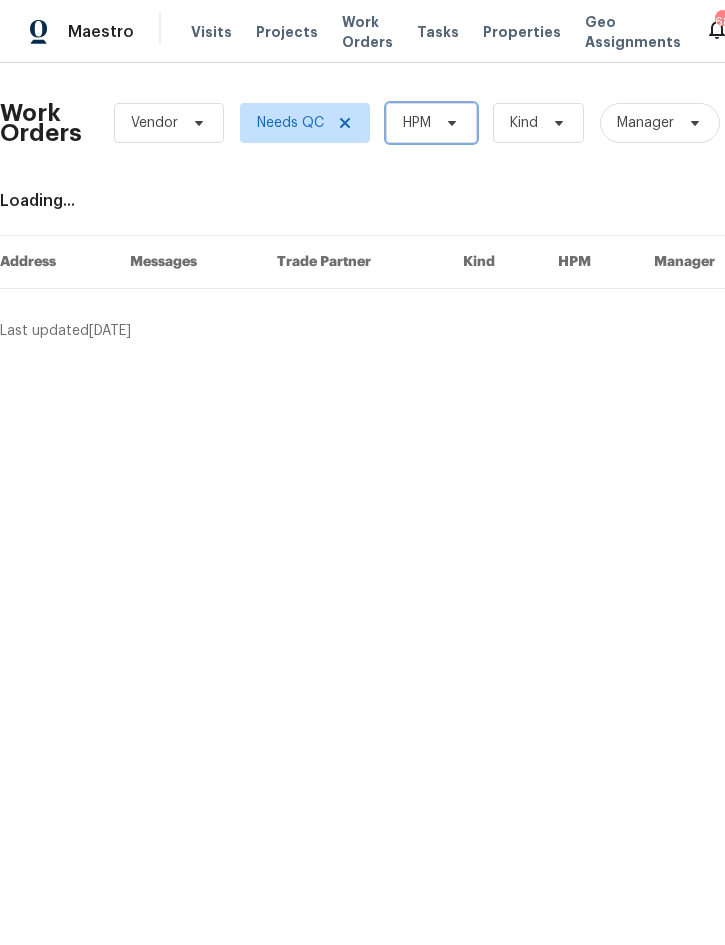 click at bounding box center [449, 123] 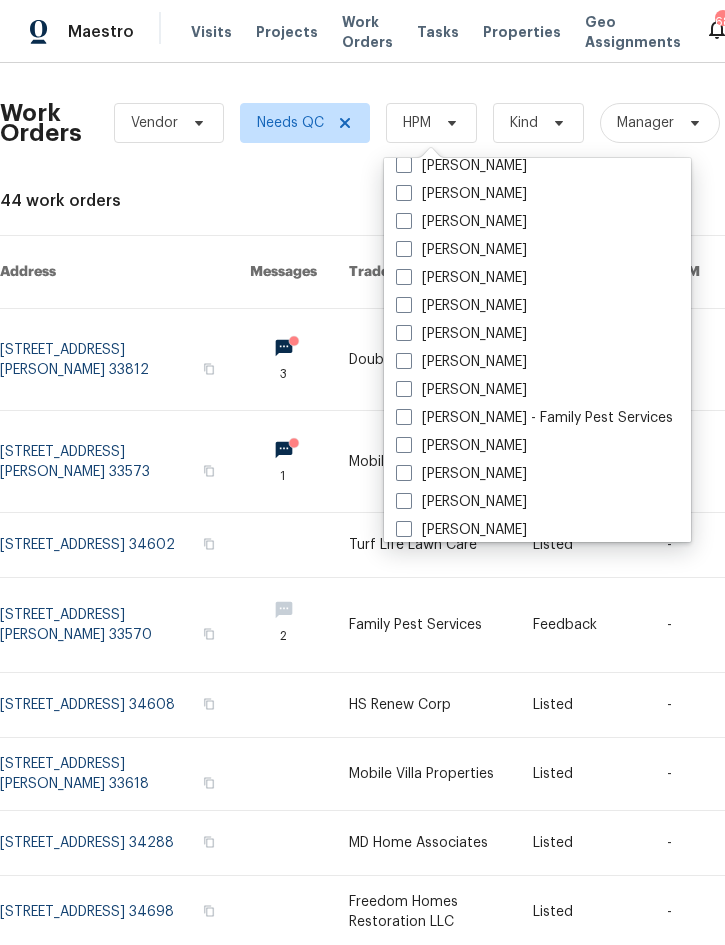 scroll, scrollTop: 226, scrollLeft: 0, axis: vertical 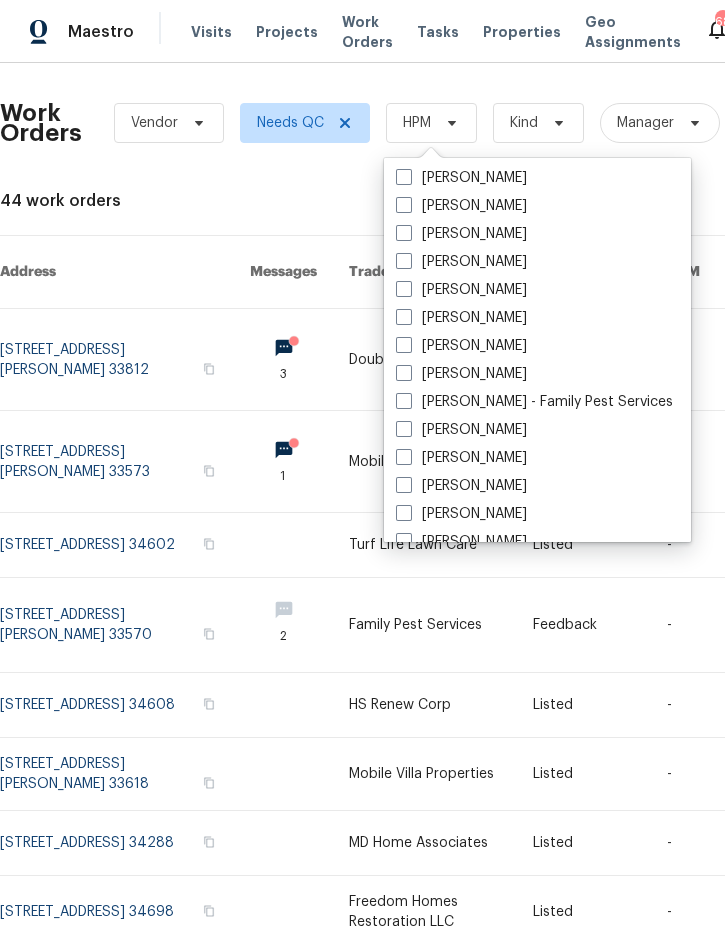 click on "[PERSON_NAME]" at bounding box center (461, 374) 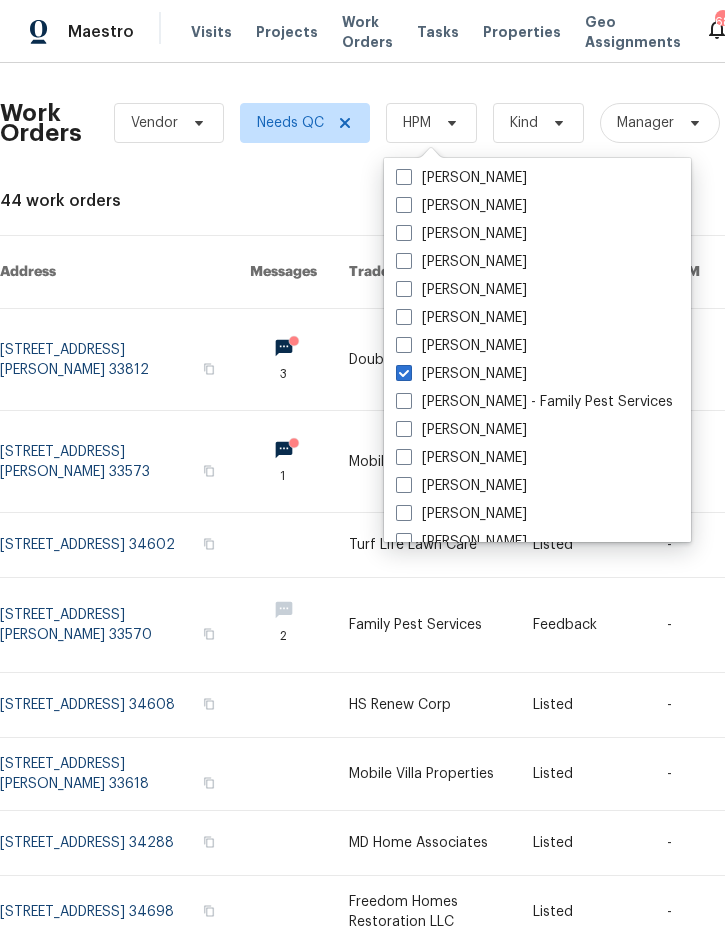 checkbox on "true" 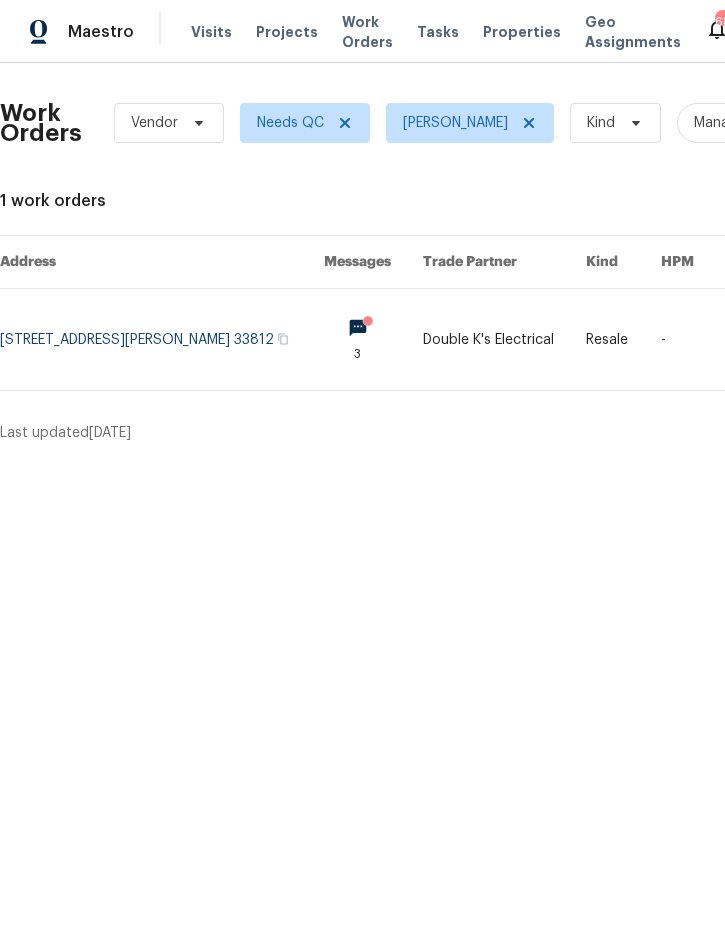 scroll, scrollTop: 0, scrollLeft: 0, axis: both 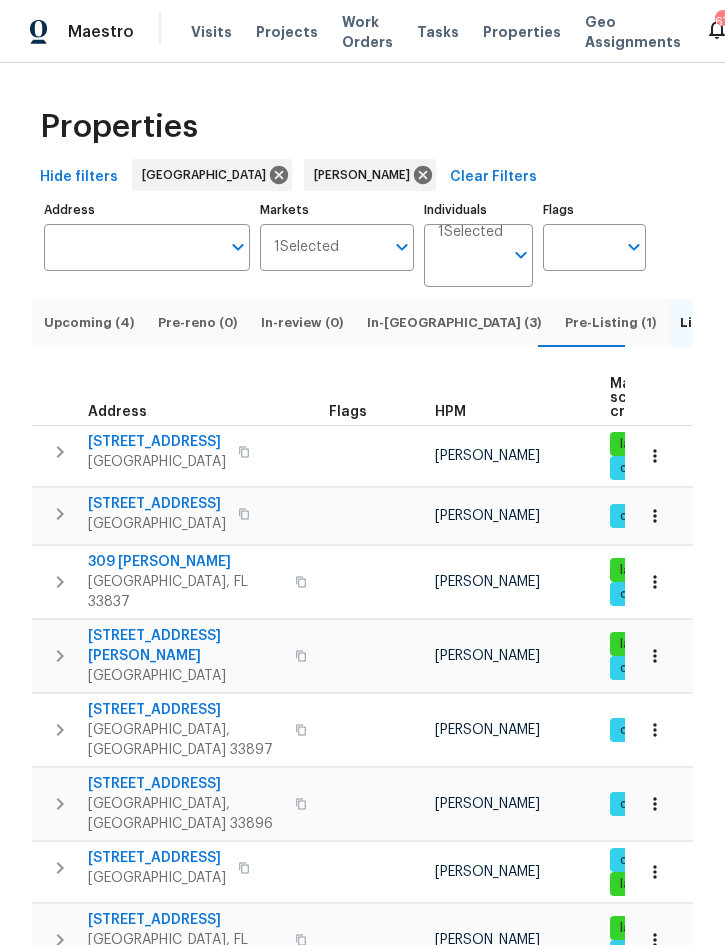 click on "Upcoming (4)" at bounding box center (89, 323) 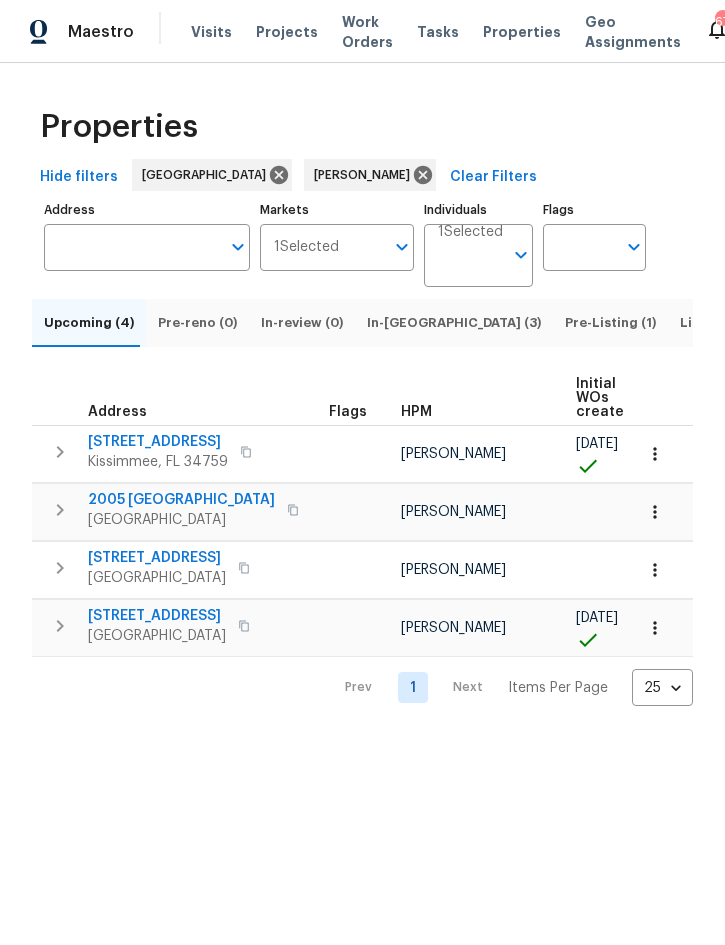 click on "Pre-Listing (1)" at bounding box center [610, 323] 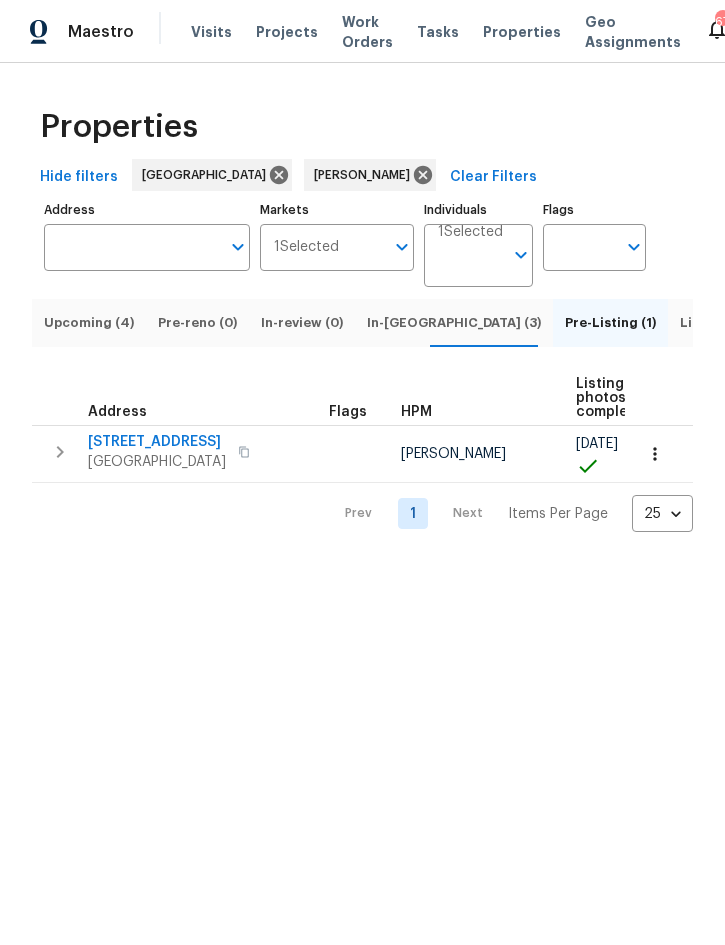 click on "Upcoming (4)" at bounding box center (89, 323) 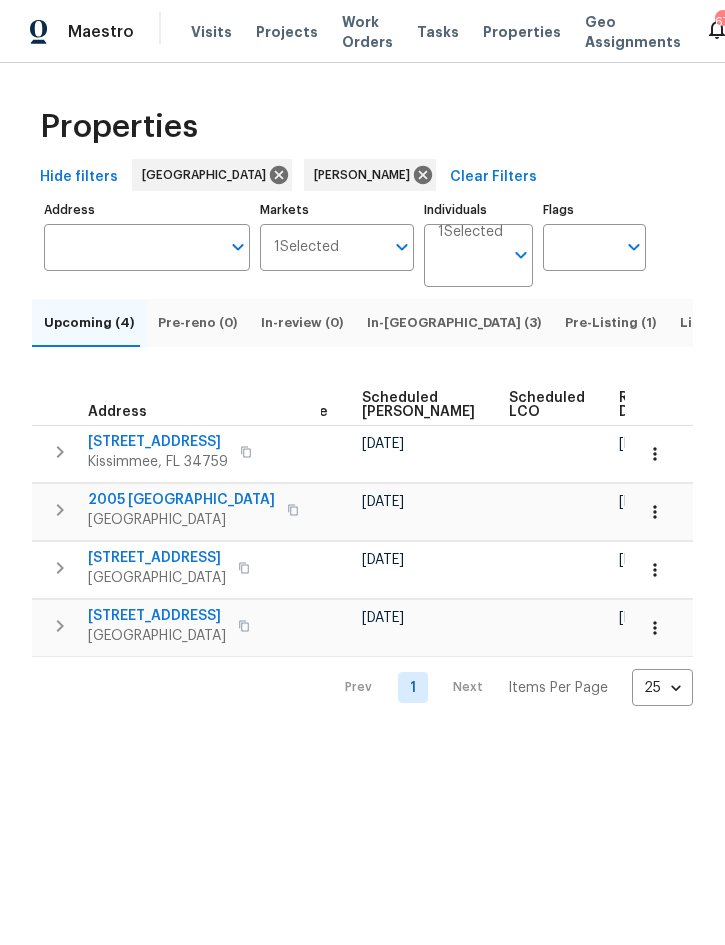 scroll, scrollTop: 0, scrollLeft: 612, axis: horizontal 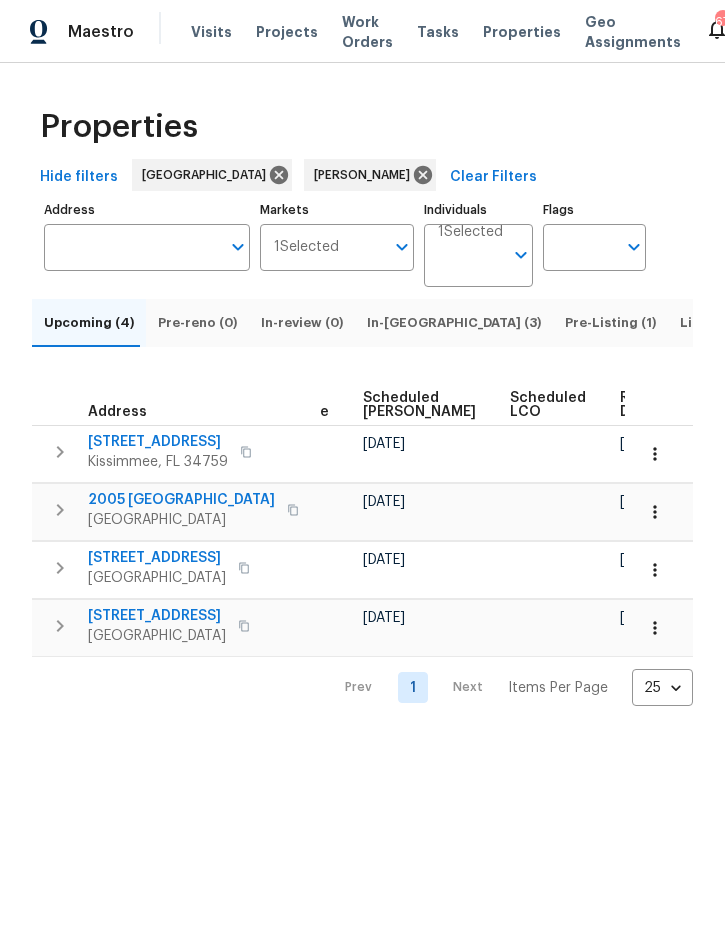 click on "Ready Date" at bounding box center [642, 405] 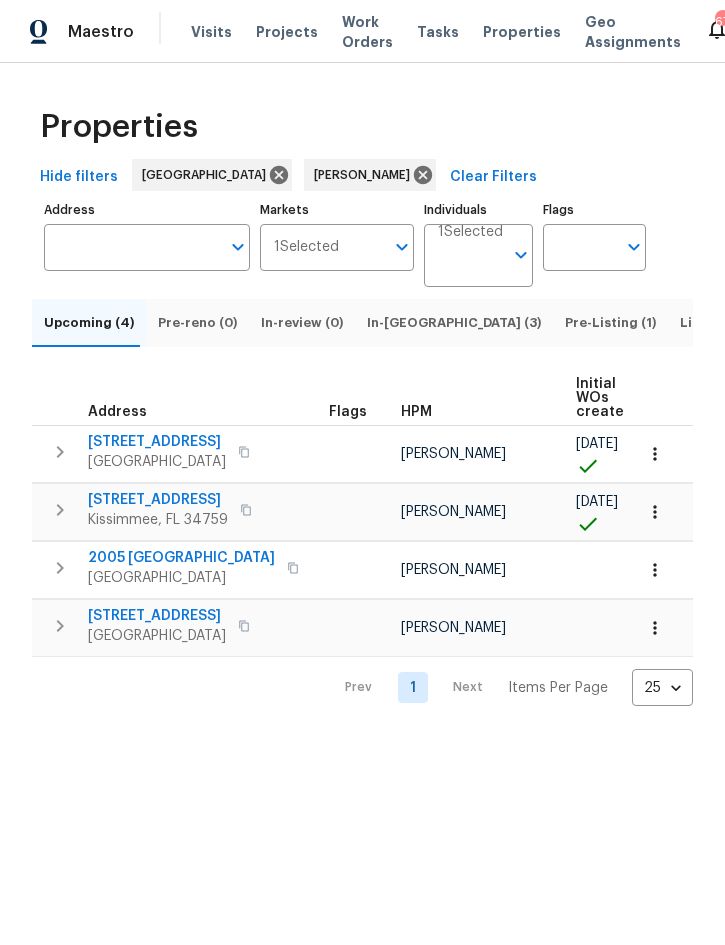 scroll, scrollTop: 0, scrollLeft: 0, axis: both 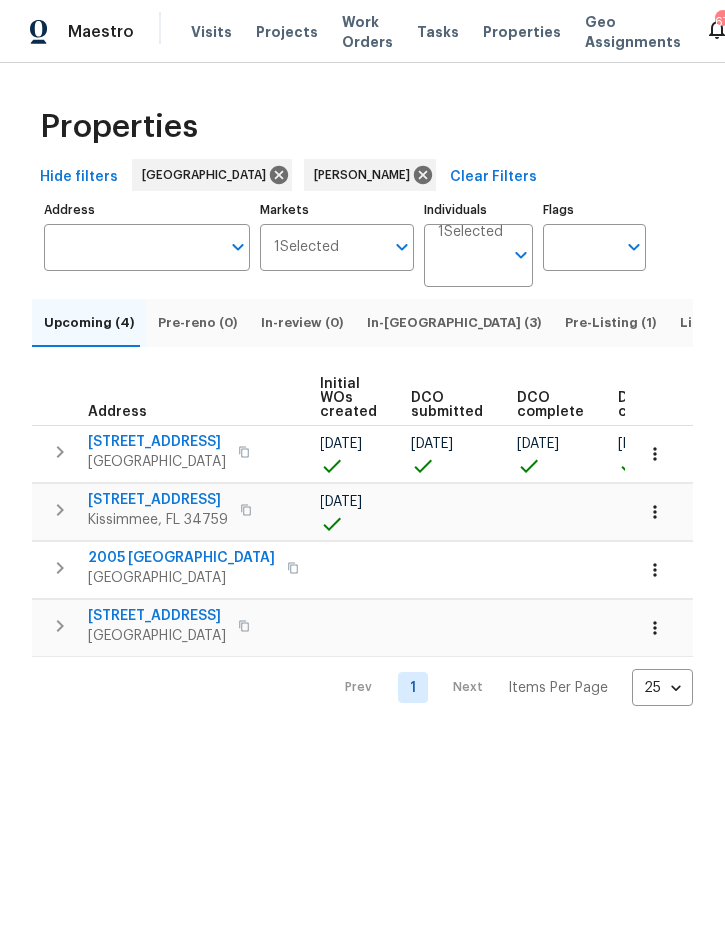 click on "Properties Hide filters [GEOGRAPHIC_DATA] [PERSON_NAME] Clear Filters Address Address Markets 1  Selected Markets Individuals 1  Selected Individuals Flags Flags Upcoming (4) Pre-reno (0) In-review (0) In-[GEOGRAPHIC_DATA] (3) Pre-Listing (1) Listed (19) Resale (20) Done (337) Unknown (0) Address Flags HPM Initial WOs created DCO submitted DCO complete D0W complete Scheduled [PERSON_NAME] Scheduled LCO Ready Date [STREET_ADDRESS] [PERSON_NAME][DEMOGRAPHIC_DATA] [DATE] [DATE] [DATE] [DATE] [DATE] [DATE] [STREET_ADDRESS] [PERSON_NAME][DEMOGRAPHIC_DATA] [DATE] [DATE] [DATE][GEOGRAPHIC_DATA][STREET_ADDRESS] [PERSON_NAME] [DATE] [DATE] [STREET_ADDRESS] [PERSON_NAME][DEMOGRAPHIC_DATA] [DATE] [DATE] Prev 1 Next Items Per Page 25 25 ​" at bounding box center (362, 400) 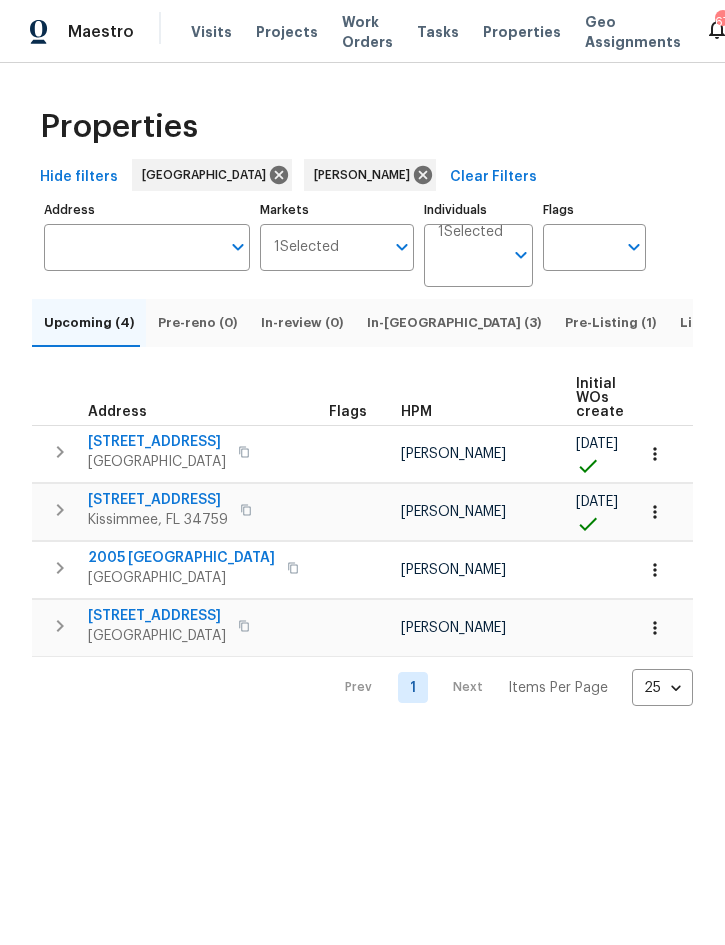 scroll, scrollTop: 0, scrollLeft: 0, axis: both 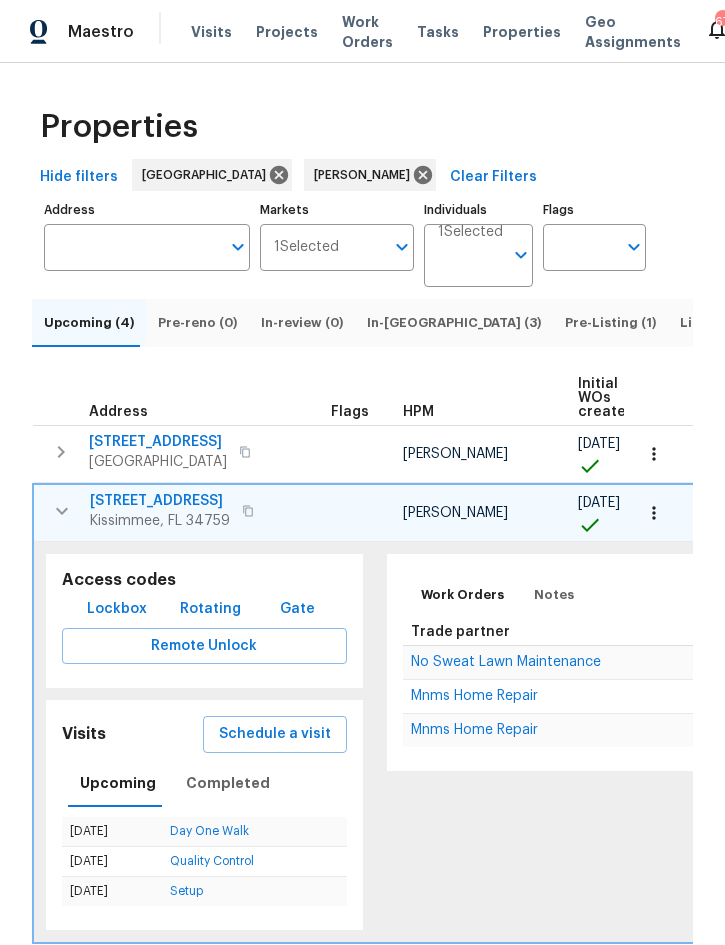click 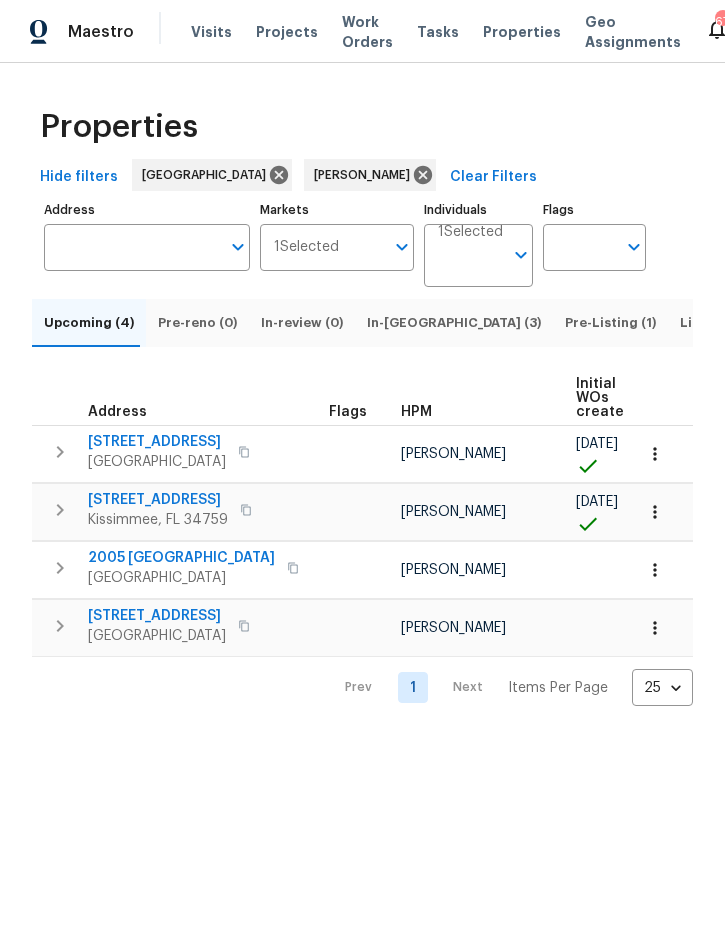 click on "Resale (20)" at bounding box center (809, 323) 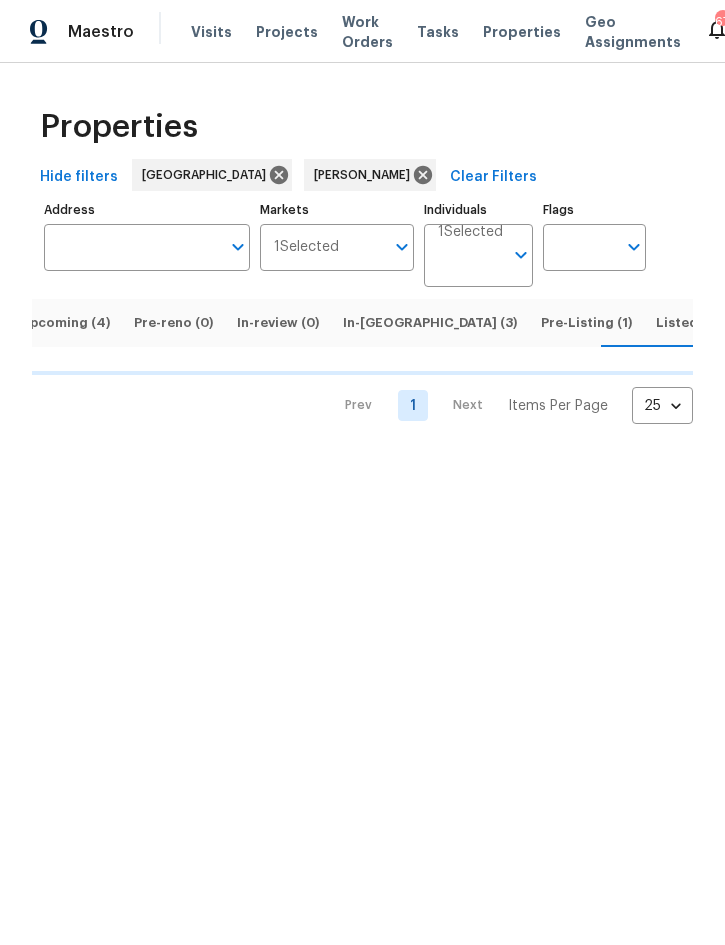 scroll, scrollTop: 0, scrollLeft: 25, axis: horizontal 